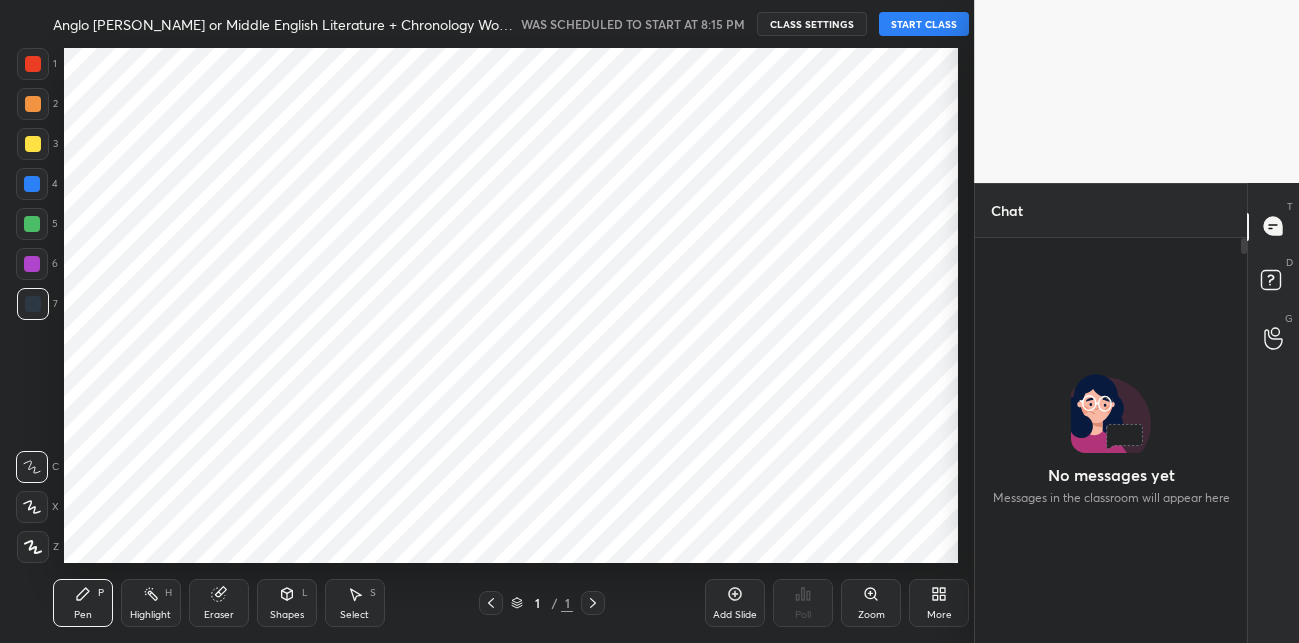 scroll, scrollTop: 0, scrollLeft: 0, axis: both 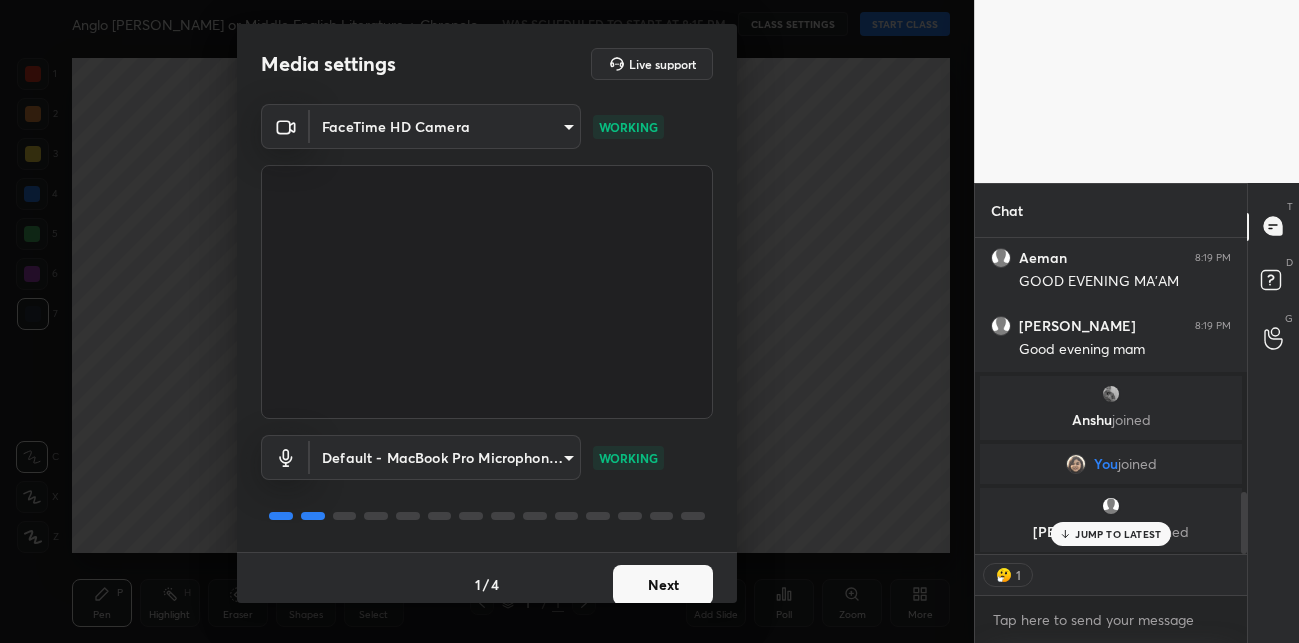 click on "Next" at bounding box center [663, 585] 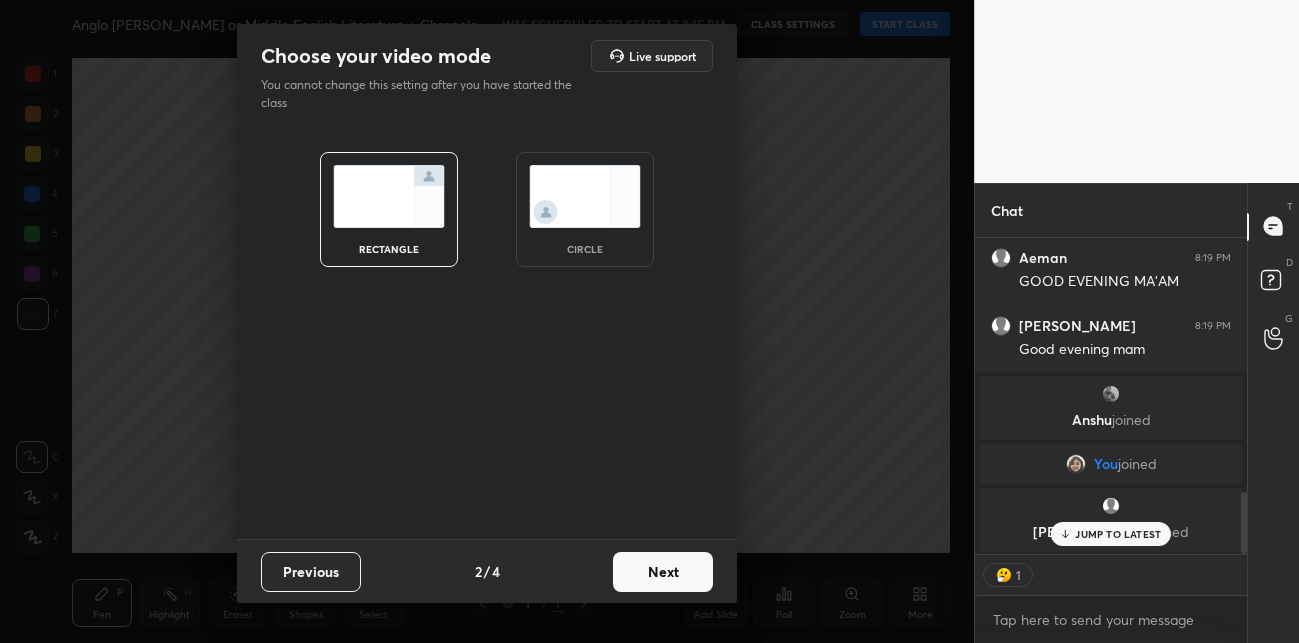scroll, scrollTop: 6, scrollLeft: 7, axis: both 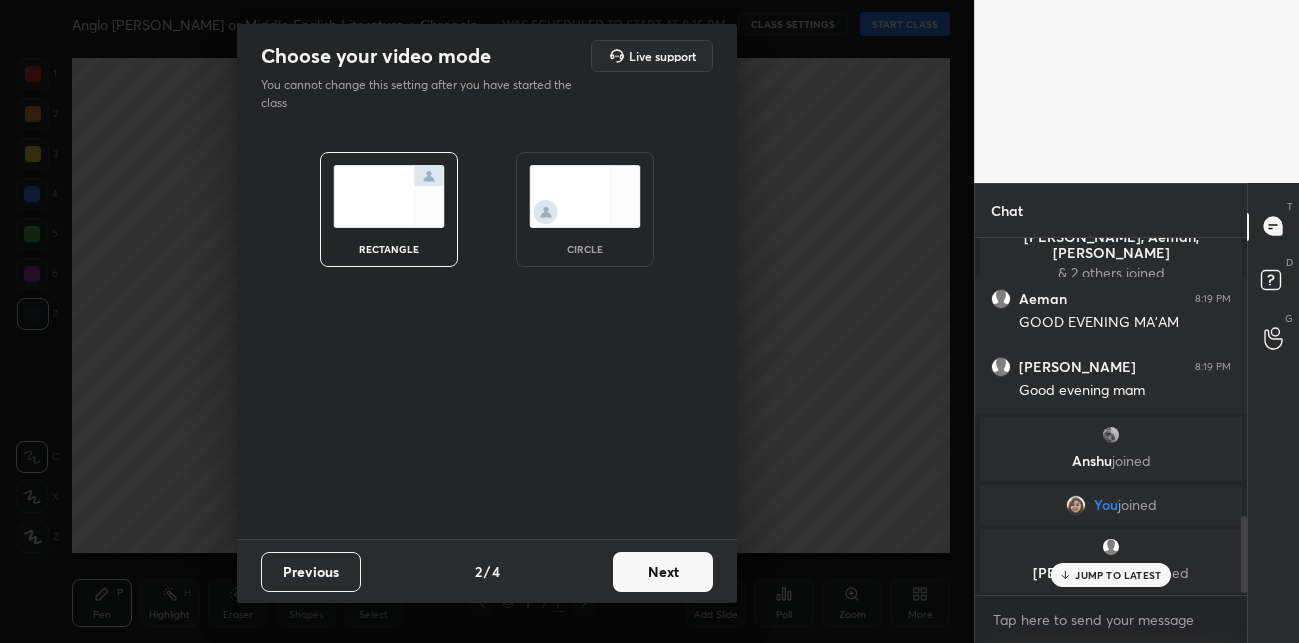 click on "Next" at bounding box center (663, 572) 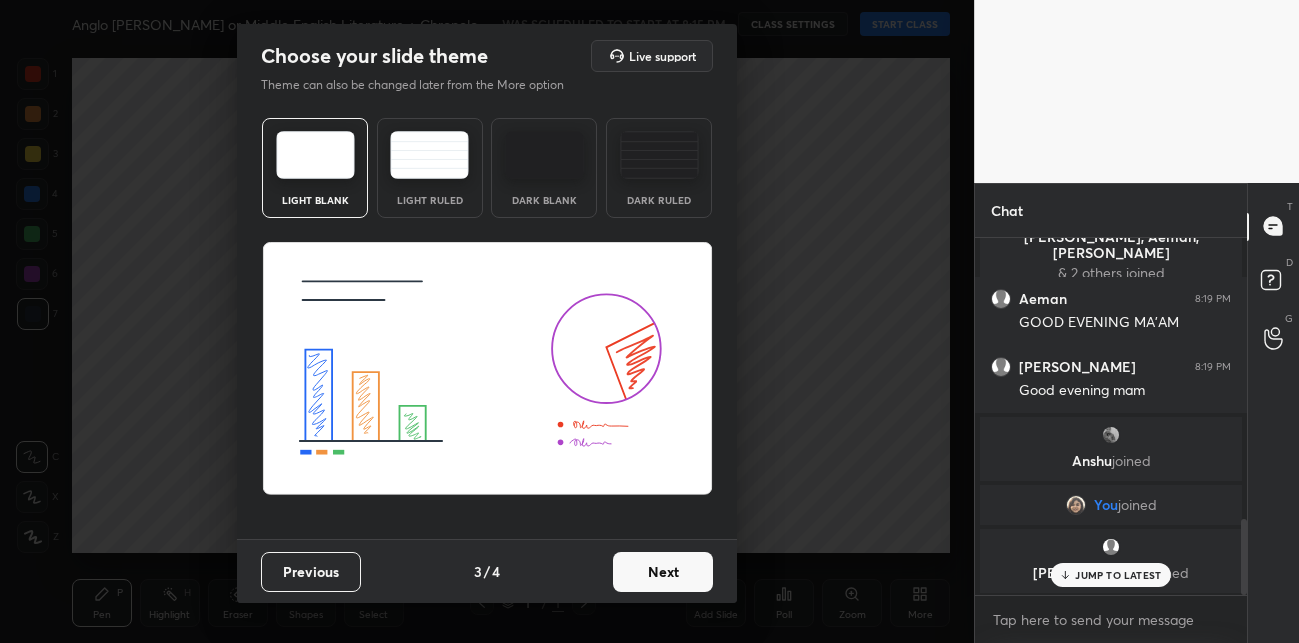 scroll, scrollTop: 1333, scrollLeft: 0, axis: vertical 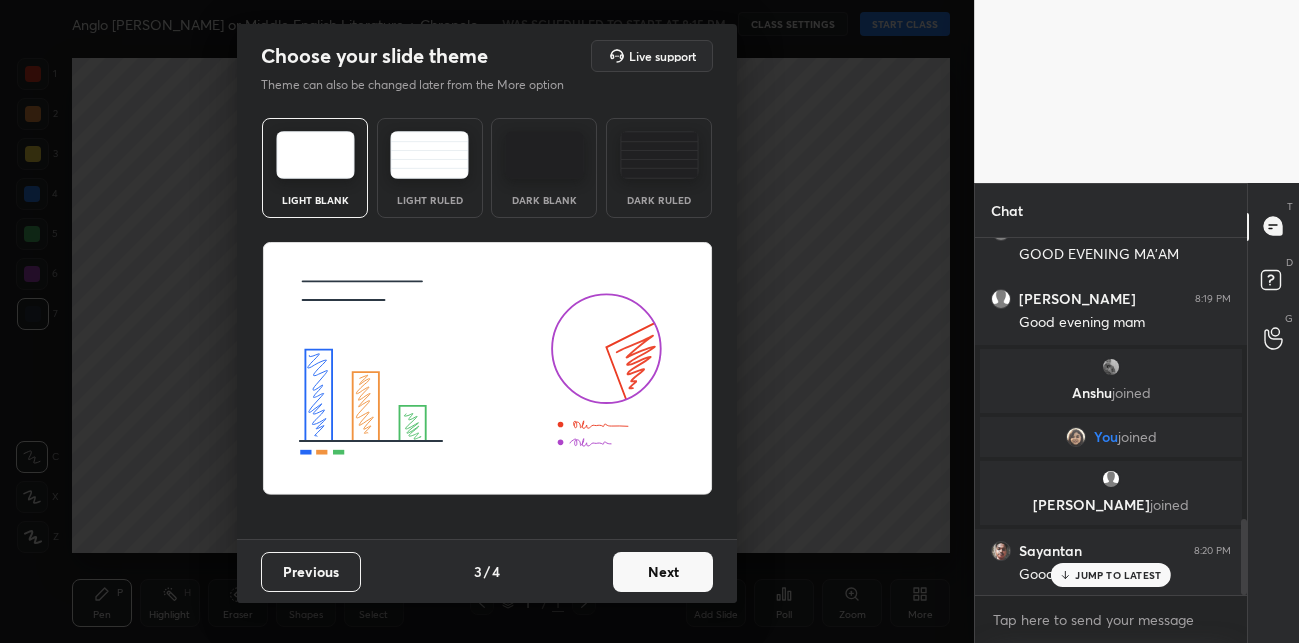 click on "Next" at bounding box center [663, 572] 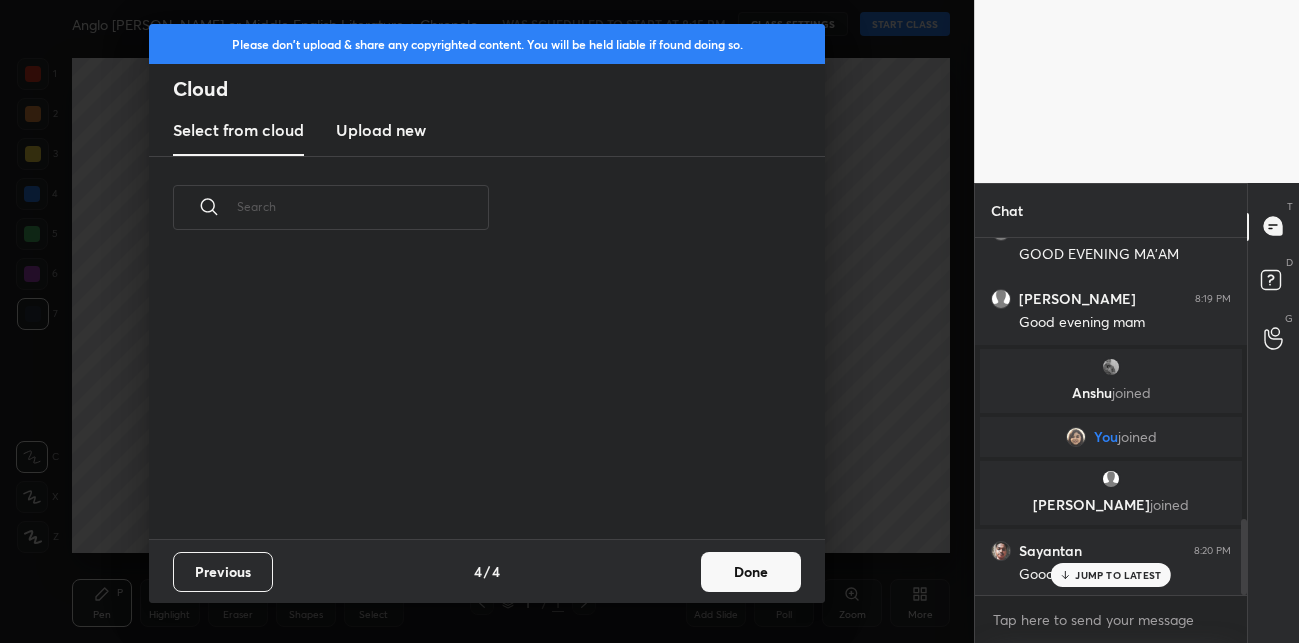 scroll, scrollTop: 7, scrollLeft: 11, axis: both 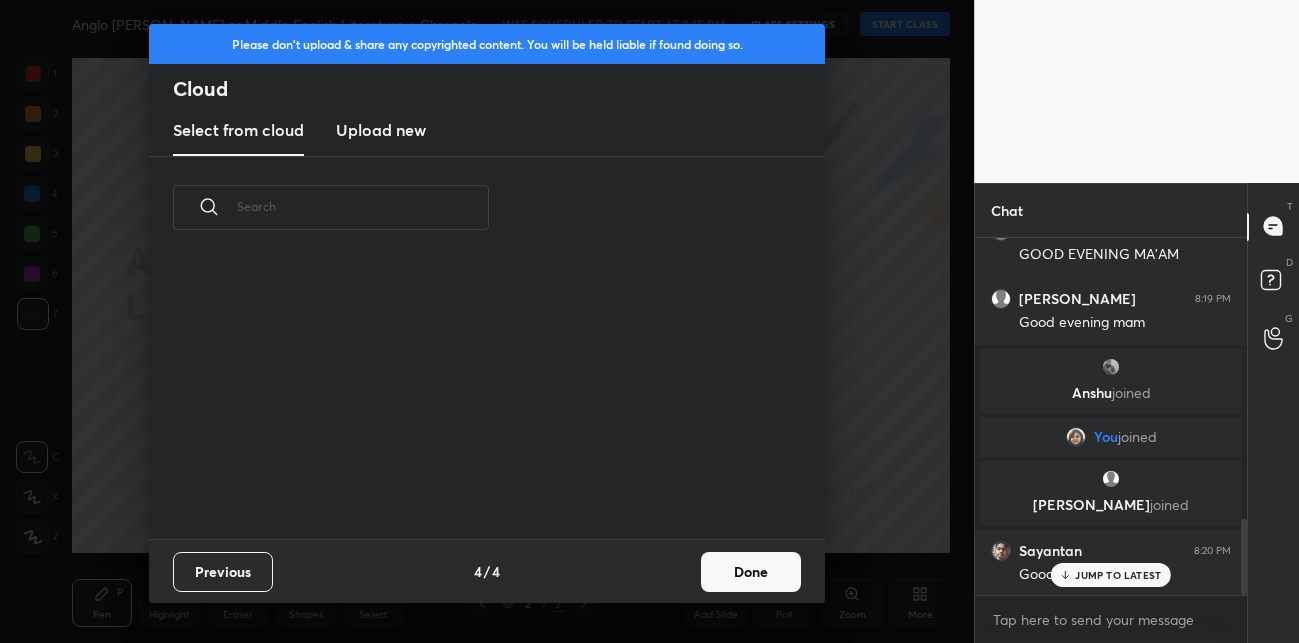 click on "Done" at bounding box center (751, 572) 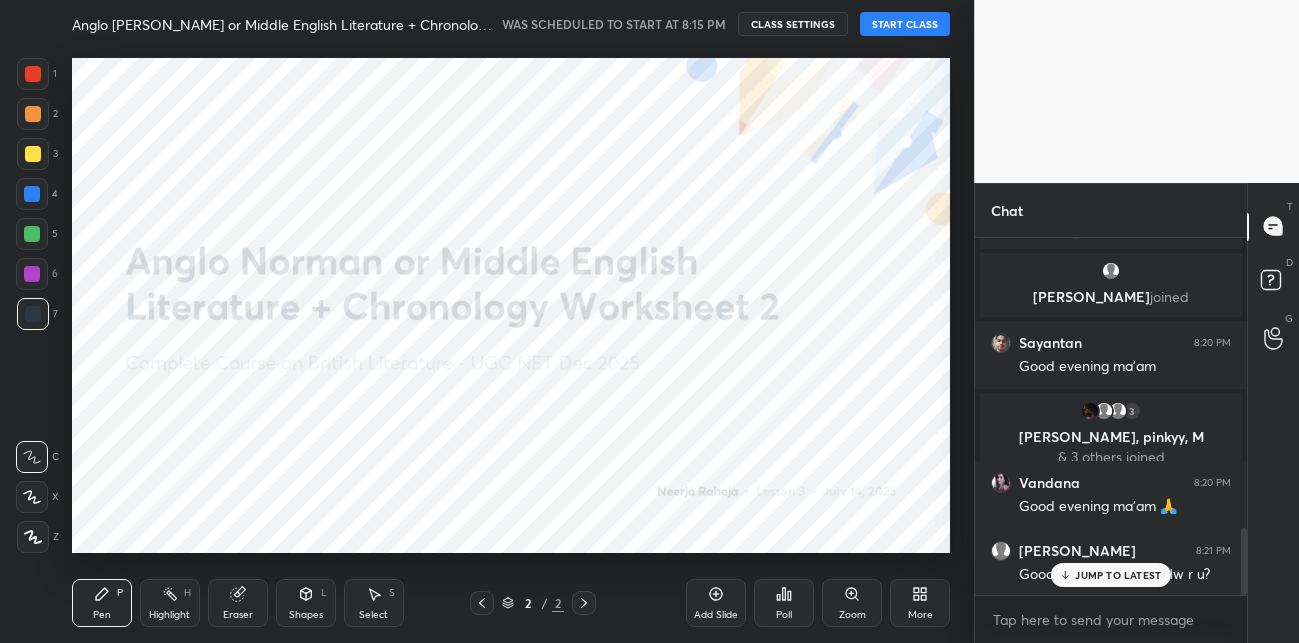 click on "START CLASS" at bounding box center (905, 24) 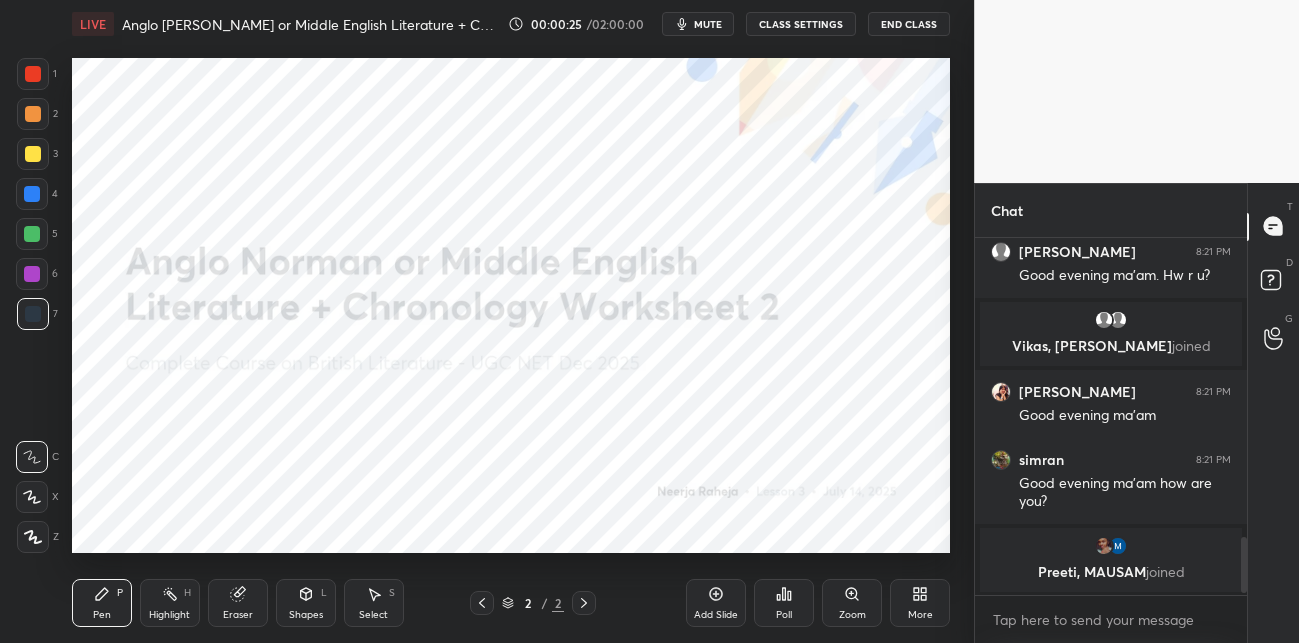 scroll, scrollTop: 1907, scrollLeft: 0, axis: vertical 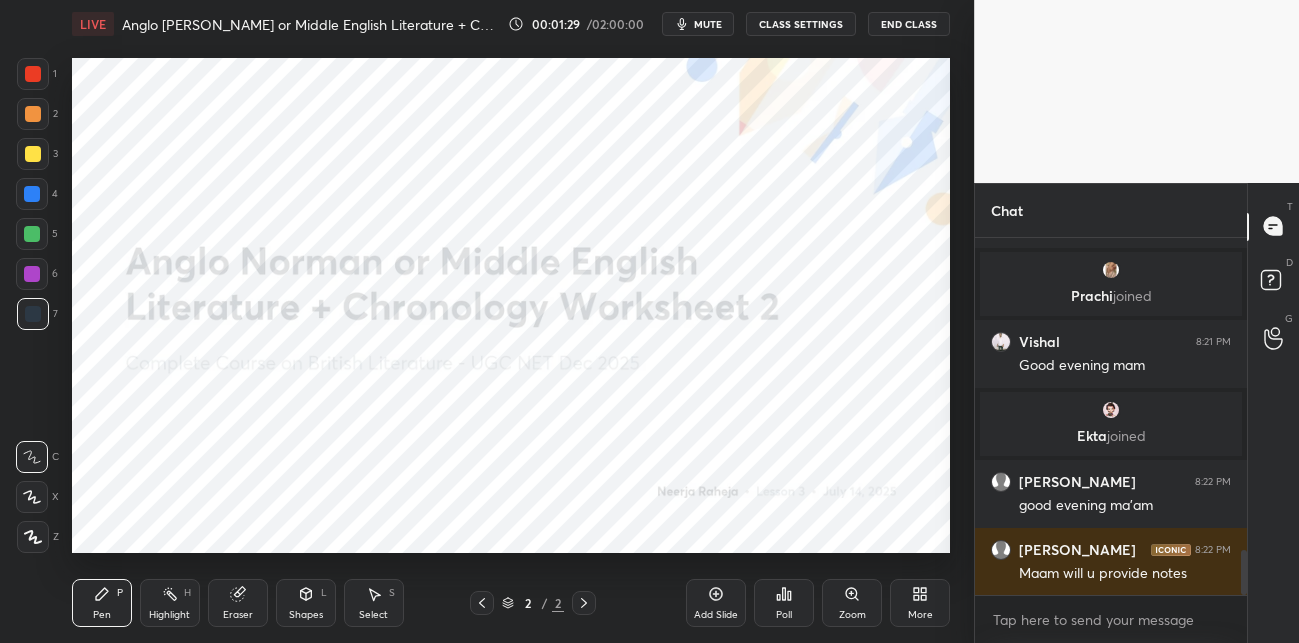 click on "Add Slide" at bounding box center [716, 603] 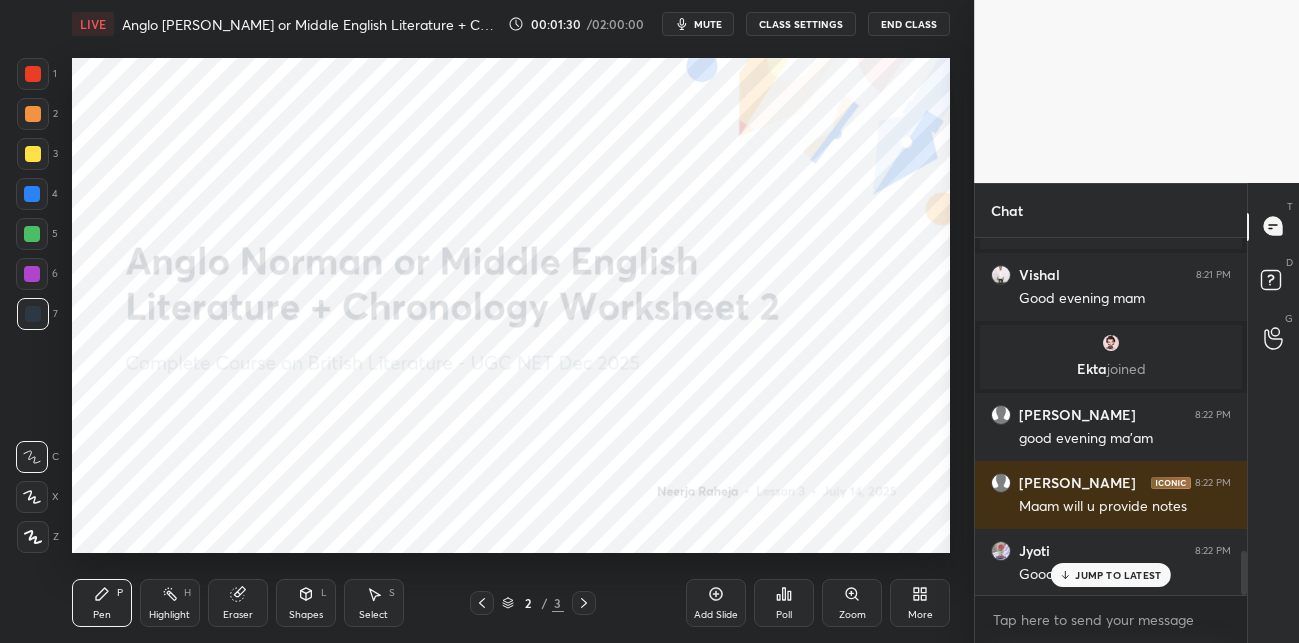 scroll, scrollTop: 2595, scrollLeft: 0, axis: vertical 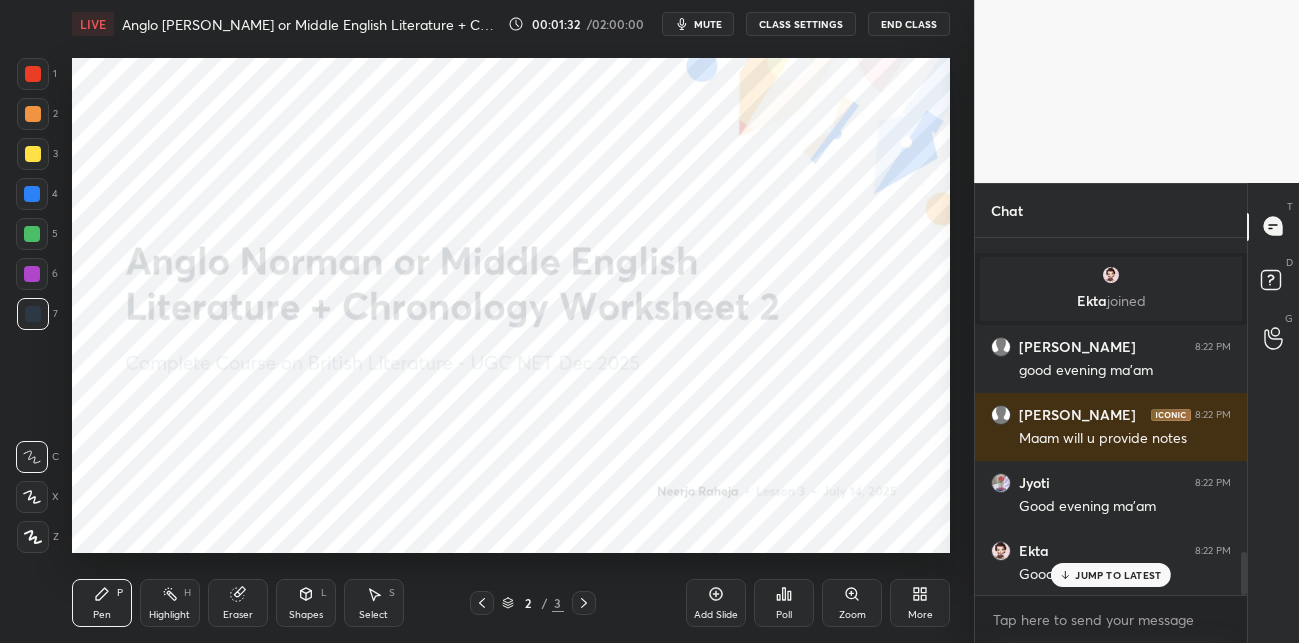 click 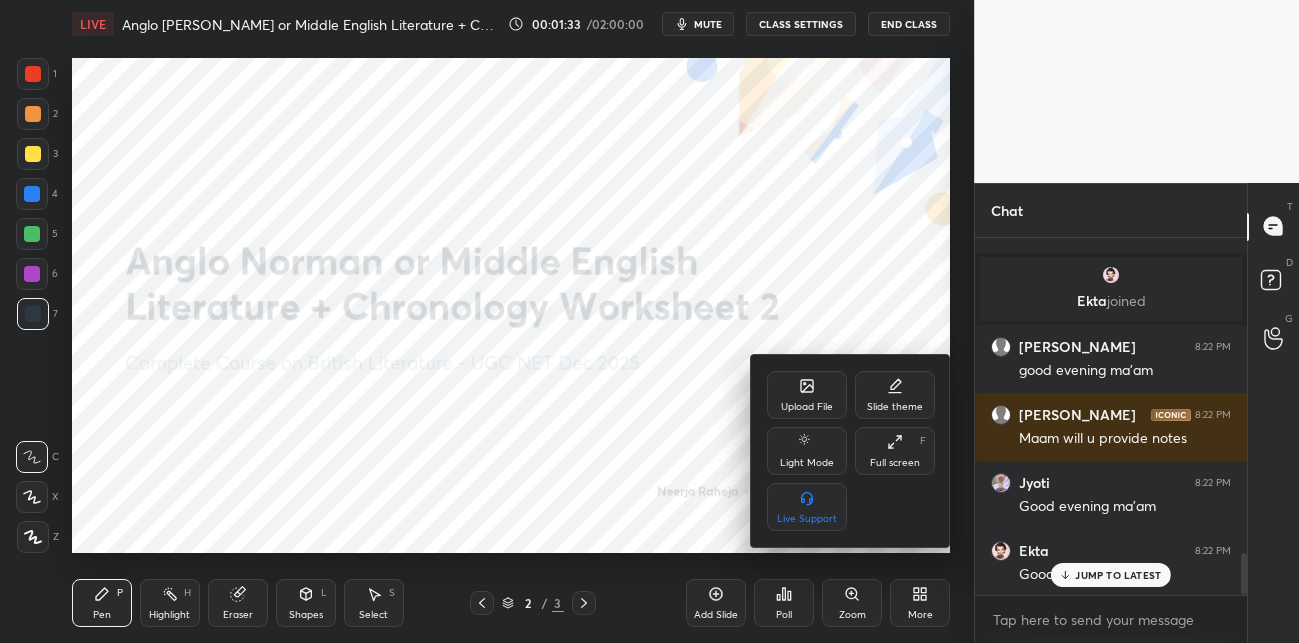 scroll, scrollTop: 2663, scrollLeft: 0, axis: vertical 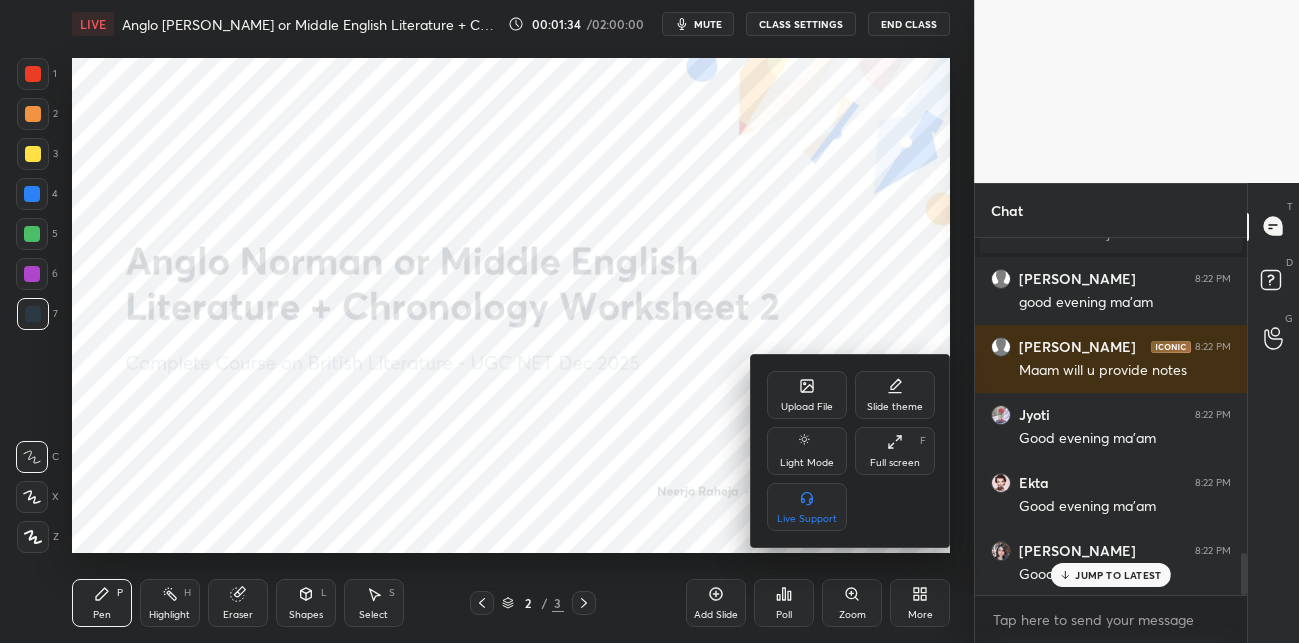 click 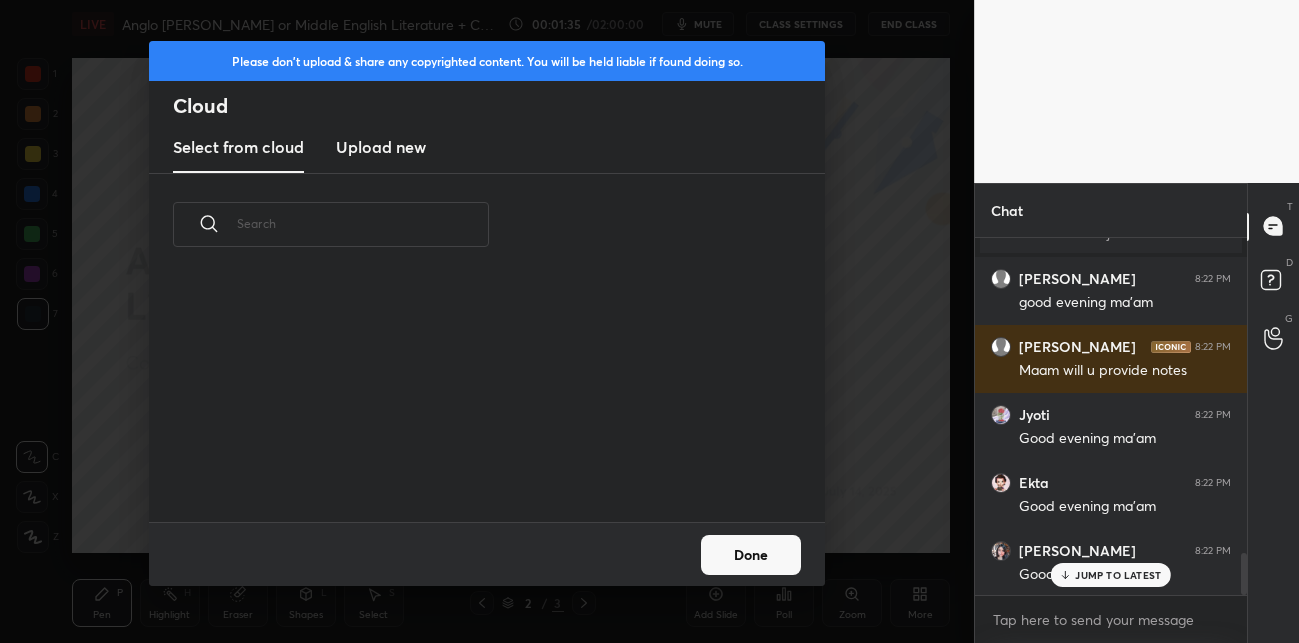 scroll, scrollTop: 6, scrollLeft: 11, axis: both 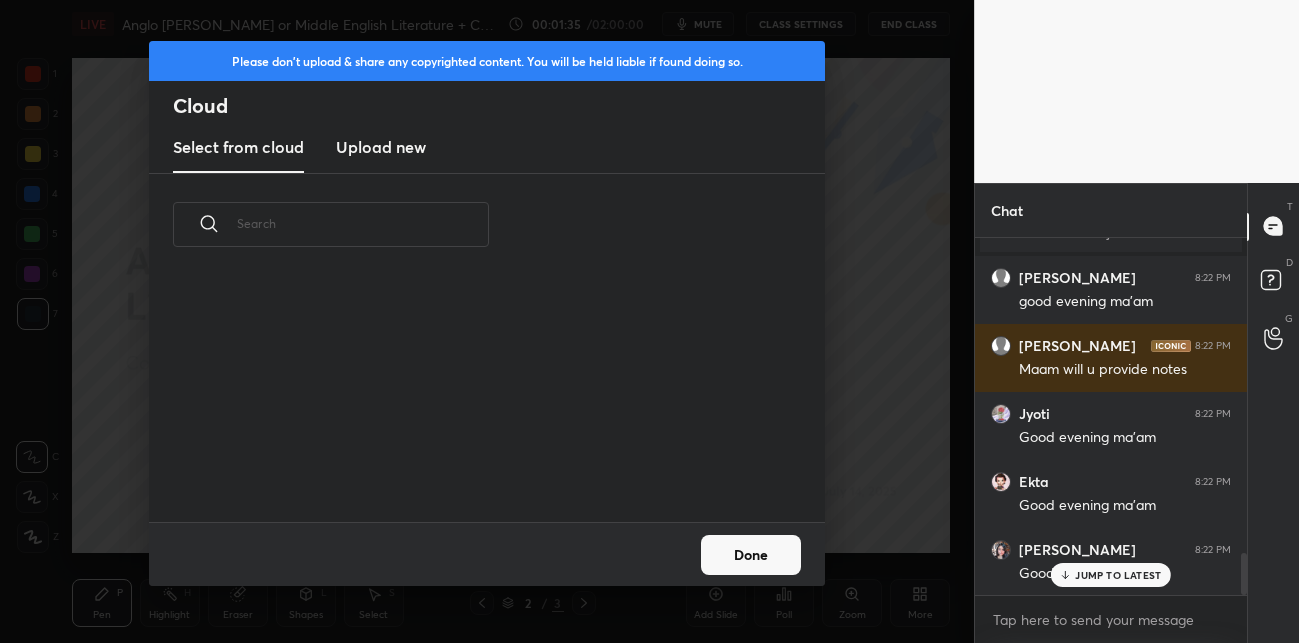 click on "Upload new" at bounding box center [381, 147] 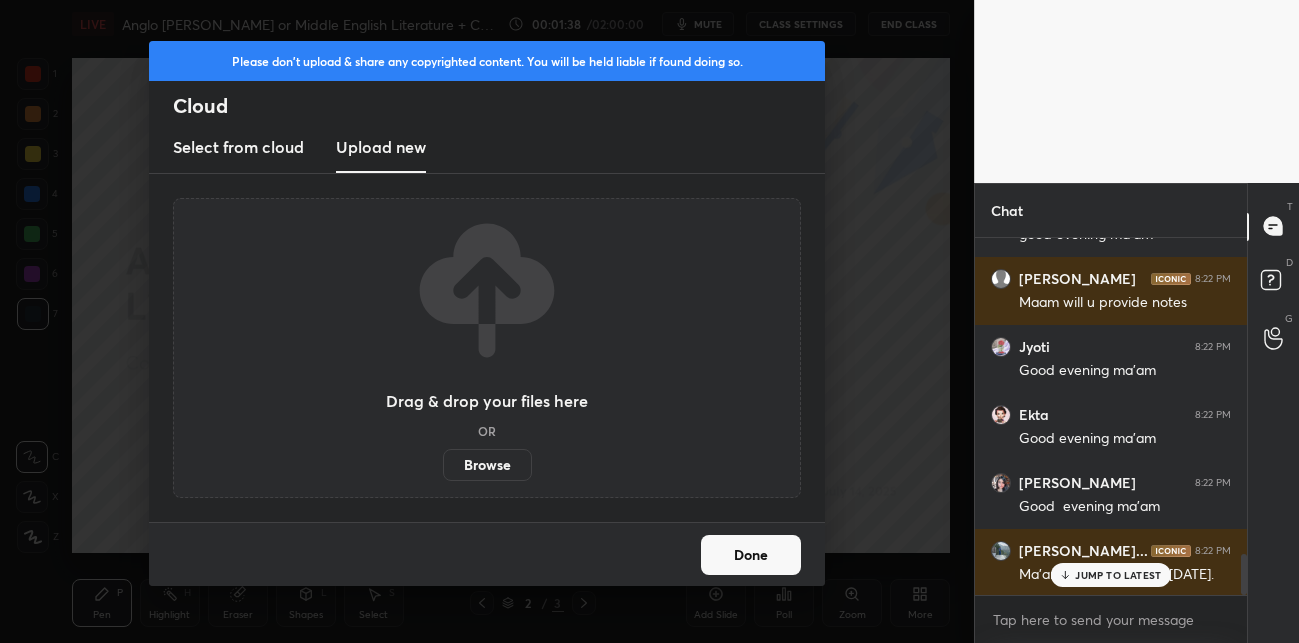 click on "Browse" at bounding box center [487, 465] 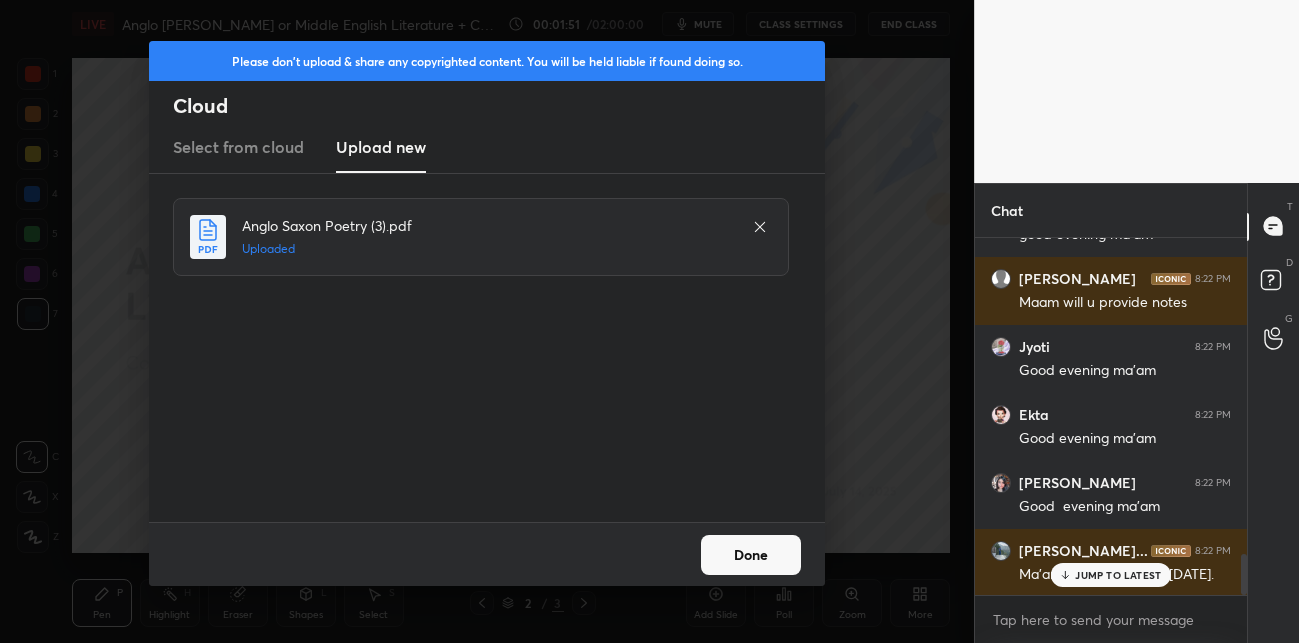 click on "Done" at bounding box center (751, 555) 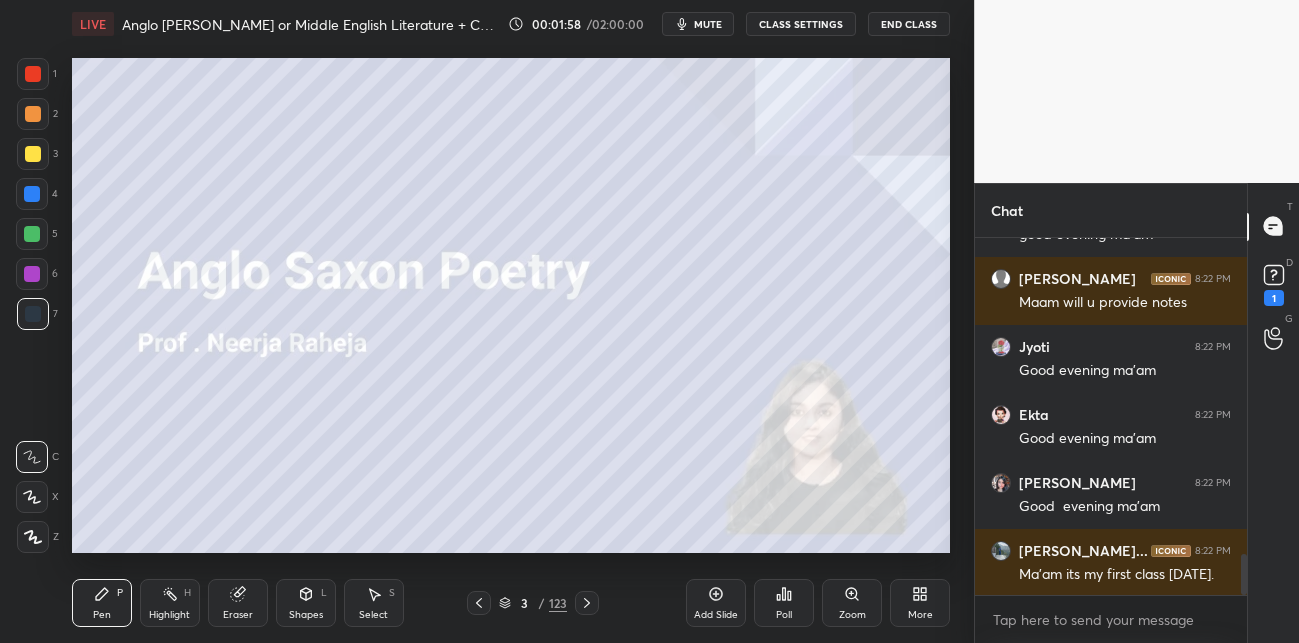 scroll, scrollTop: 2800, scrollLeft: 0, axis: vertical 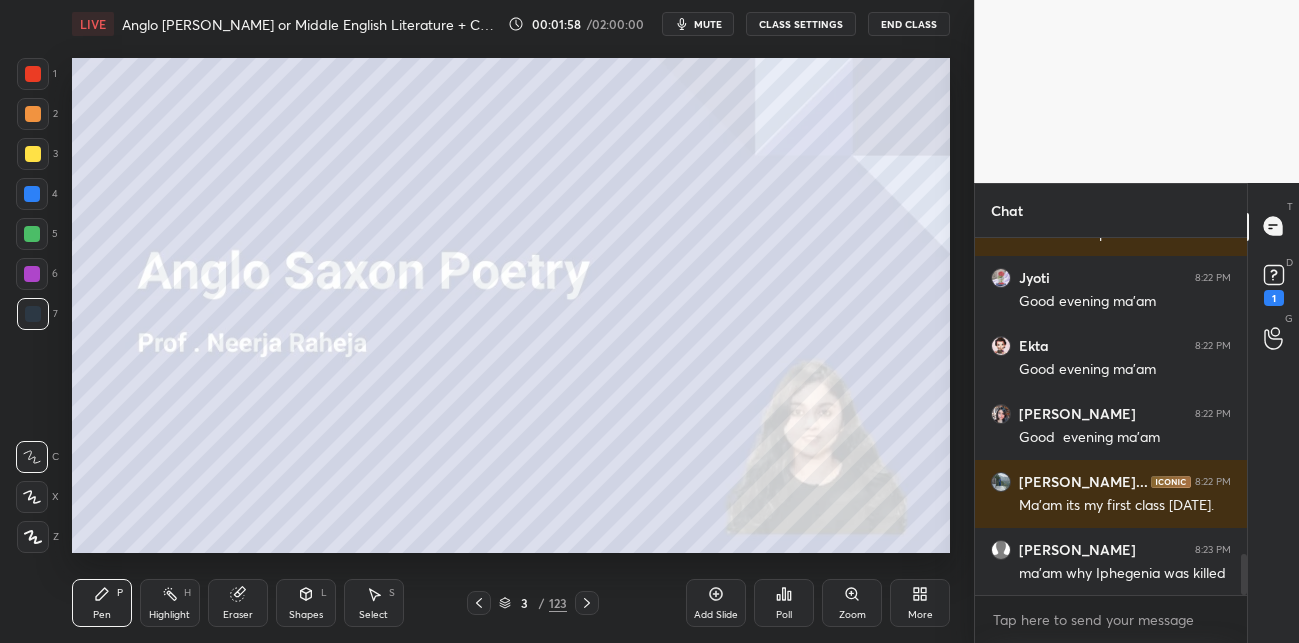 click at bounding box center [33, 154] 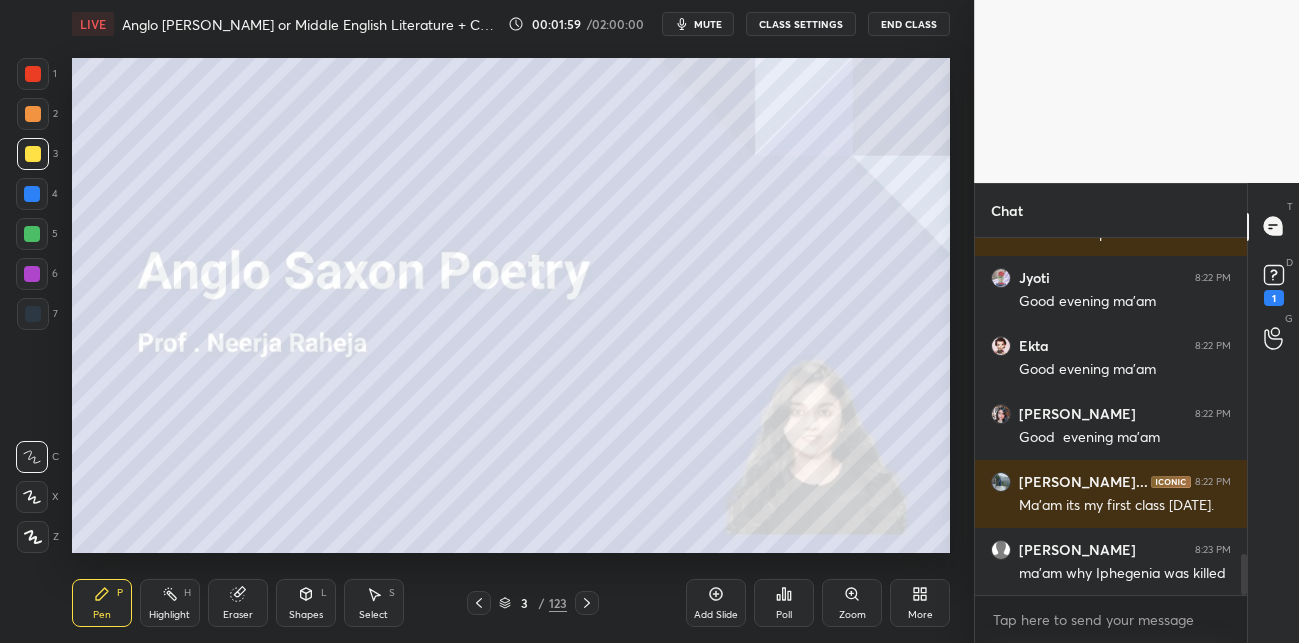 scroll, scrollTop: 2957, scrollLeft: 0, axis: vertical 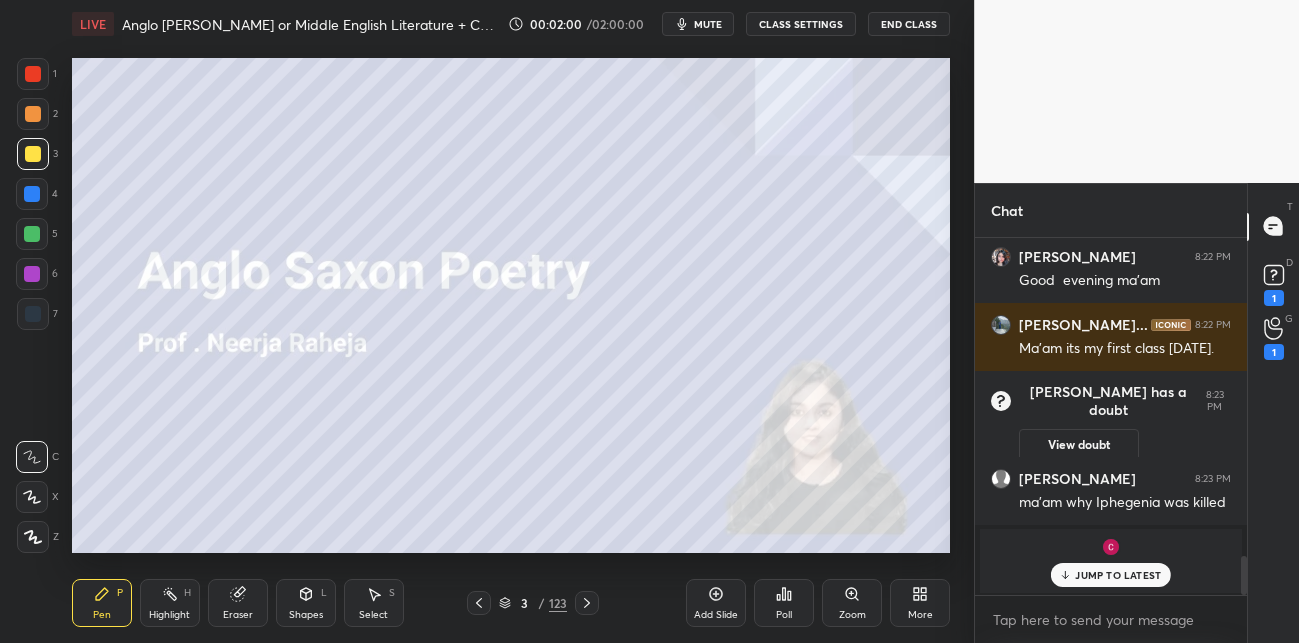 click at bounding box center (33, 537) 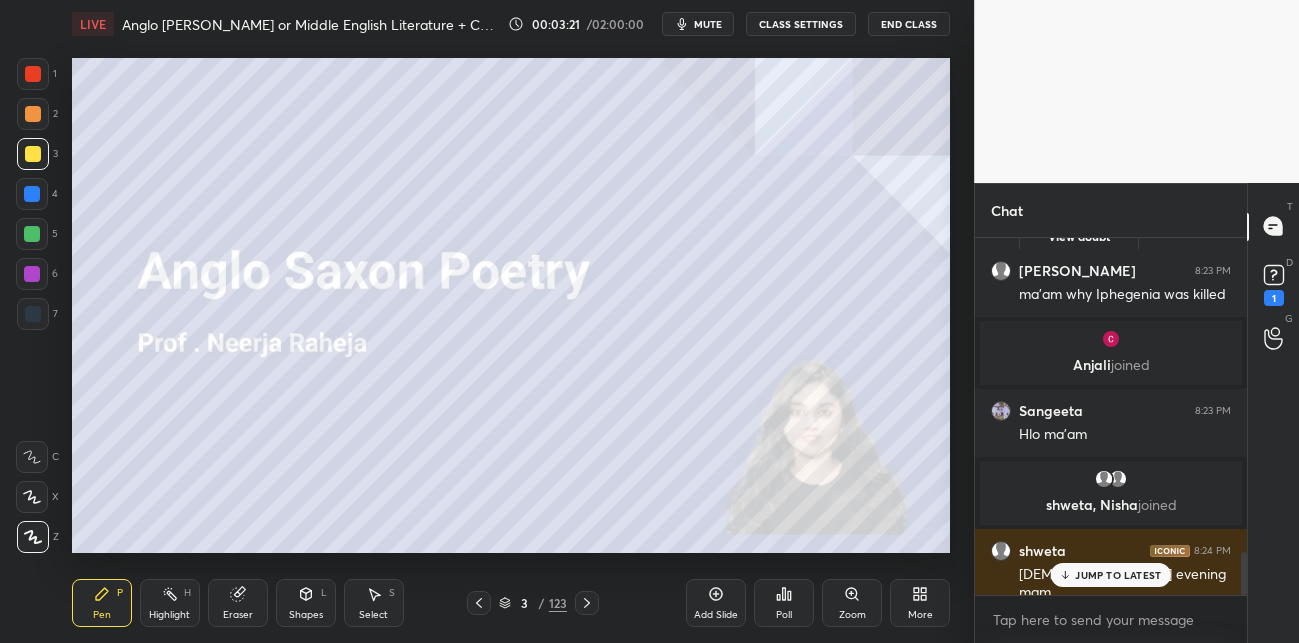 scroll, scrollTop: 2635, scrollLeft: 0, axis: vertical 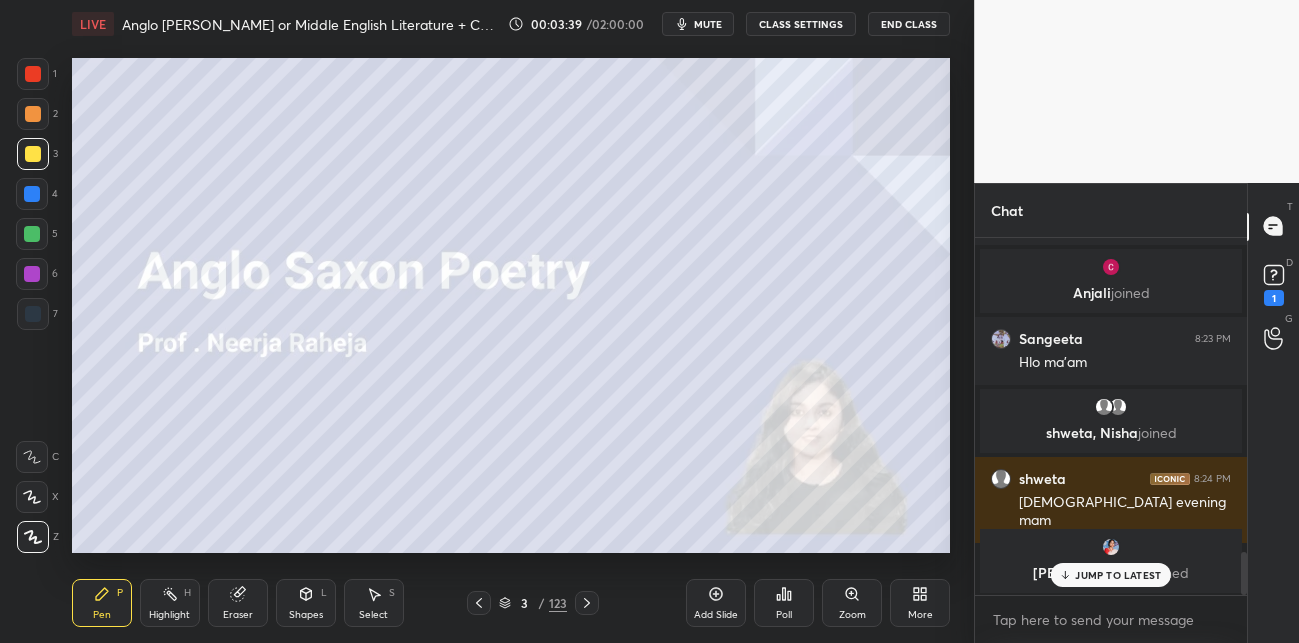 drag, startPoint x: 718, startPoint y: 598, endPoint x: 741, endPoint y: 549, distance: 54.129475 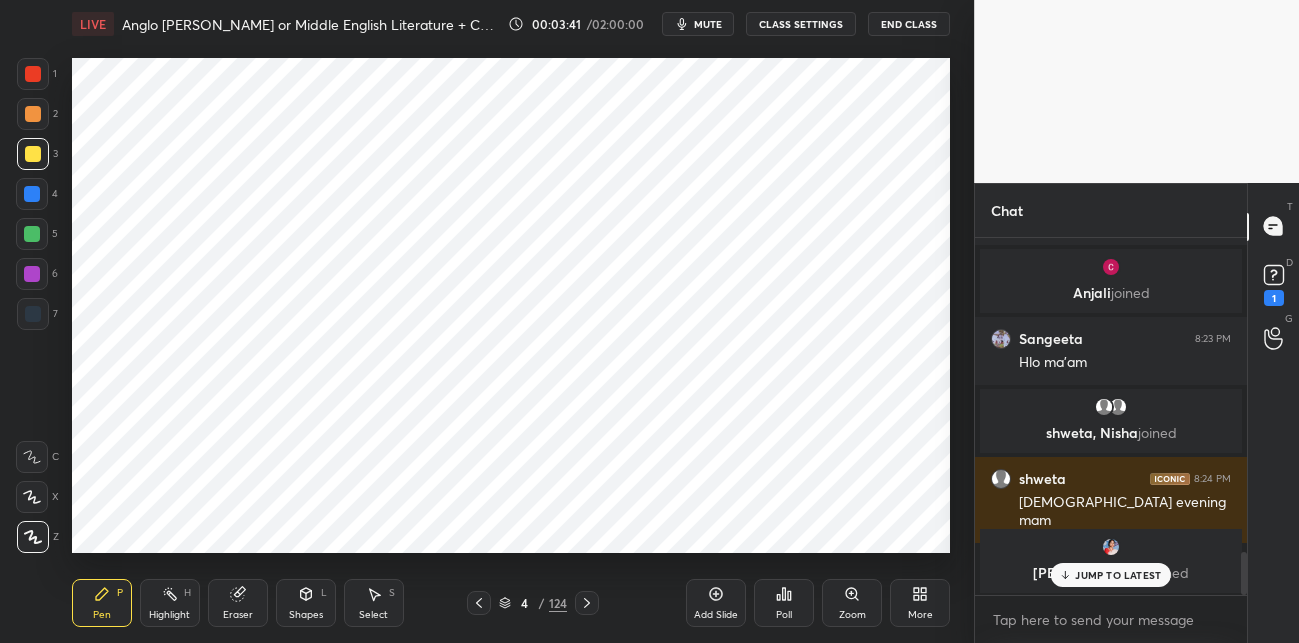 drag, startPoint x: 40, startPoint y: 201, endPoint x: 69, endPoint y: 187, distance: 32.202484 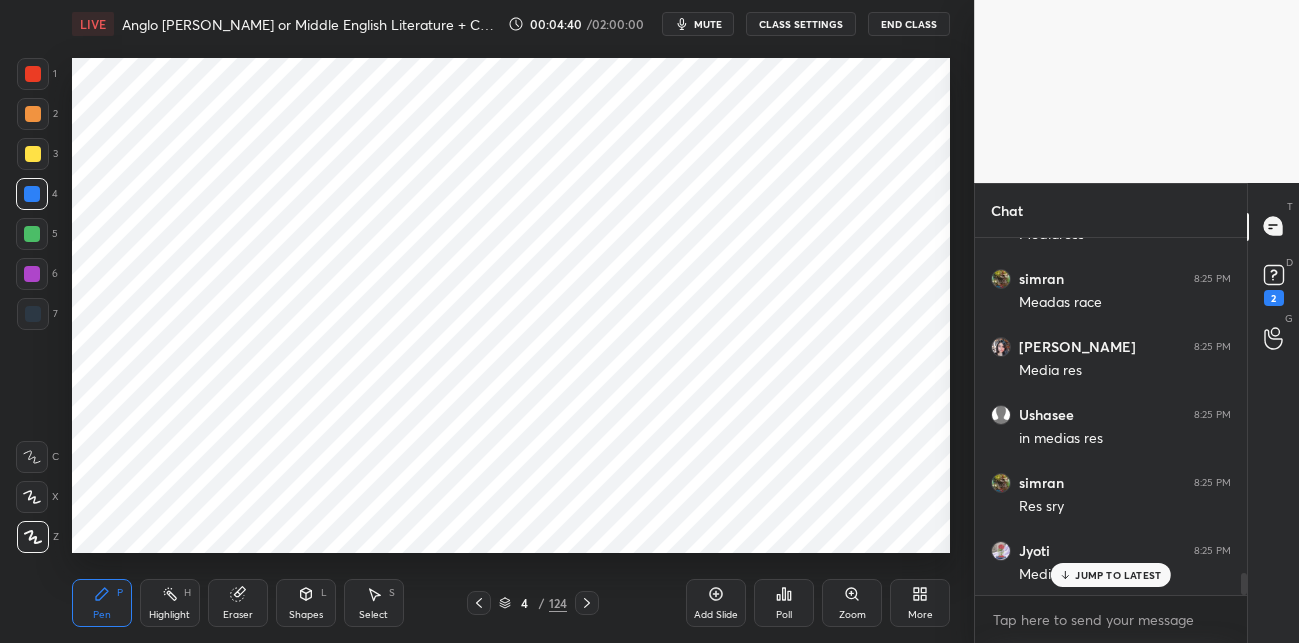 scroll, scrollTop: 5433, scrollLeft: 0, axis: vertical 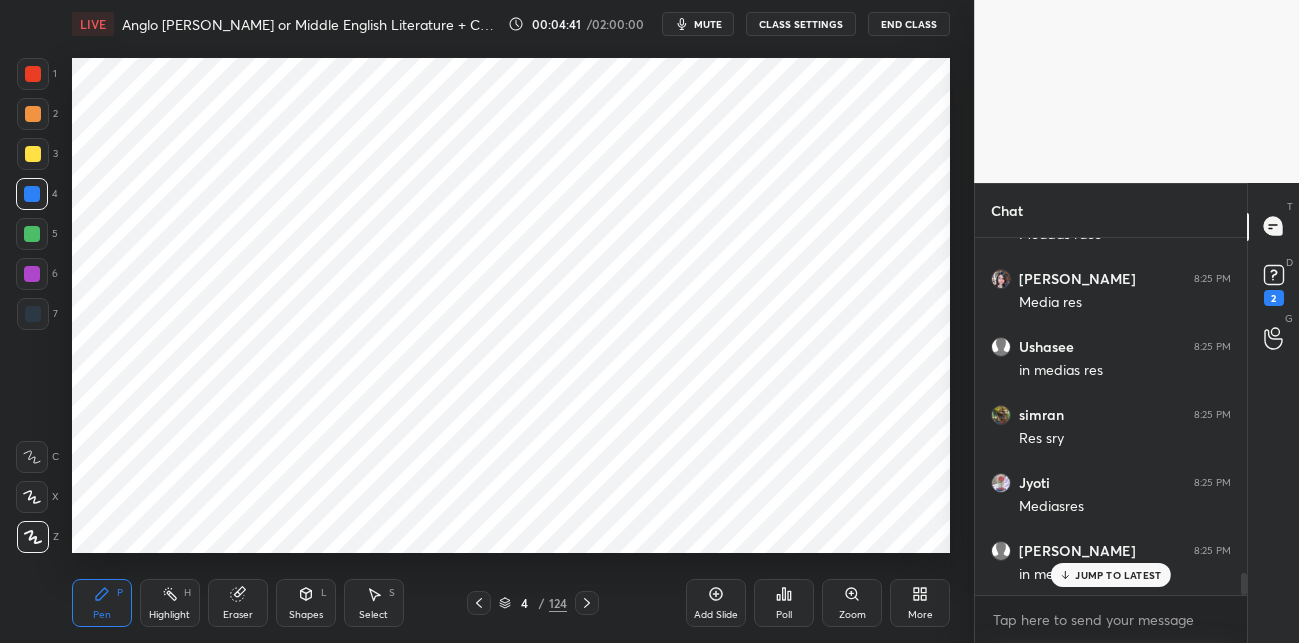 drag, startPoint x: 39, startPoint y: 75, endPoint x: 59, endPoint y: 73, distance: 20.09975 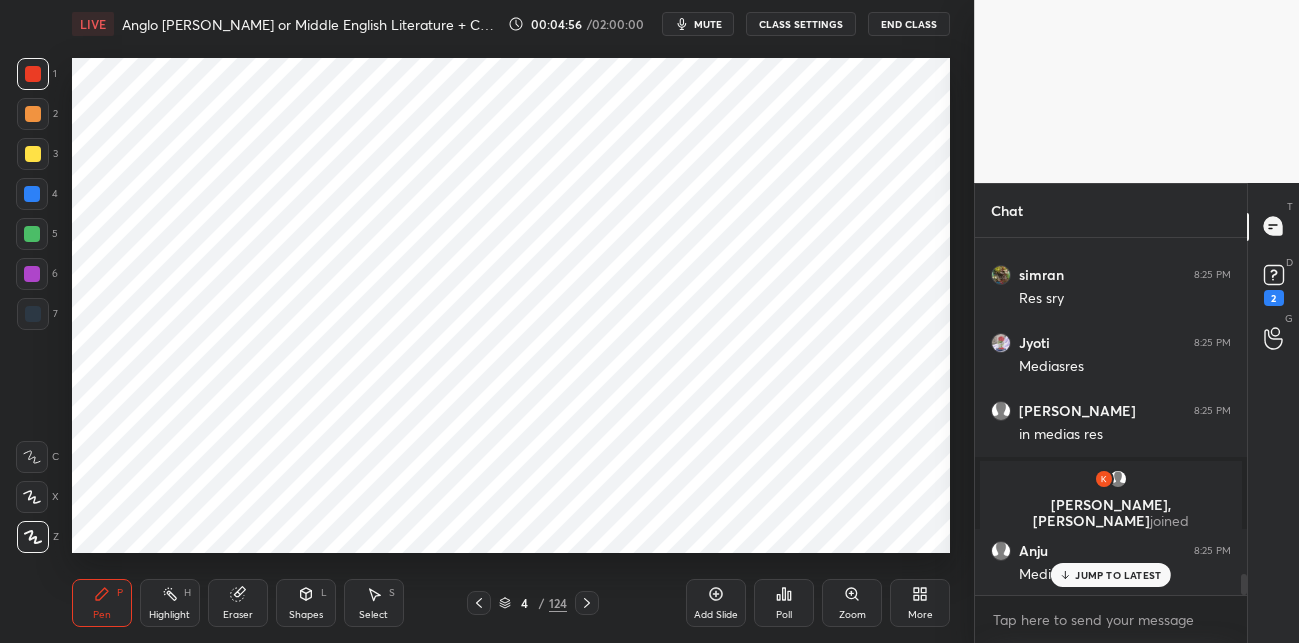scroll, scrollTop: 5645, scrollLeft: 0, axis: vertical 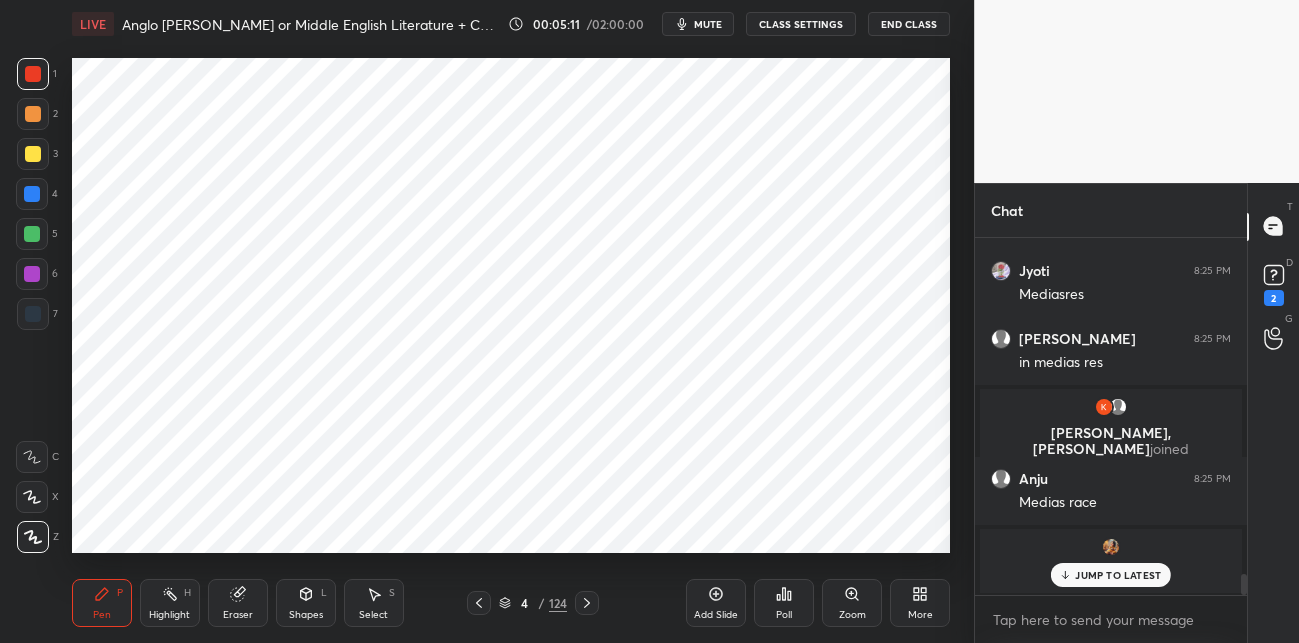 drag, startPoint x: 39, startPoint y: 276, endPoint x: 46, endPoint y: 252, distance: 25 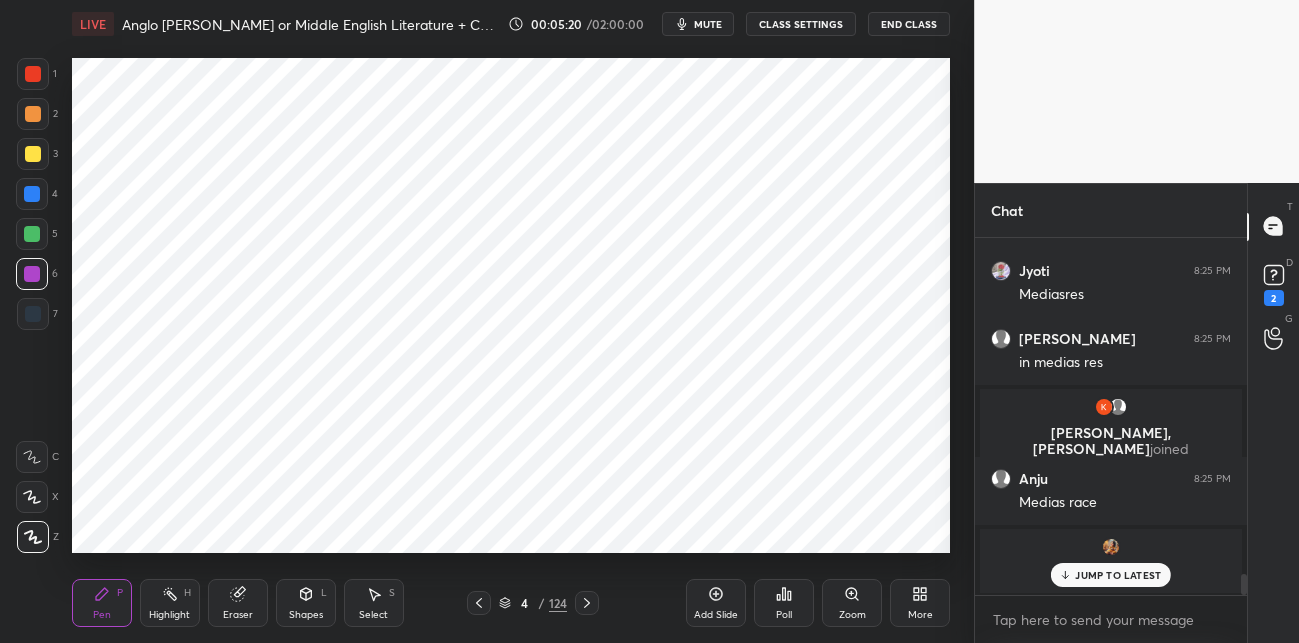 scroll, scrollTop: 5713, scrollLeft: 0, axis: vertical 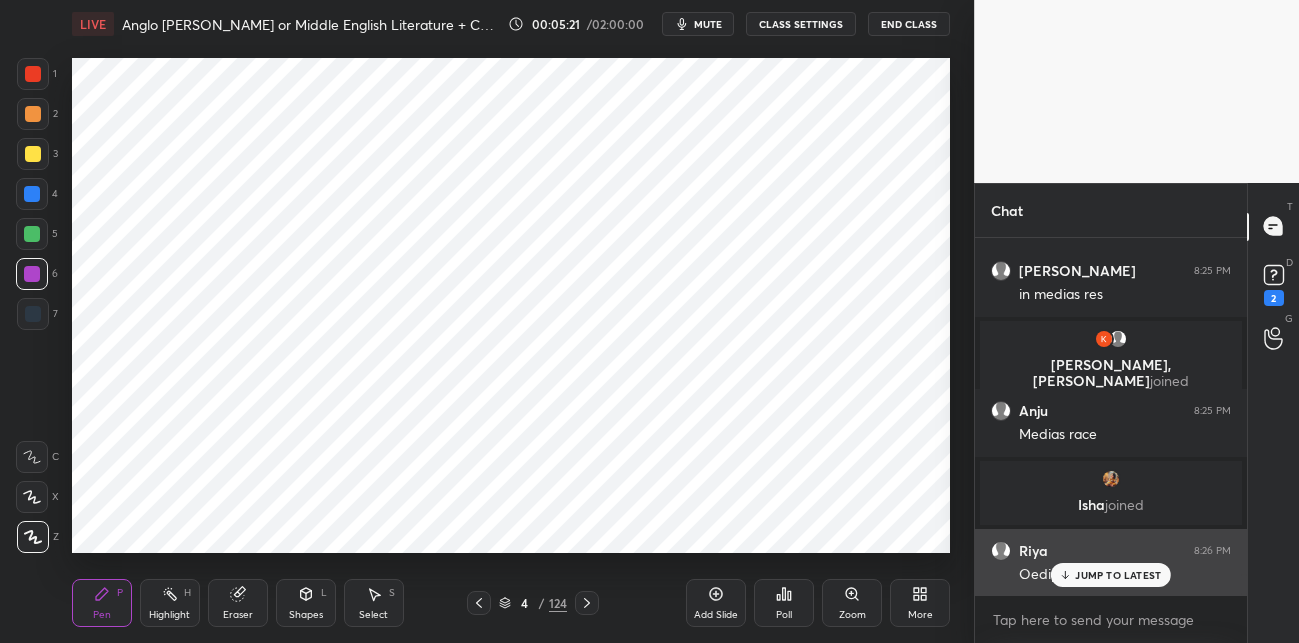 click on "JUMP TO LATEST" at bounding box center (1118, 575) 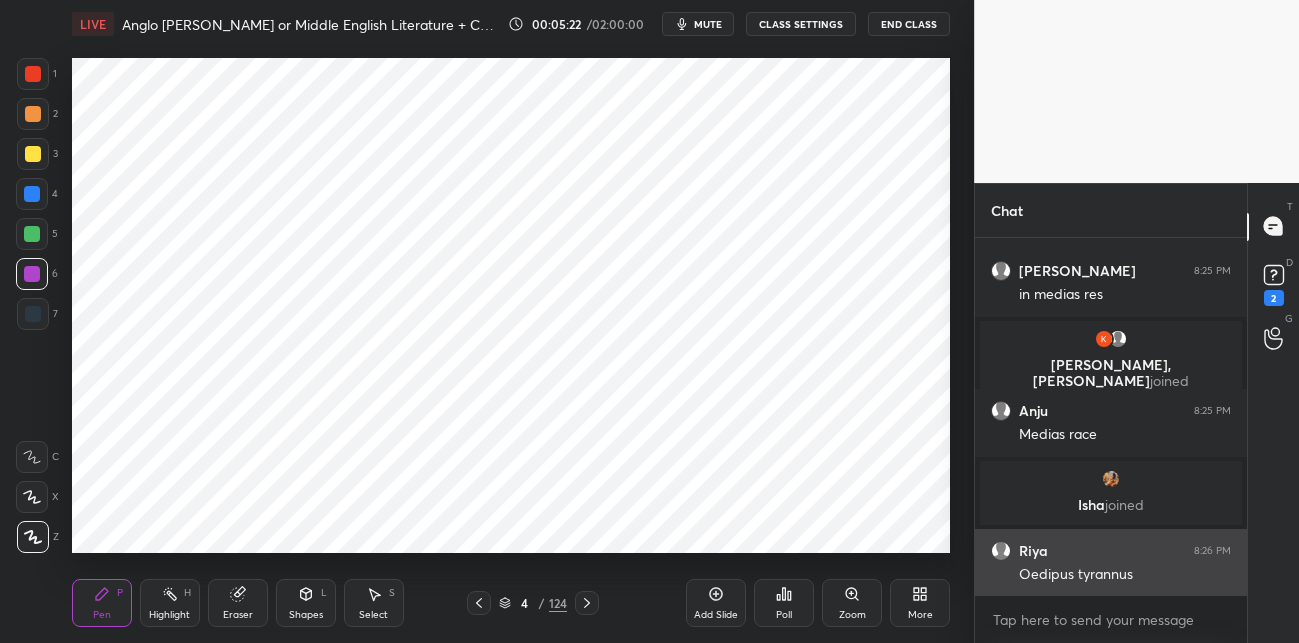 scroll, scrollTop: 5781, scrollLeft: 0, axis: vertical 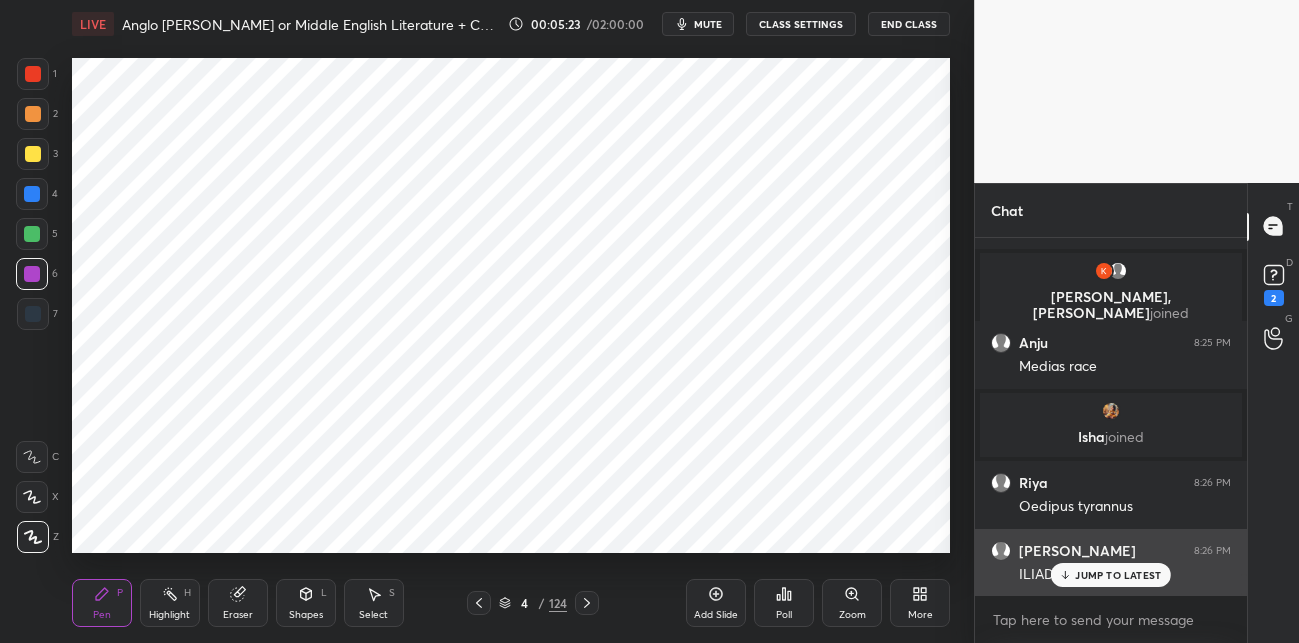 click on "JUMP TO LATEST" at bounding box center [1118, 575] 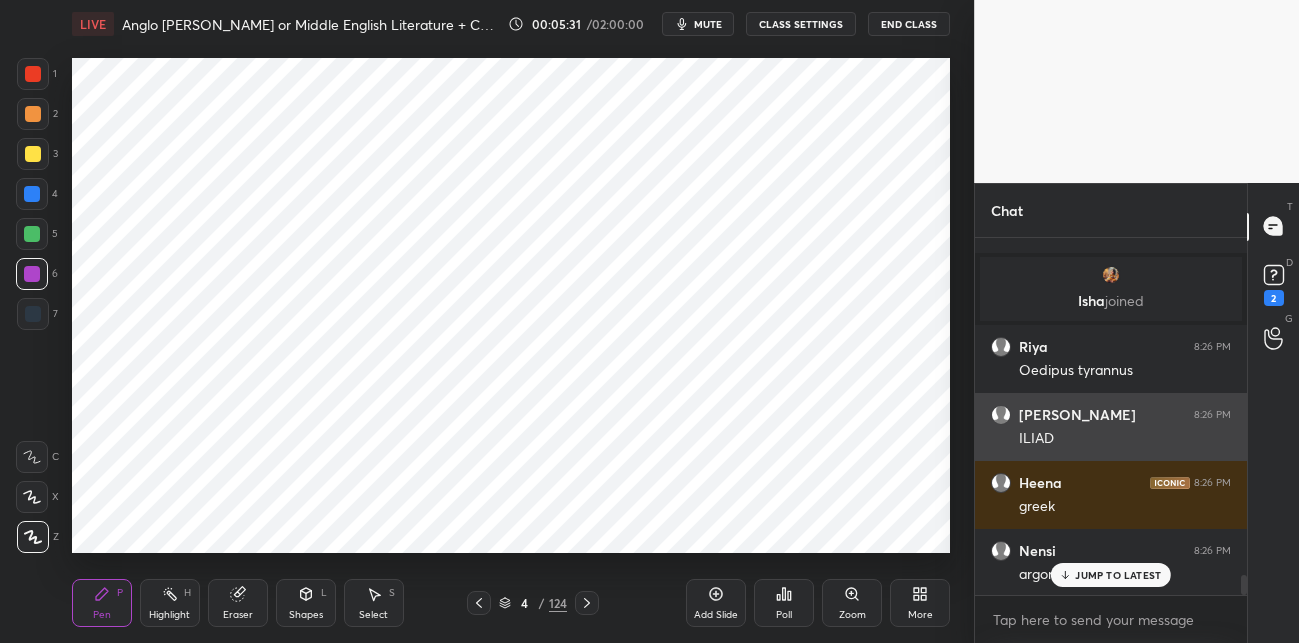 scroll, scrollTop: 5985, scrollLeft: 0, axis: vertical 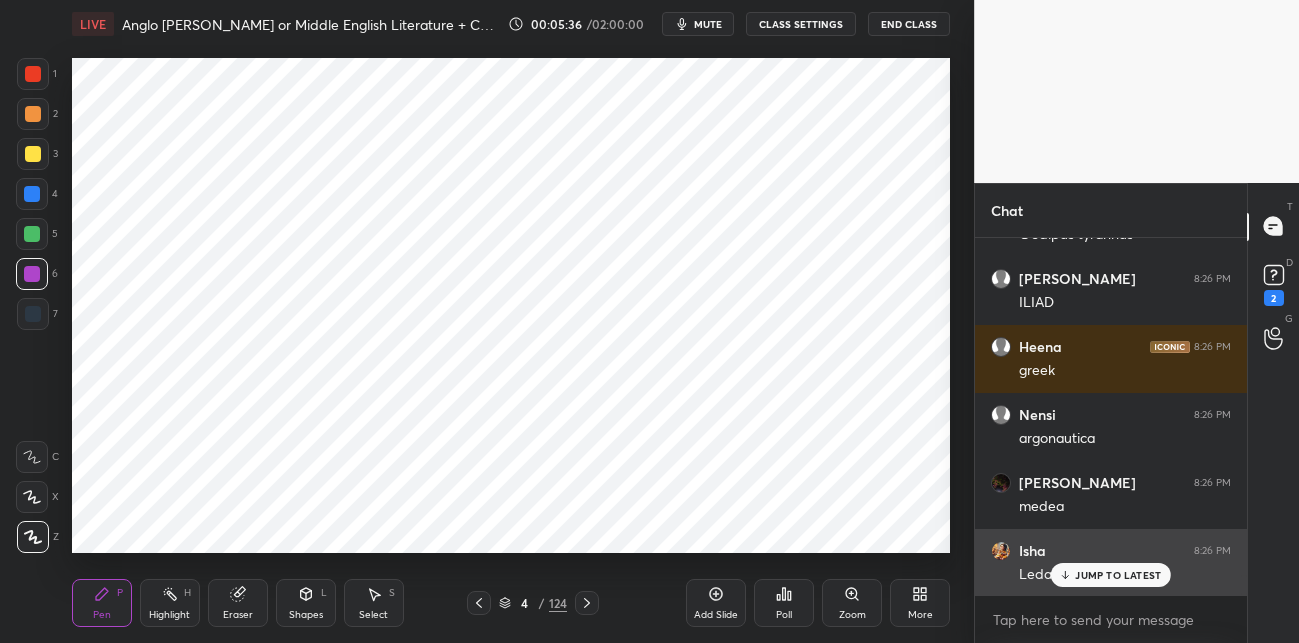 click on "JUMP TO LATEST" at bounding box center (1111, 575) 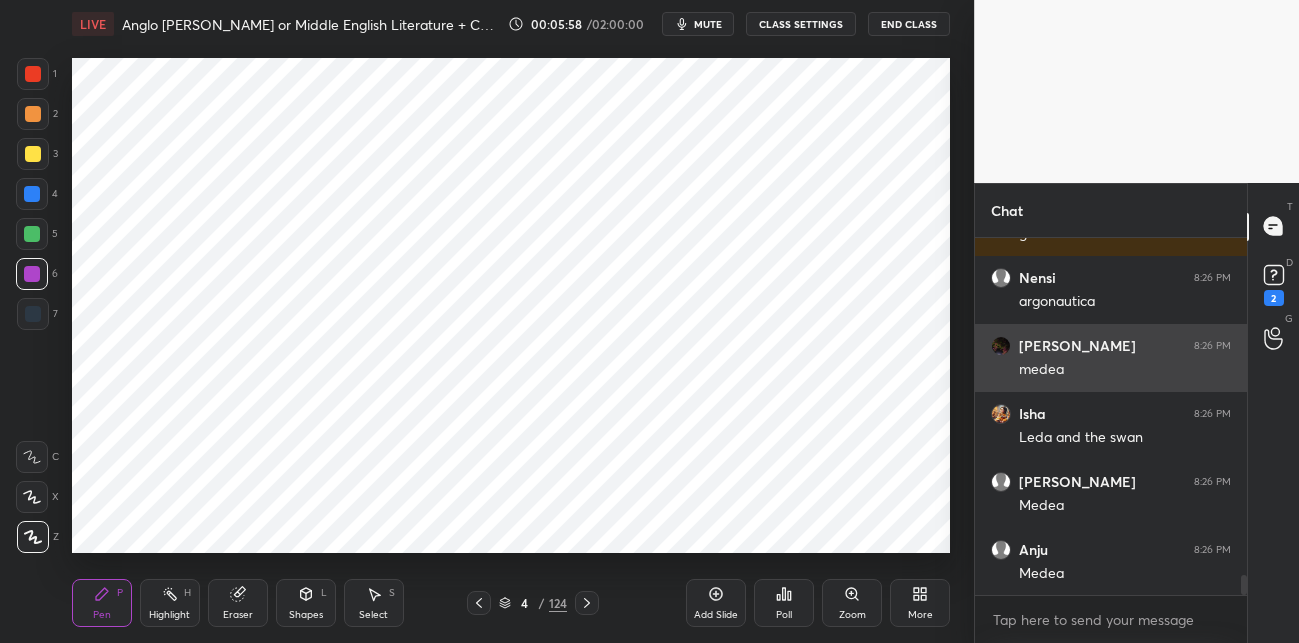 scroll, scrollTop: 6261, scrollLeft: 0, axis: vertical 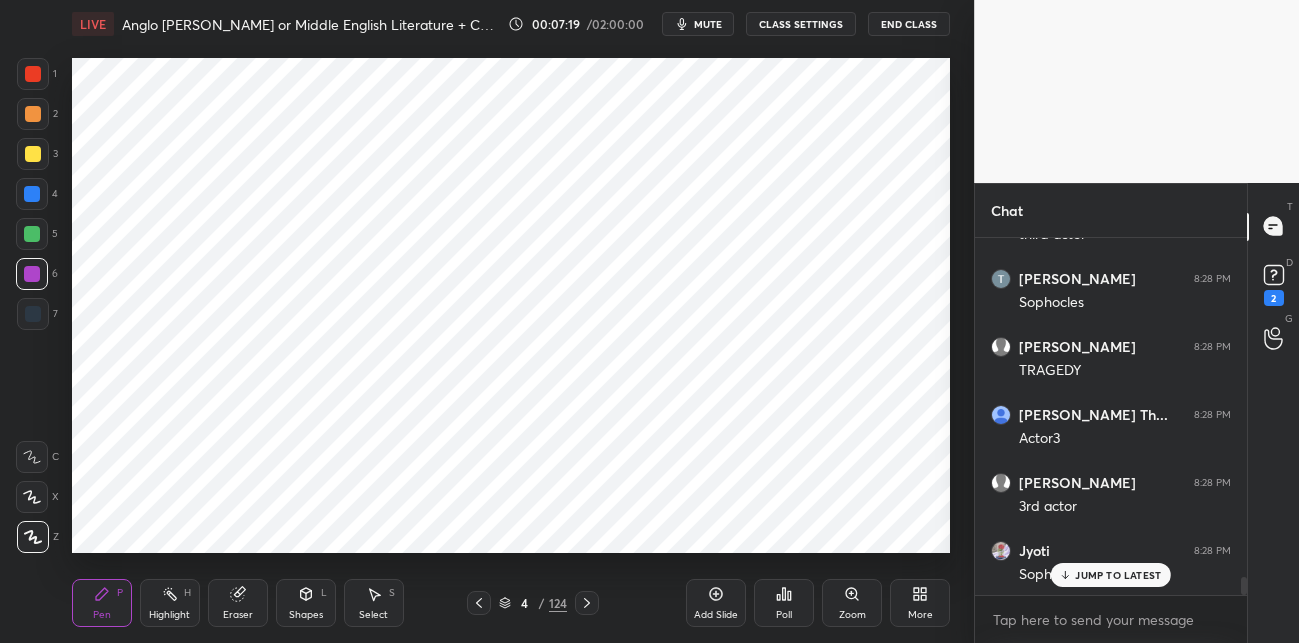 drag, startPoint x: 713, startPoint y: 591, endPoint x: 710, endPoint y: 558, distance: 33.13608 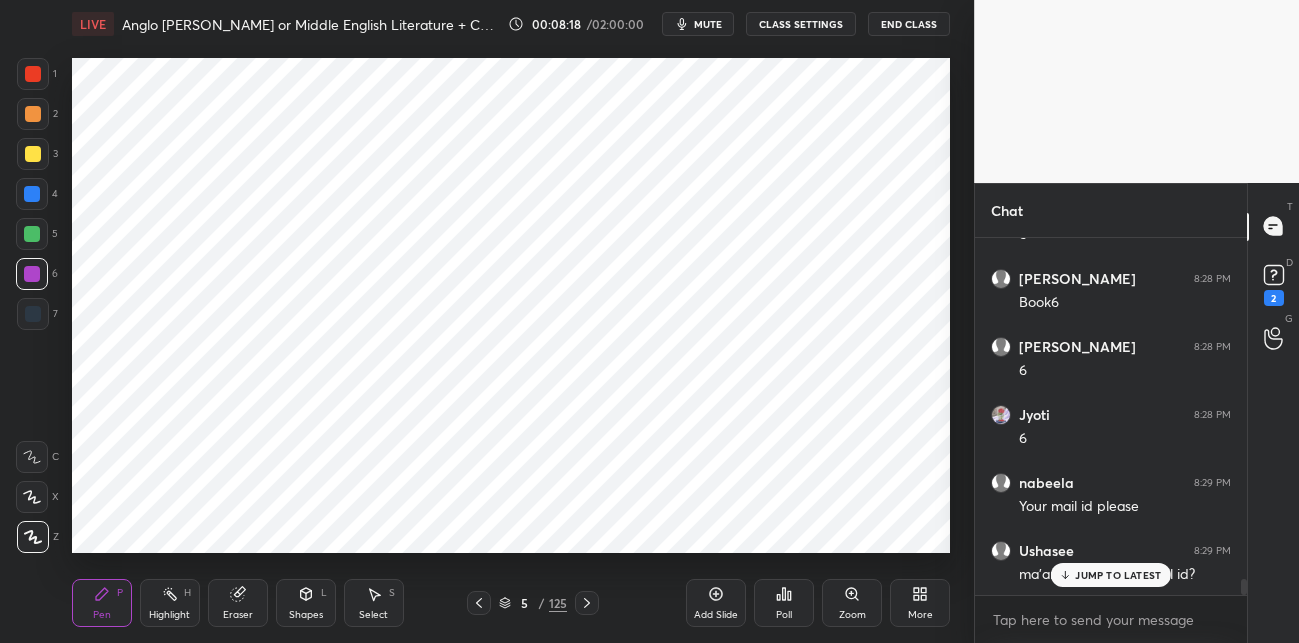 scroll, scrollTop: 7675, scrollLeft: 0, axis: vertical 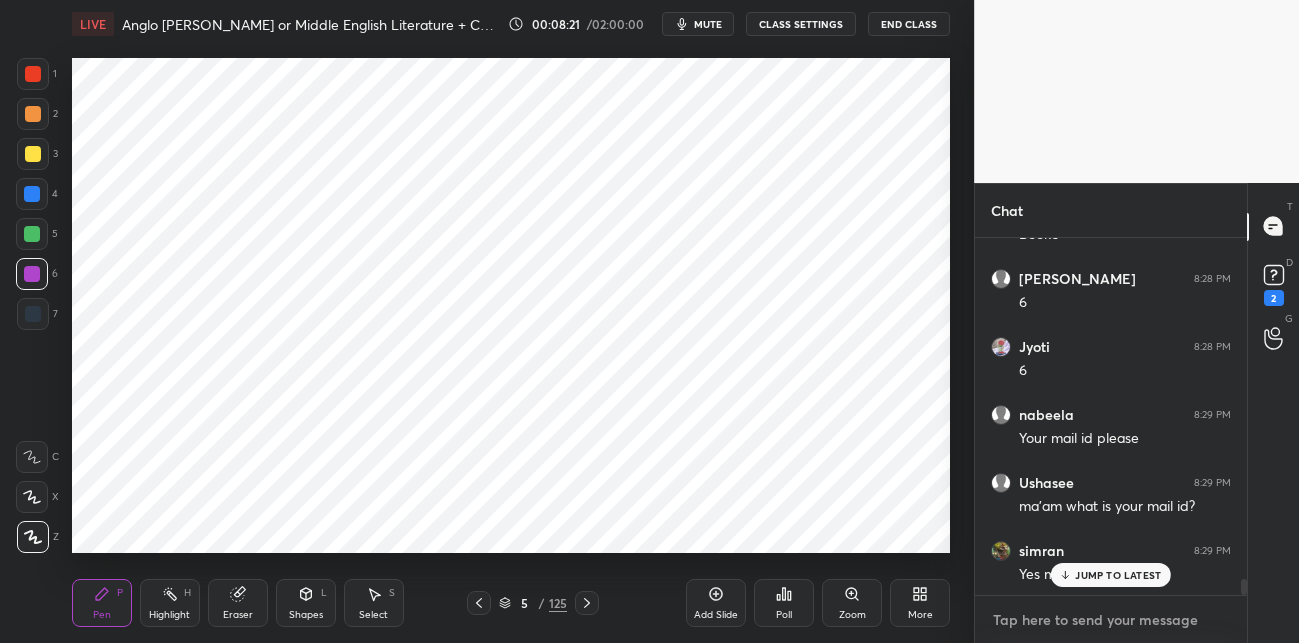 type on "x" 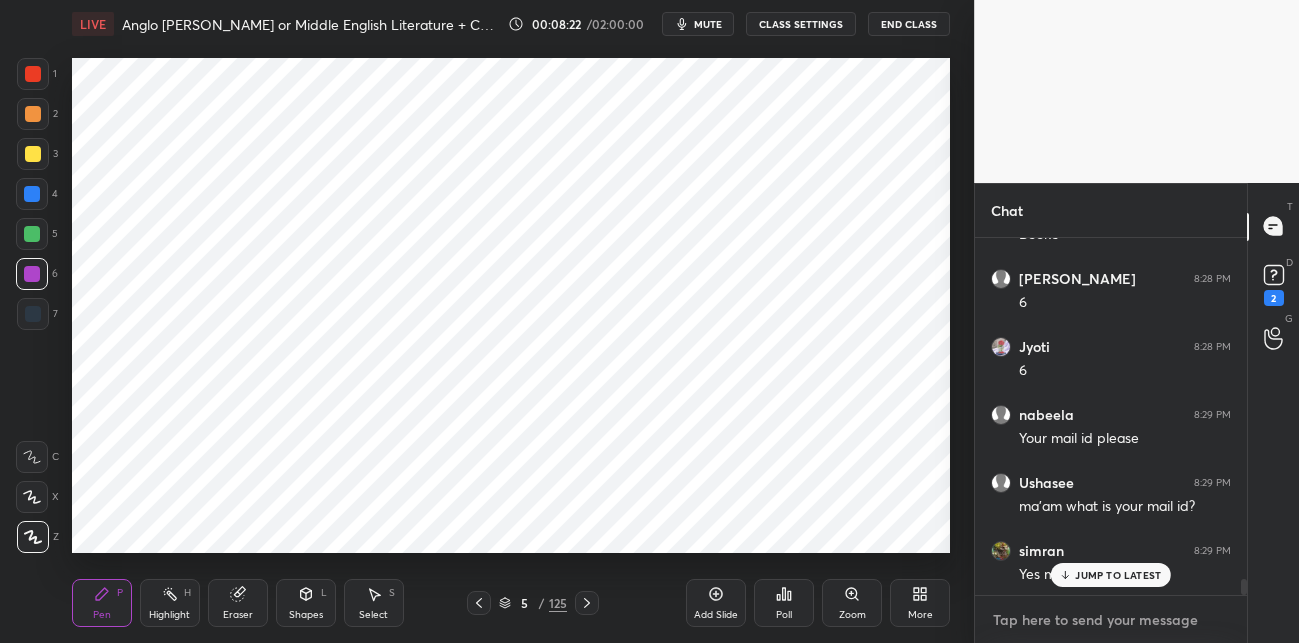 click at bounding box center (1111, 620) 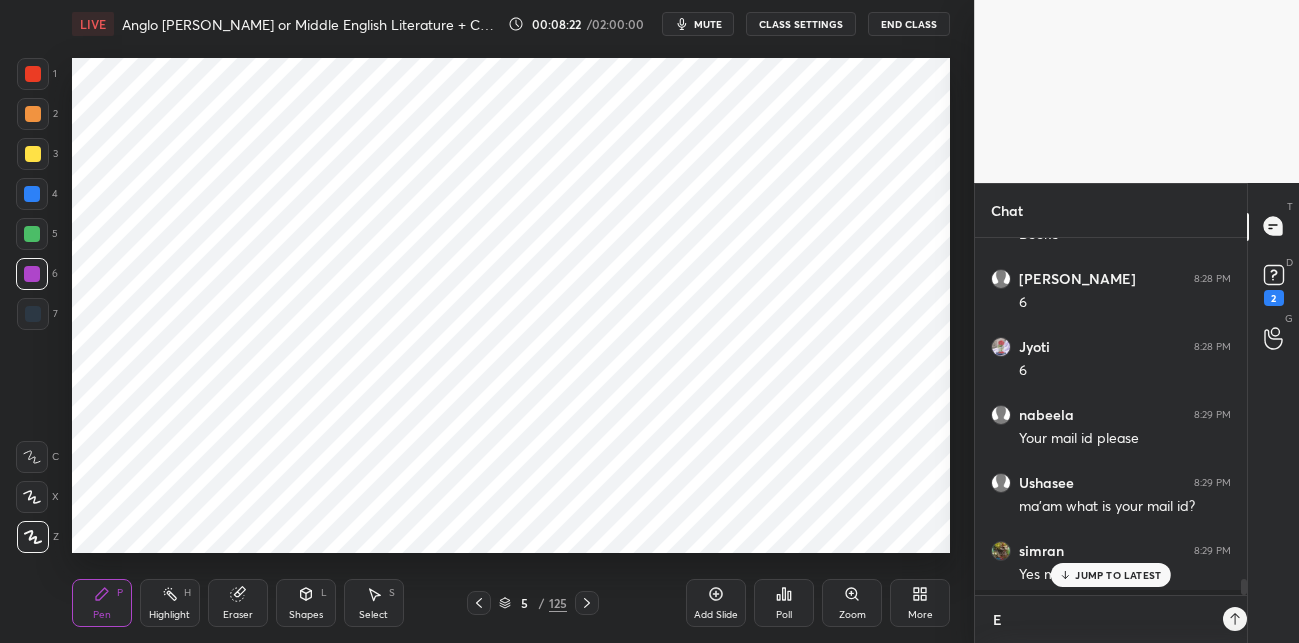 scroll, scrollTop: 352, scrollLeft: 265, axis: both 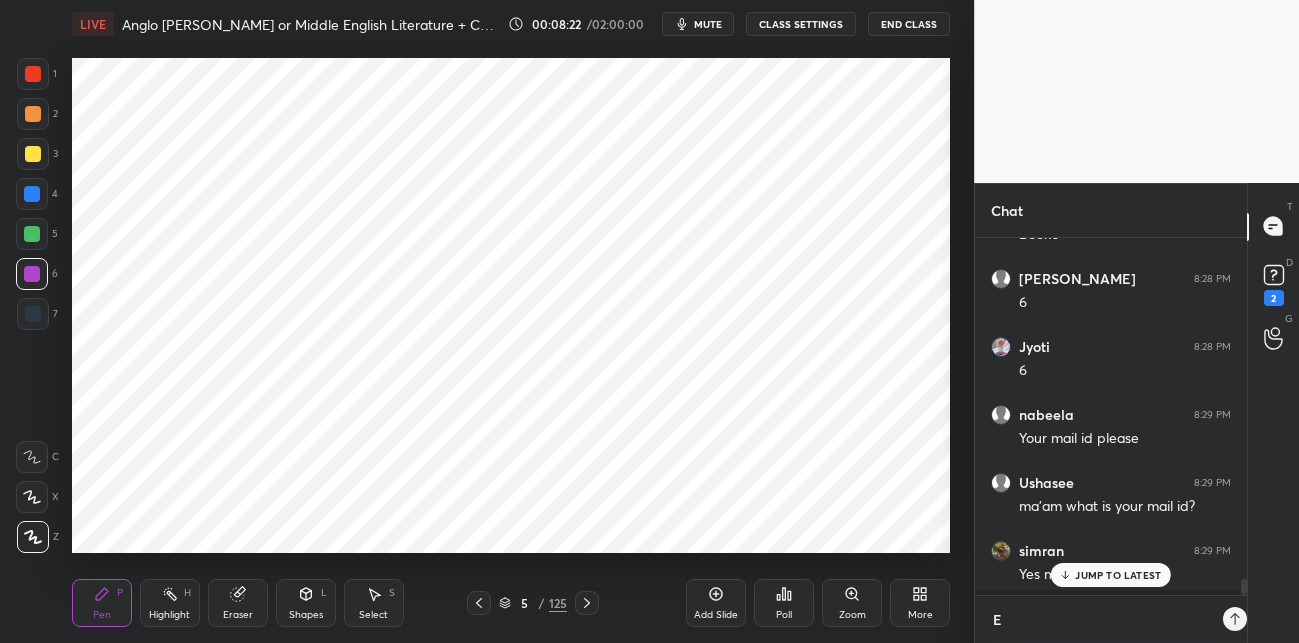type on "Em" 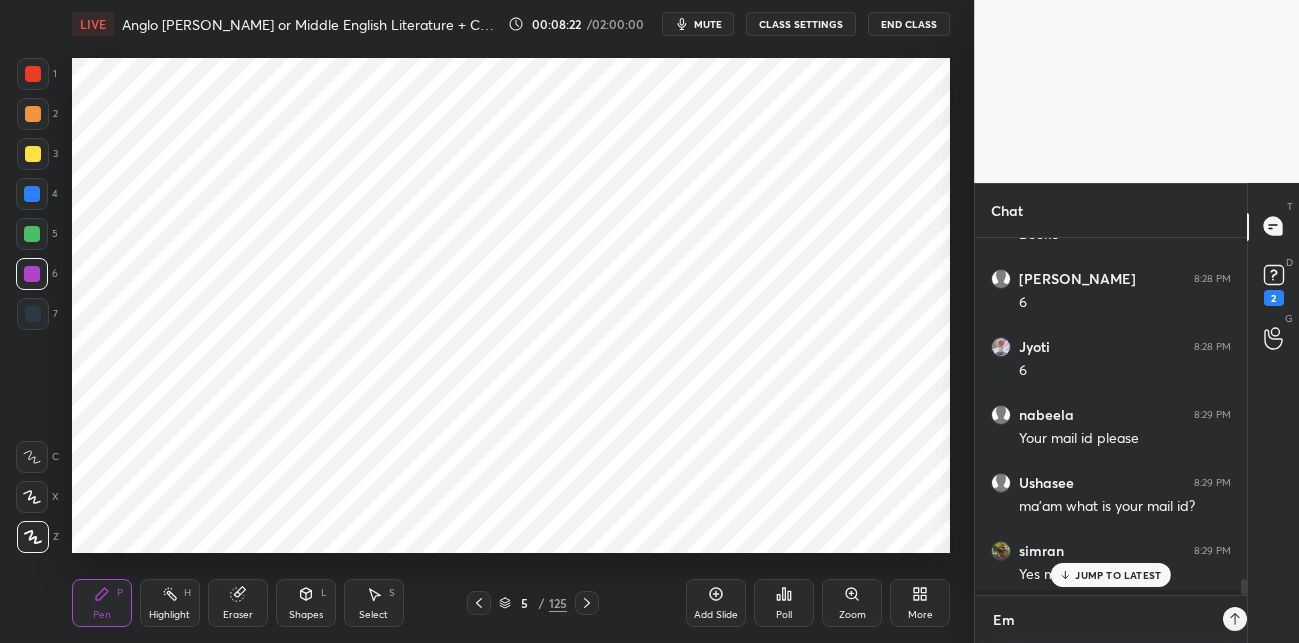 scroll, scrollTop: 6, scrollLeft: 7, axis: both 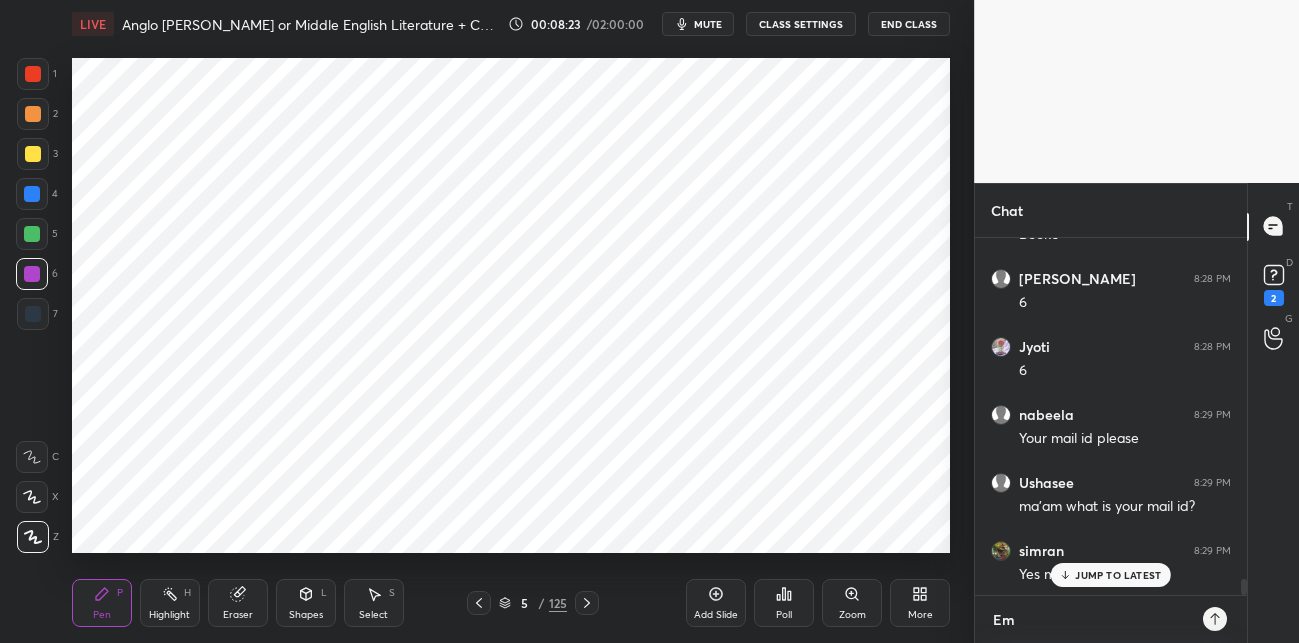 type on "Ema" 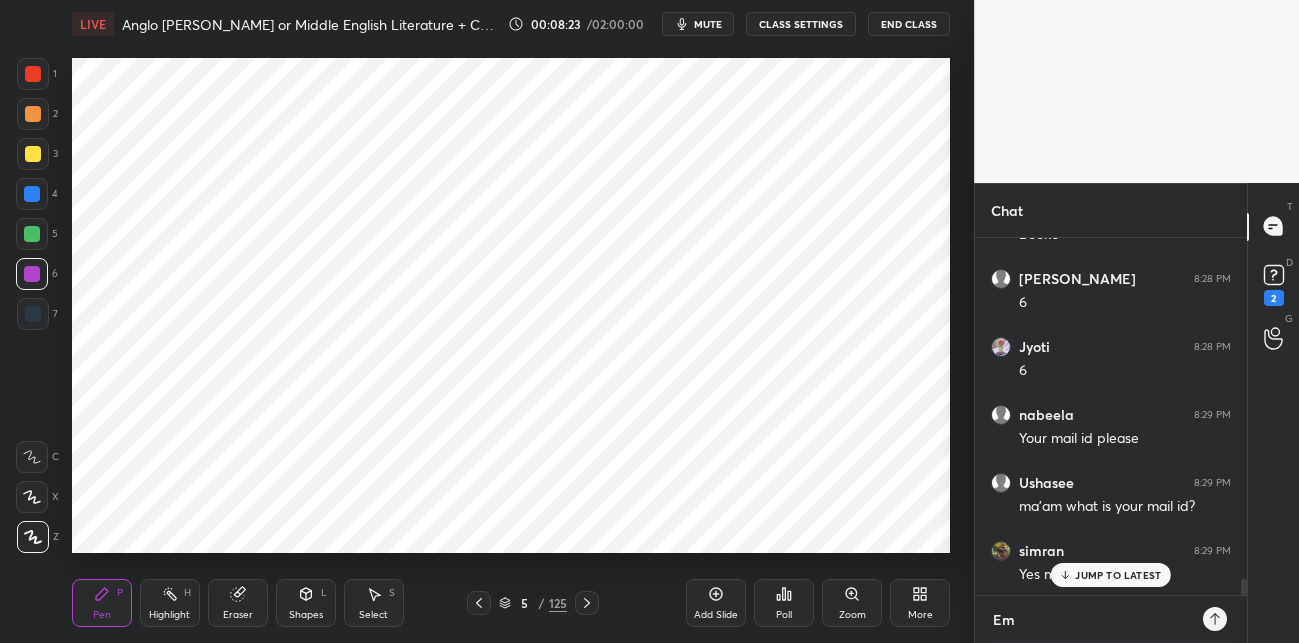 type on "x" 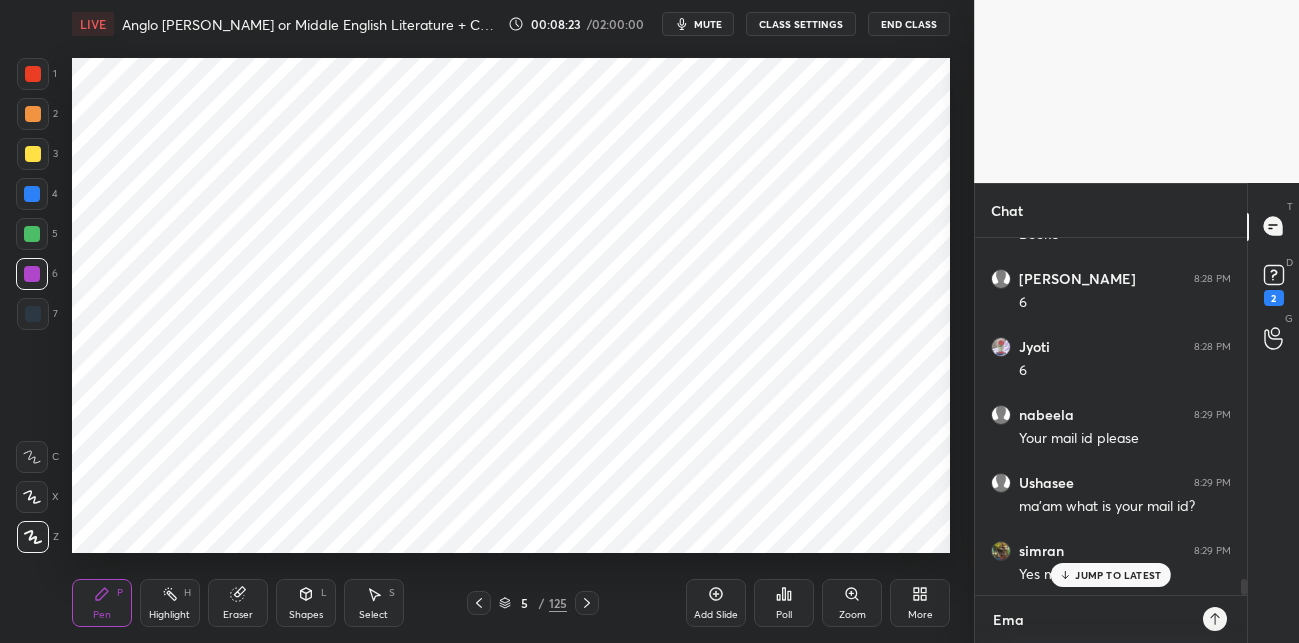 type on "Emai" 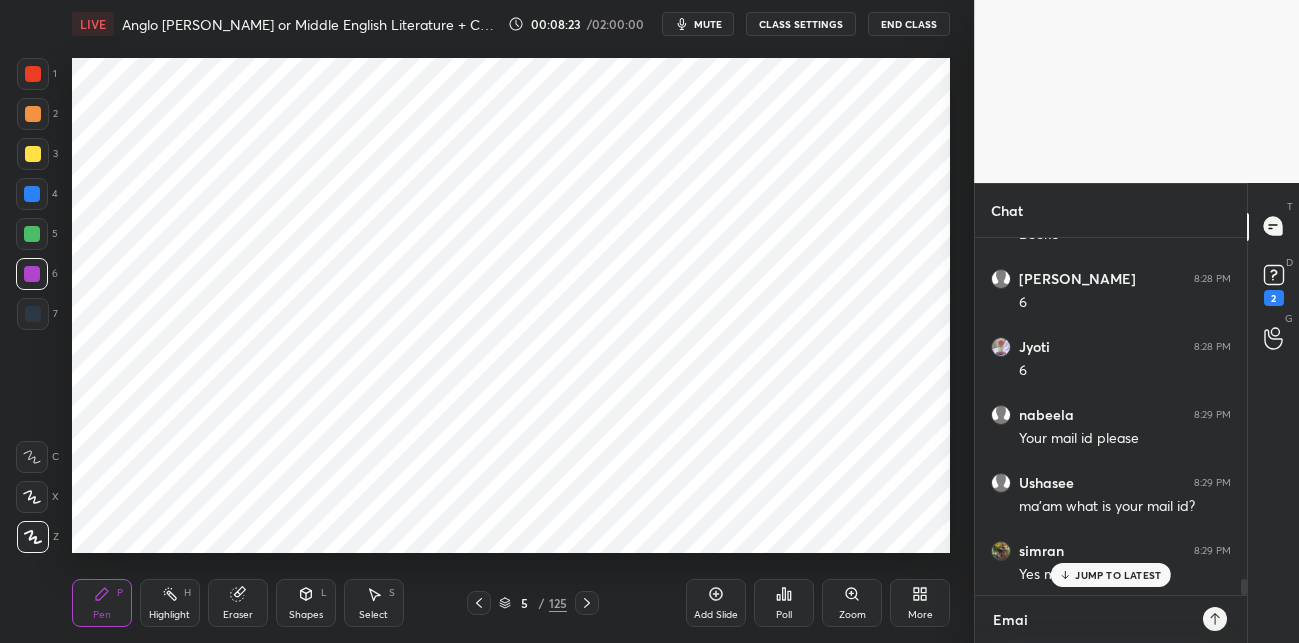 type on "Email" 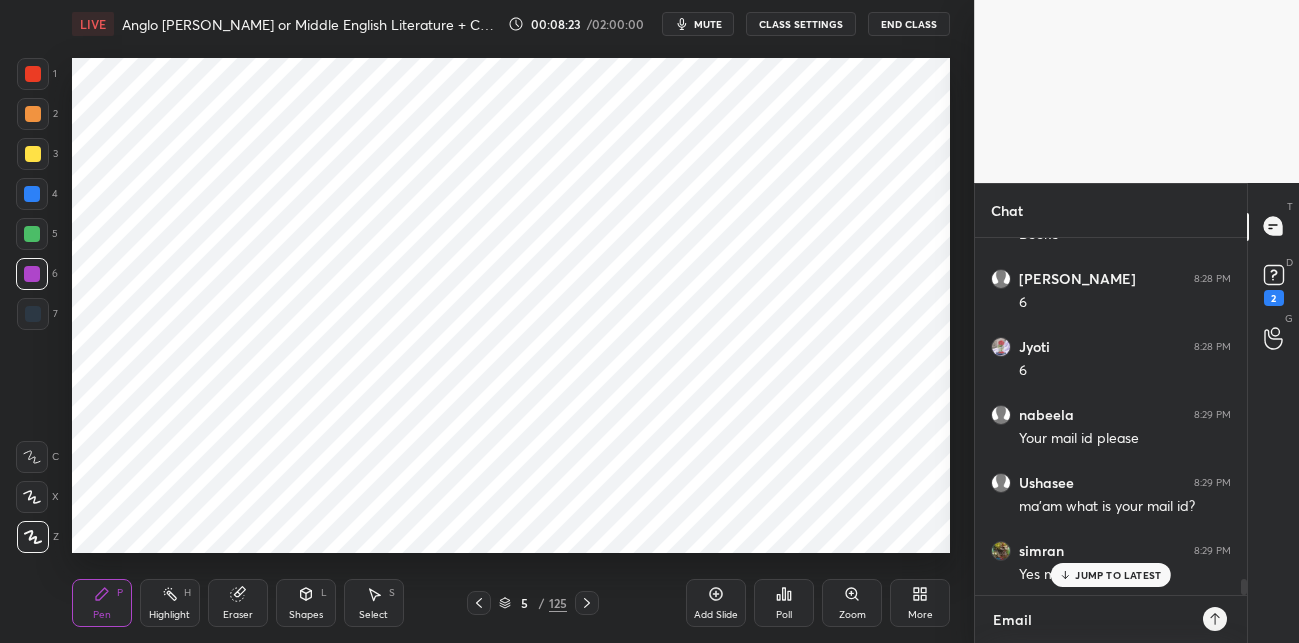 type on "Email:" 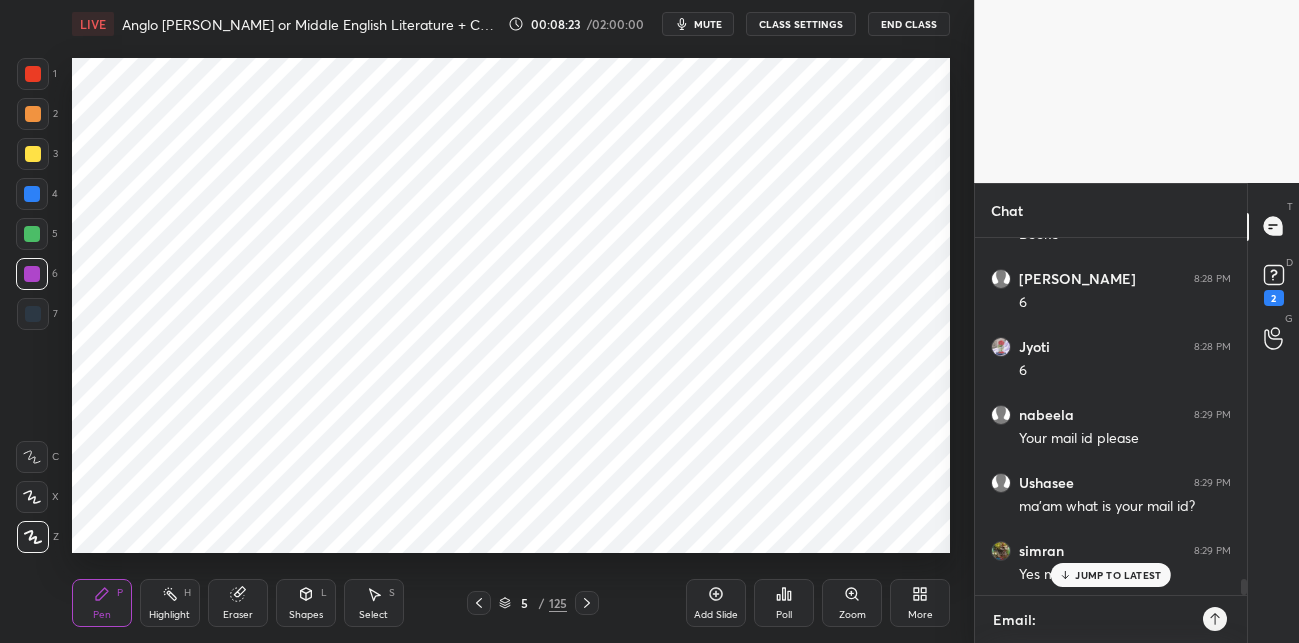 type on "Email:" 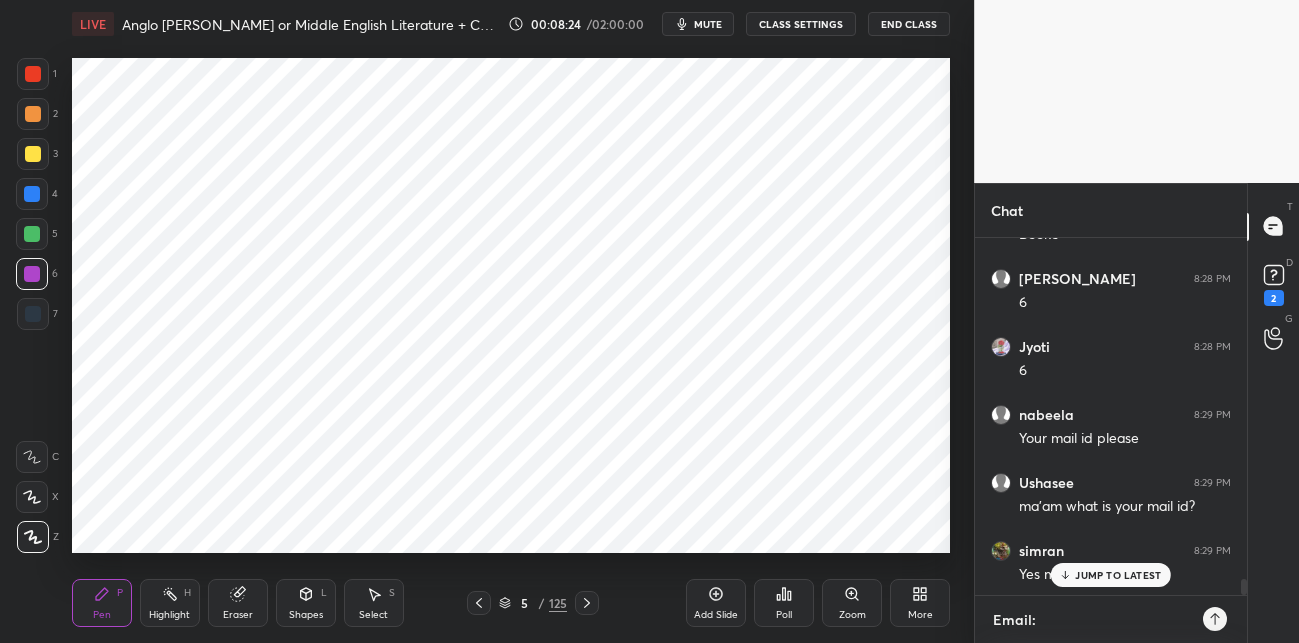 type on "Email: n" 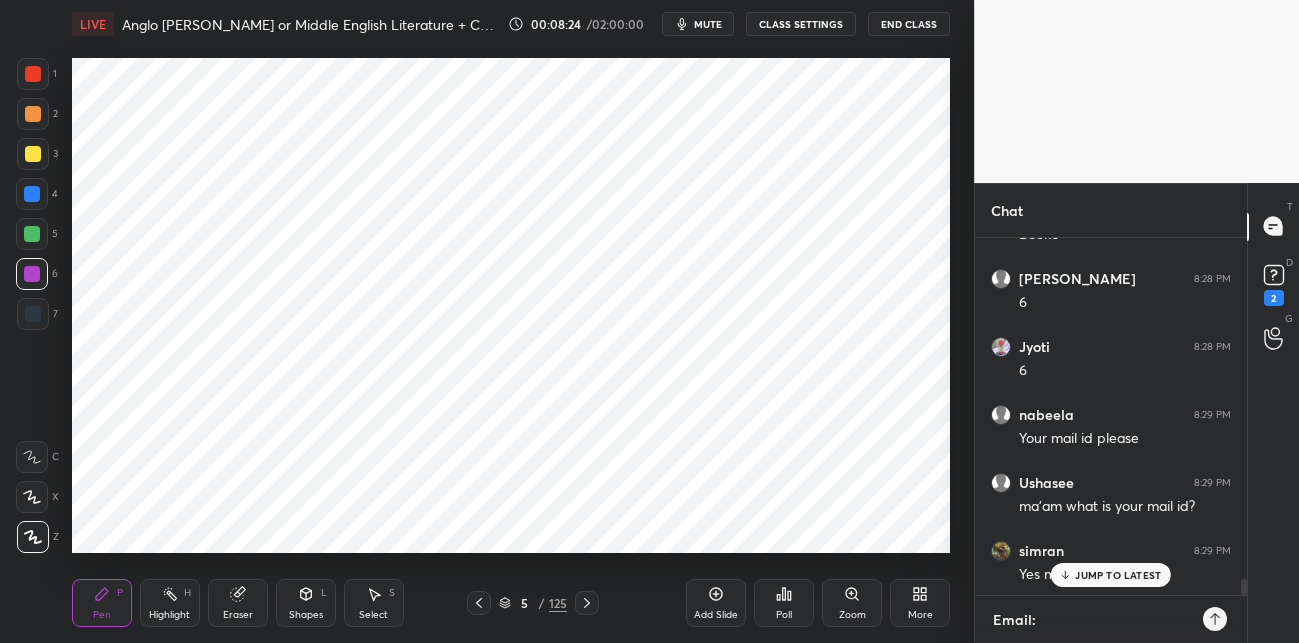 type on "x" 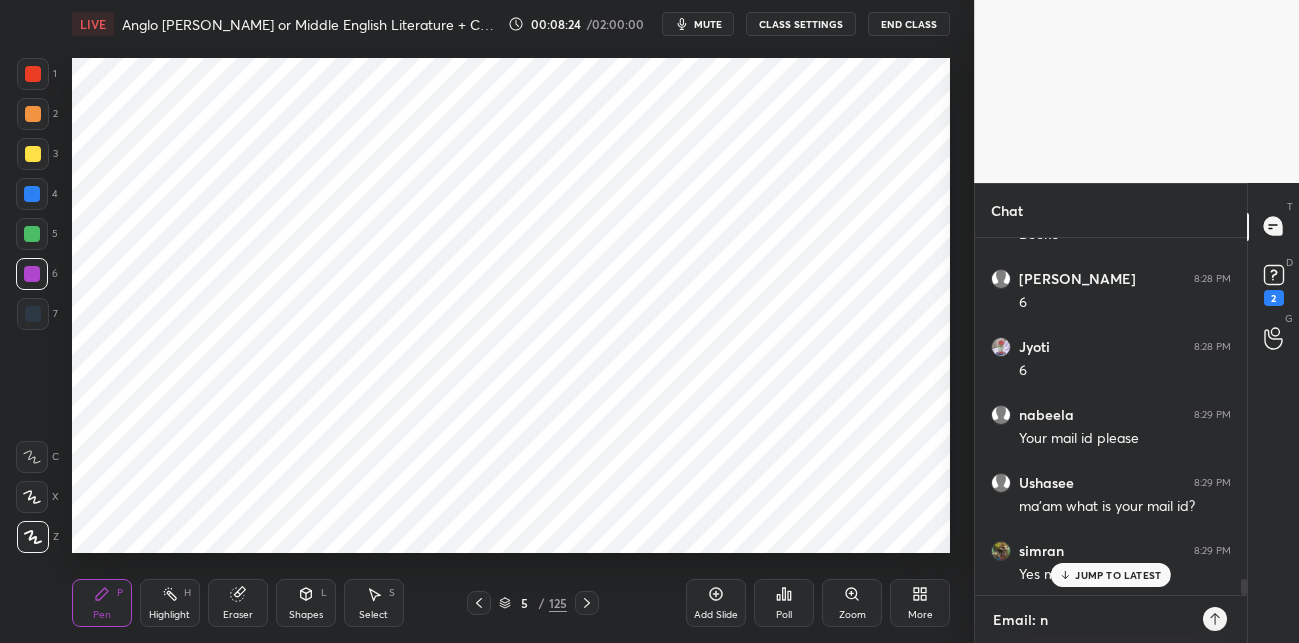 type on "Email: ne" 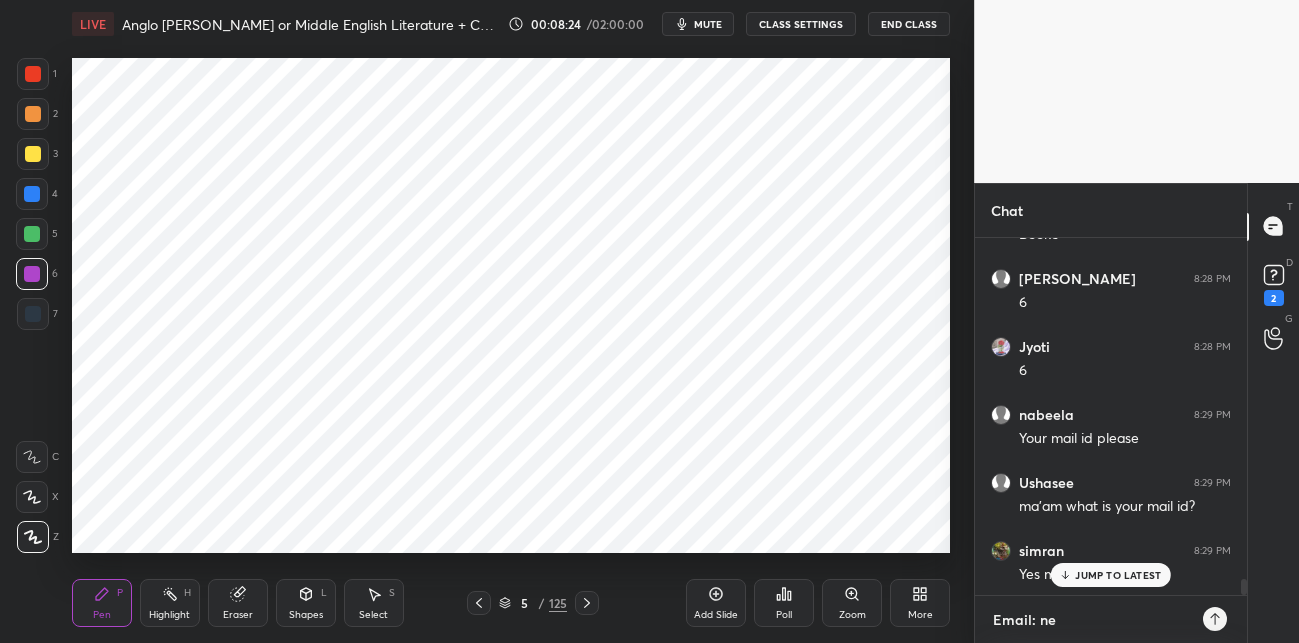 type on "x" 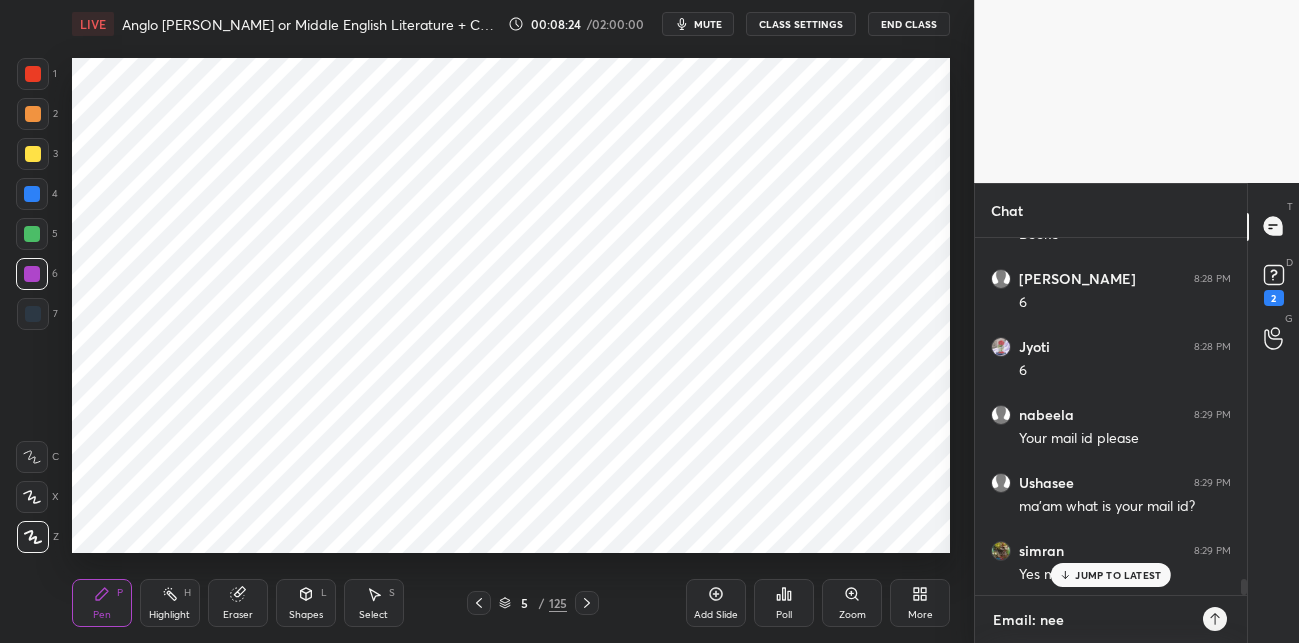 type on "Email: [PERSON_NAME]" 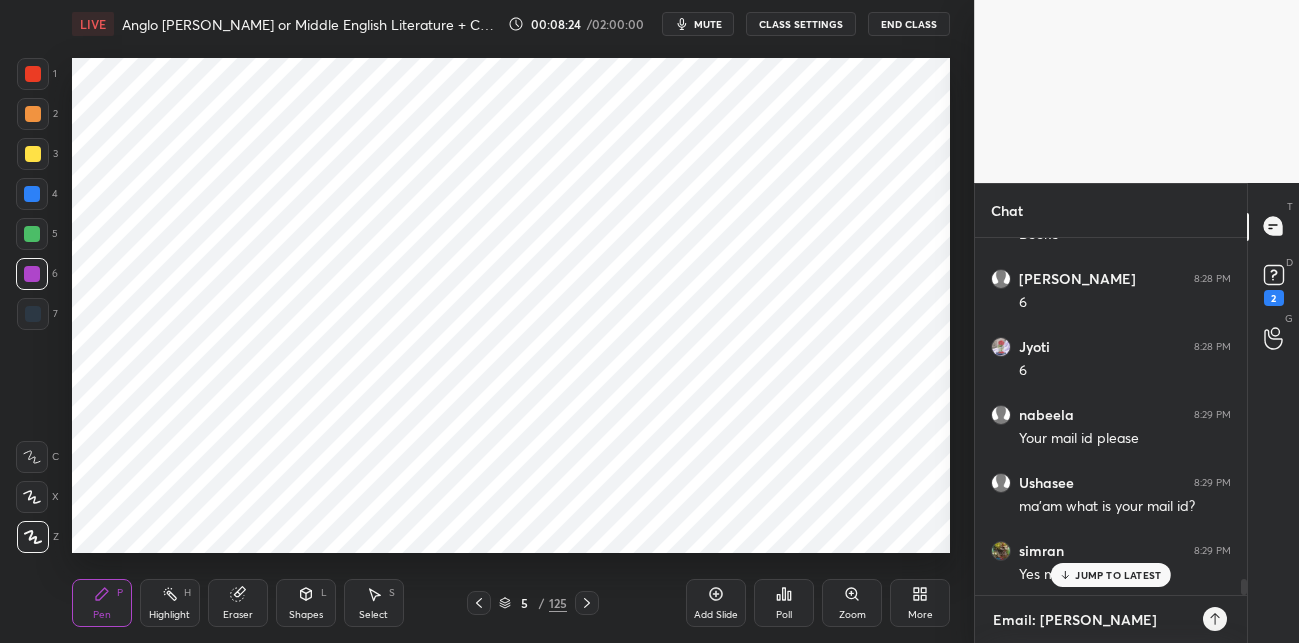 type on "Email: neerj" 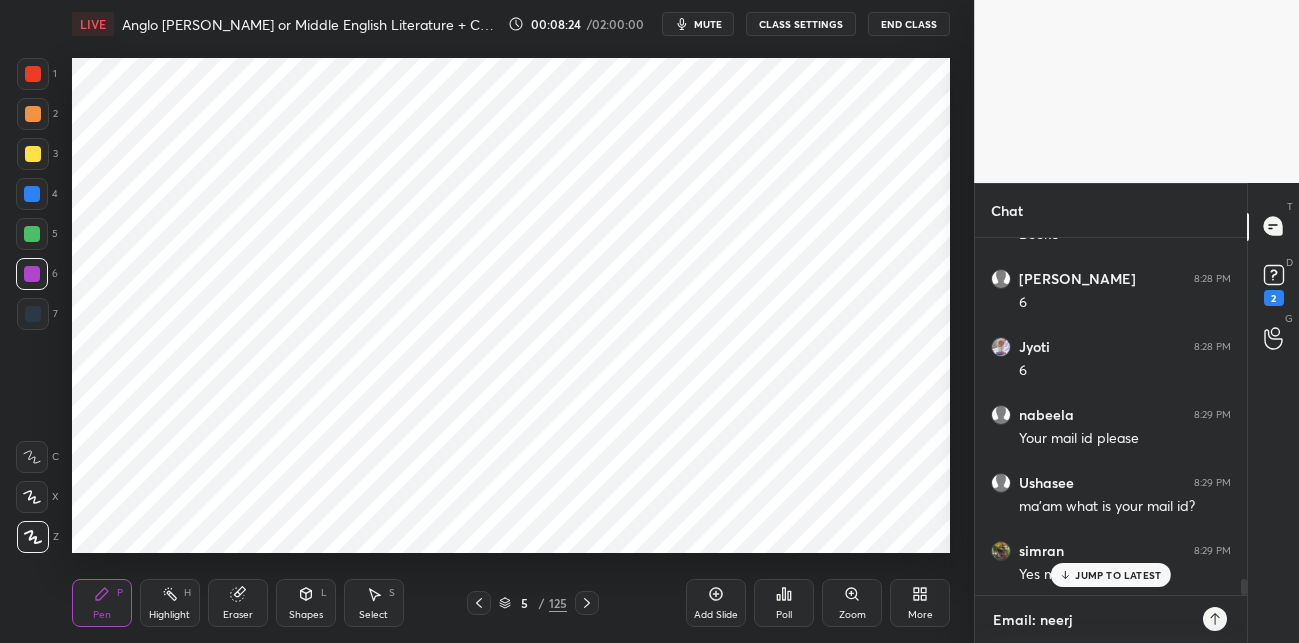 type on "x" 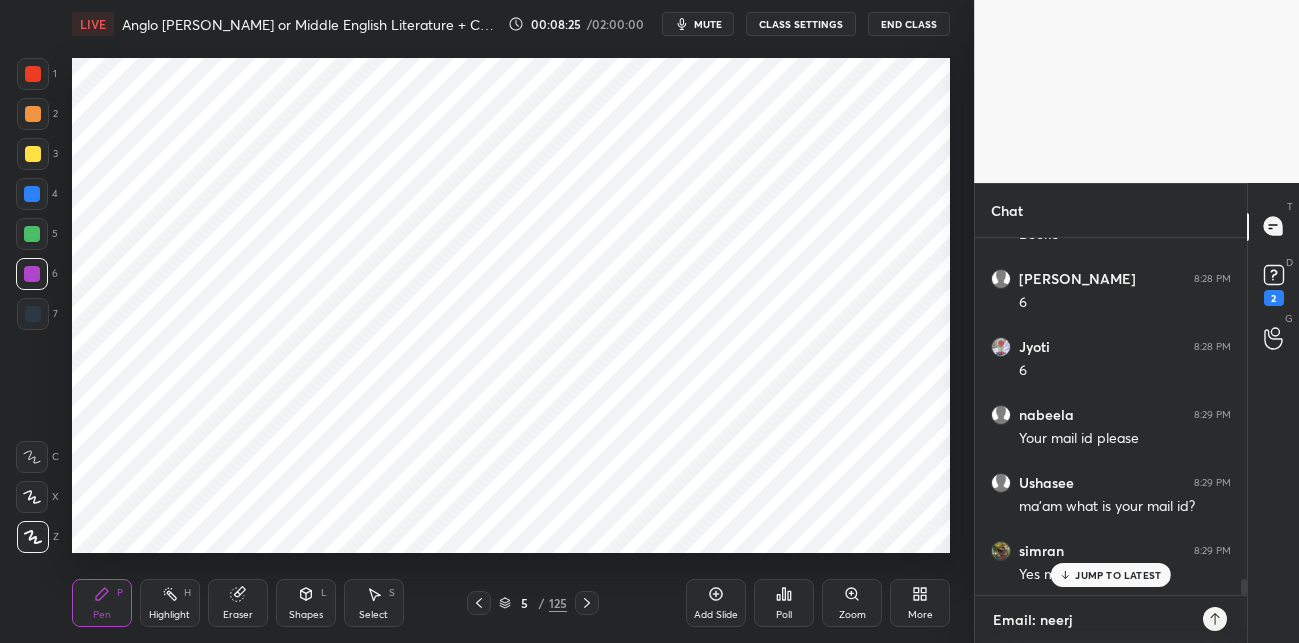 type on "Email: [PERSON_NAME]" 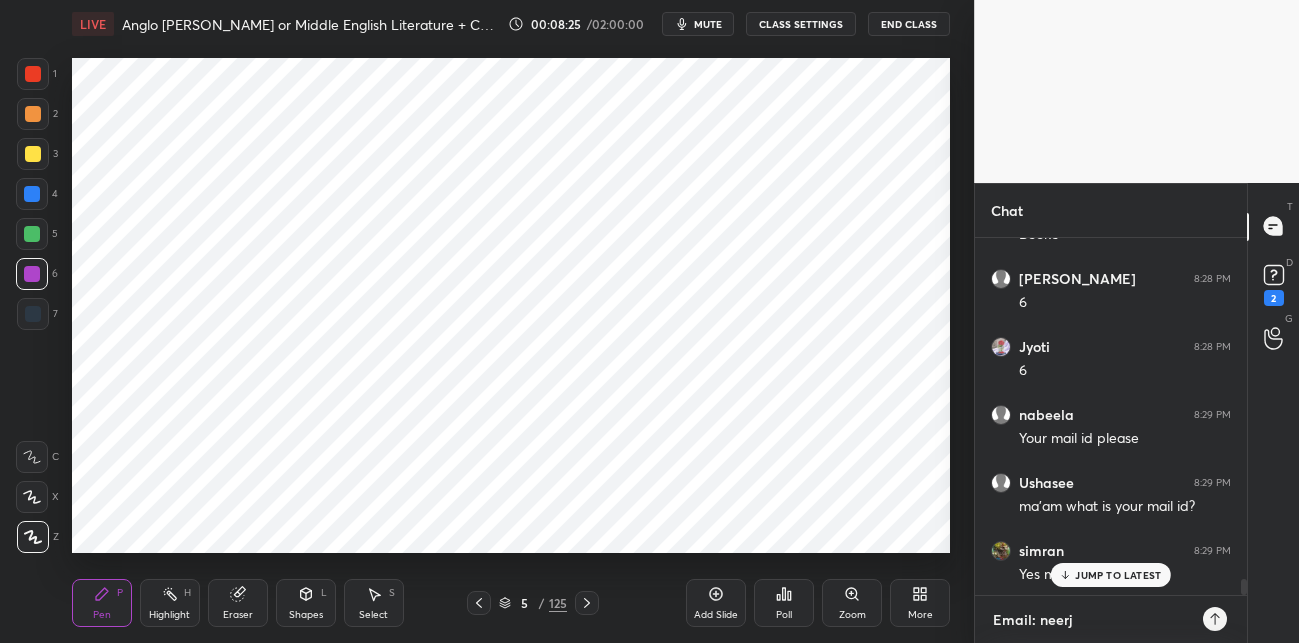 type on "x" 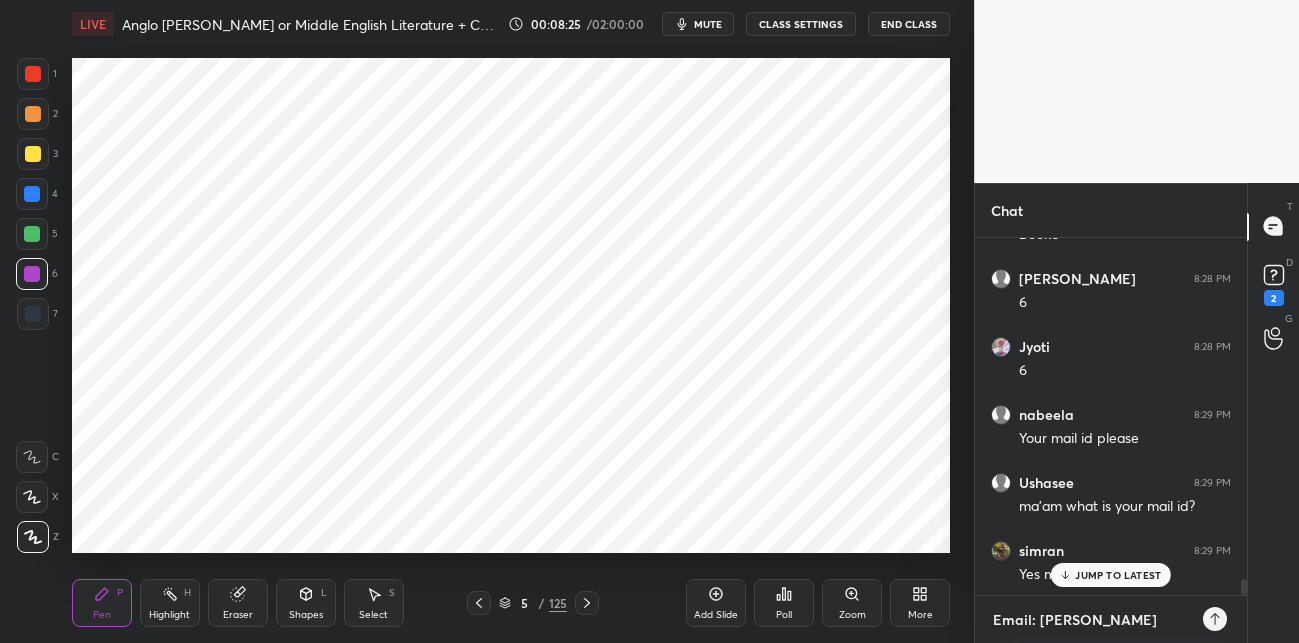 type on "Email: [PERSON_NAME]." 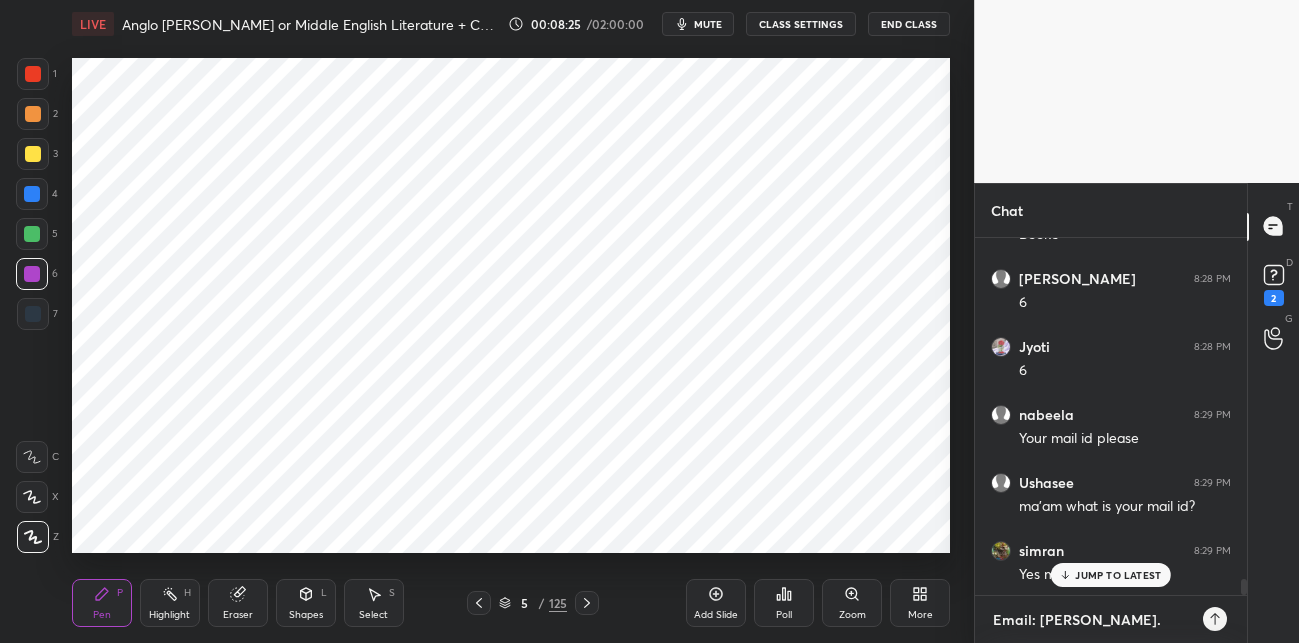 type on "Email: [PERSON_NAME].r" 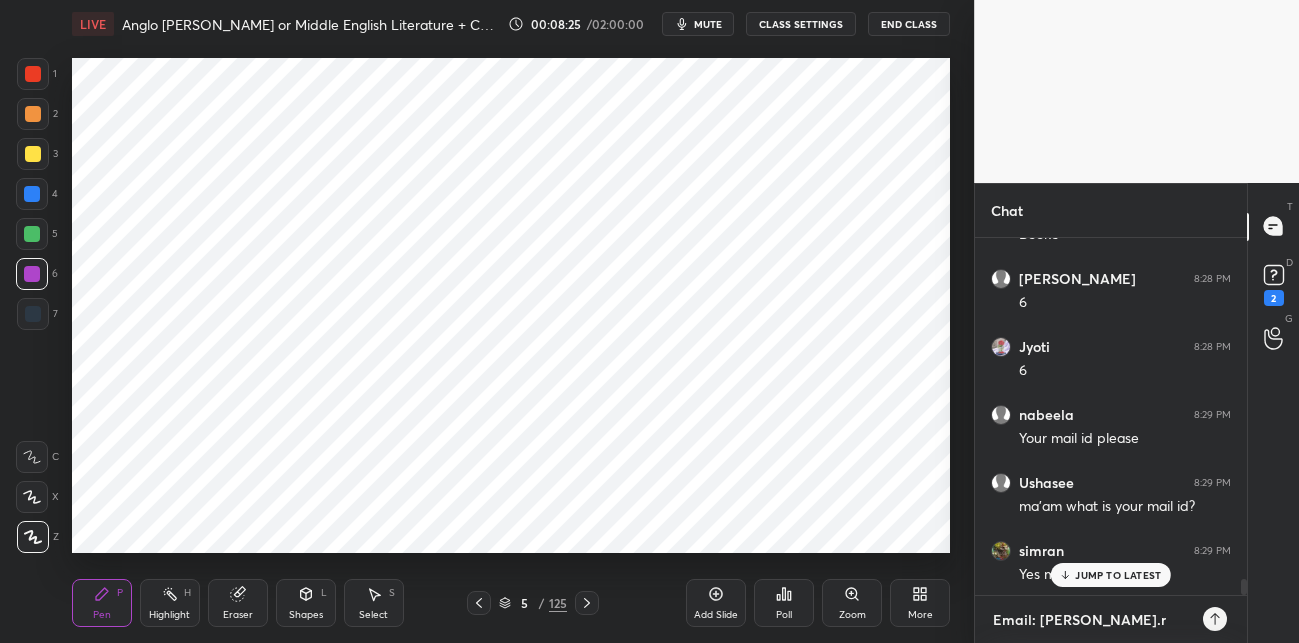 type on "Email: [PERSON_NAME].ra" 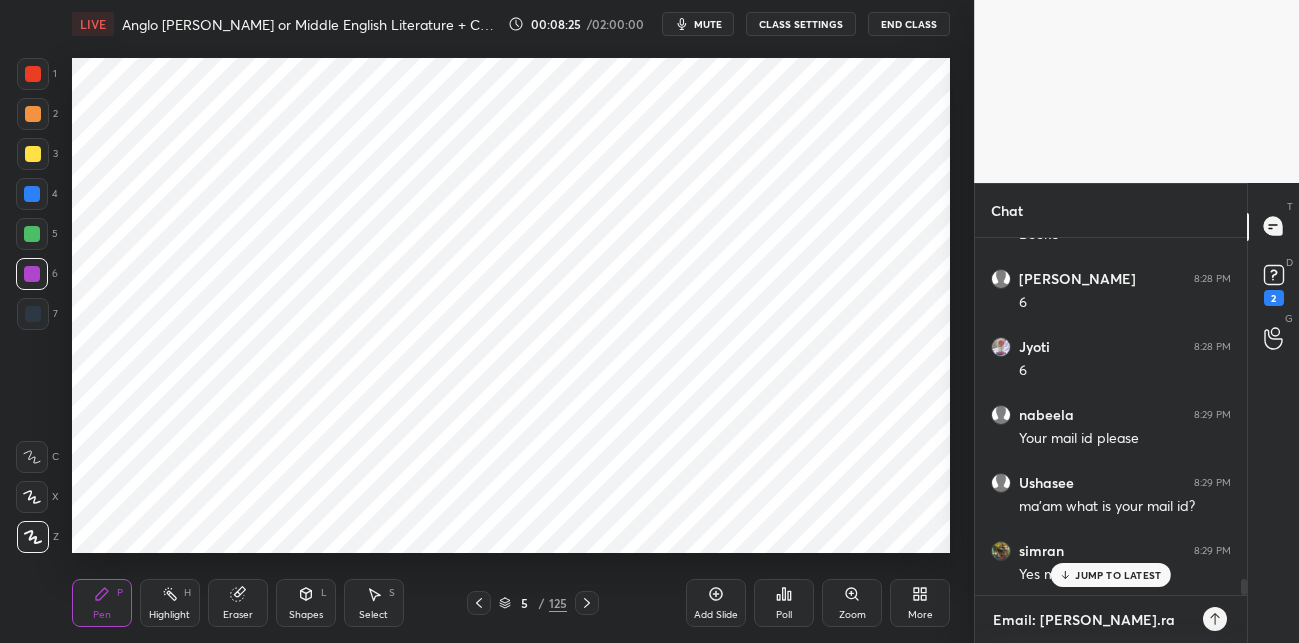 type on "Email: [PERSON_NAME].rah" 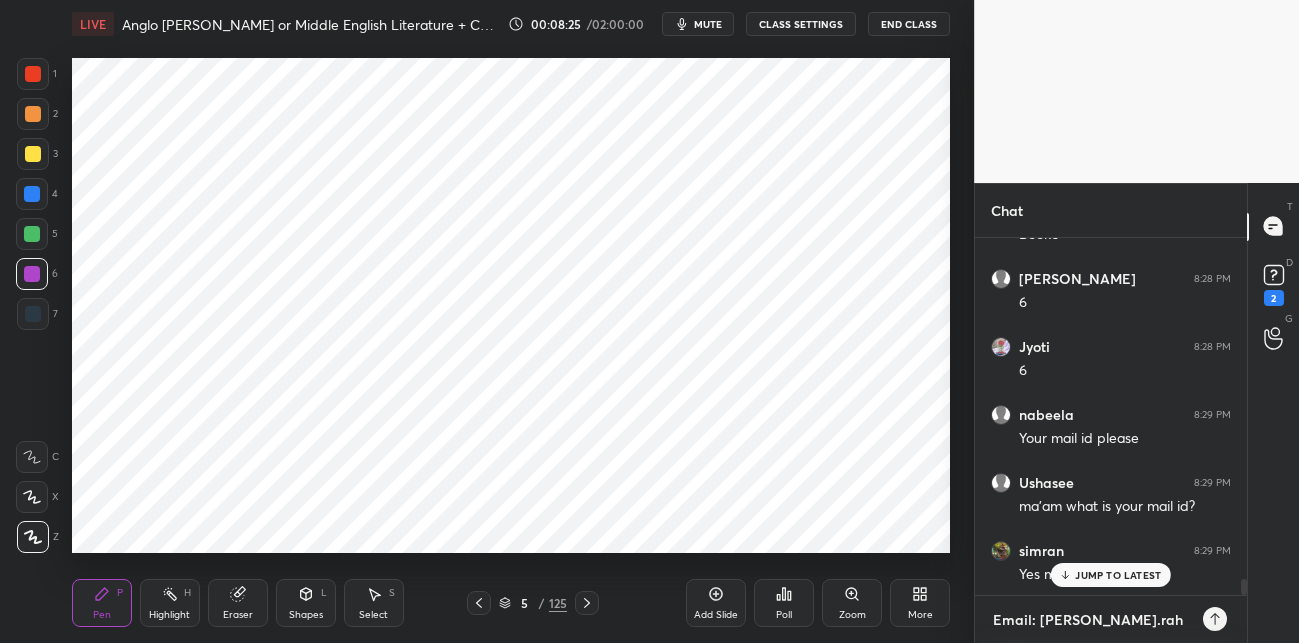 type on "x" 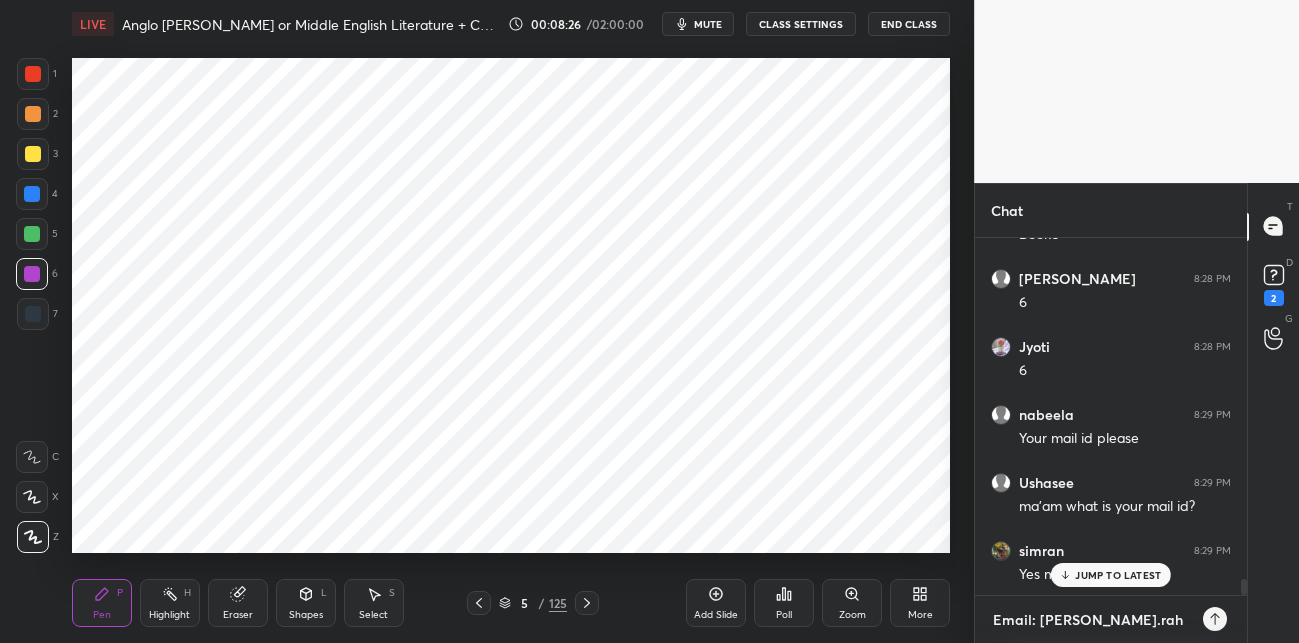 type on "Email: [PERSON_NAME].rahe" 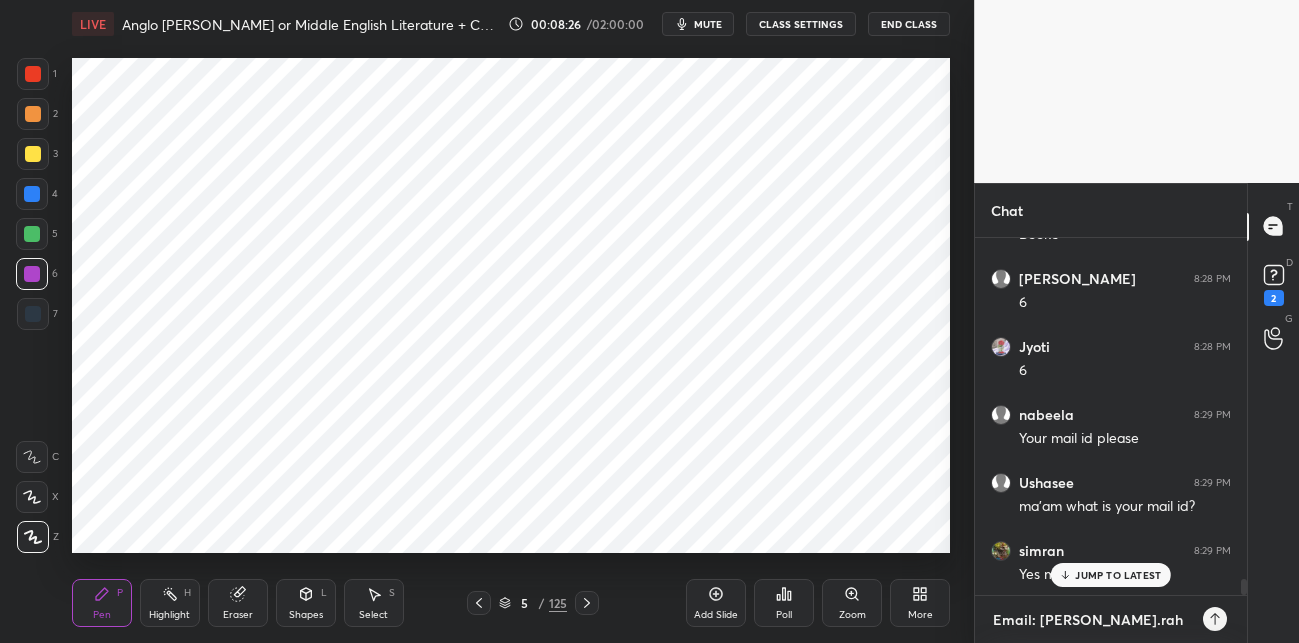 type on "x" 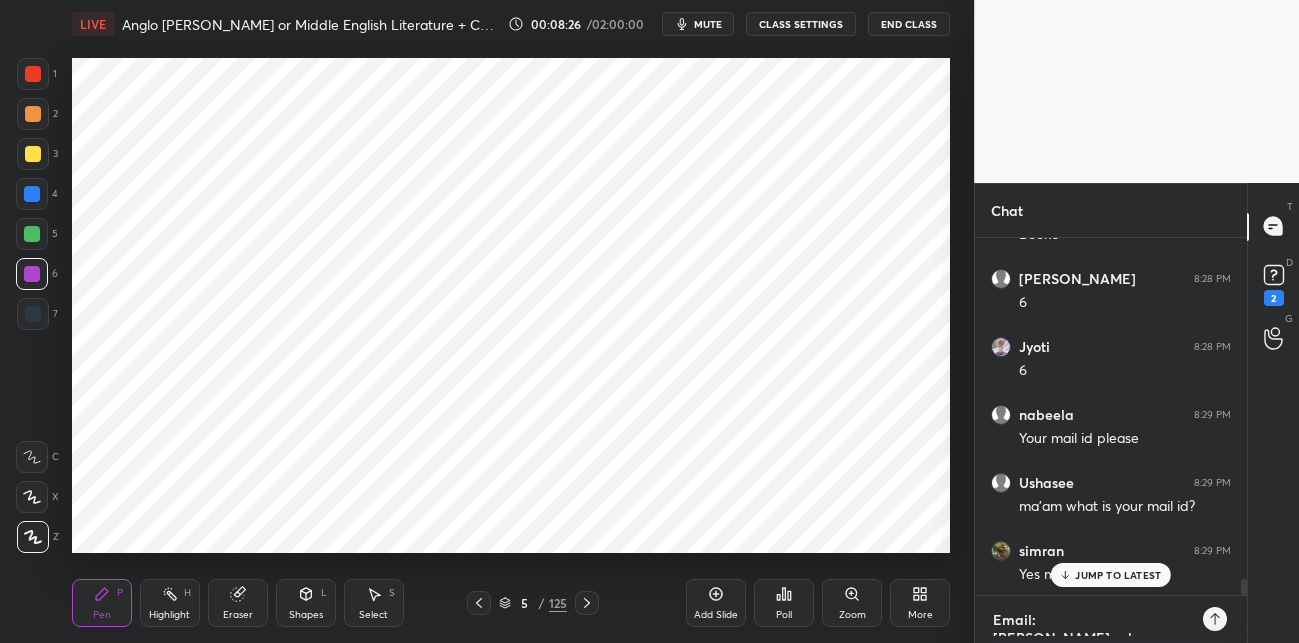 type on "Email: [PERSON_NAME].rahej" 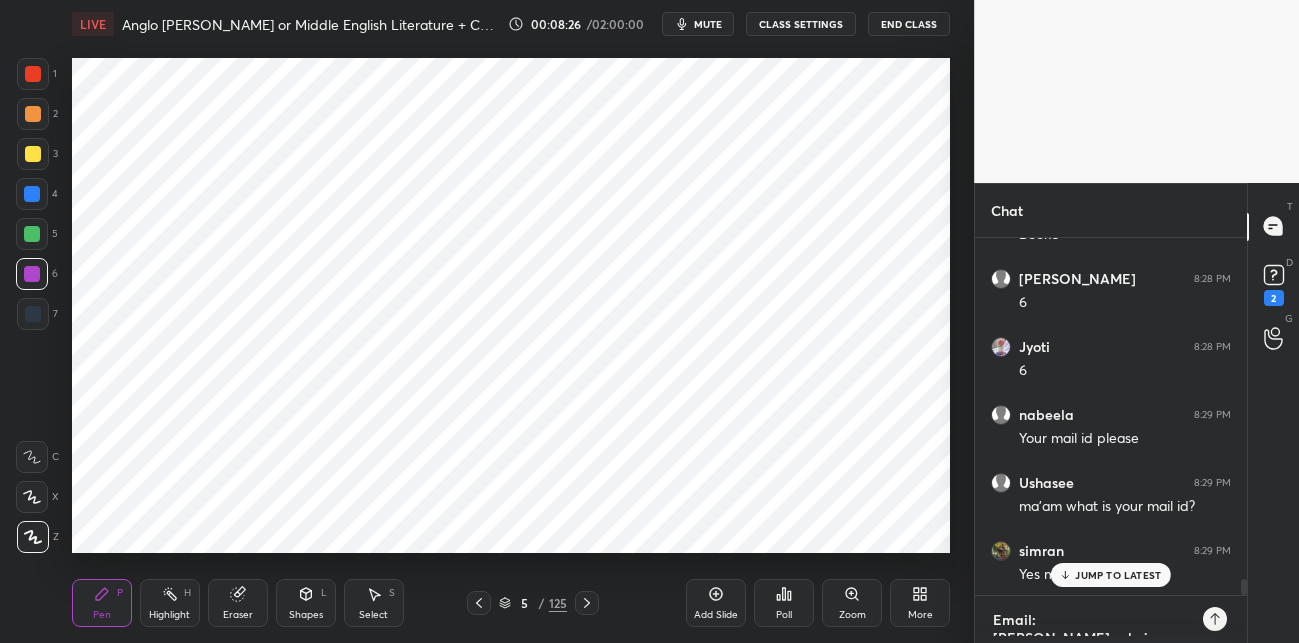 type on "Email: [PERSON_NAME].[PERSON_NAME]" 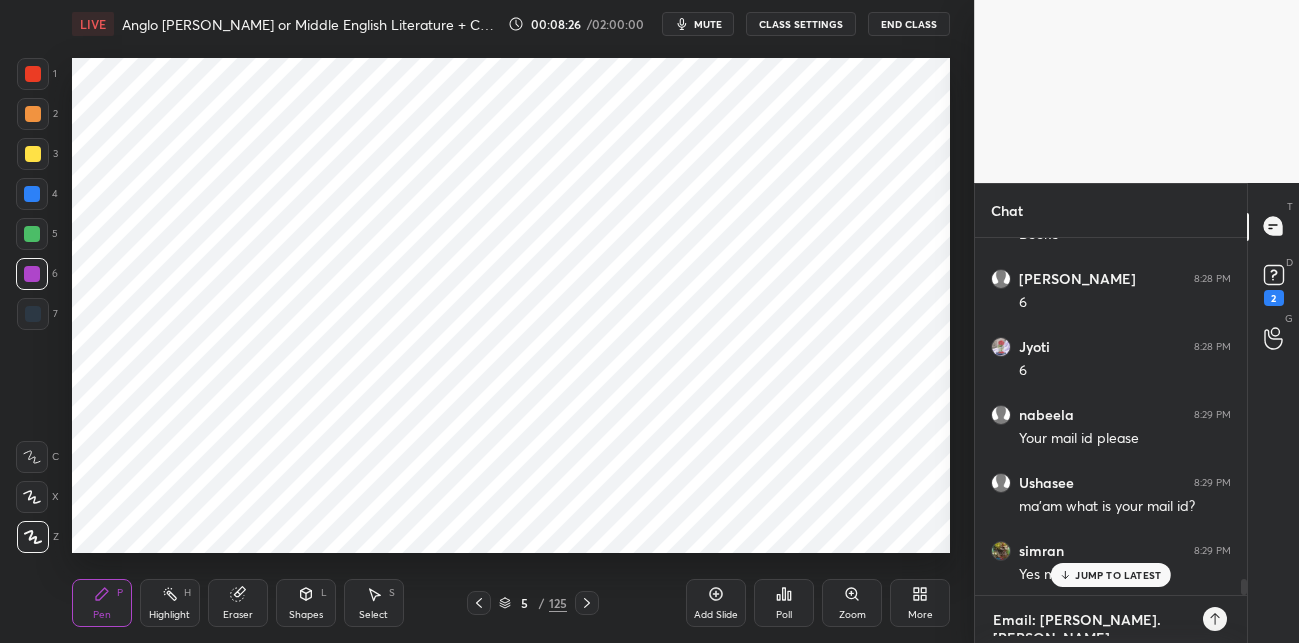 type on "Email: [PERSON_NAME].[PERSON_NAME]@" 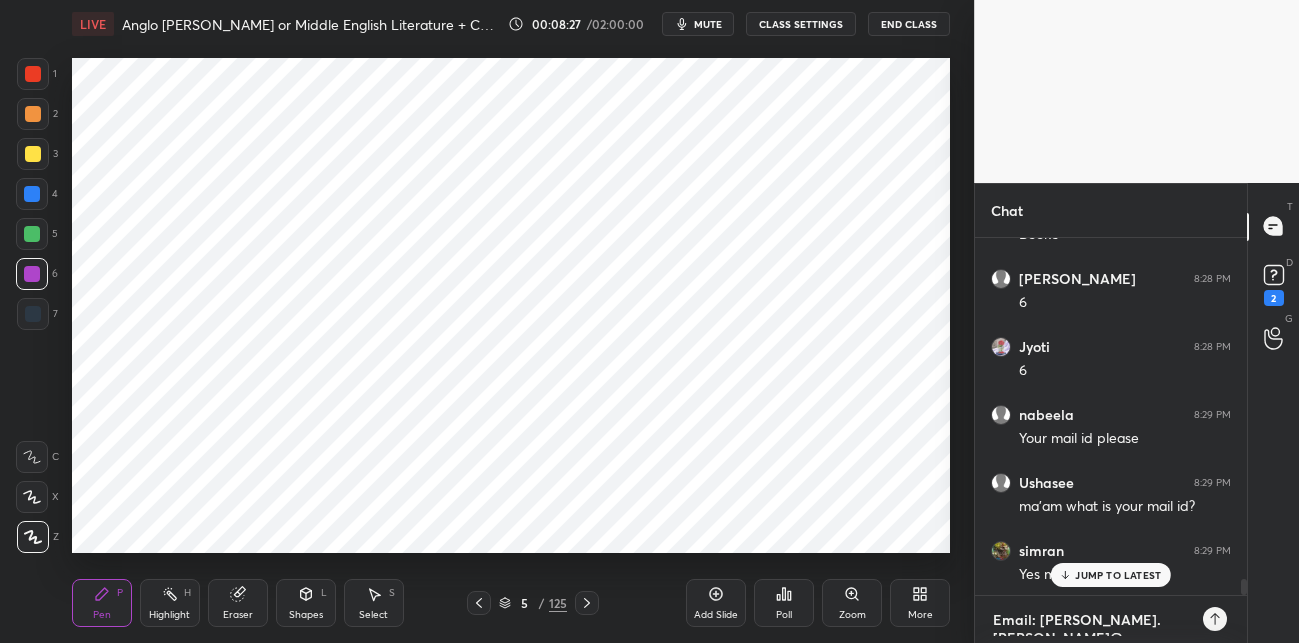 type on "Email: [PERSON_NAME].[PERSON_NAME]@g" 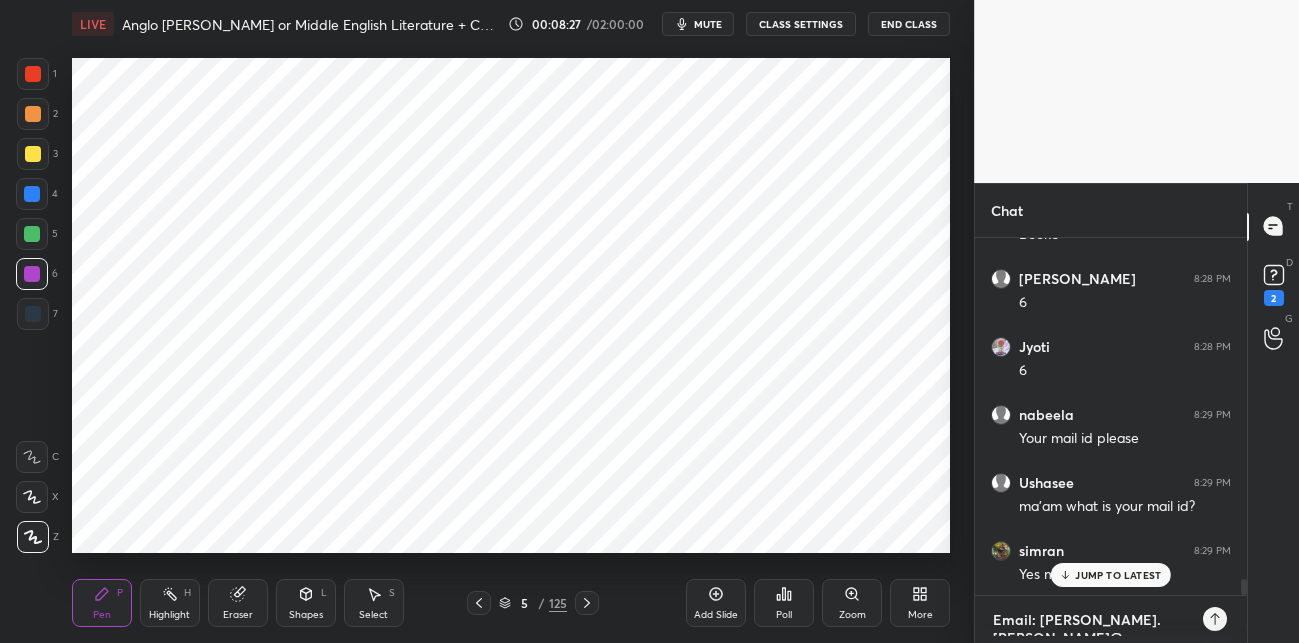 type on "x" 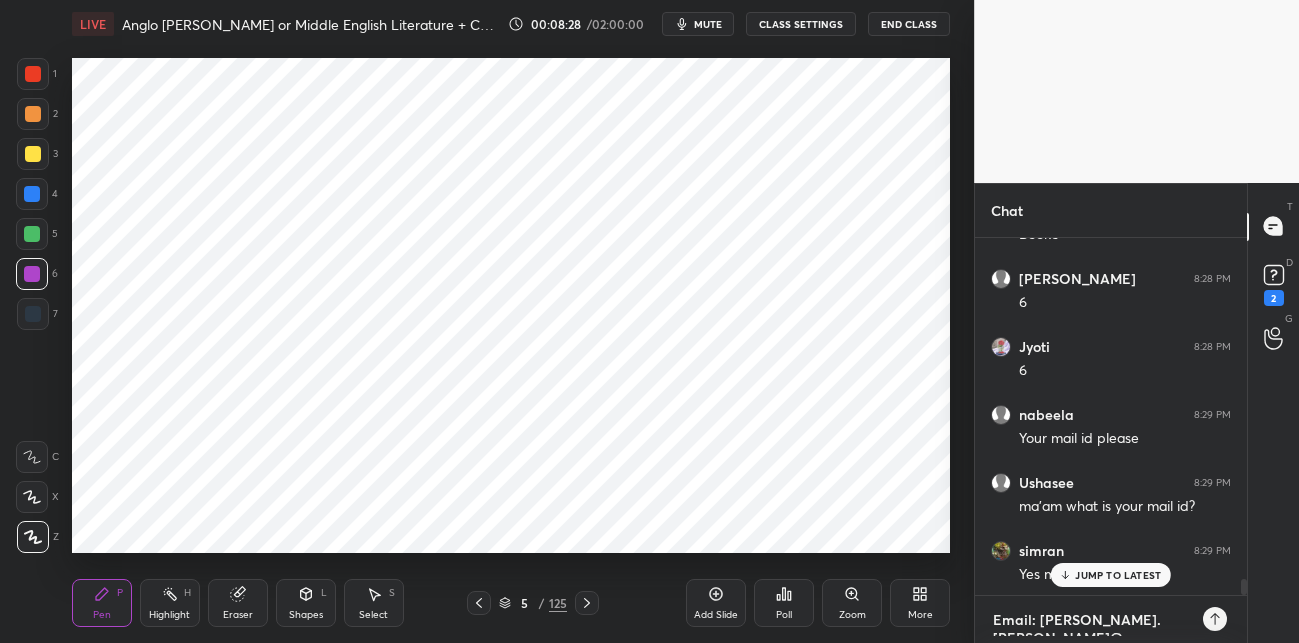 type on "Email: [PERSON_NAME].[PERSON_NAME]@gma" 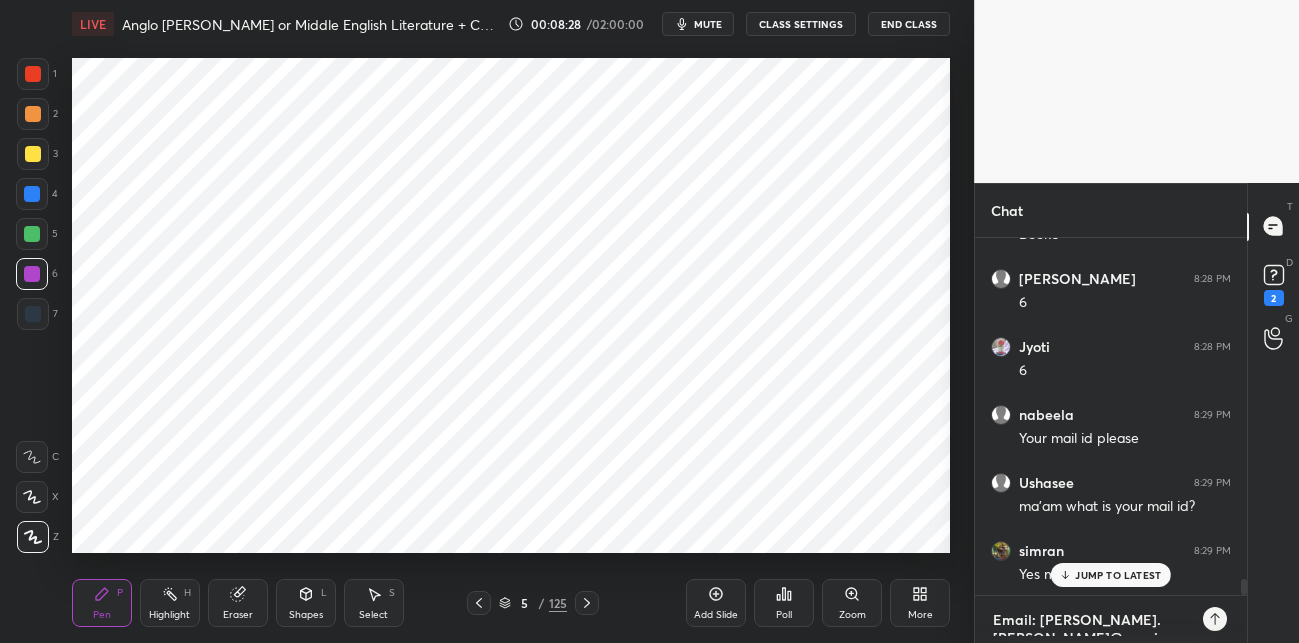 type on "Email: [PERSON_NAME][EMAIL_ADDRESS][PERSON_NAME]" 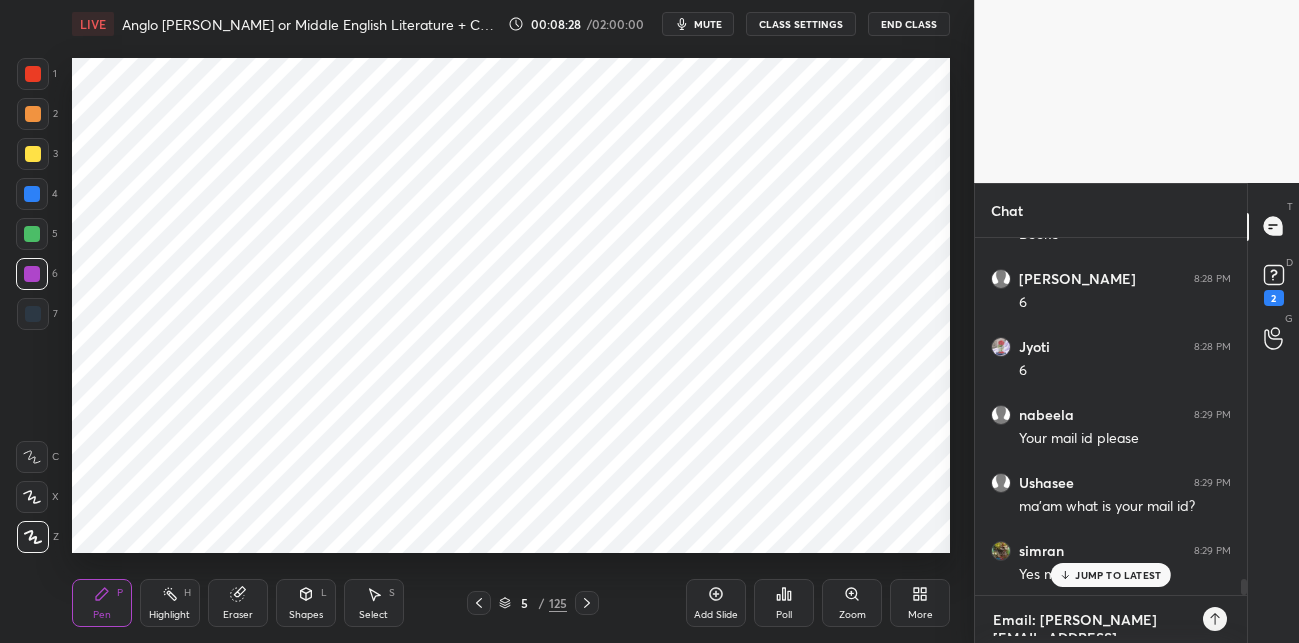 type on "Email: [PERSON_NAME][EMAIL_ADDRESS][PERSON_NAME]." 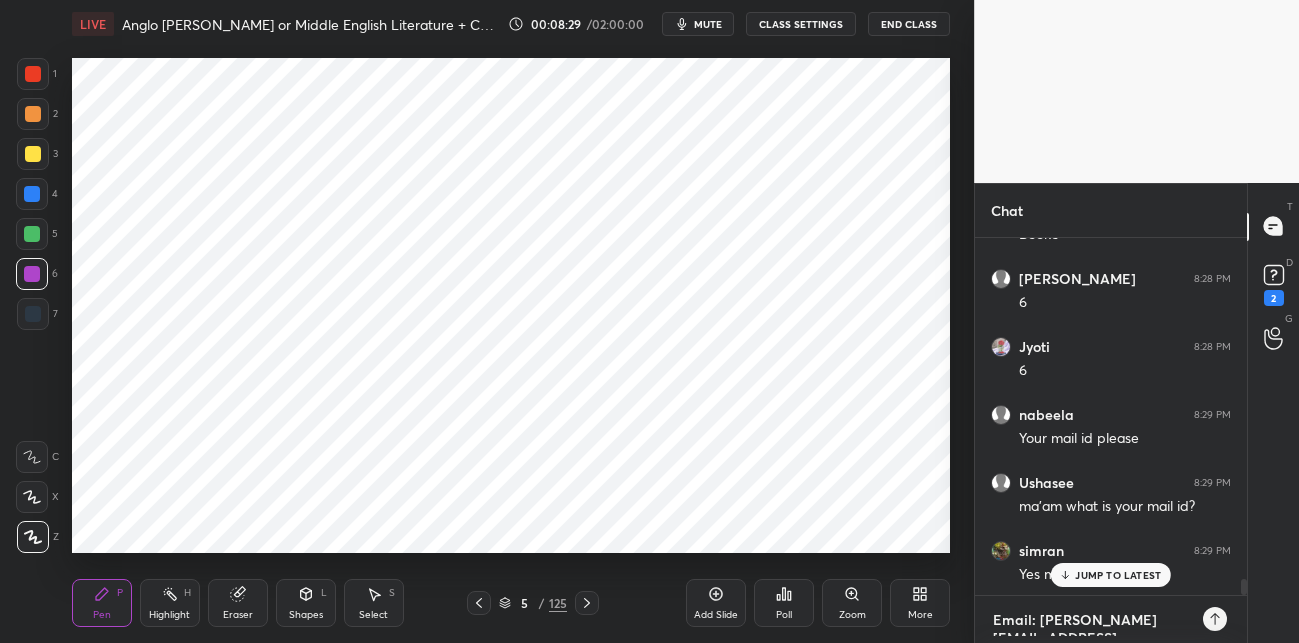 type on "Email: [PERSON_NAME].[PERSON_NAME]@gmail.c" 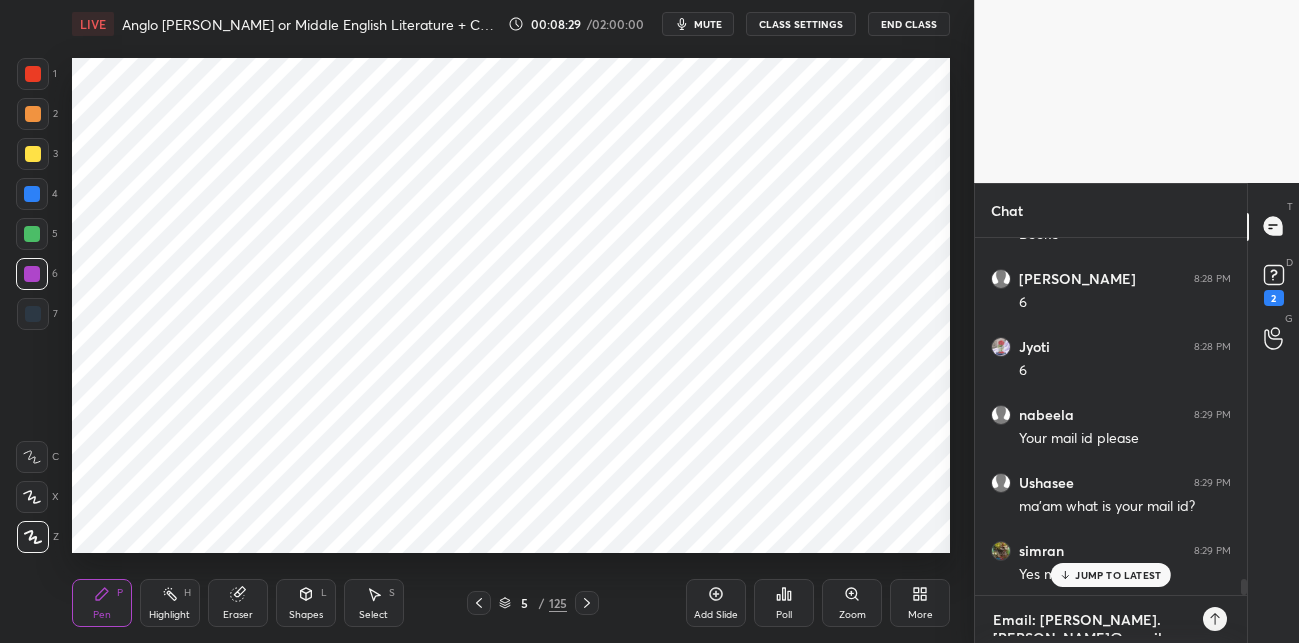 type on "Email: [PERSON_NAME][EMAIL_ADDRESS][PERSON_NAME][DOMAIN_NAME]" 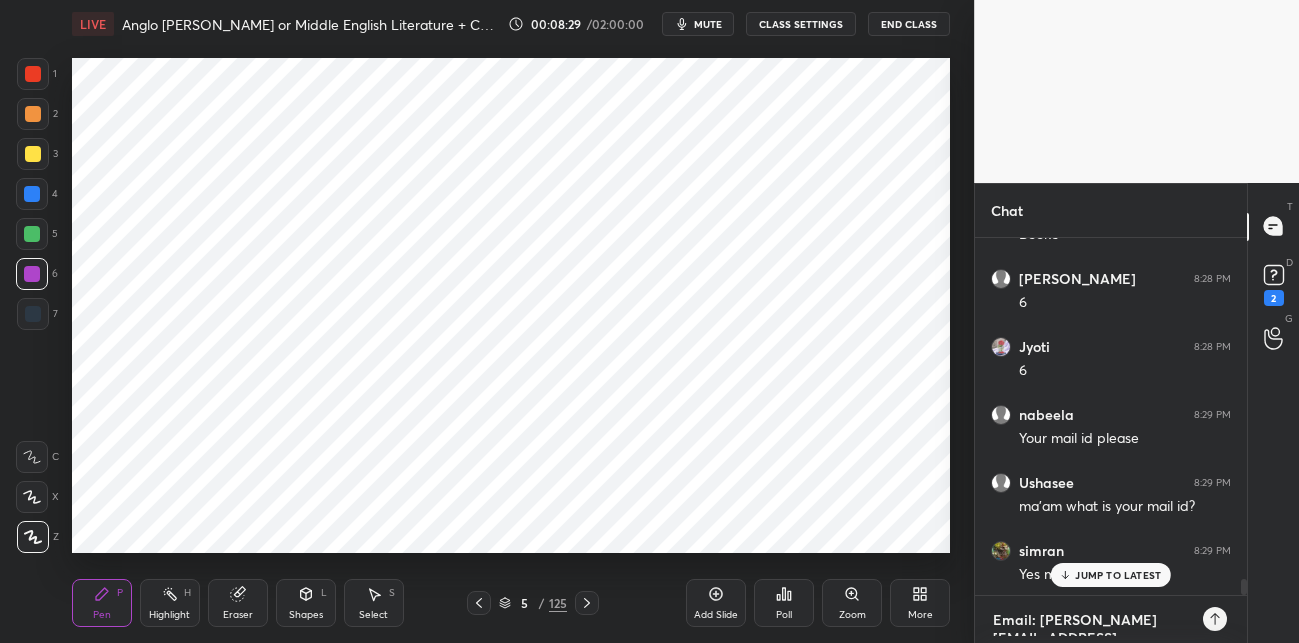 scroll, scrollTop: 11, scrollLeft: 0, axis: vertical 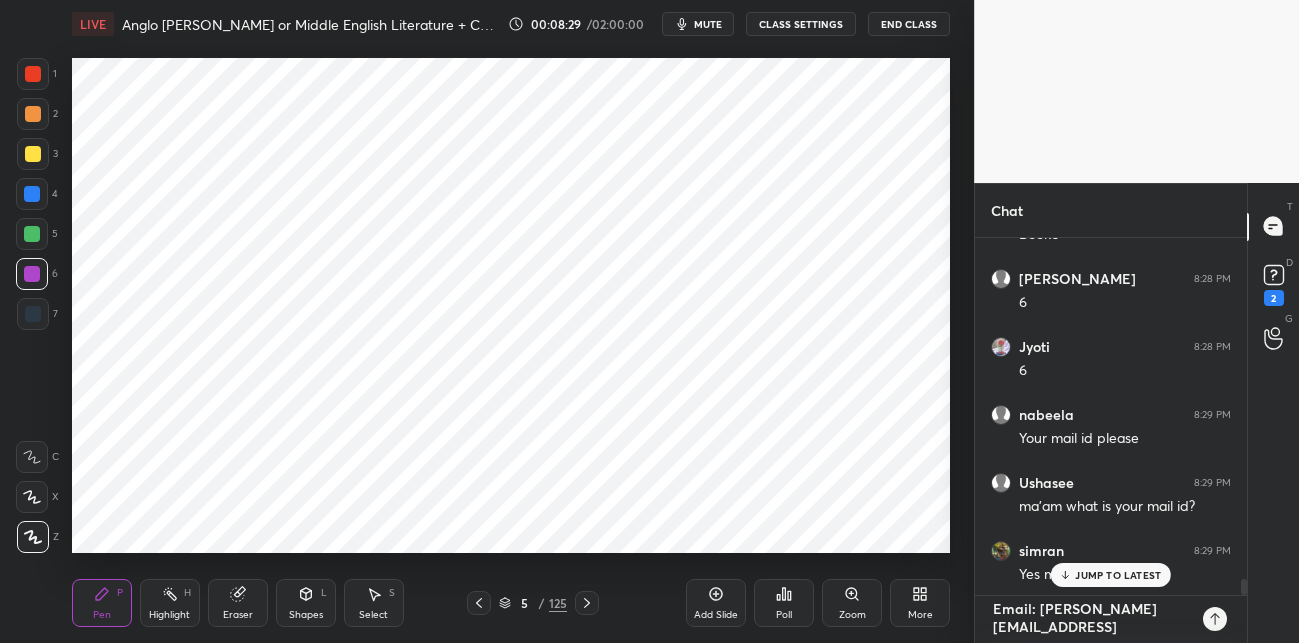 type on "Email: [PERSON_NAME][EMAIL_ADDRESS][PERSON_NAME][DOMAIN_NAME]" 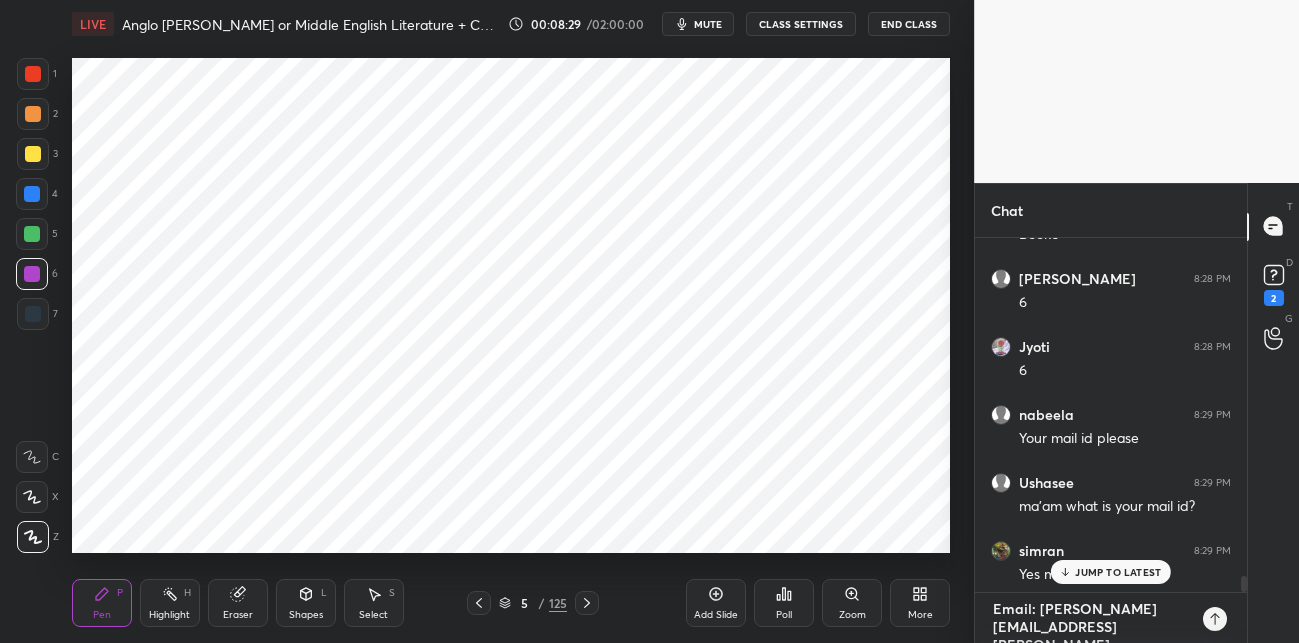 type 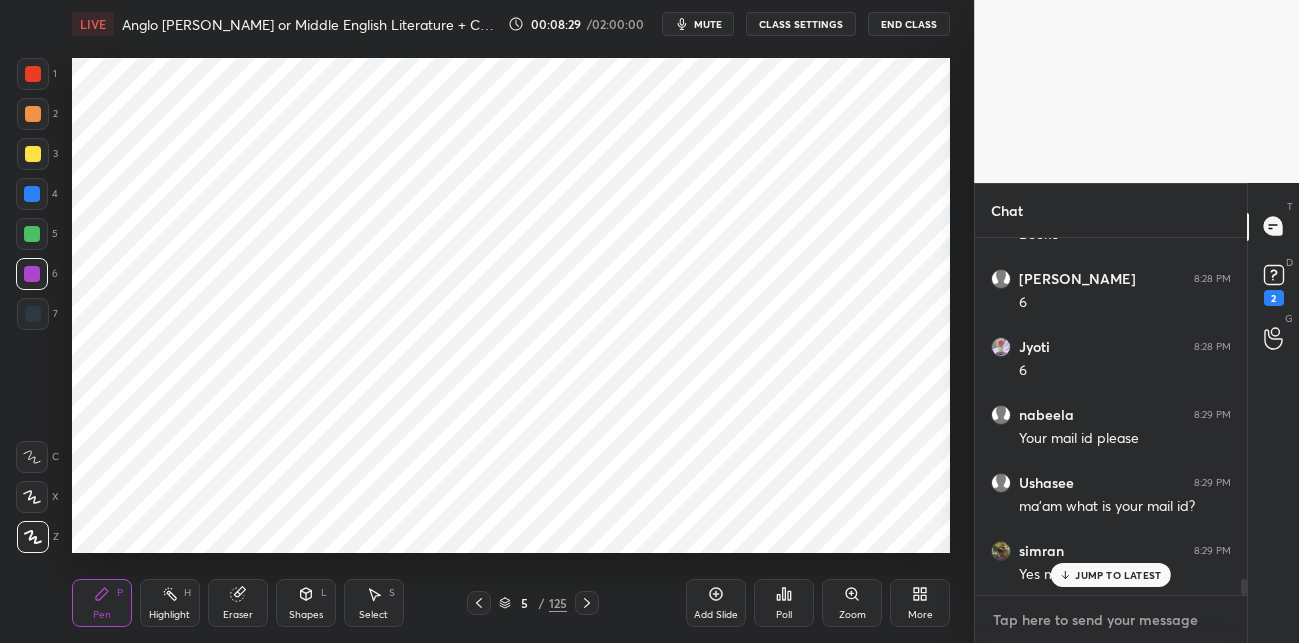 scroll, scrollTop: 6, scrollLeft: 7, axis: both 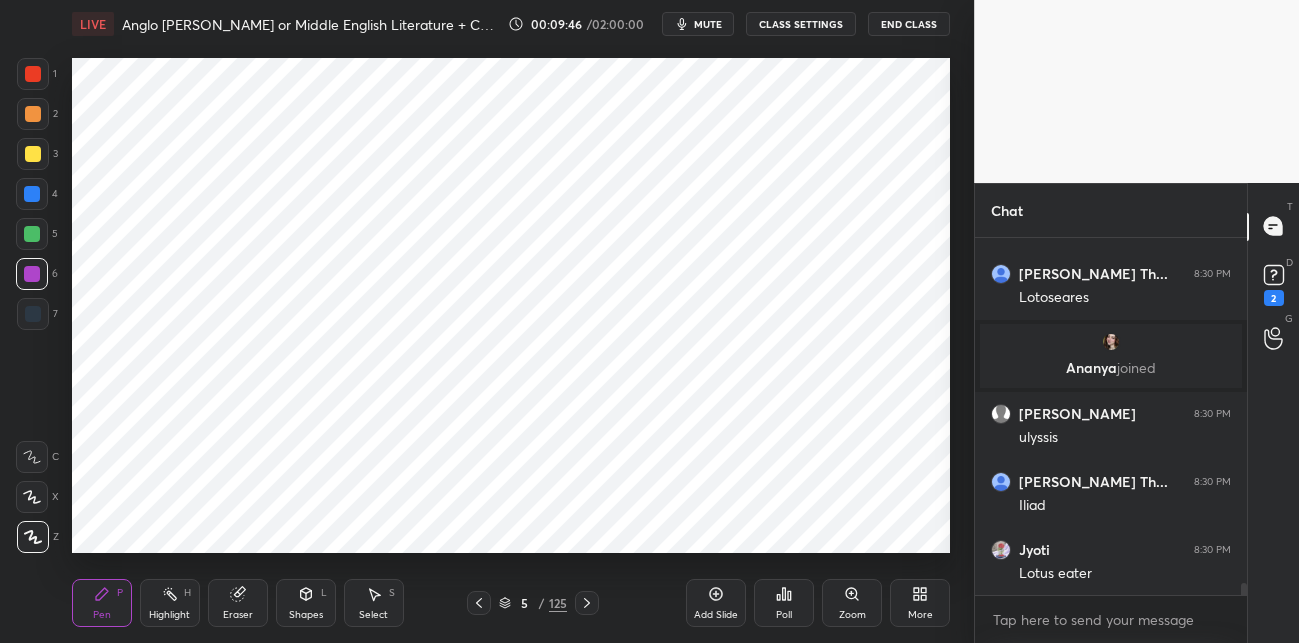 drag, startPoint x: 33, startPoint y: 194, endPoint x: 54, endPoint y: 190, distance: 21.377558 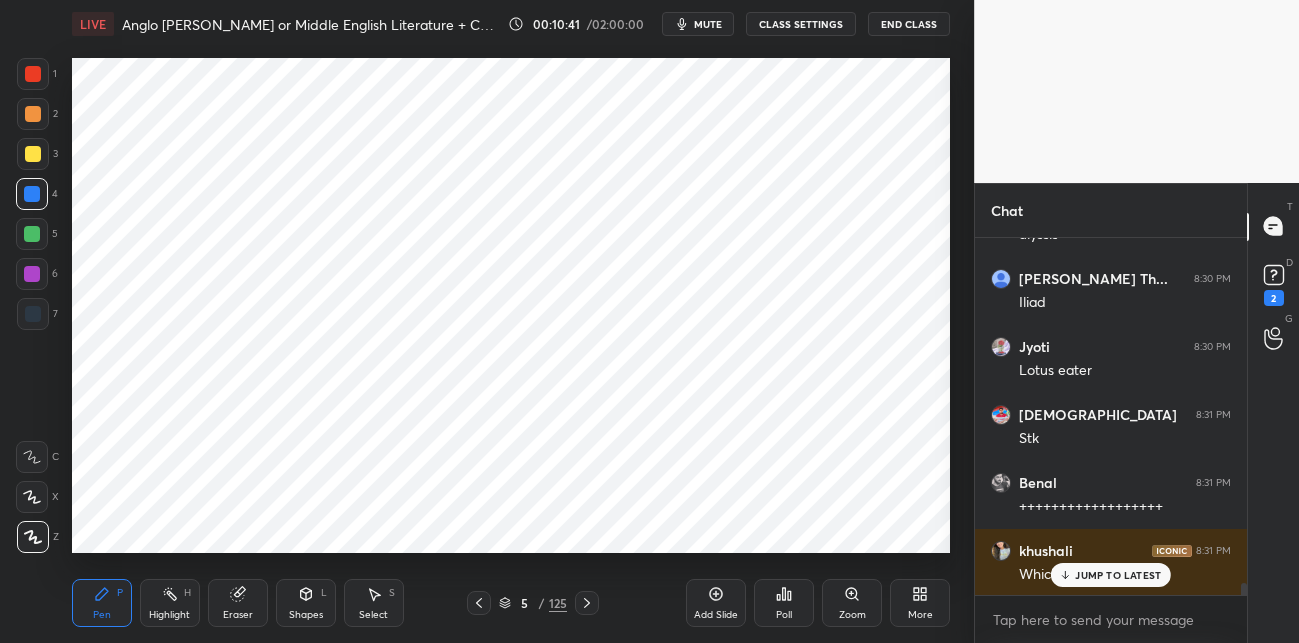 scroll, scrollTop: 10451, scrollLeft: 0, axis: vertical 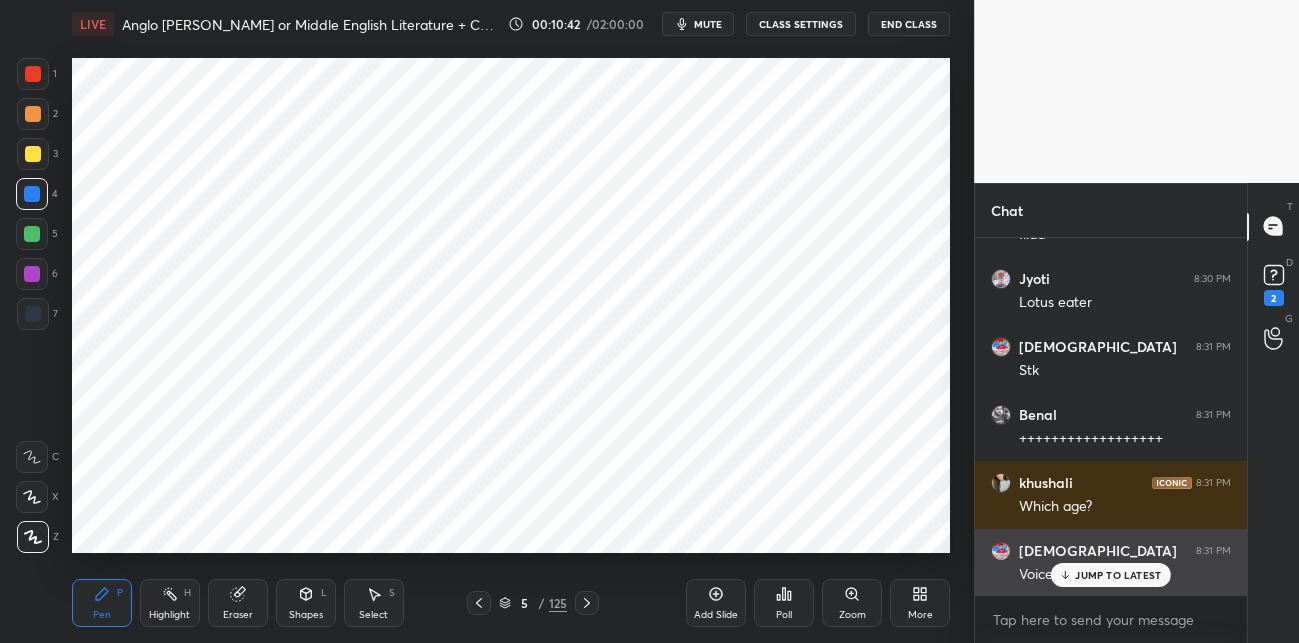 click on "JUMP TO LATEST" at bounding box center [1111, 575] 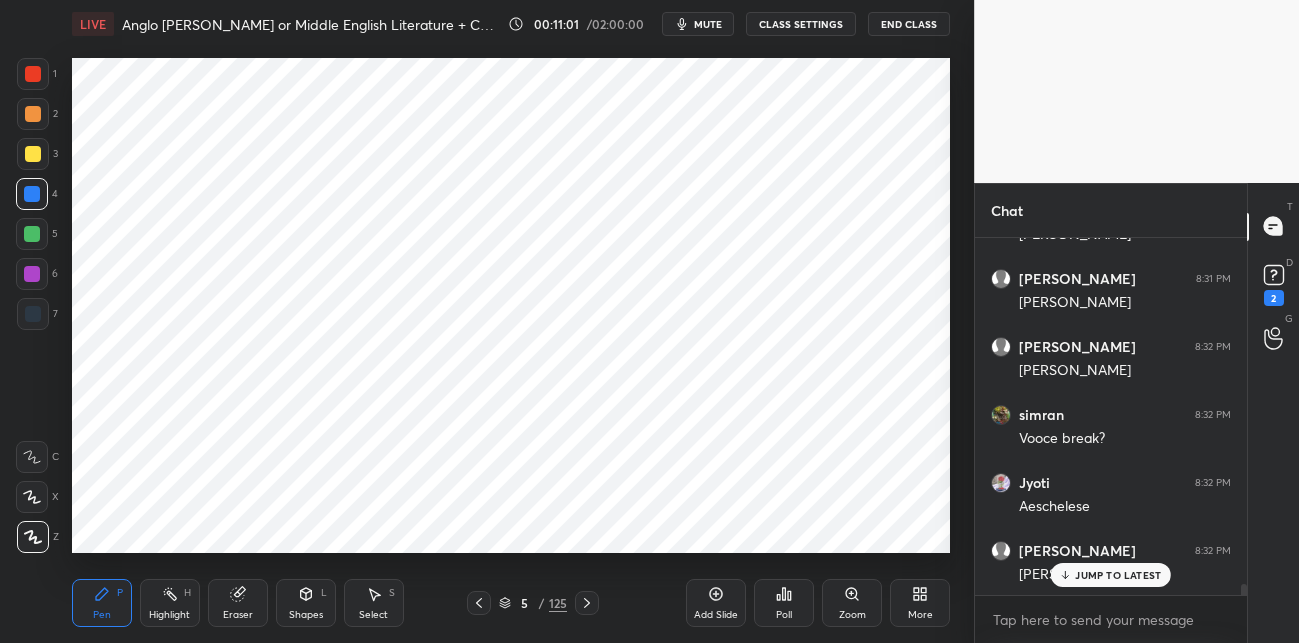 scroll, scrollTop: 11063, scrollLeft: 0, axis: vertical 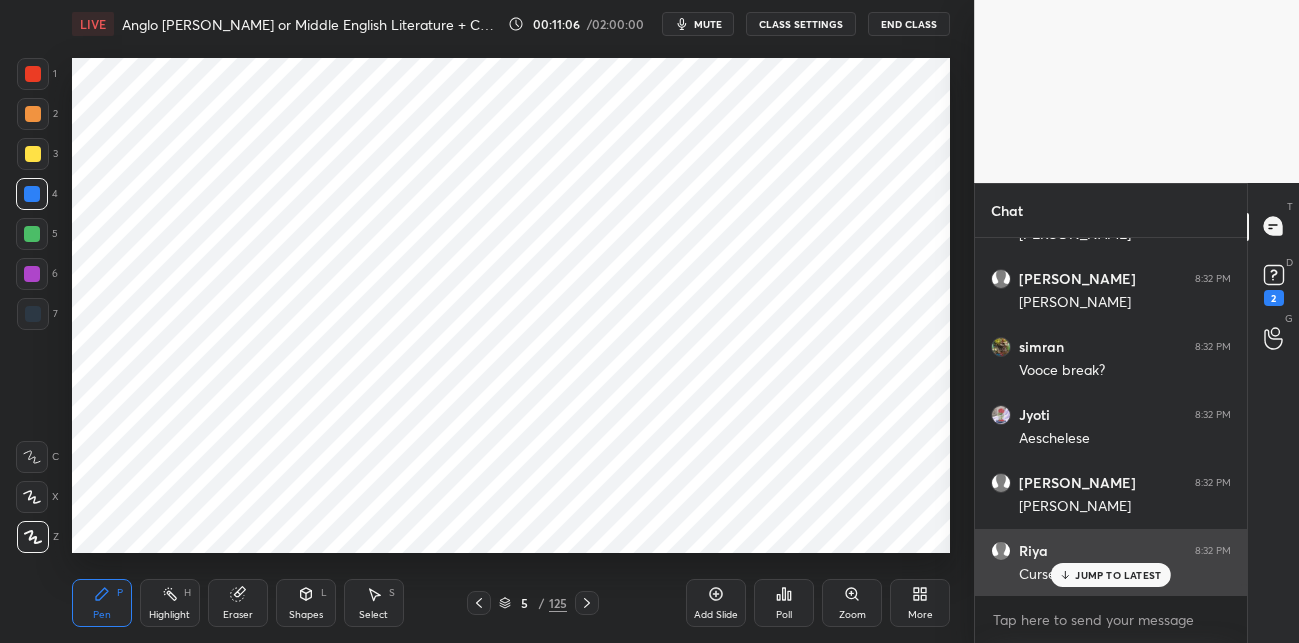 click on "JUMP TO LATEST" at bounding box center (1118, 575) 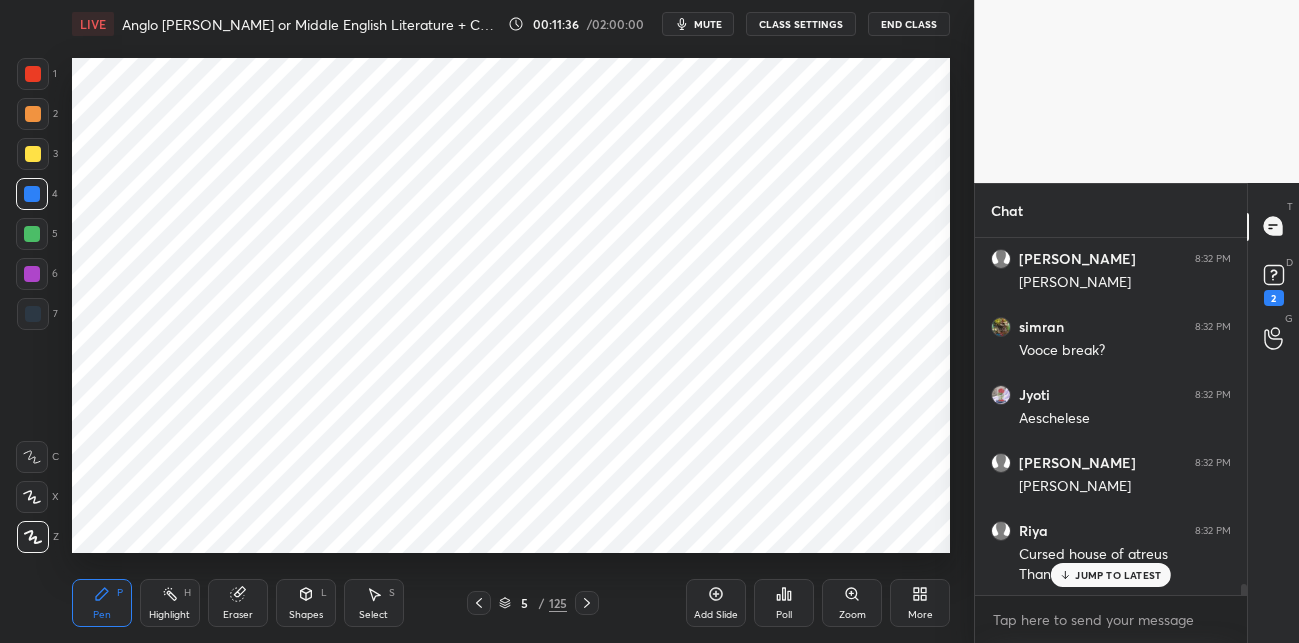 scroll, scrollTop: 11155, scrollLeft: 0, axis: vertical 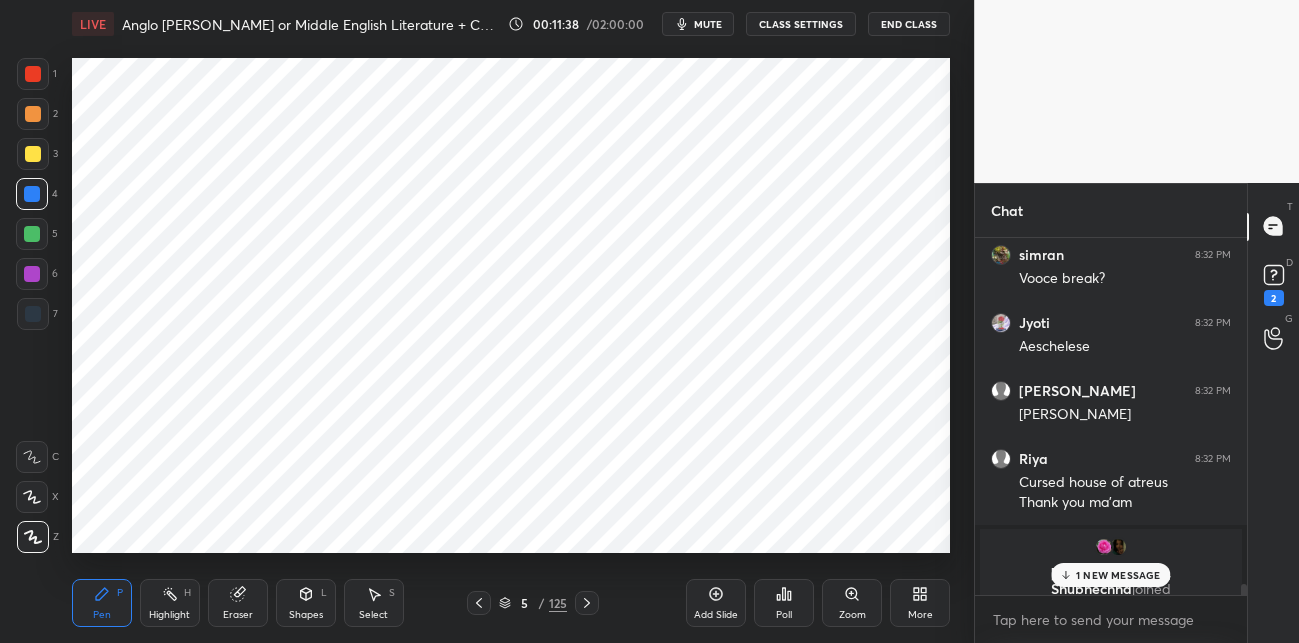 click 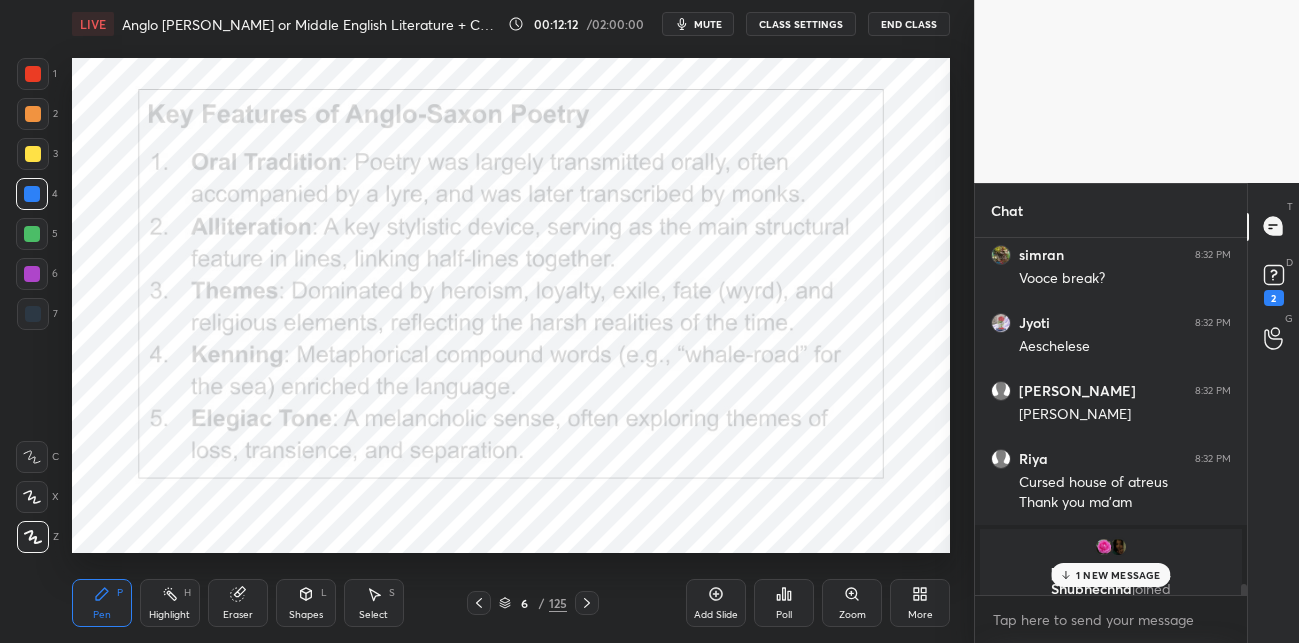 click at bounding box center (32, 274) 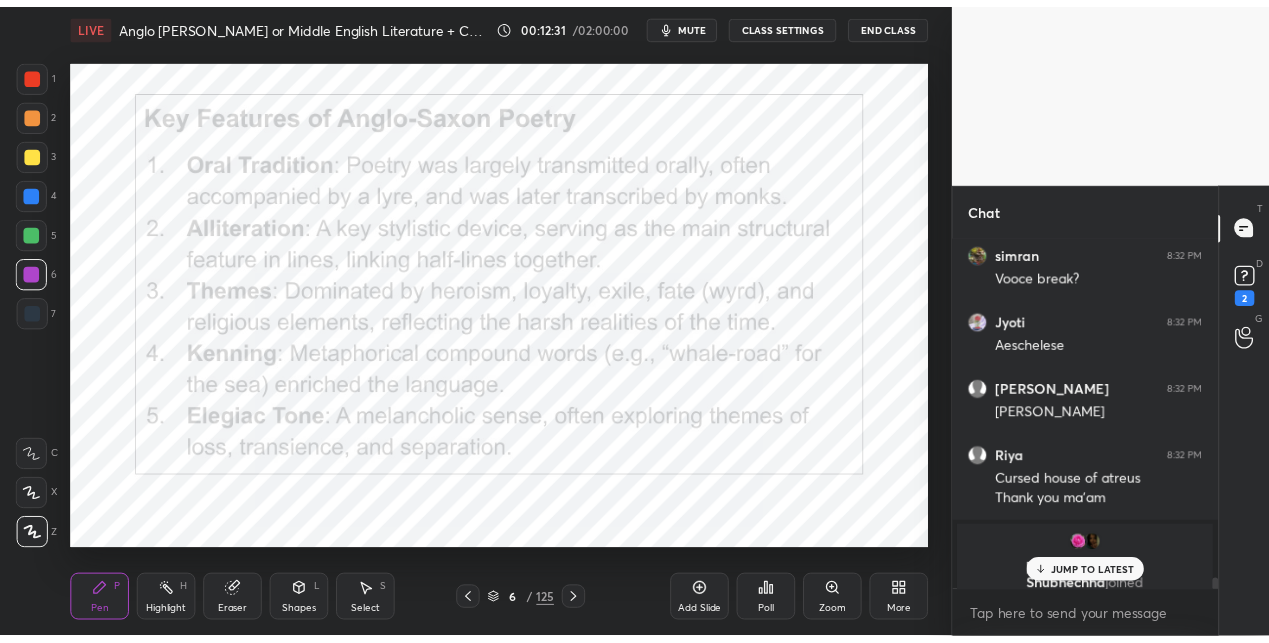 scroll, scrollTop: 11223, scrollLeft: 0, axis: vertical 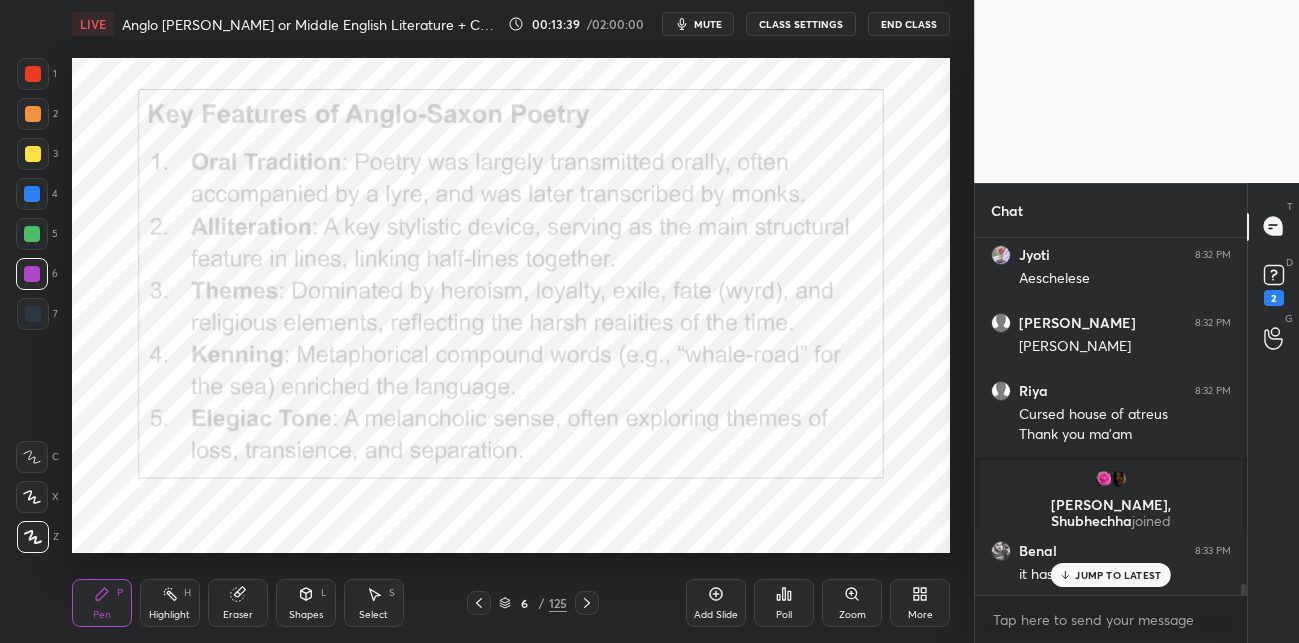 drag, startPoint x: 717, startPoint y: 600, endPoint x: 714, endPoint y: 583, distance: 17.262676 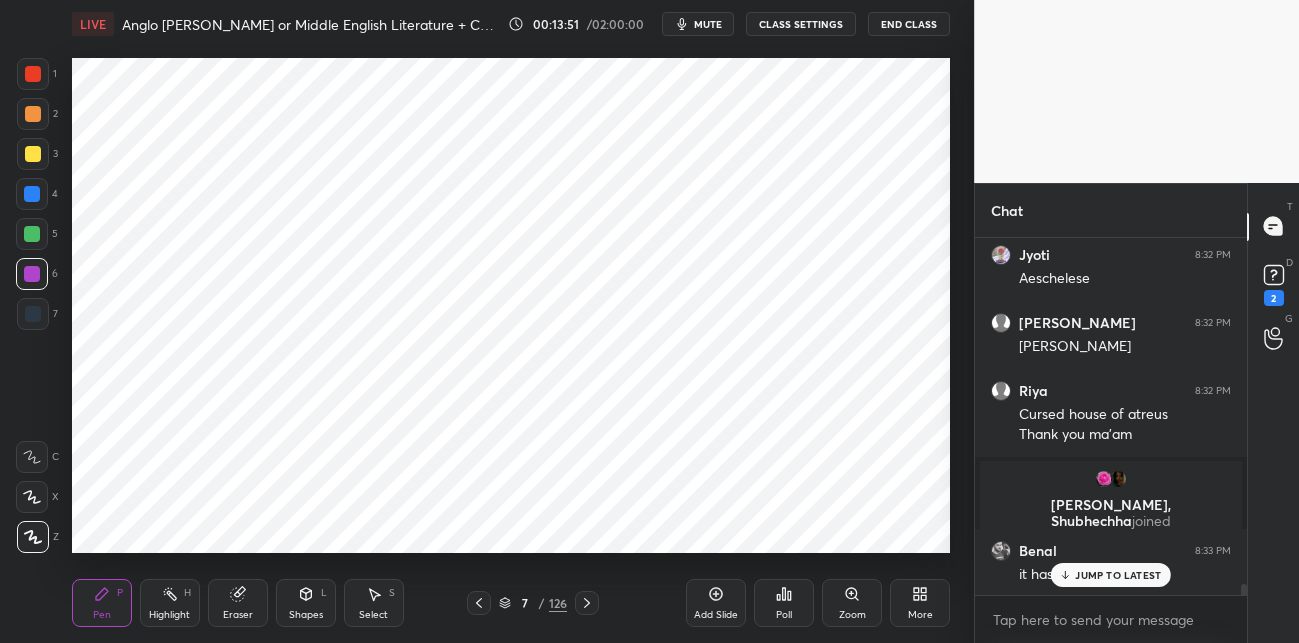 drag, startPoint x: 29, startPoint y: 207, endPoint x: 63, endPoint y: 190, distance: 38.013157 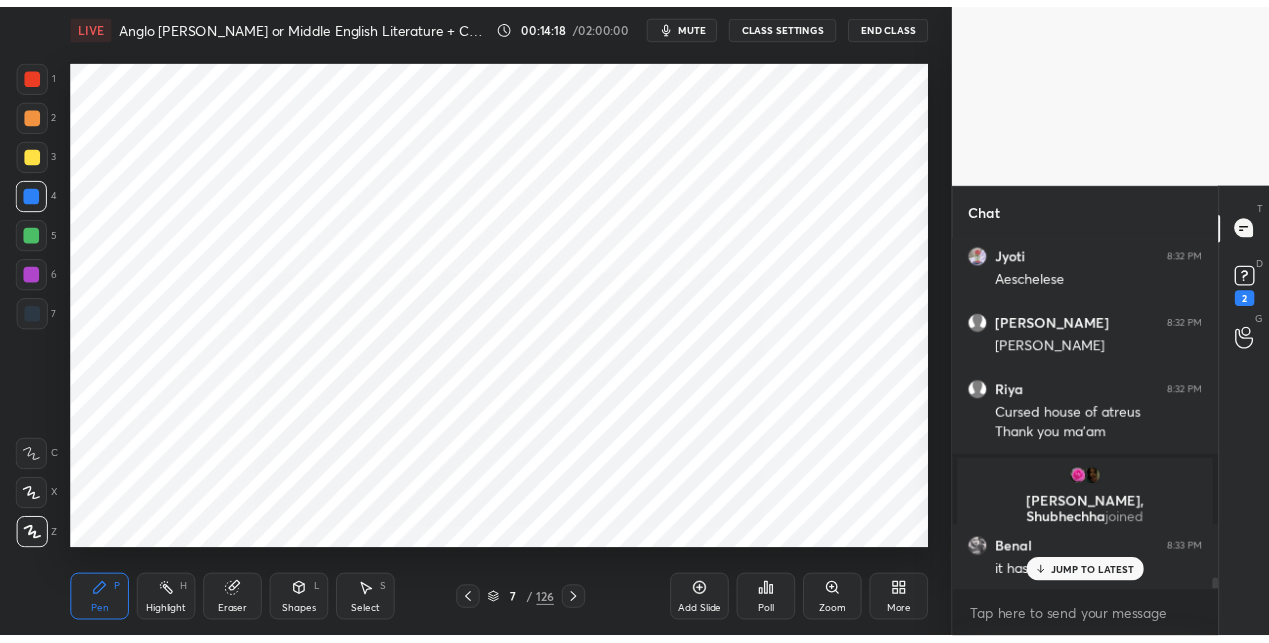 scroll, scrollTop: 515, scrollLeft: 871, axis: both 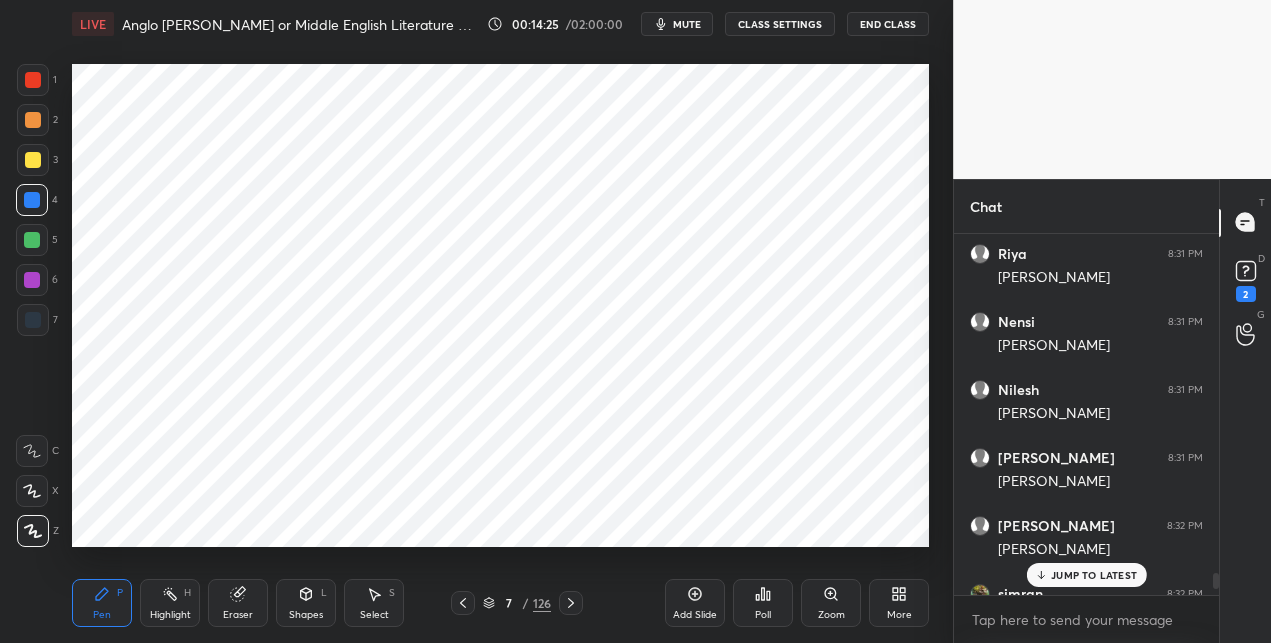 click 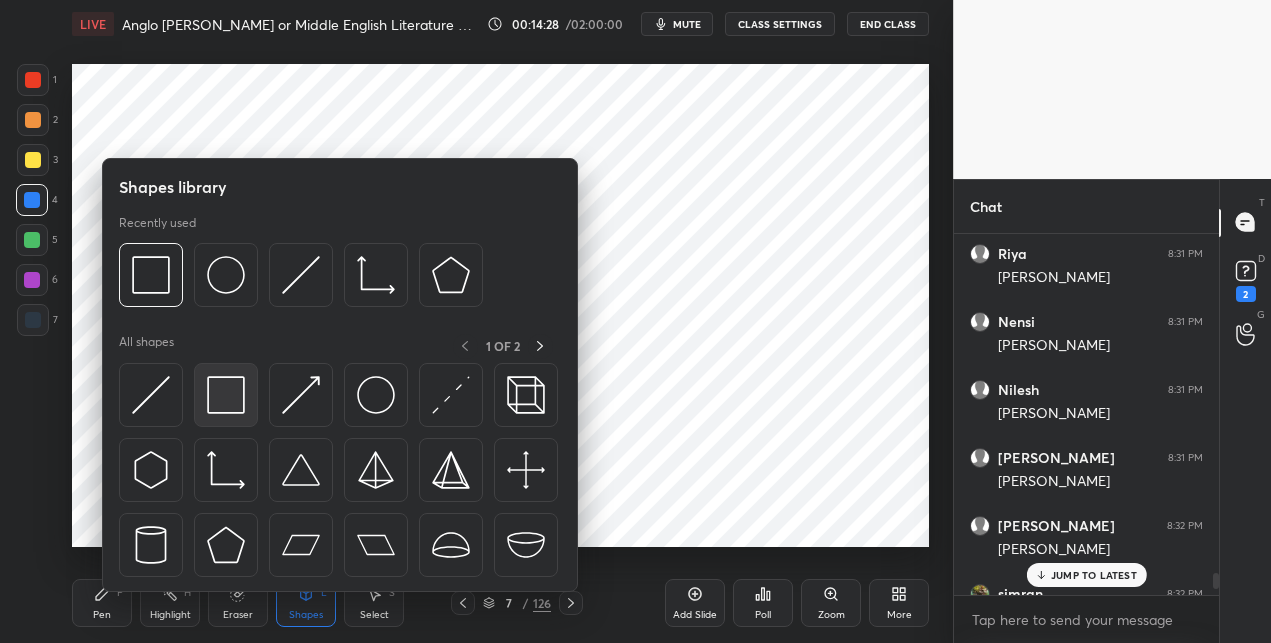click at bounding box center [226, 395] 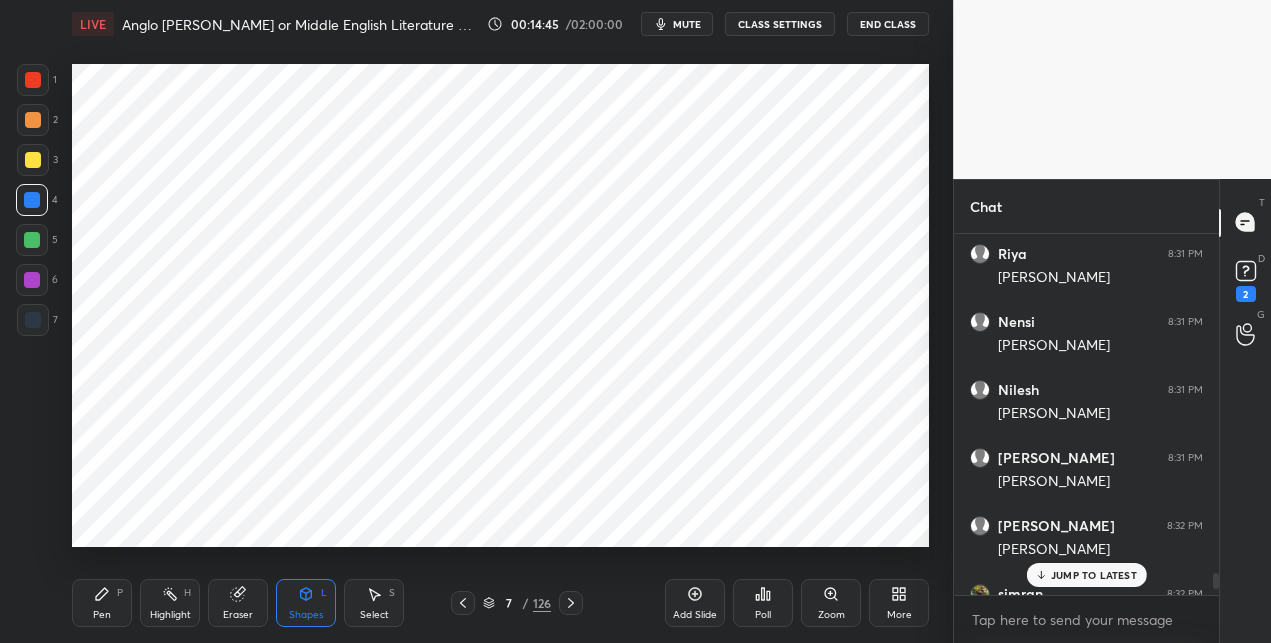 drag, startPoint x: 100, startPoint y: 600, endPoint x: 99, endPoint y: 553, distance: 47.010635 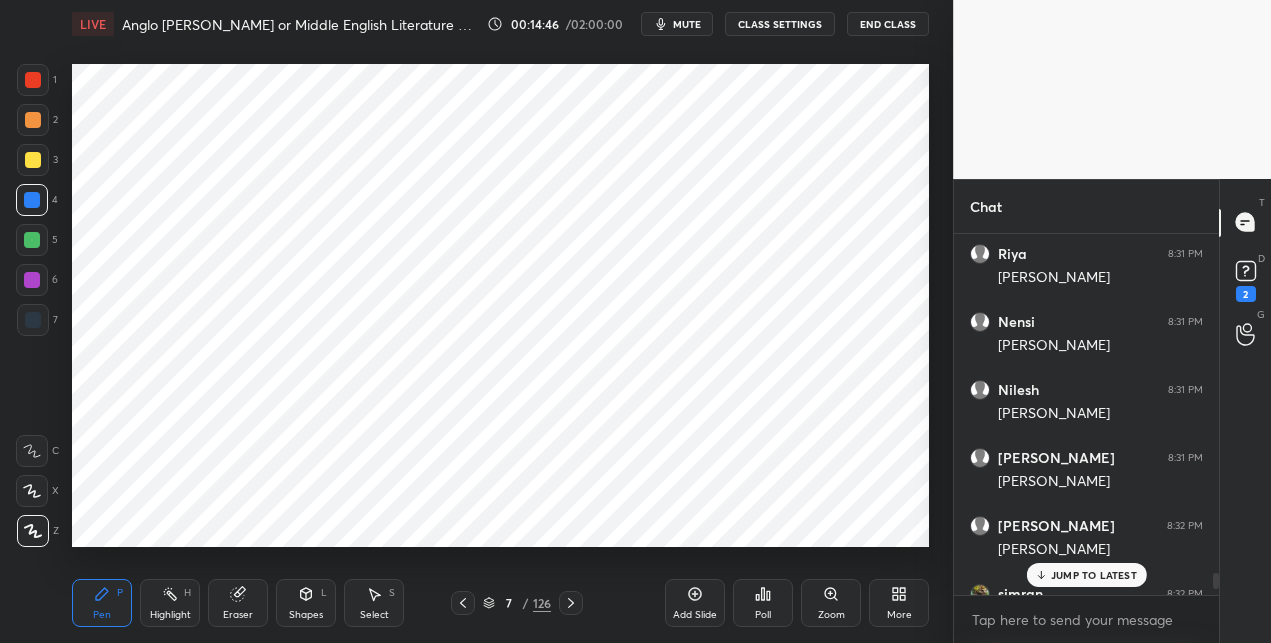 click at bounding box center [32, 280] 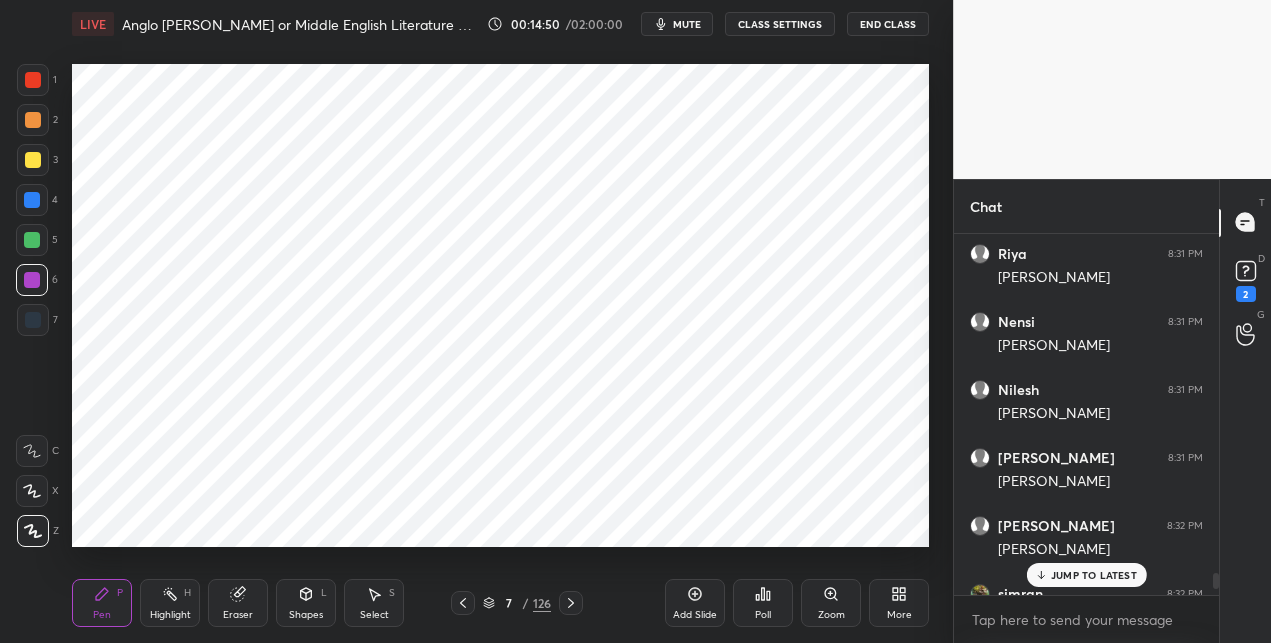 click at bounding box center (33, 320) 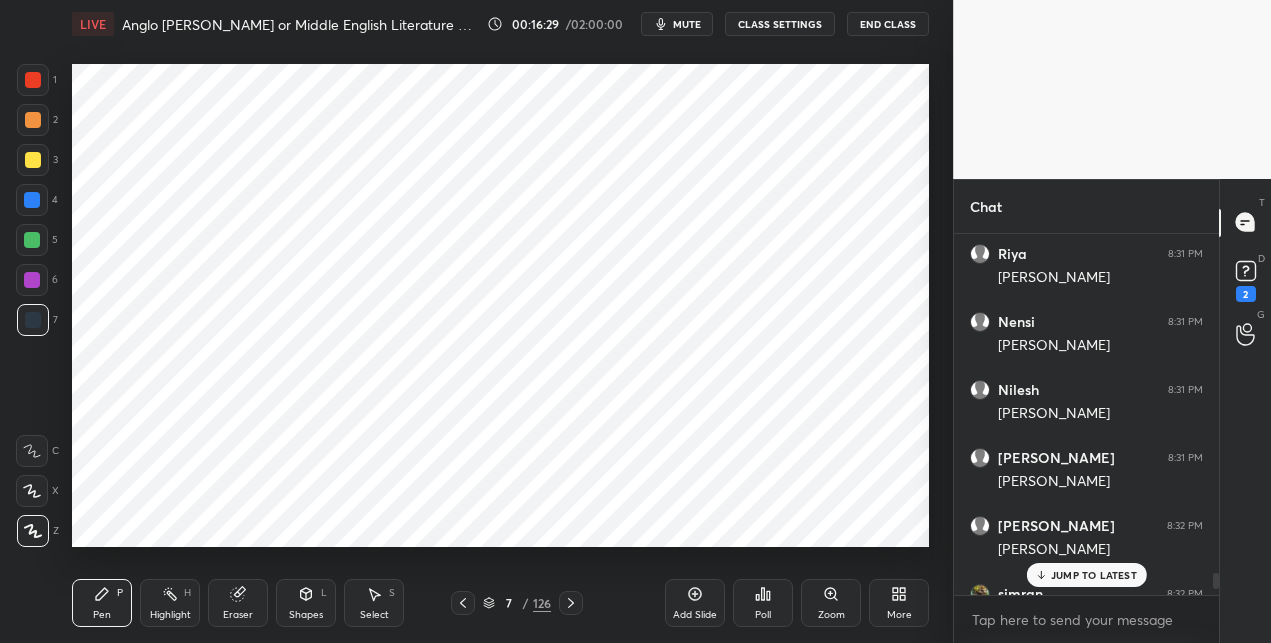 click at bounding box center (33, 80) 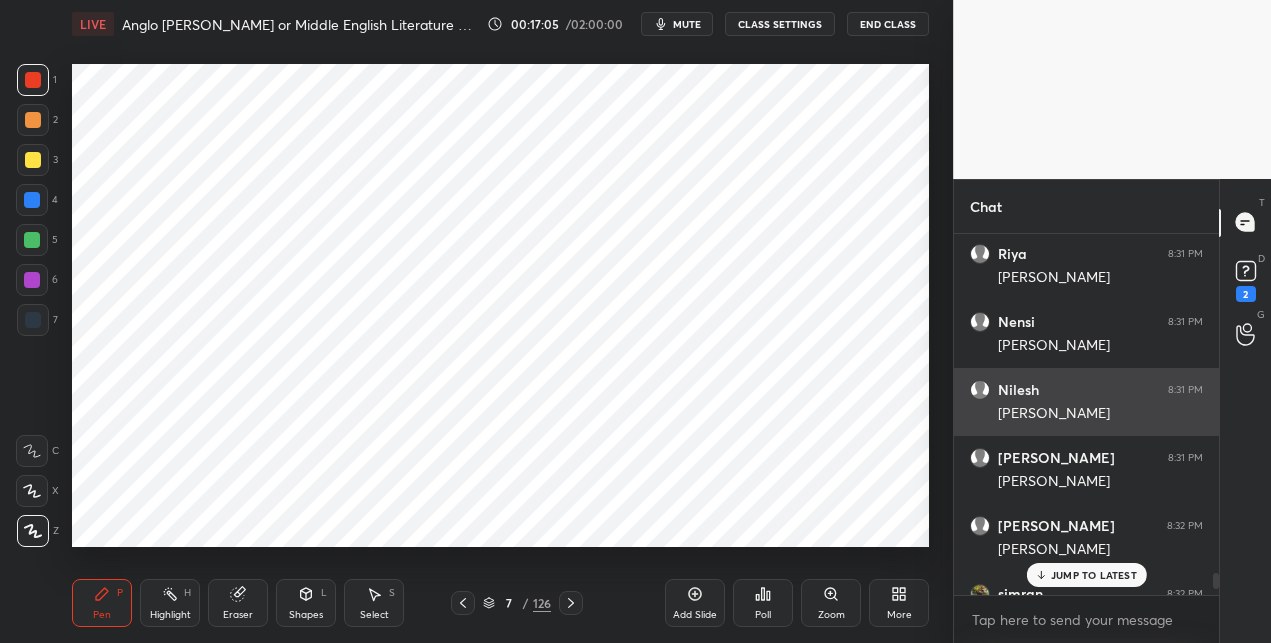 scroll, scrollTop: 9744, scrollLeft: 0, axis: vertical 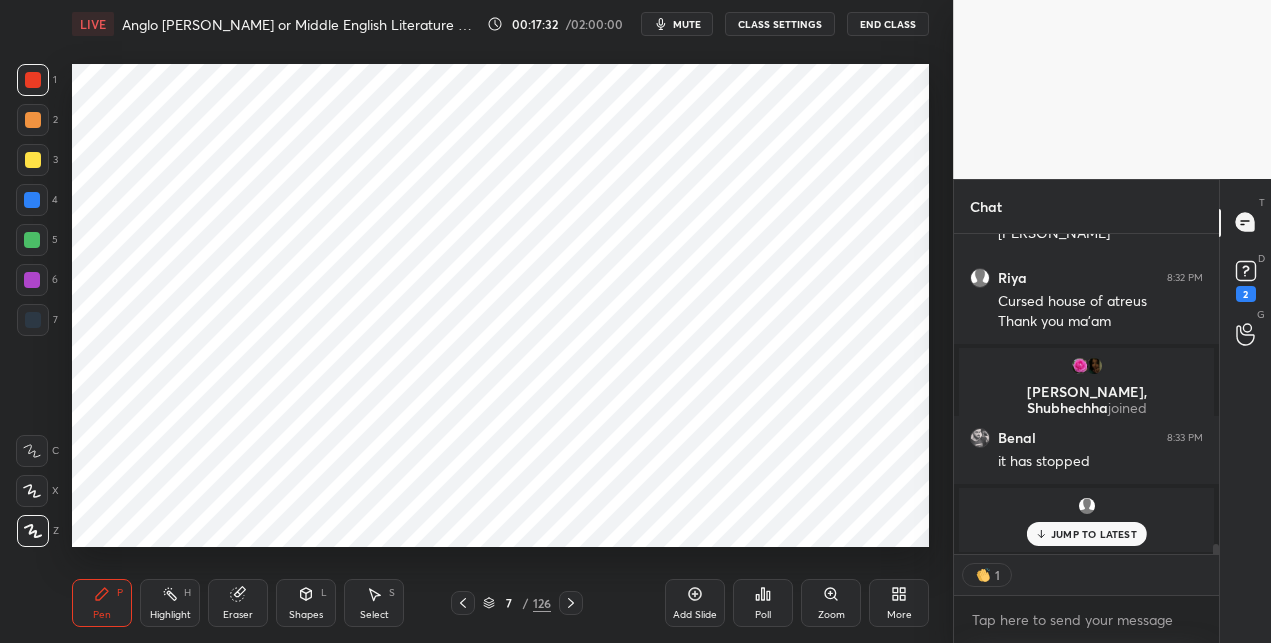 click at bounding box center (32, 280) 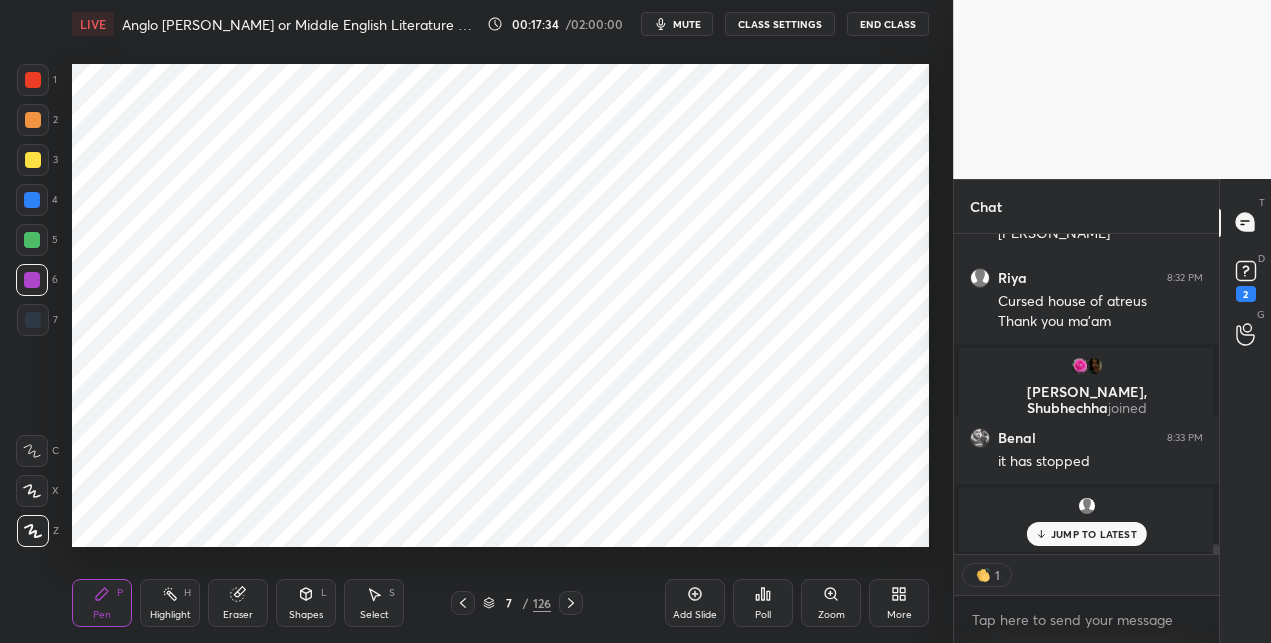 scroll, scrollTop: 7, scrollLeft: 6, axis: both 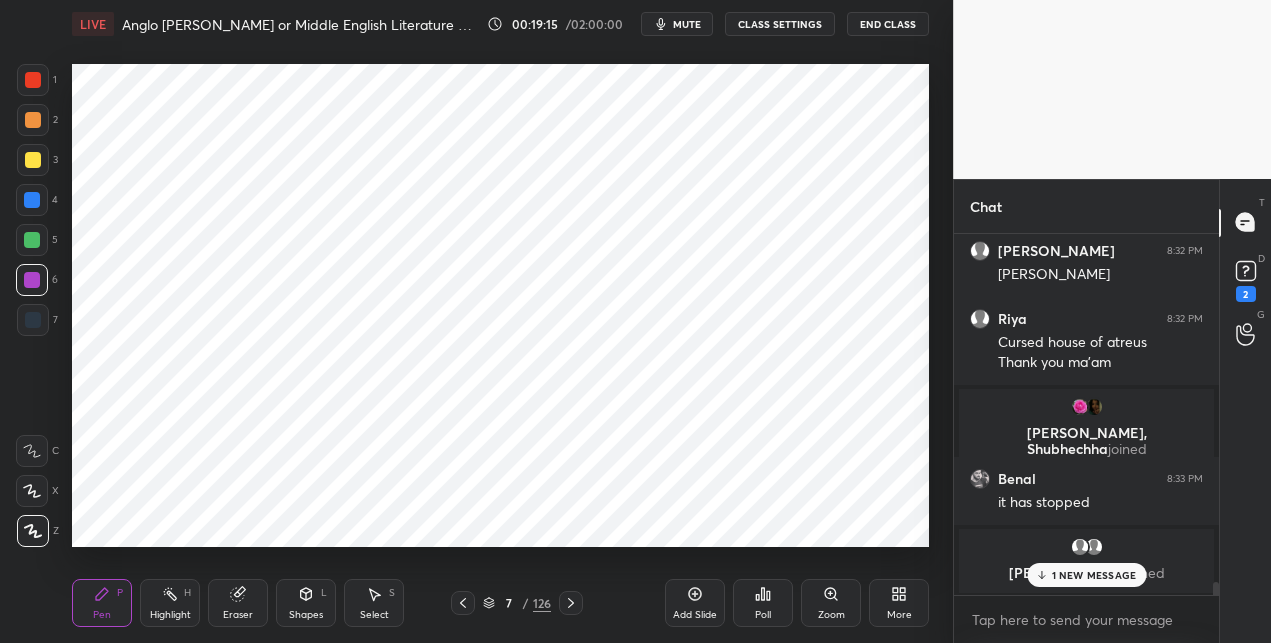 click 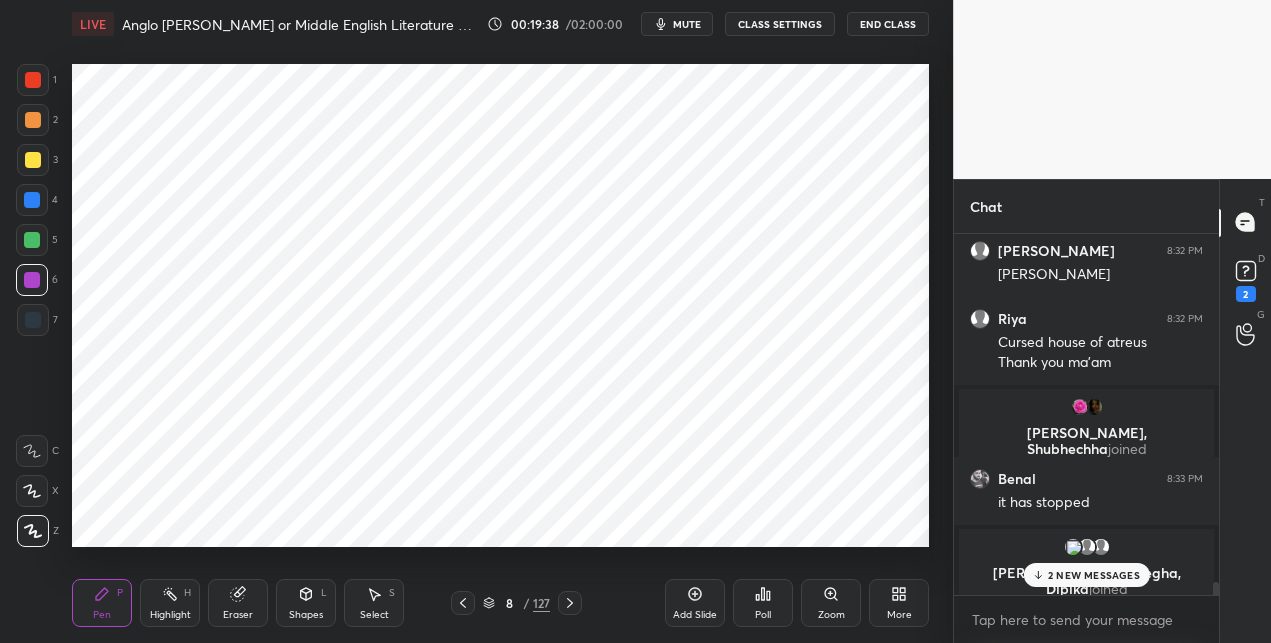 drag, startPoint x: 41, startPoint y: 323, endPoint x: 61, endPoint y: 297, distance: 32.80244 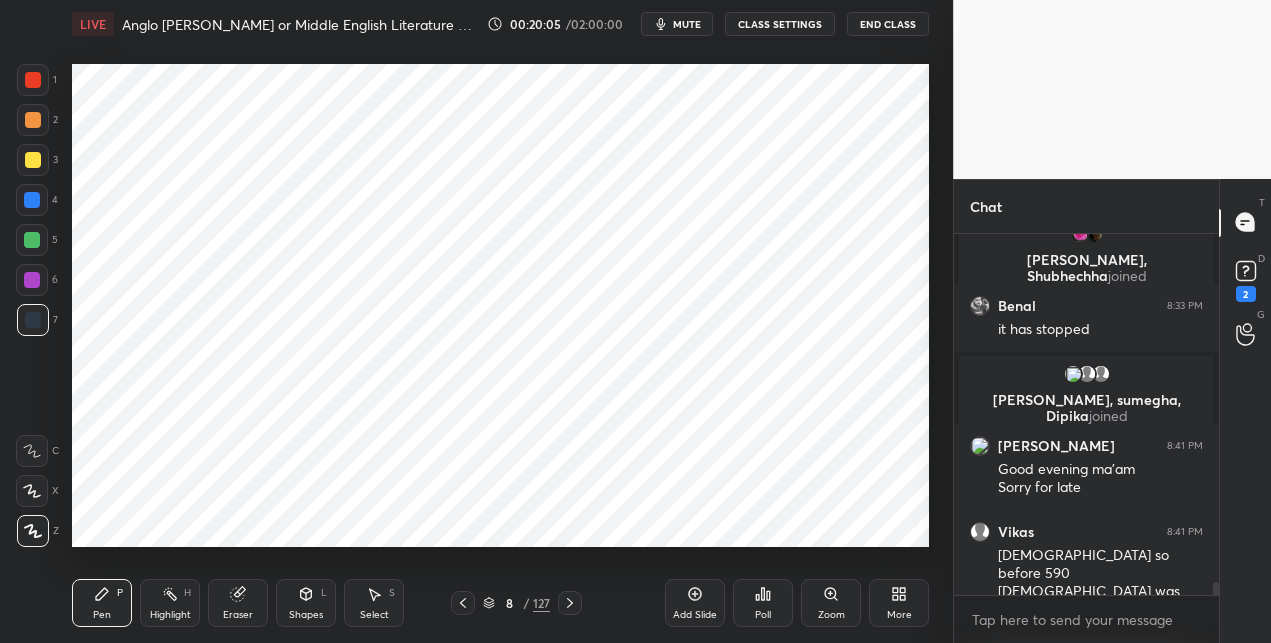 scroll, scrollTop: 9930, scrollLeft: 0, axis: vertical 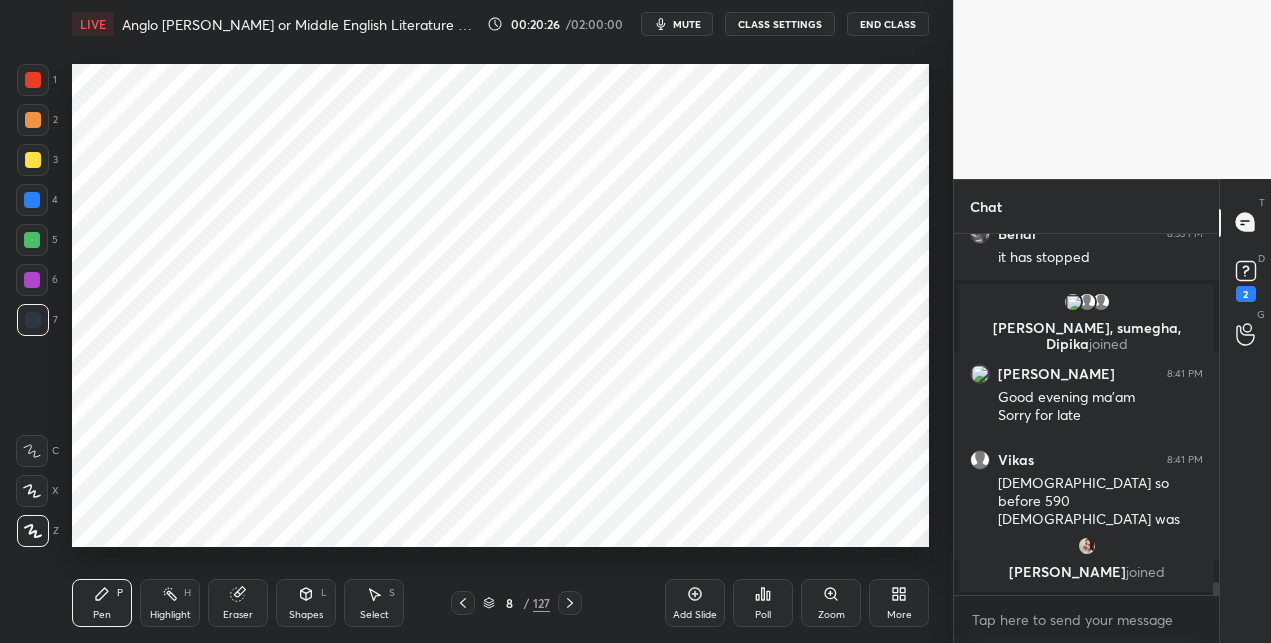 drag, startPoint x: 458, startPoint y: 604, endPoint x: 454, endPoint y: 555, distance: 49.162994 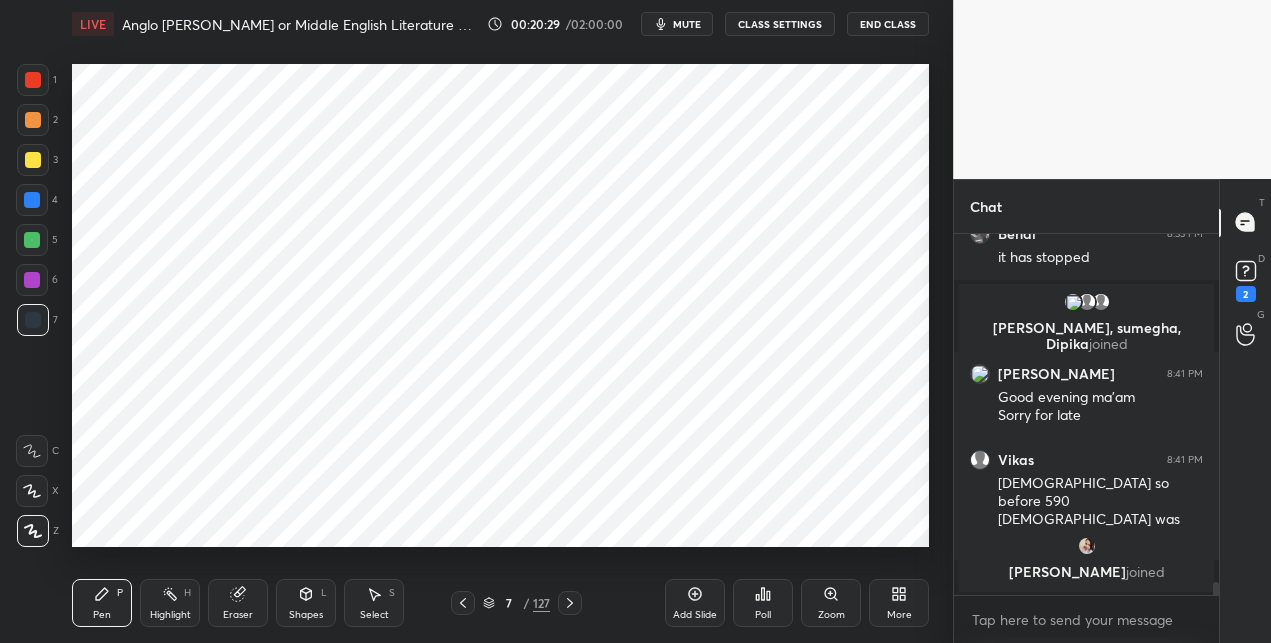 drag, startPoint x: 33, startPoint y: 280, endPoint x: 40, endPoint y: 272, distance: 10.630146 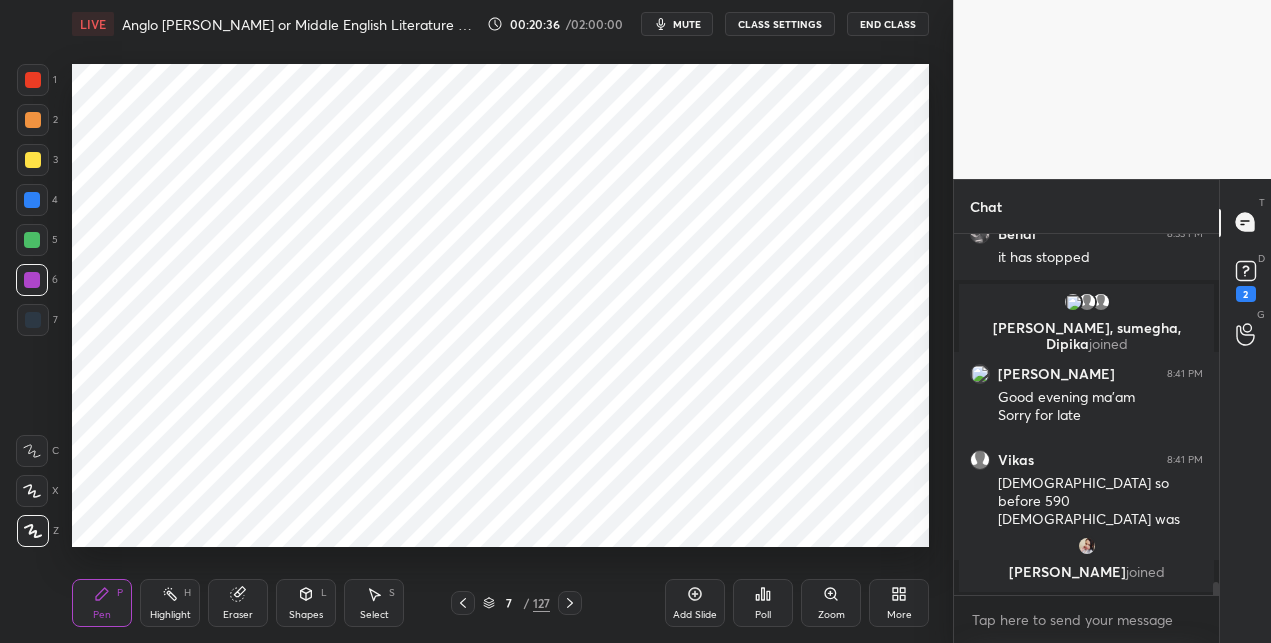 drag, startPoint x: 571, startPoint y: 604, endPoint x: 566, endPoint y: 591, distance: 13.928389 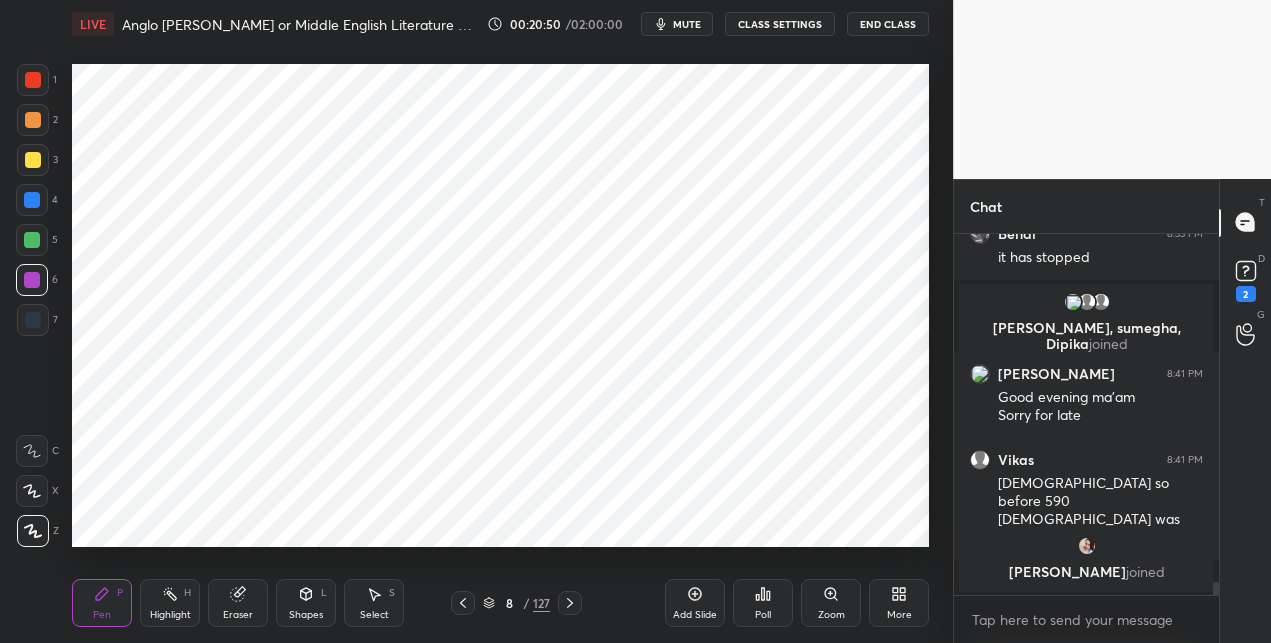 drag, startPoint x: 569, startPoint y: 599, endPoint x: 570, endPoint y: 589, distance: 10.049875 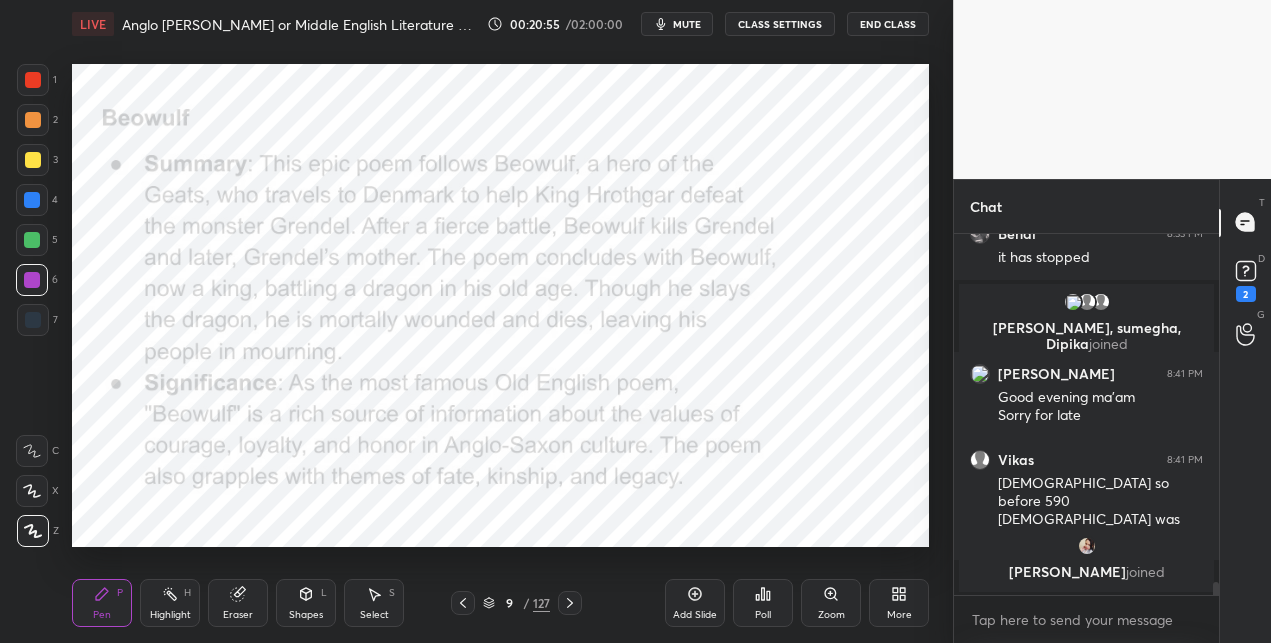 drag, startPoint x: 464, startPoint y: 602, endPoint x: 484, endPoint y: 571, distance: 36.891735 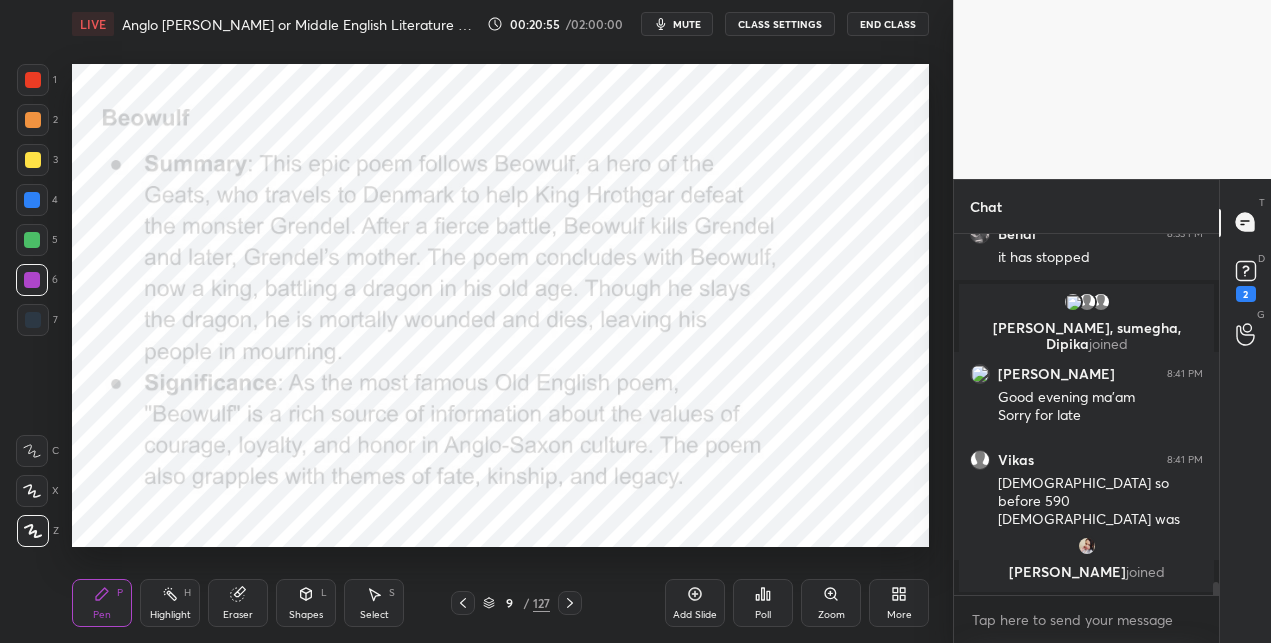 click 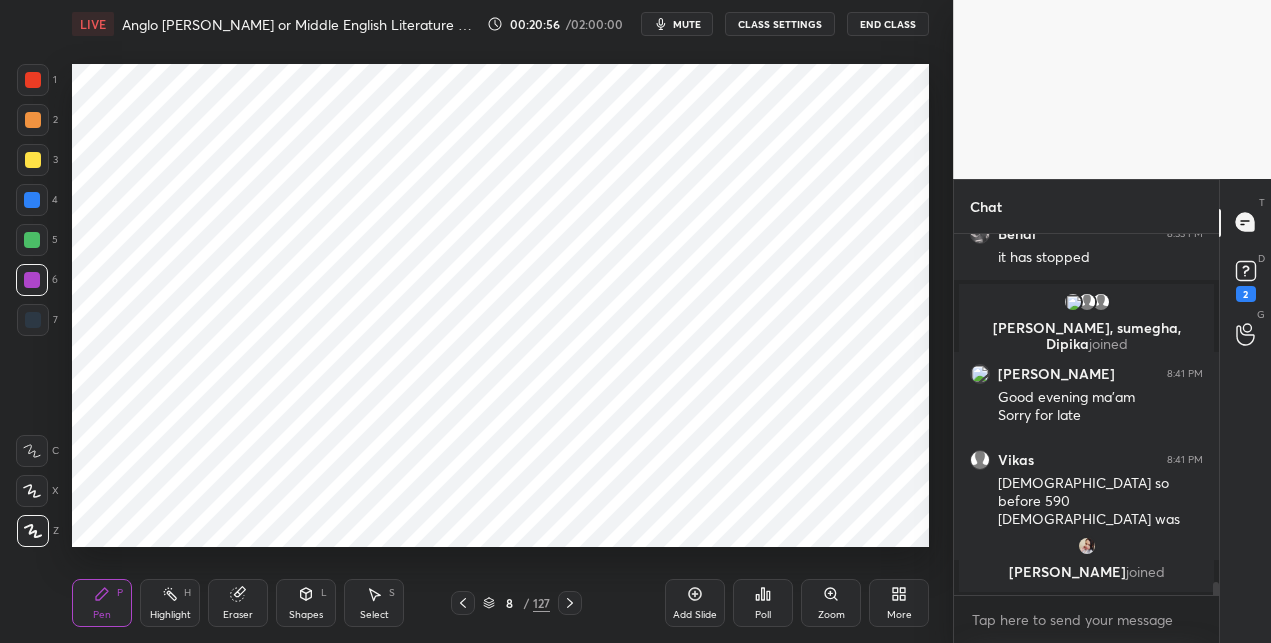 drag, startPoint x: 542, startPoint y: 607, endPoint x: 535, endPoint y: 567, distance: 40.60788 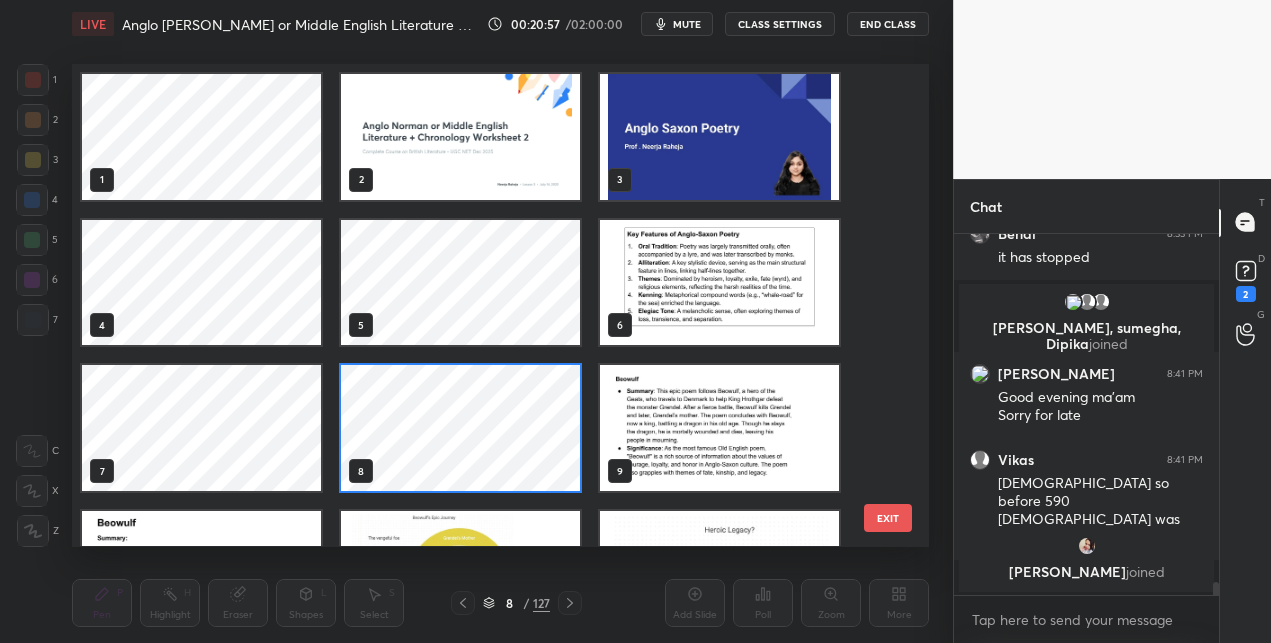scroll, scrollTop: 6, scrollLeft: 10, axis: both 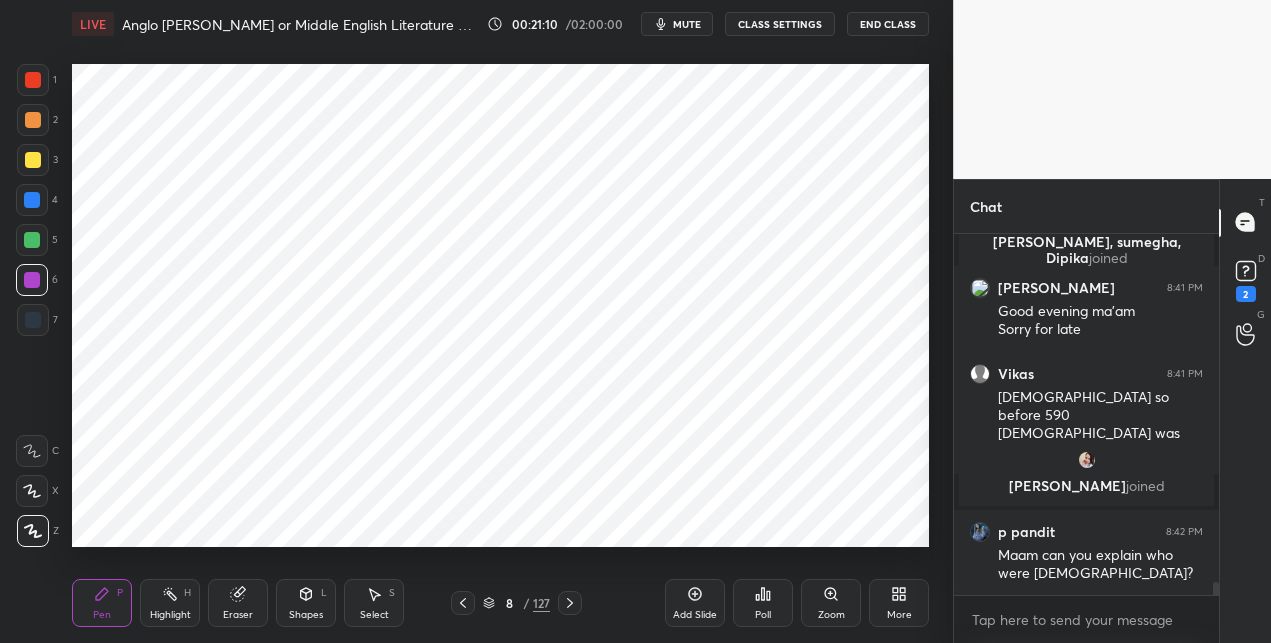 click 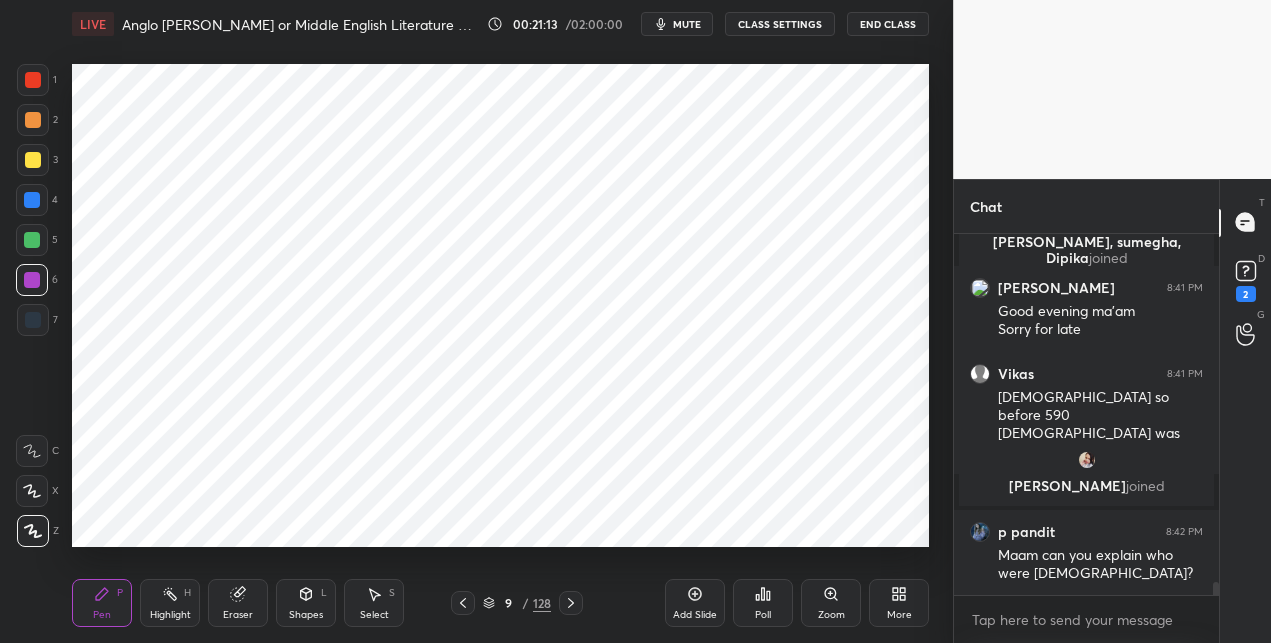 scroll, scrollTop: 10048, scrollLeft: 0, axis: vertical 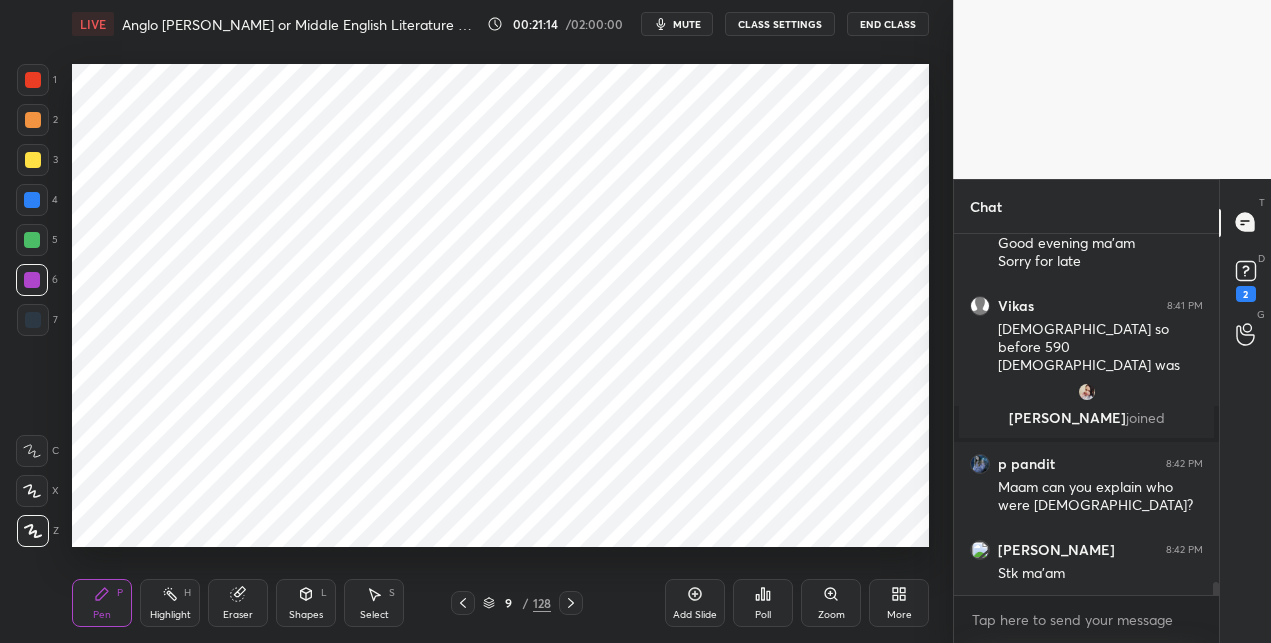 click 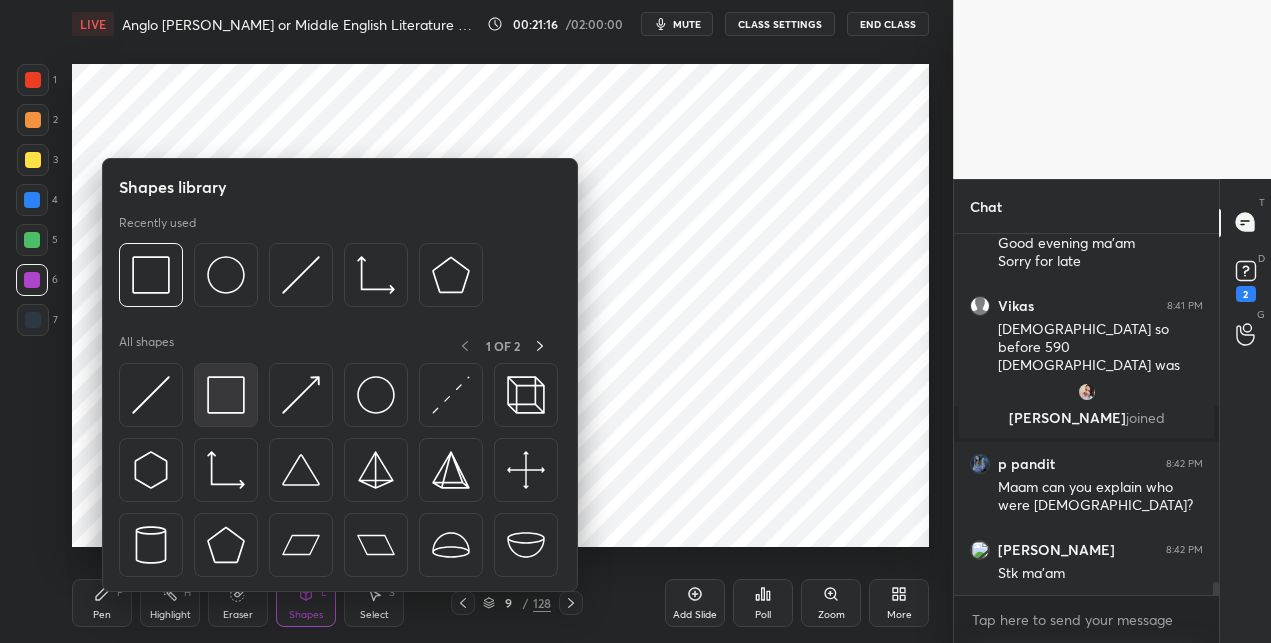 click at bounding box center [226, 395] 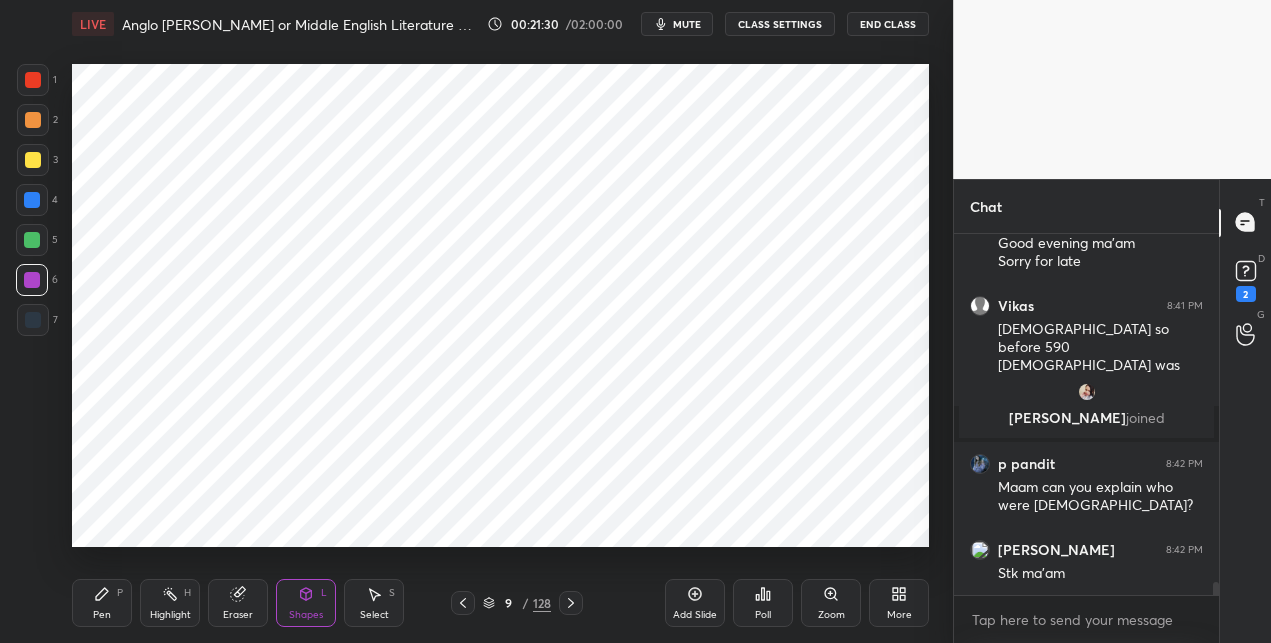 click on "Pen P" at bounding box center [102, 603] 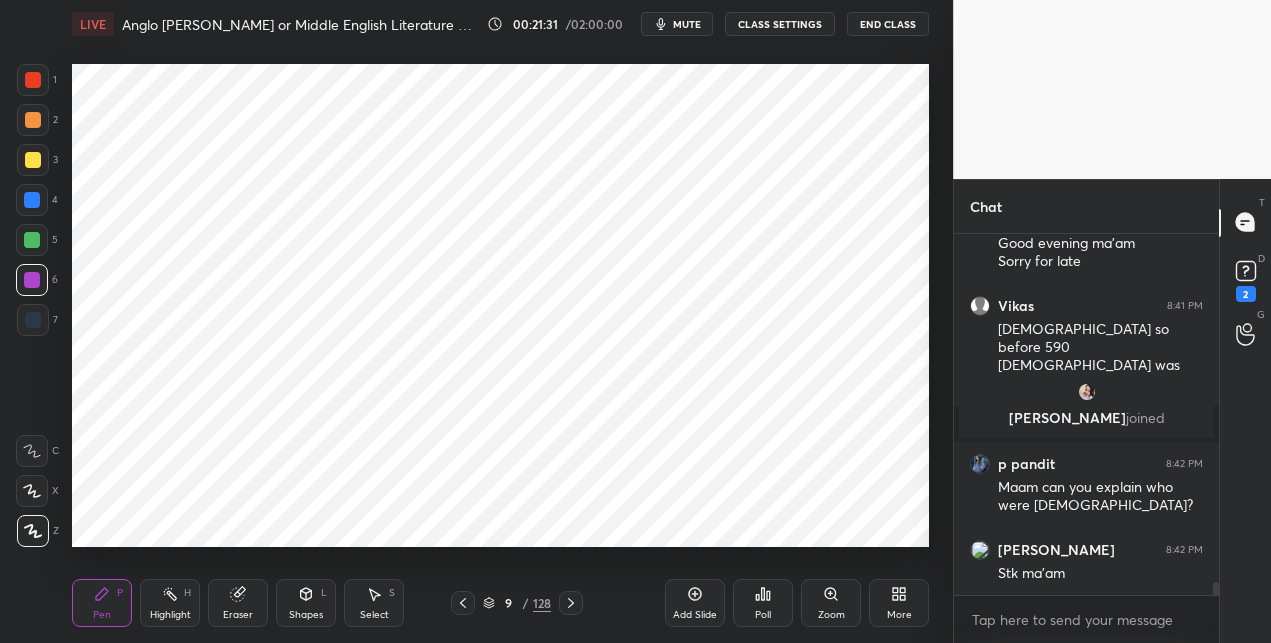 drag, startPoint x: 32, startPoint y: 204, endPoint x: 46, endPoint y: 190, distance: 19.79899 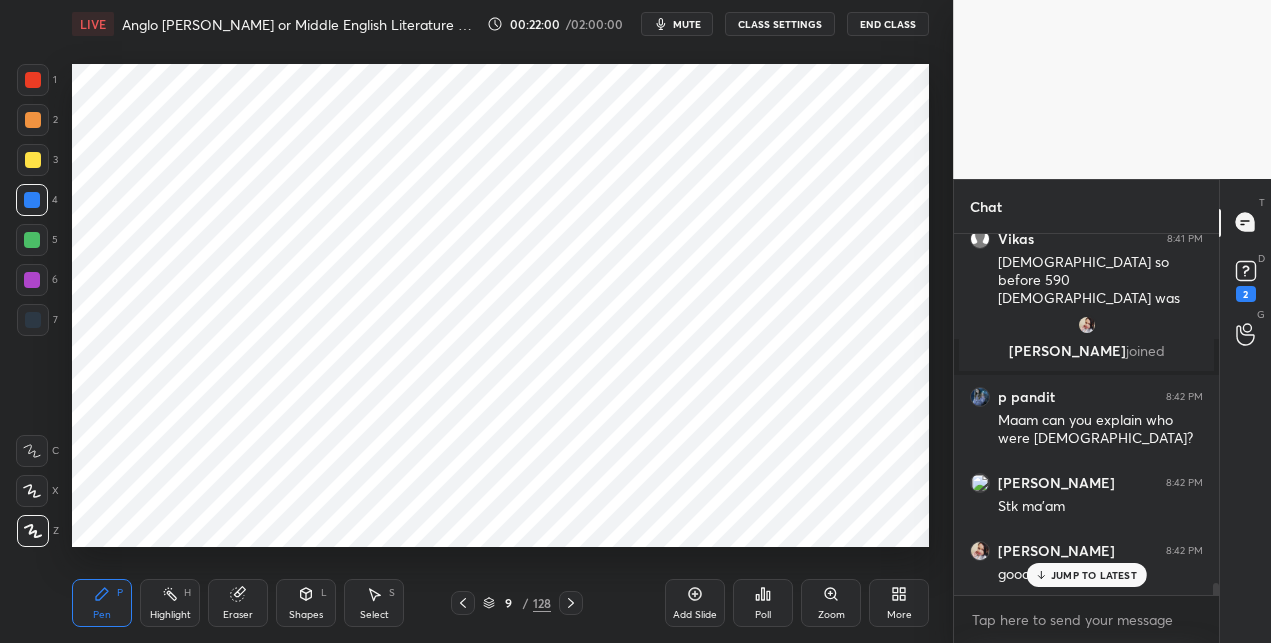 scroll, scrollTop: 10184, scrollLeft: 0, axis: vertical 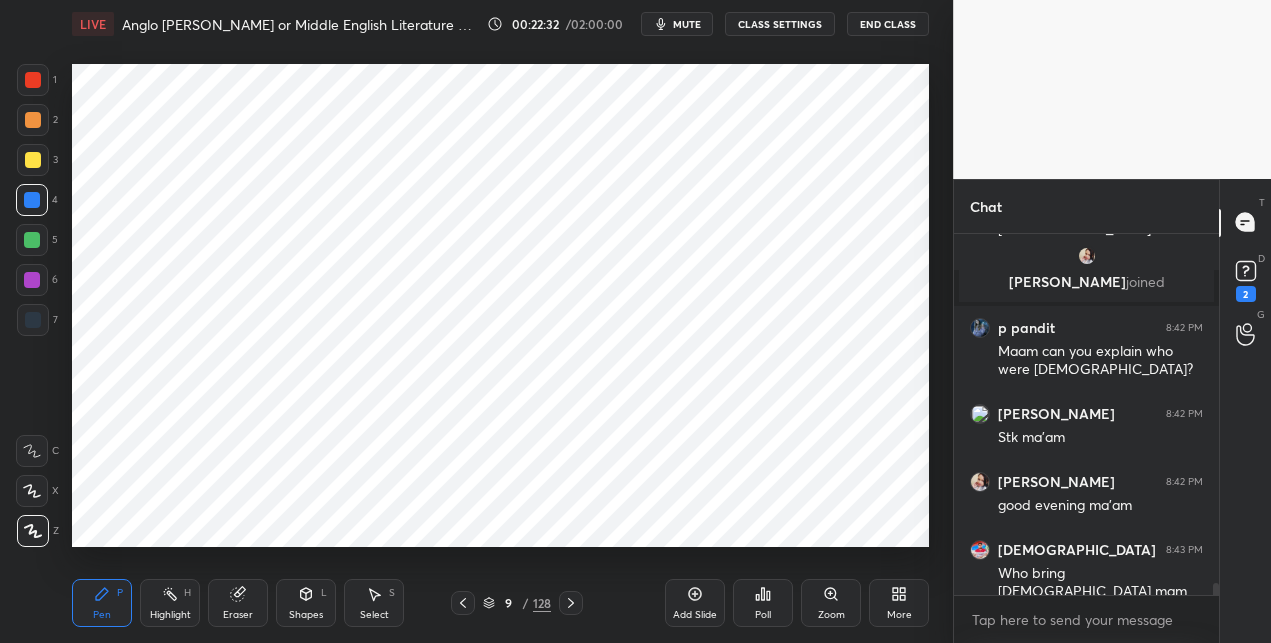 click at bounding box center [33, 80] 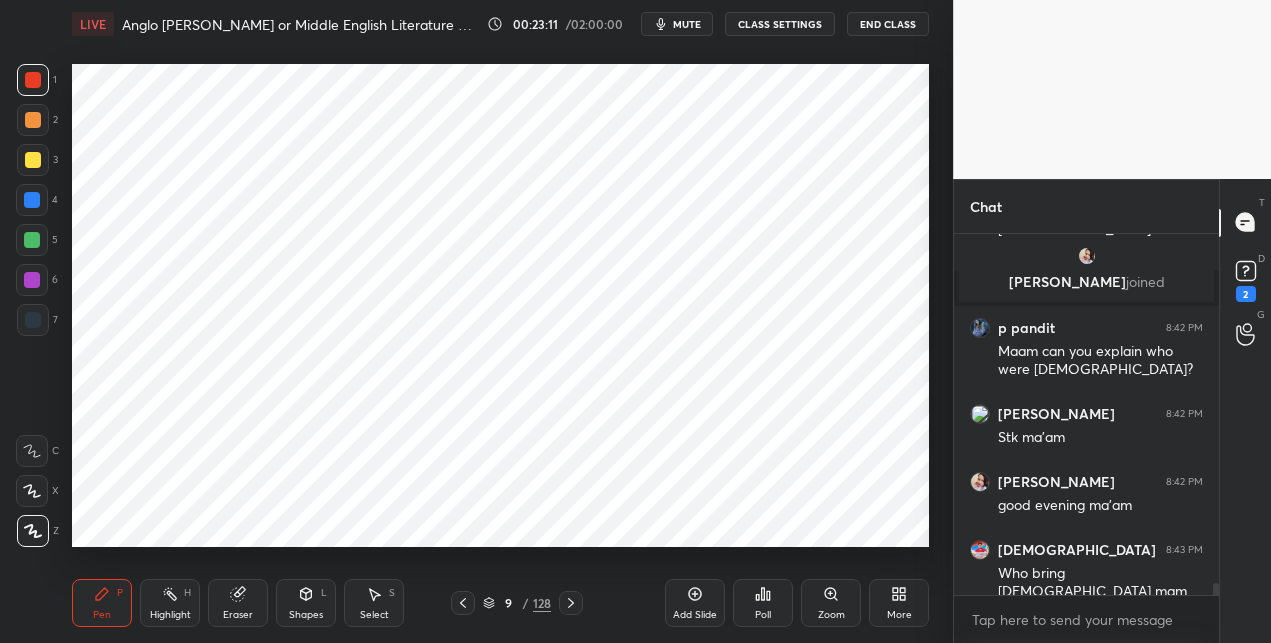 click at bounding box center (33, 320) 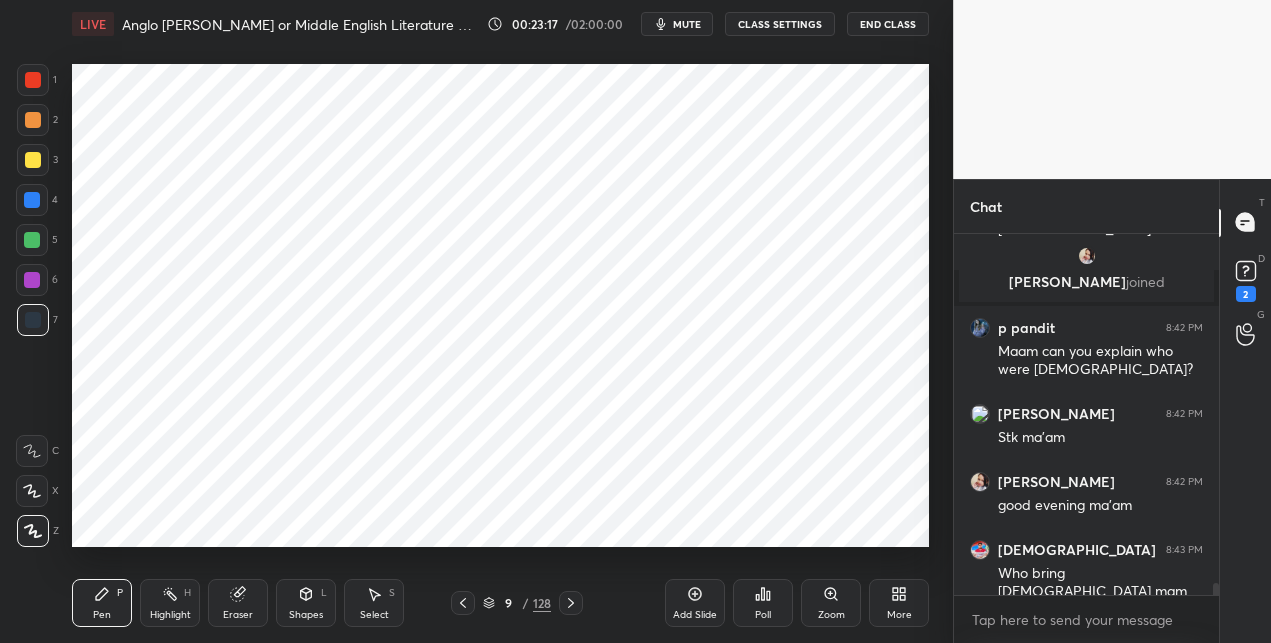 click on "128" at bounding box center [542, 603] 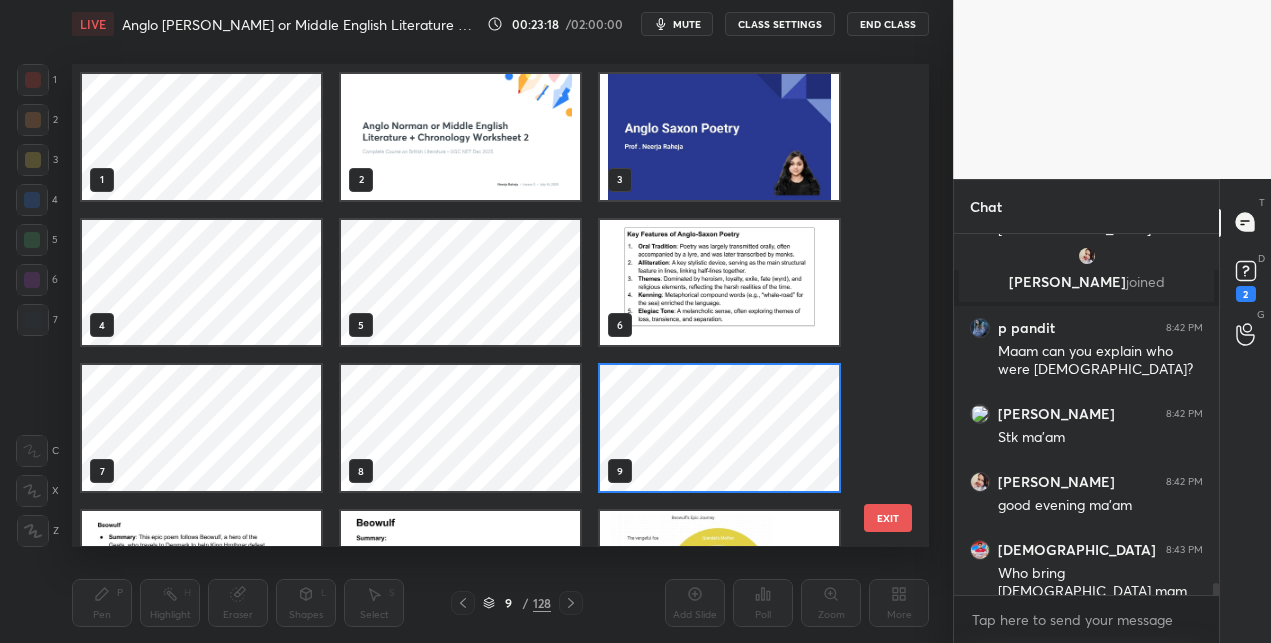 scroll, scrollTop: 6, scrollLeft: 10, axis: both 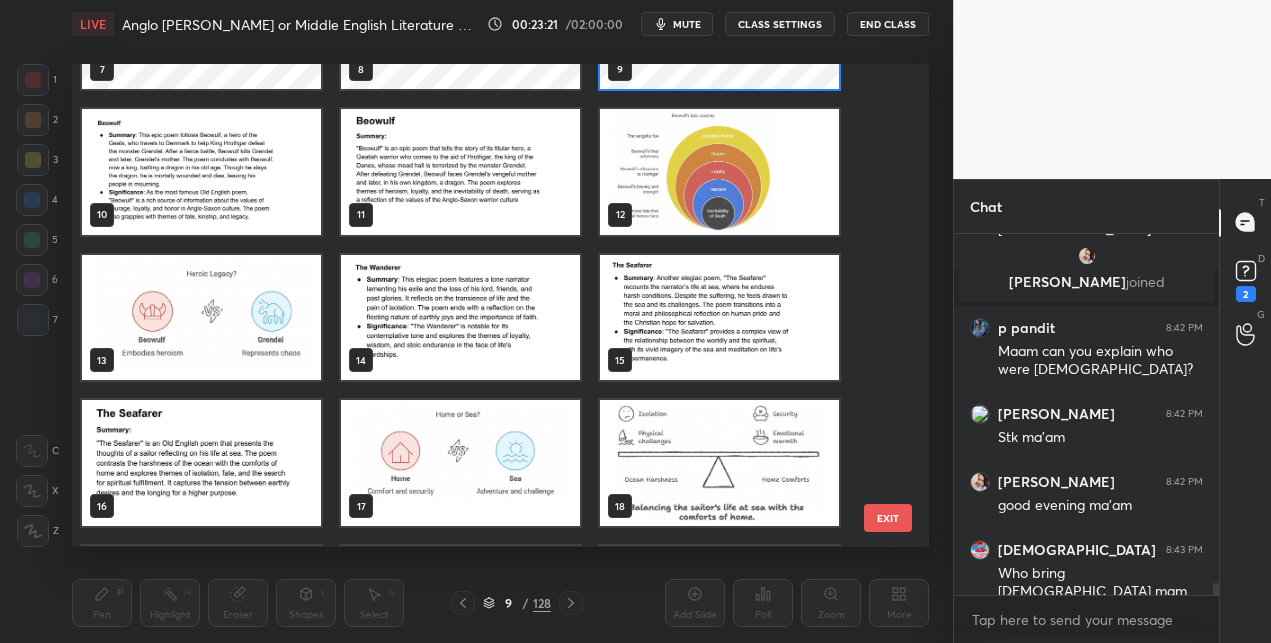 click at bounding box center (719, 318) 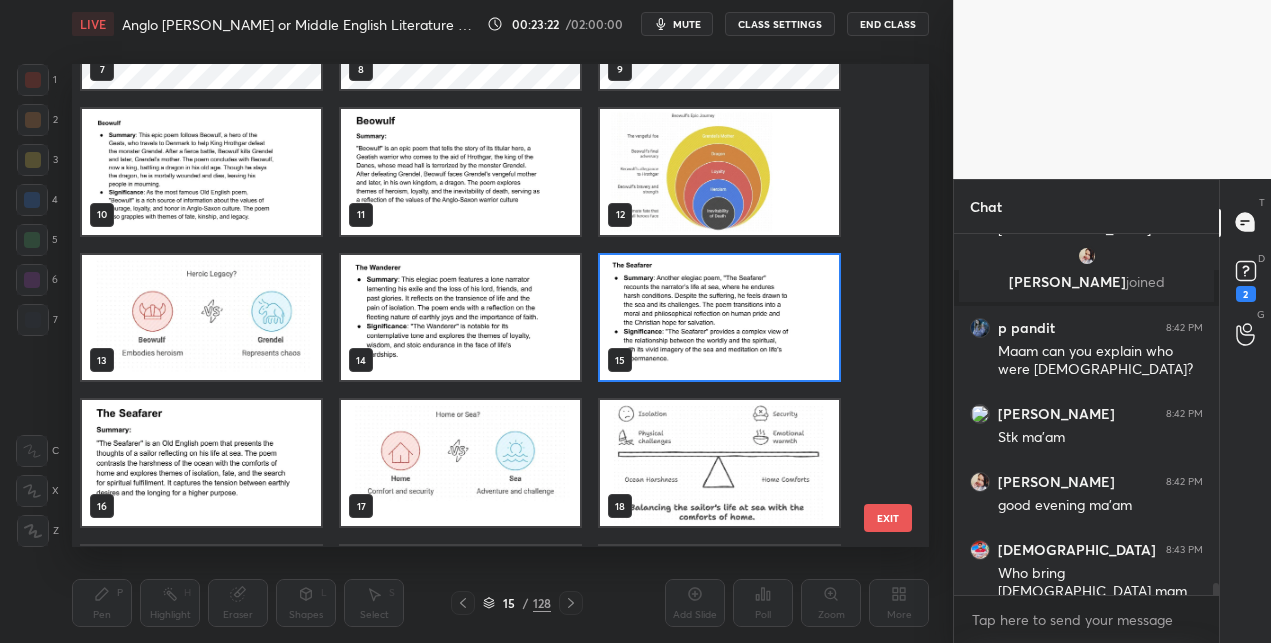 click at bounding box center (719, 318) 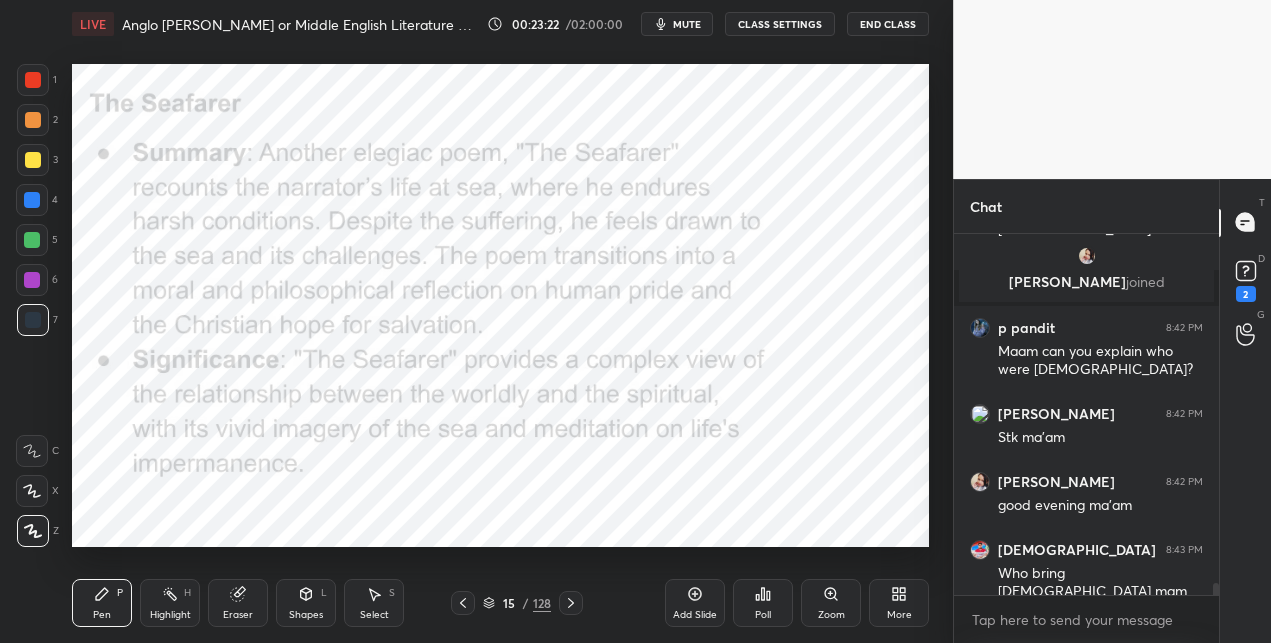 click at bounding box center [719, 318] 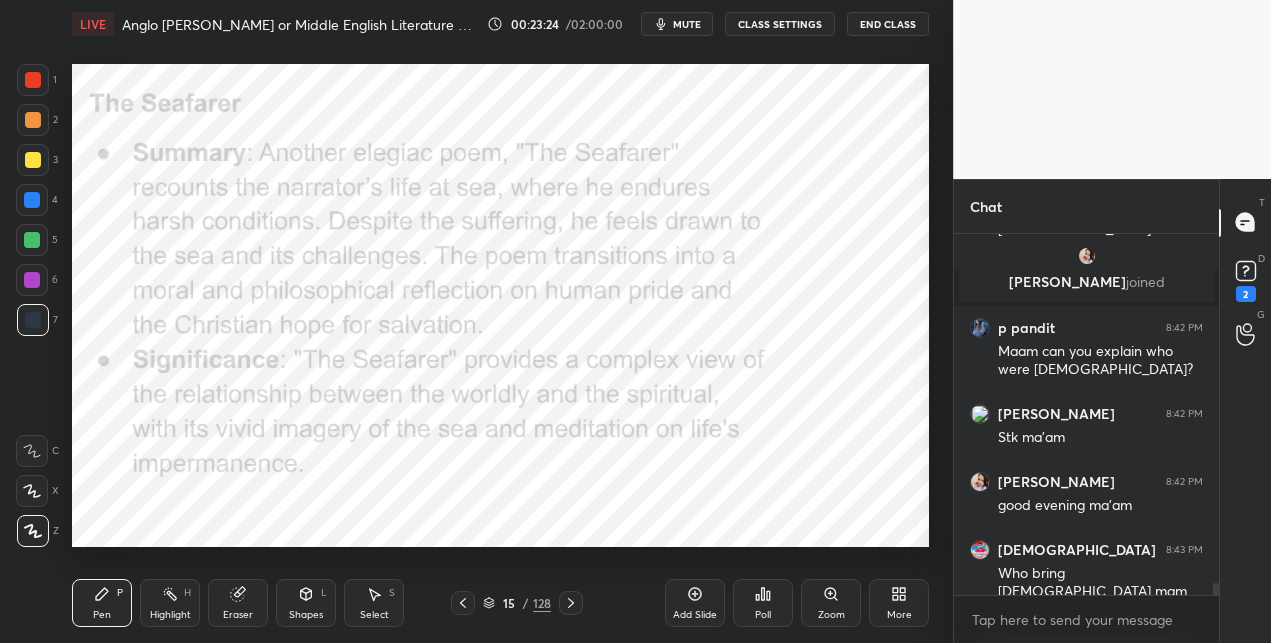 drag, startPoint x: 34, startPoint y: 87, endPoint x: 58, endPoint y: 80, distance: 25 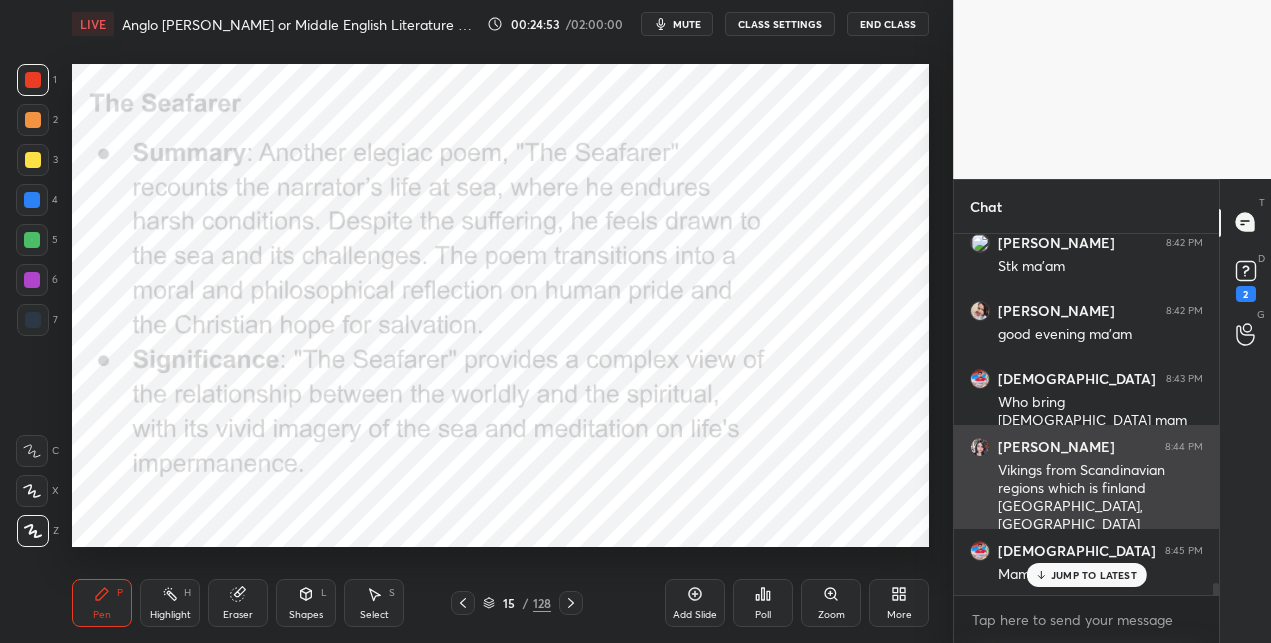 scroll, scrollTop: 10356, scrollLeft: 0, axis: vertical 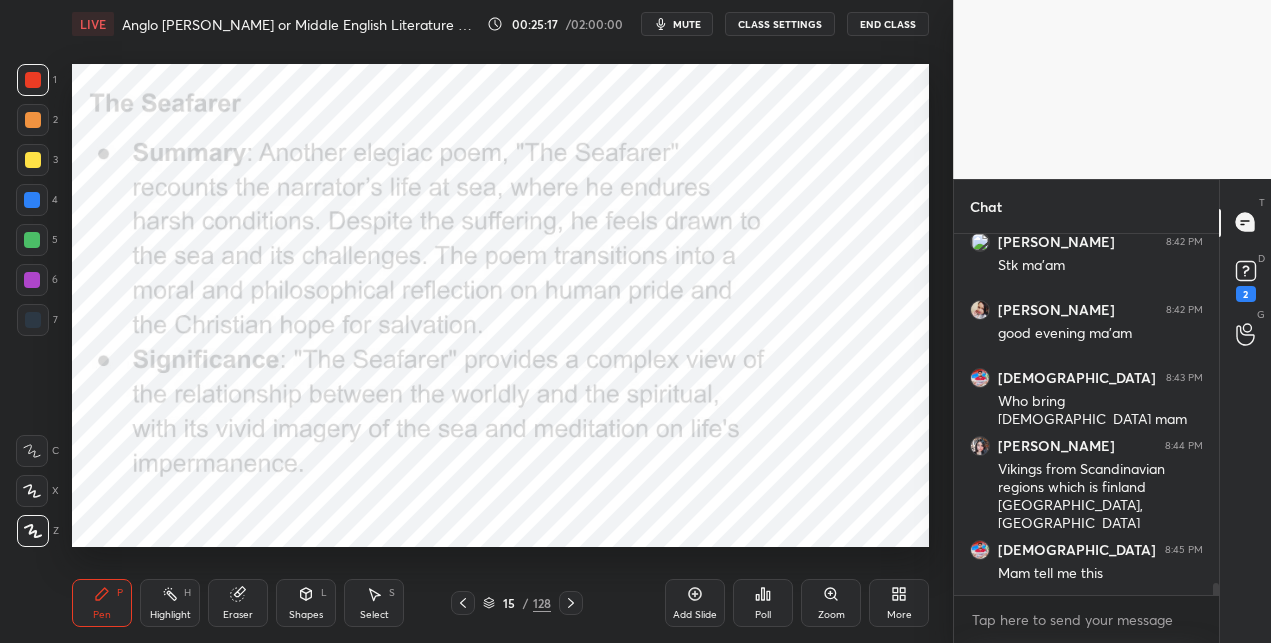 click 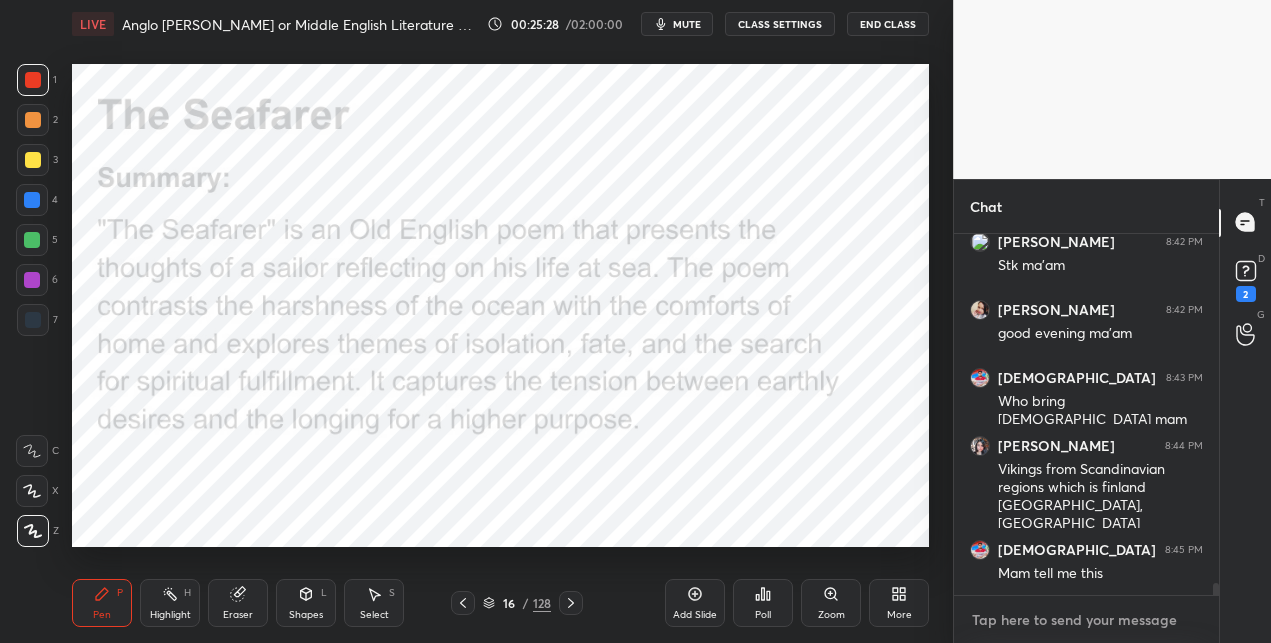 click at bounding box center [1086, 620] 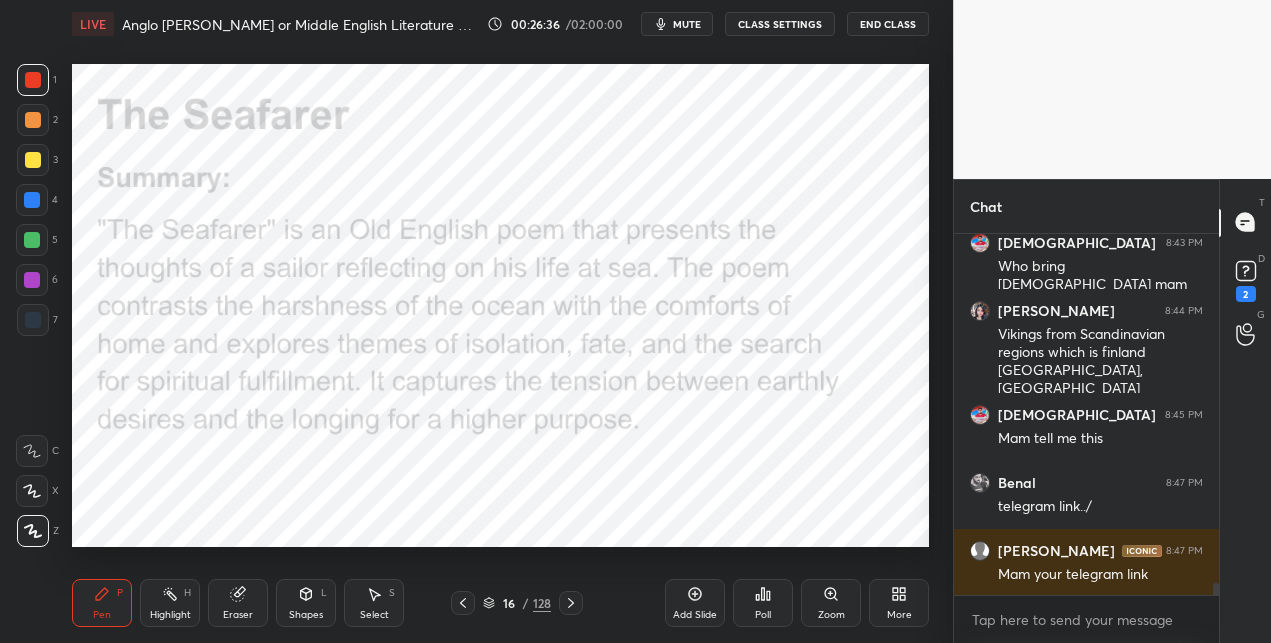scroll, scrollTop: 10560, scrollLeft: 0, axis: vertical 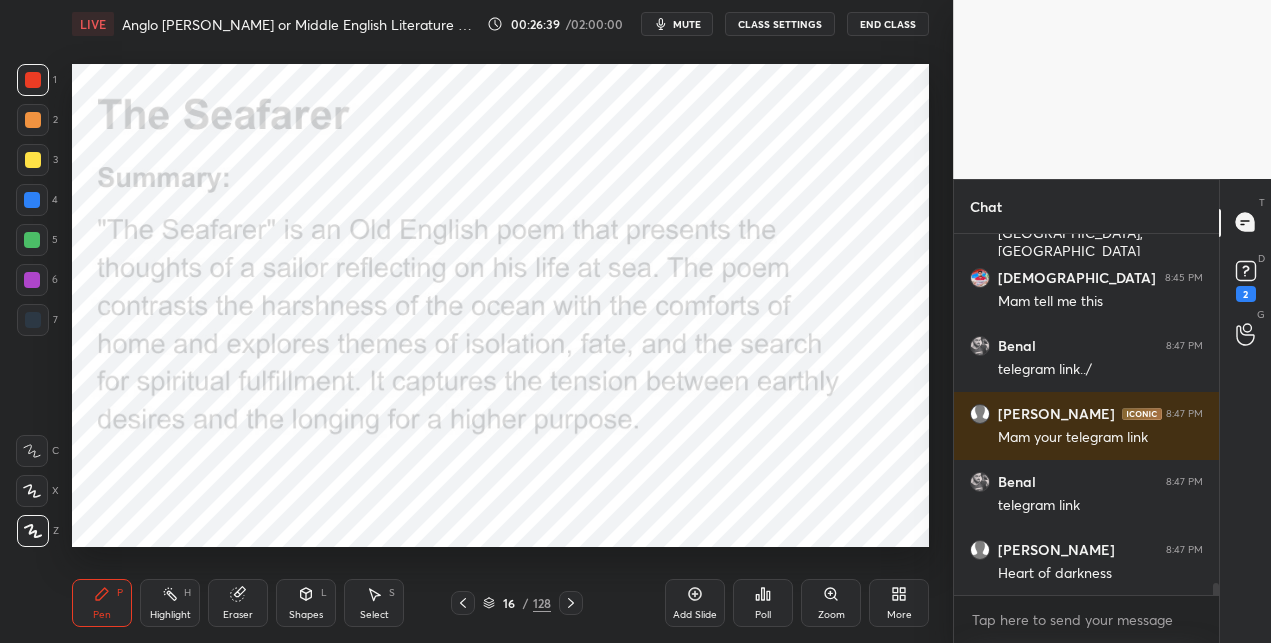 click 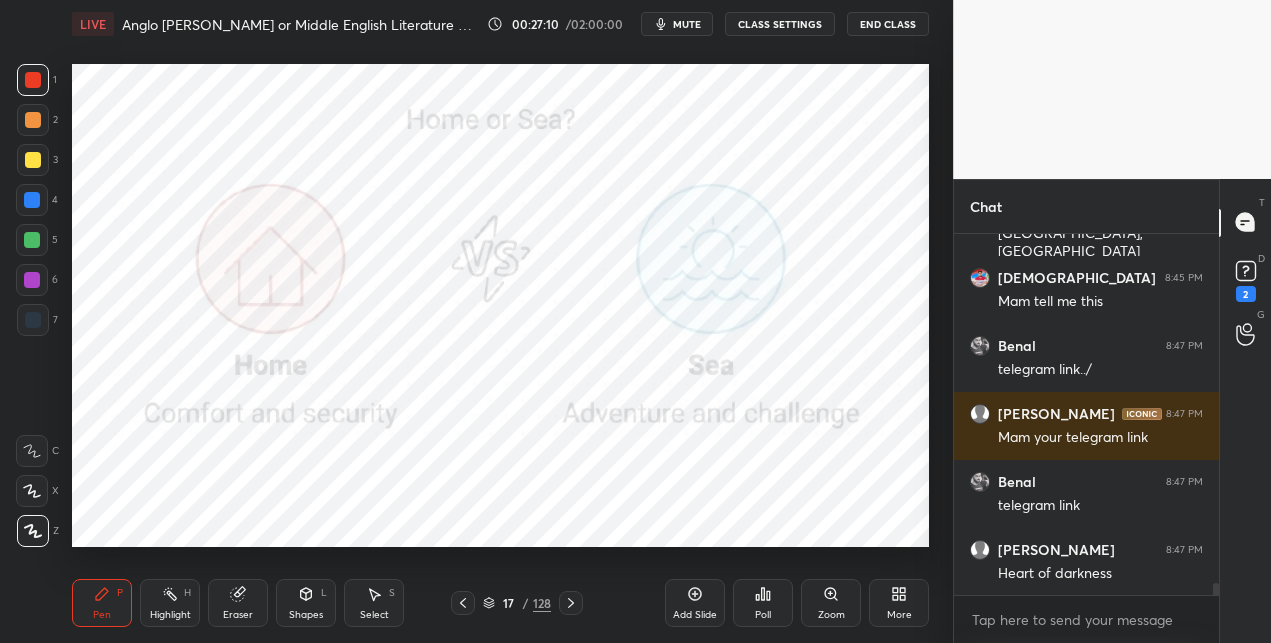 scroll, scrollTop: 10714, scrollLeft: 0, axis: vertical 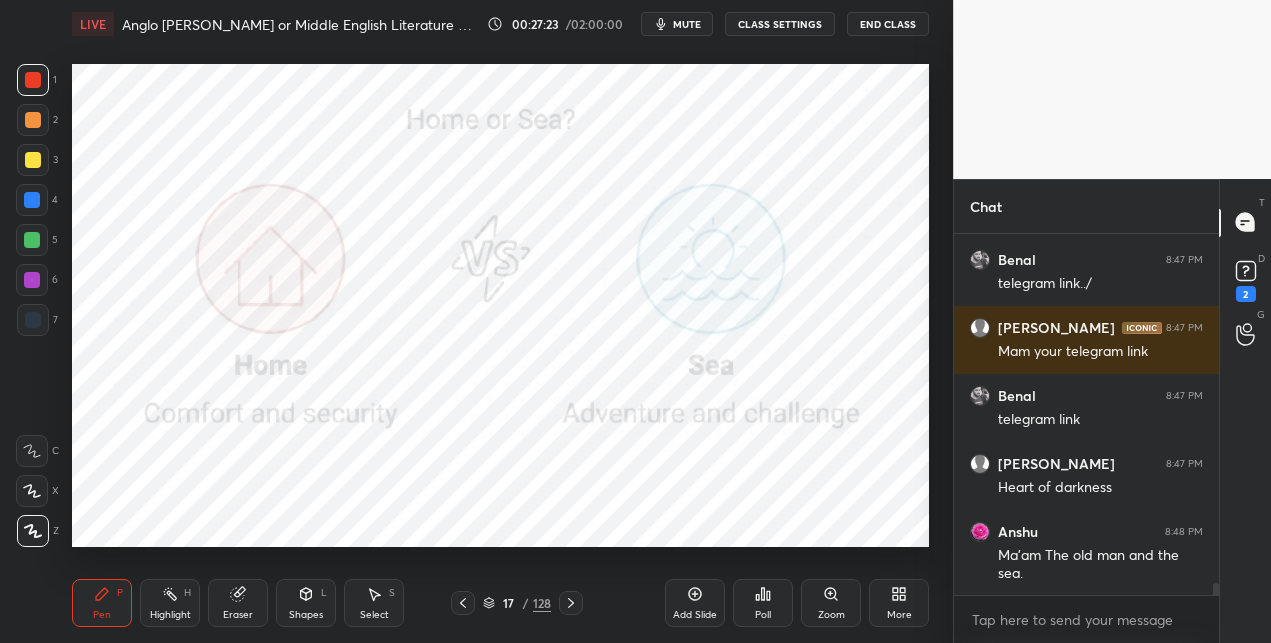click 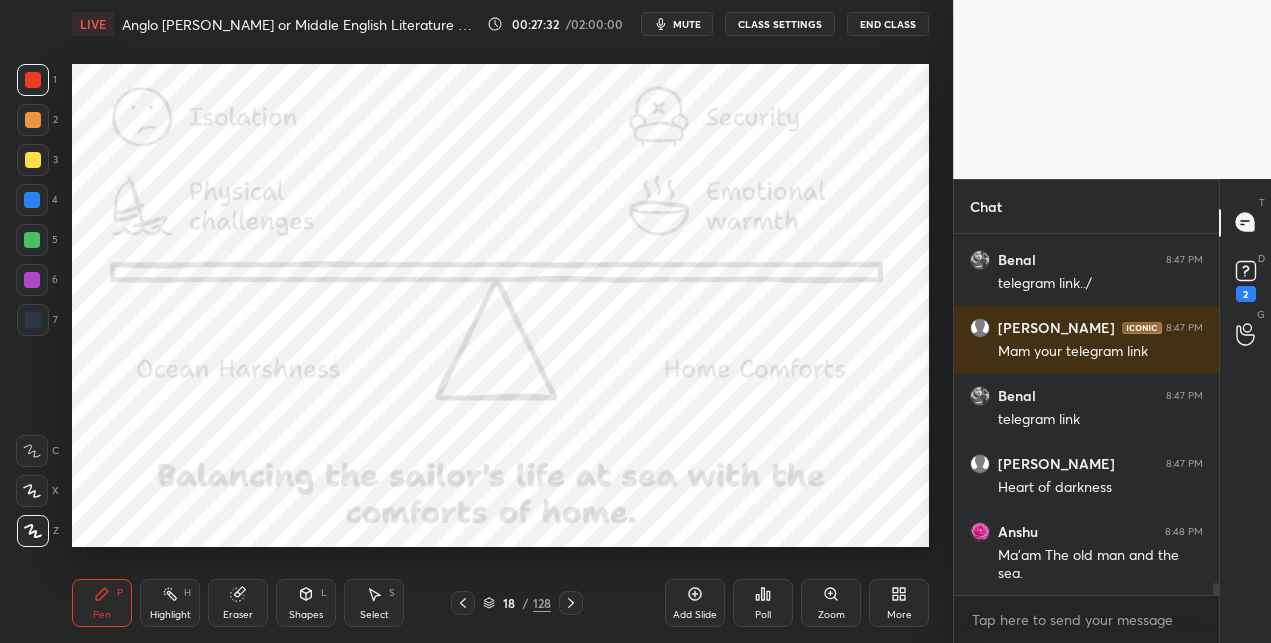 drag, startPoint x: 542, startPoint y: 609, endPoint x: 545, endPoint y: 593, distance: 16.27882 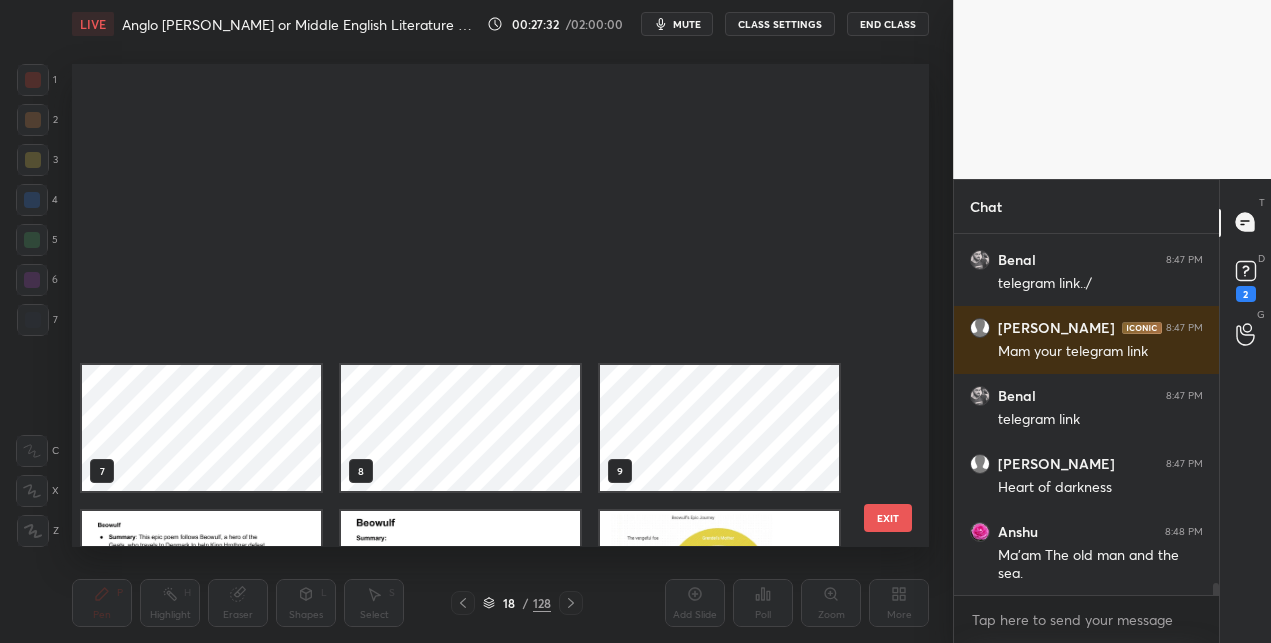scroll, scrollTop: 392, scrollLeft: 0, axis: vertical 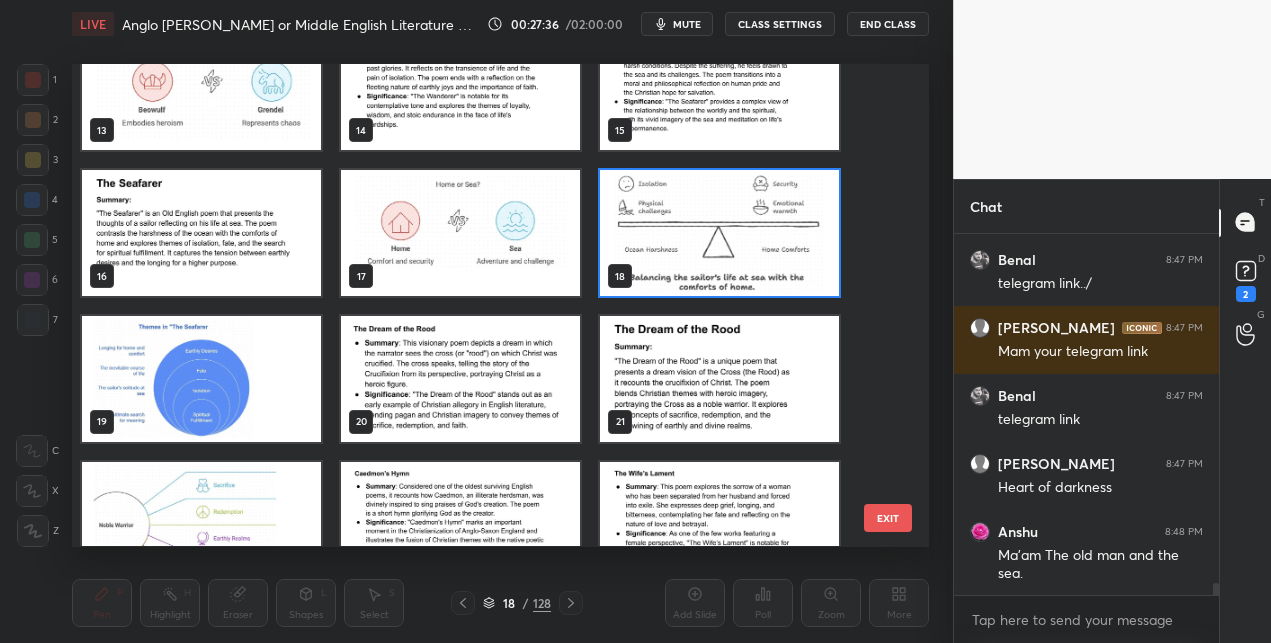 click at bounding box center [201, 380] 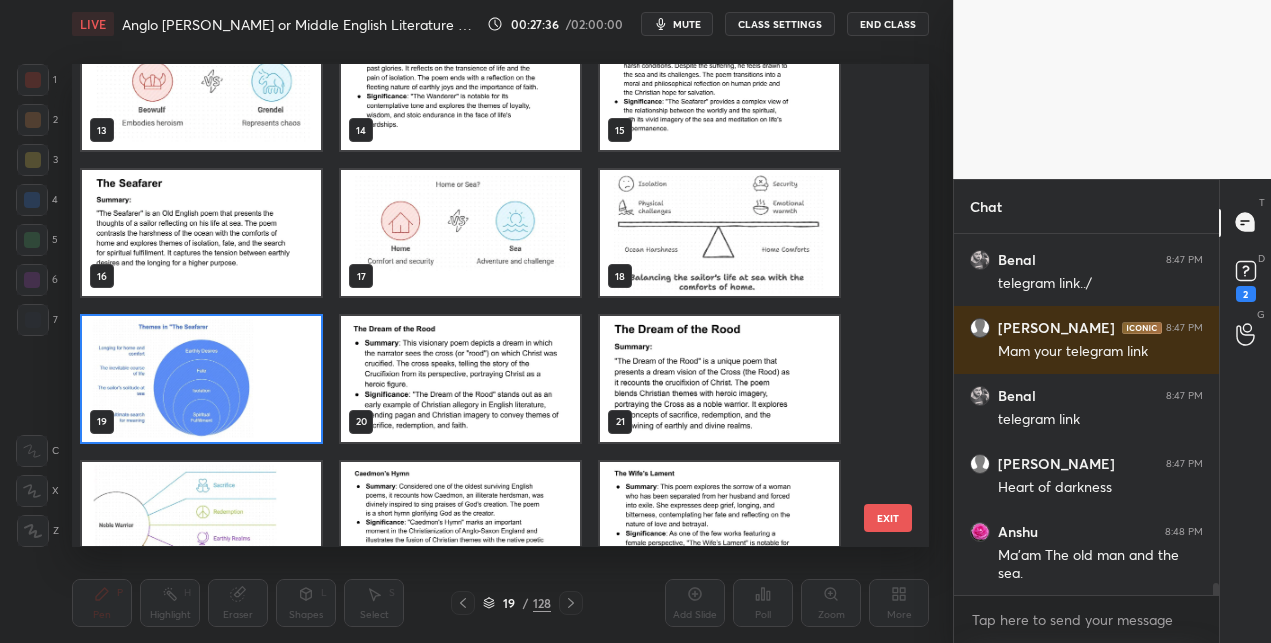 click at bounding box center [201, 380] 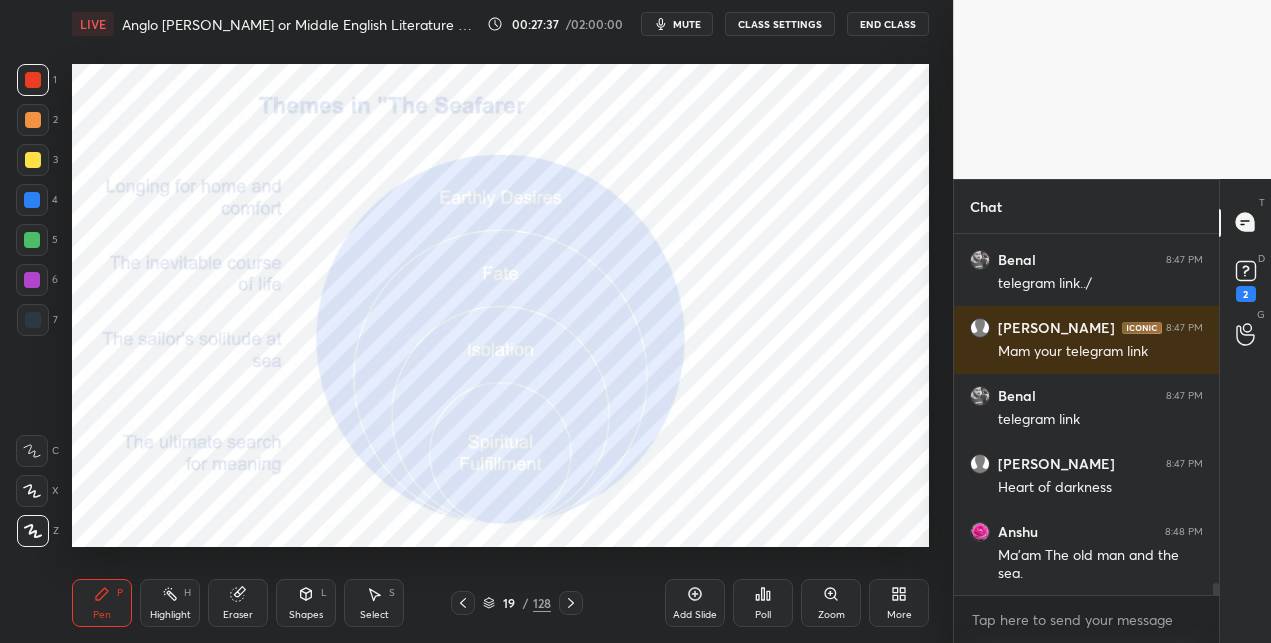 scroll, scrollTop: 0, scrollLeft: 0, axis: both 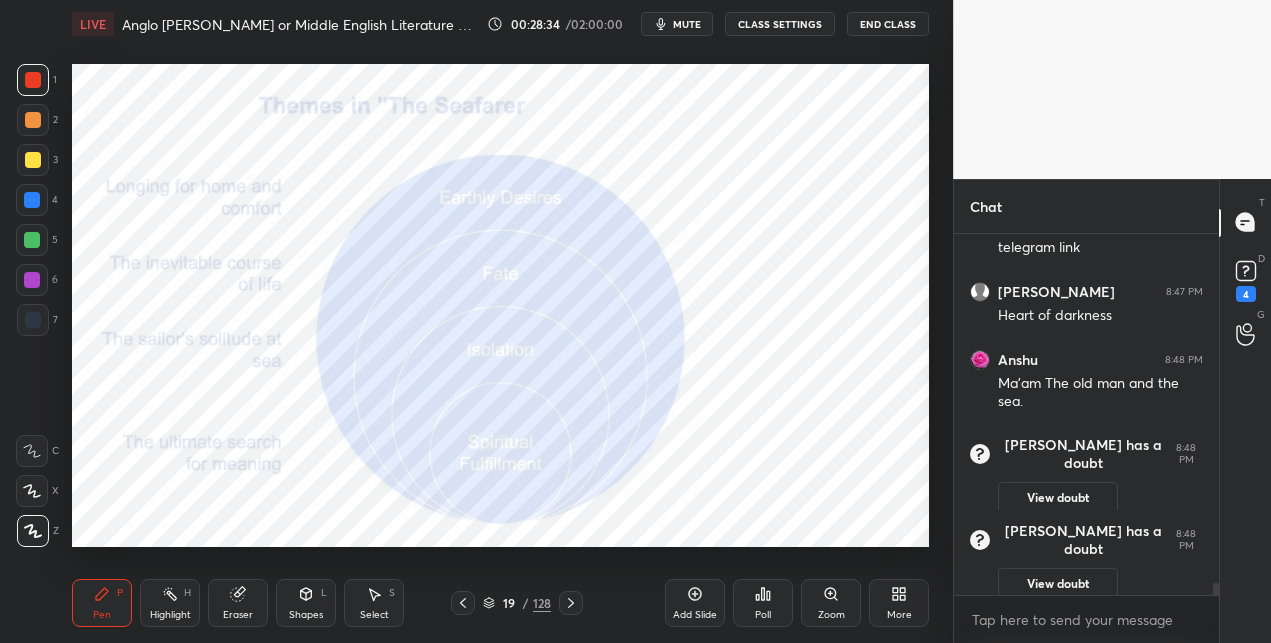 drag, startPoint x: 539, startPoint y: 603, endPoint x: 538, endPoint y: 590, distance: 13.038404 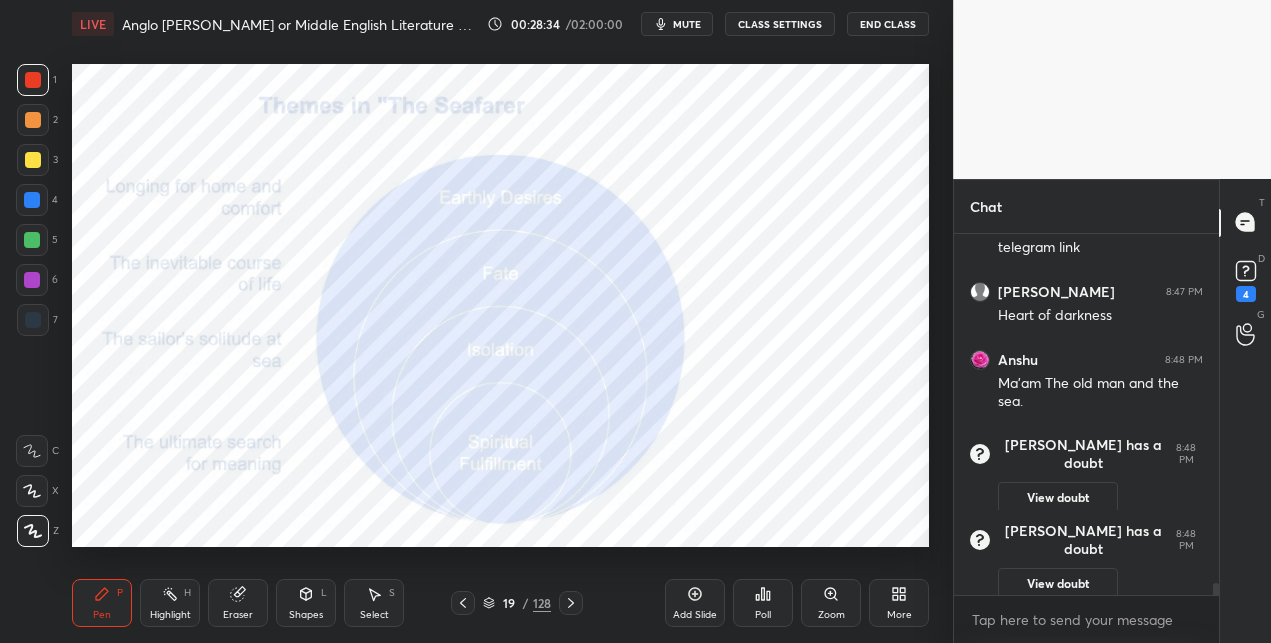 click on "128" at bounding box center (542, 603) 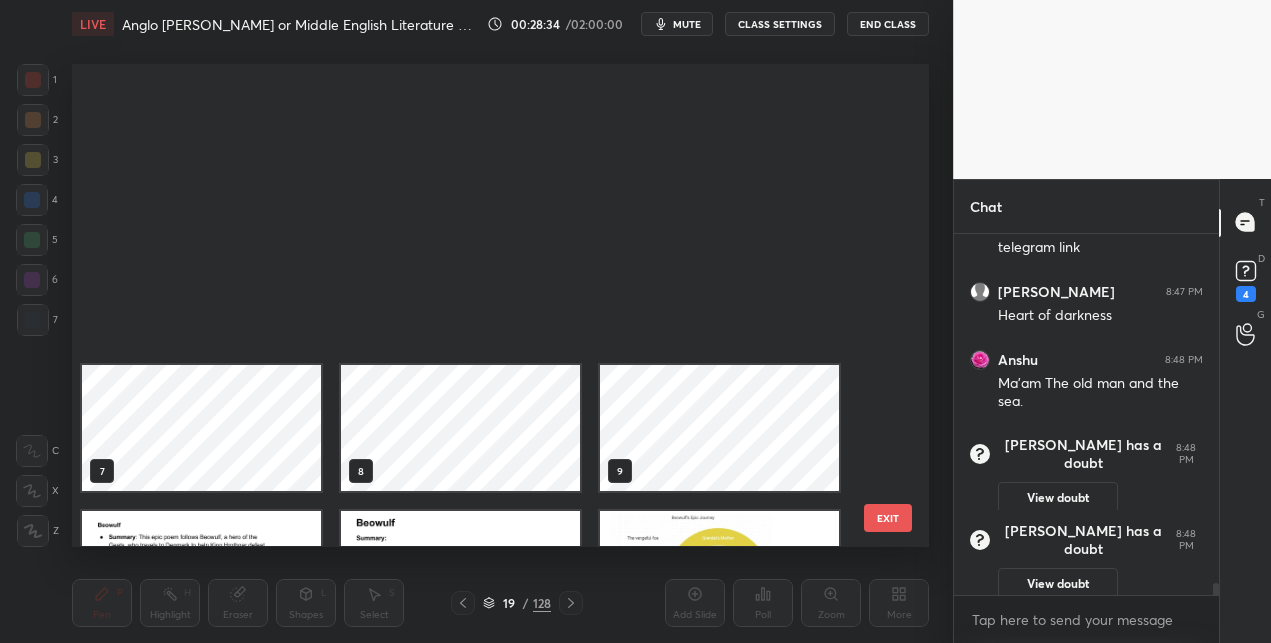 scroll, scrollTop: 537, scrollLeft: 0, axis: vertical 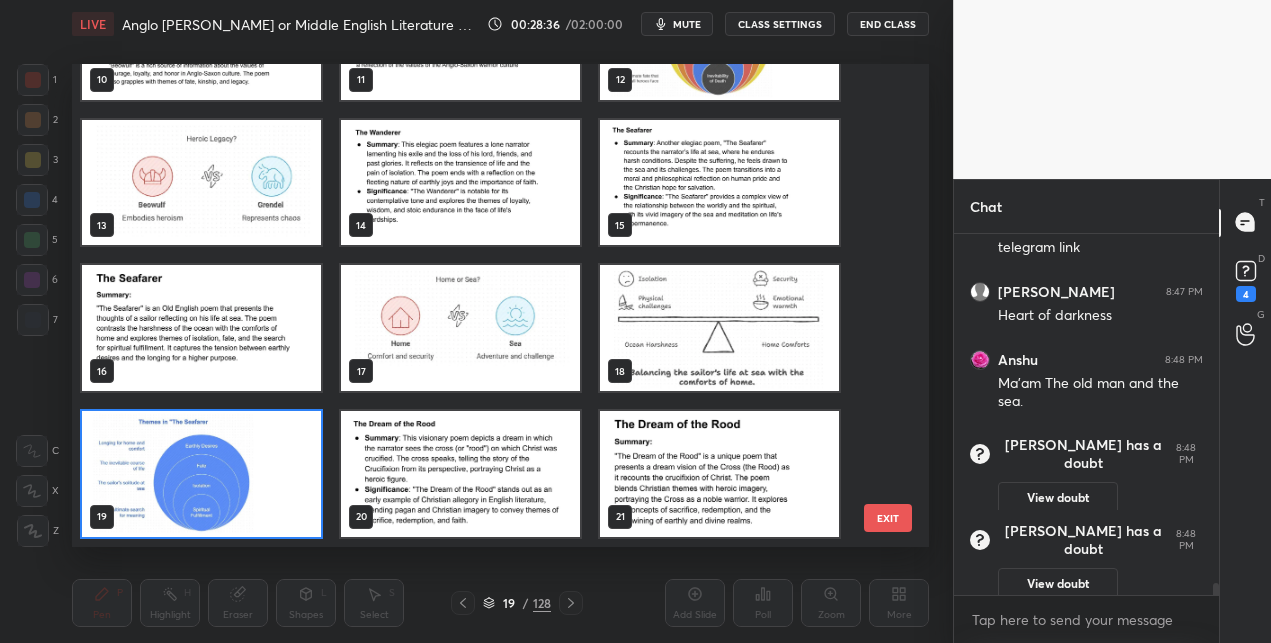 click at bounding box center [460, 475] 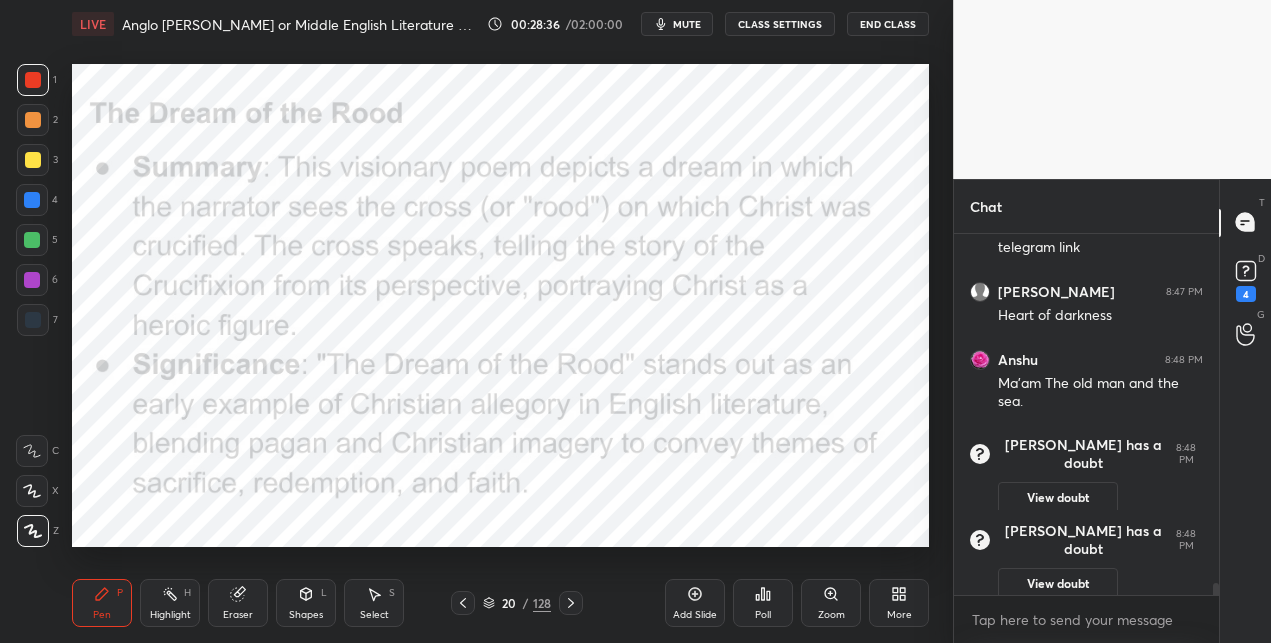 click at bounding box center [460, 475] 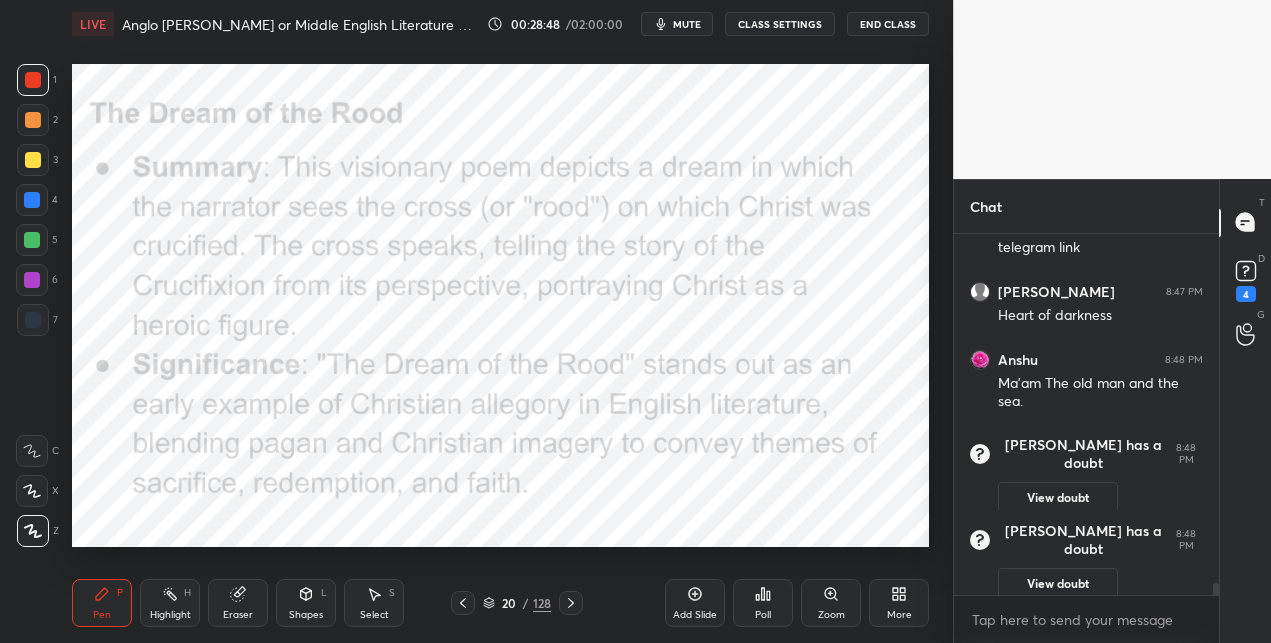 click at bounding box center [32, 200] 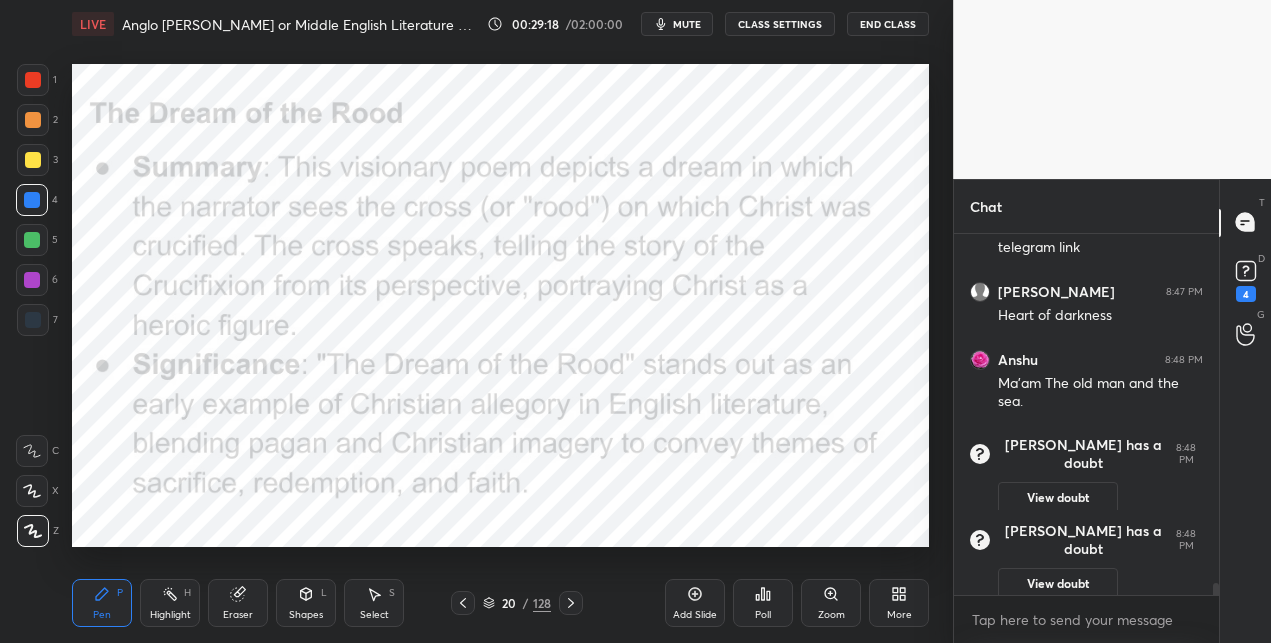 click at bounding box center [32, 240] 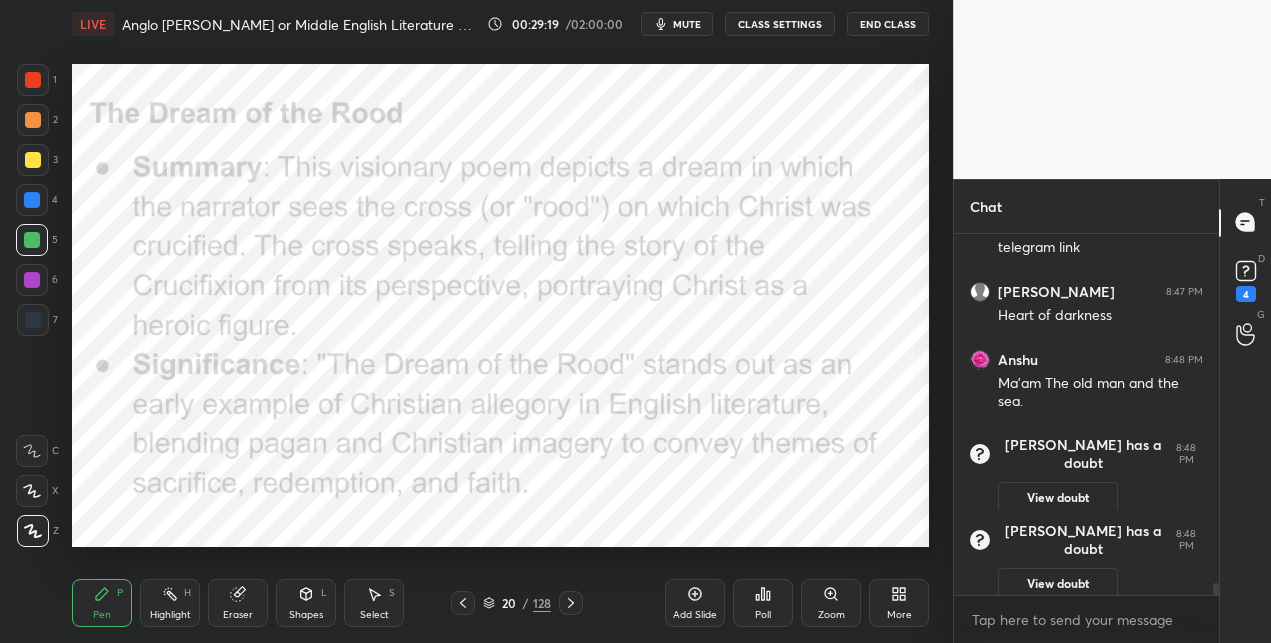 scroll, scrollTop: 10731, scrollLeft: 0, axis: vertical 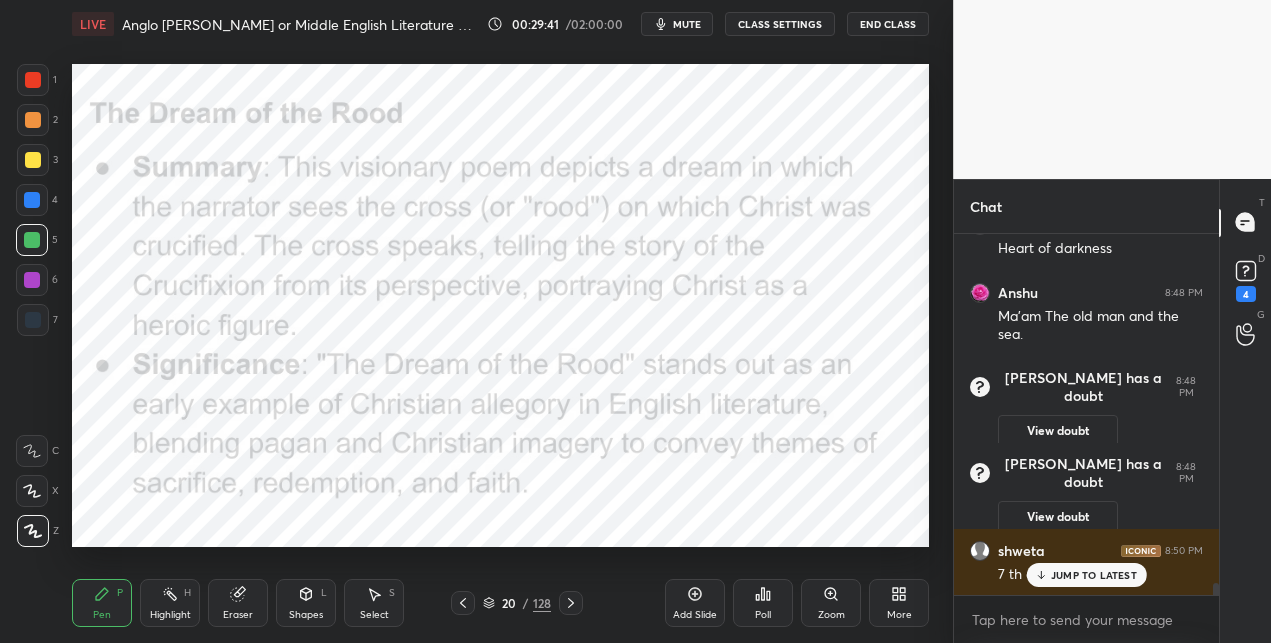 click 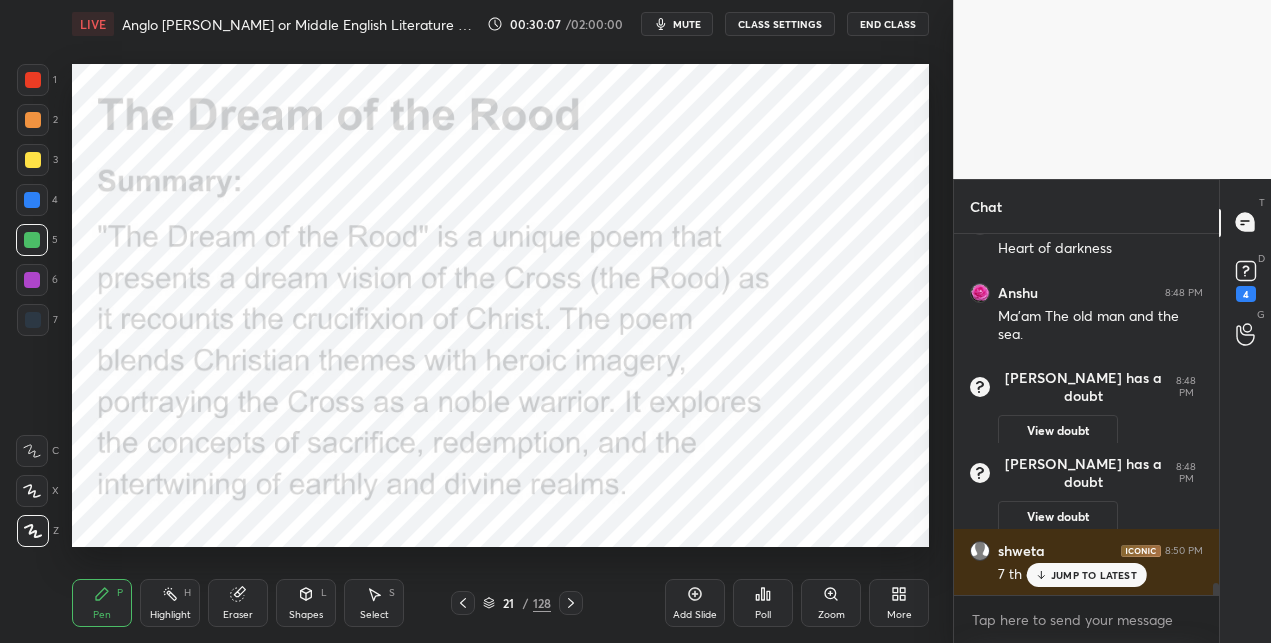 scroll, scrollTop: 10800, scrollLeft: 0, axis: vertical 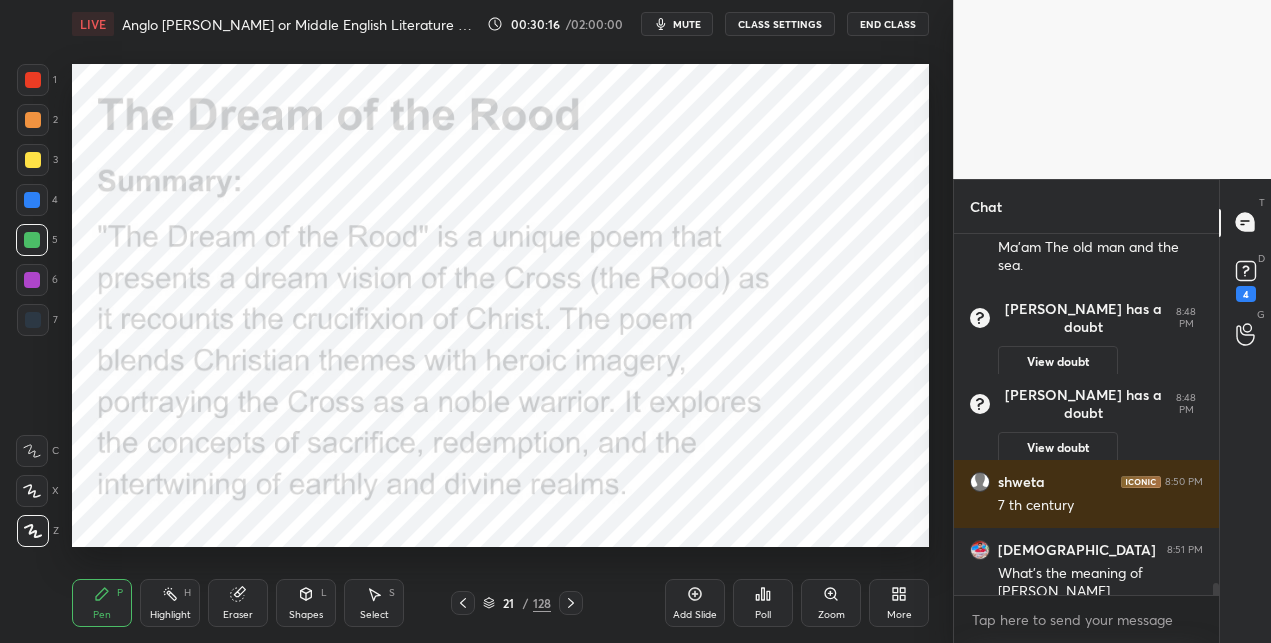drag, startPoint x: 573, startPoint y: 600, endPoint x: 570, endPoint y: 589, distance: 11.401754 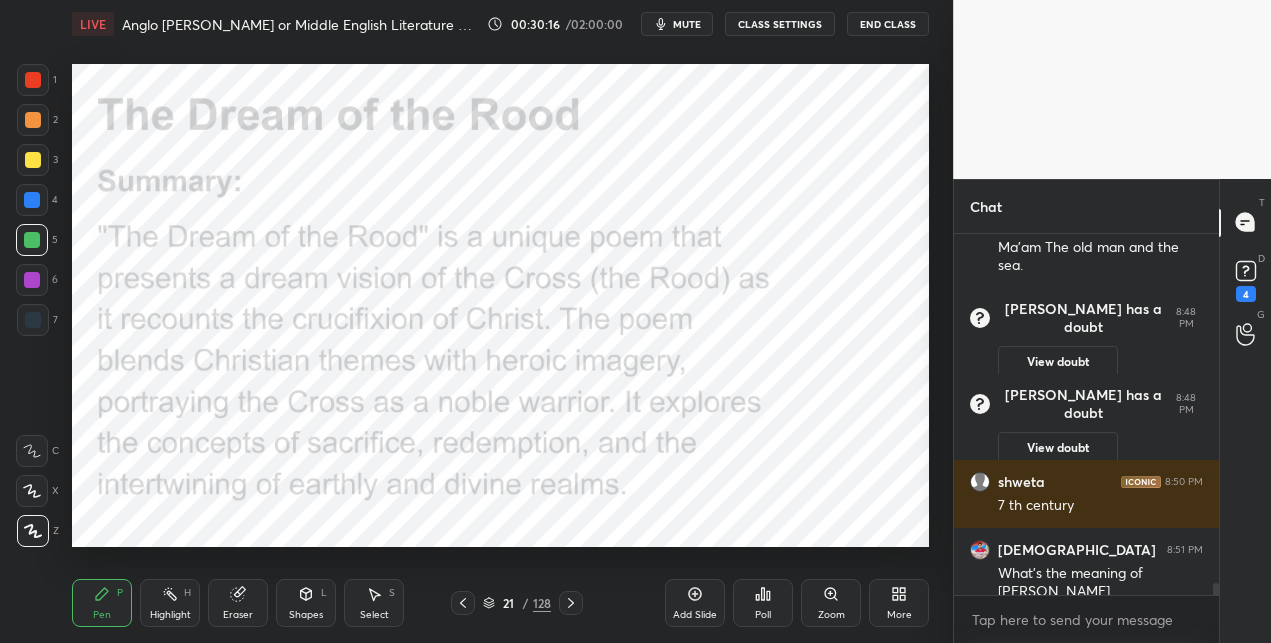 click 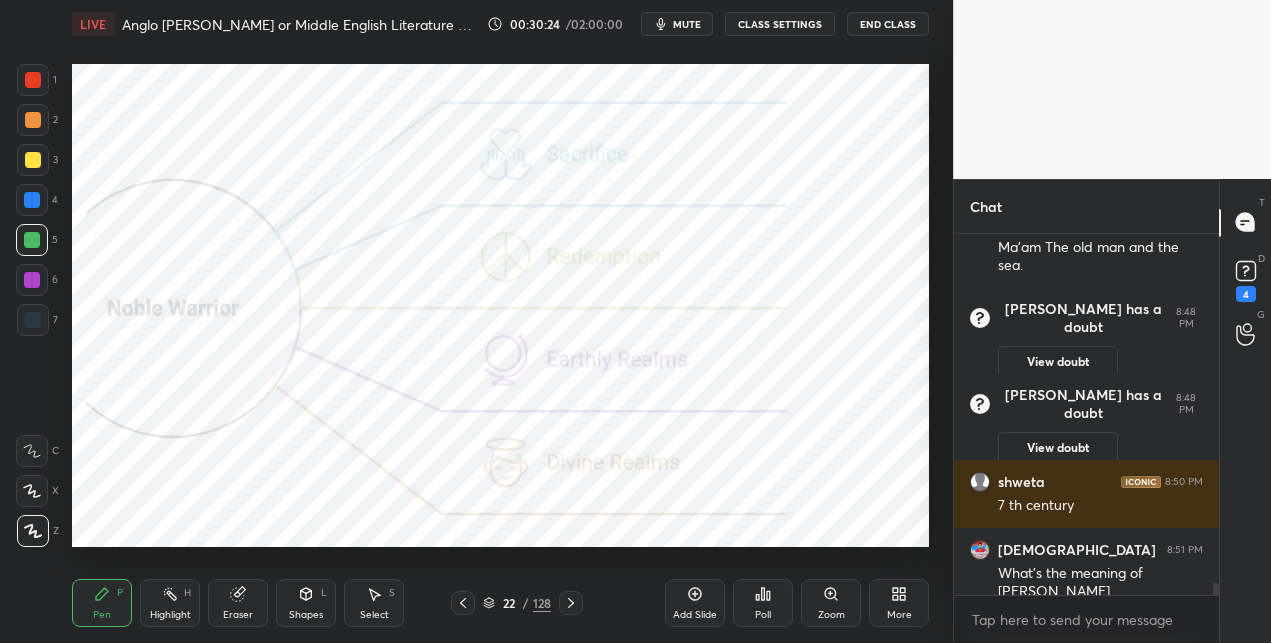 click 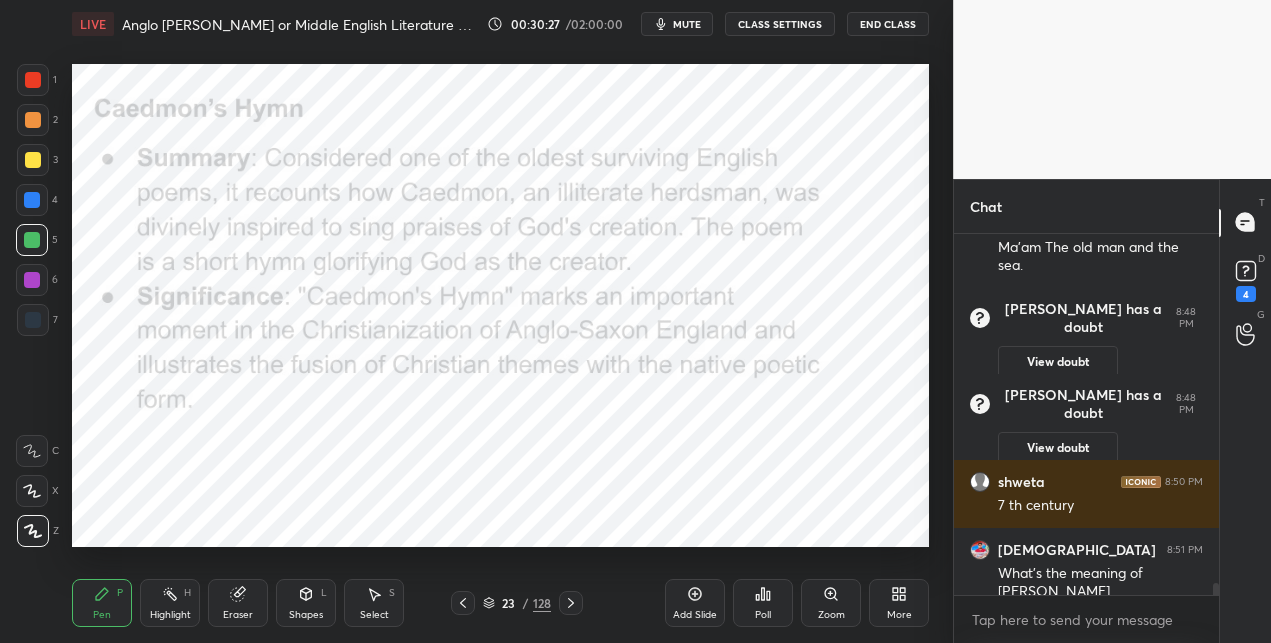 scroll, scrollTop: 10868, scrollLeft: 0, axis: vertical 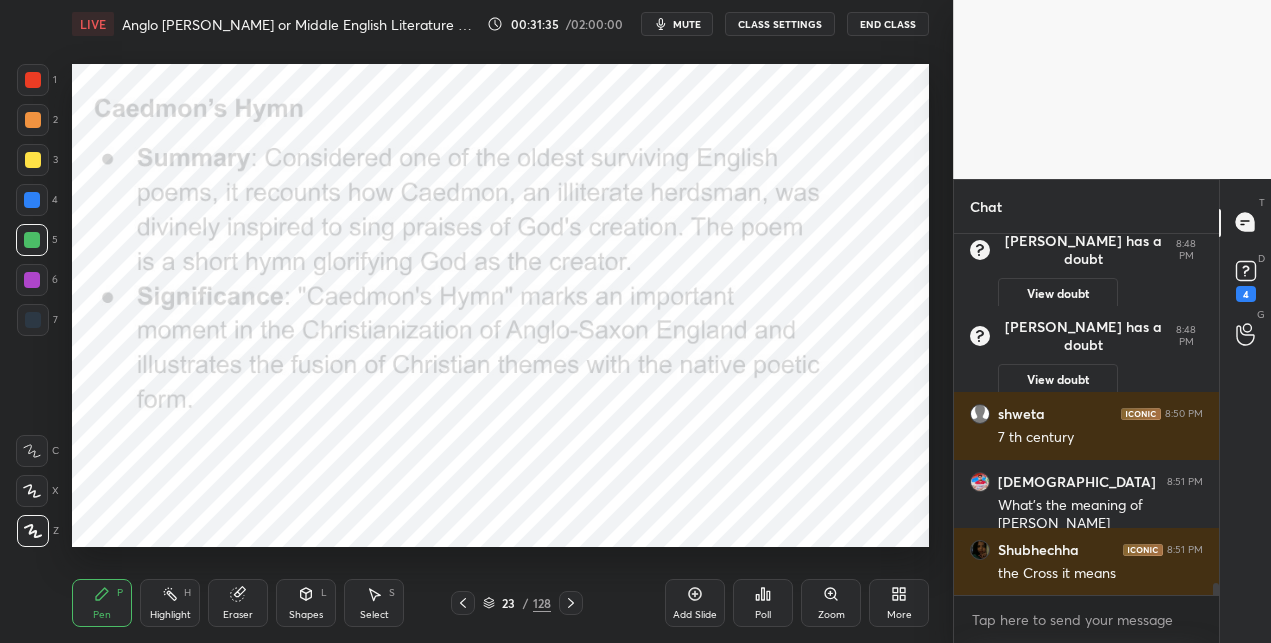 click 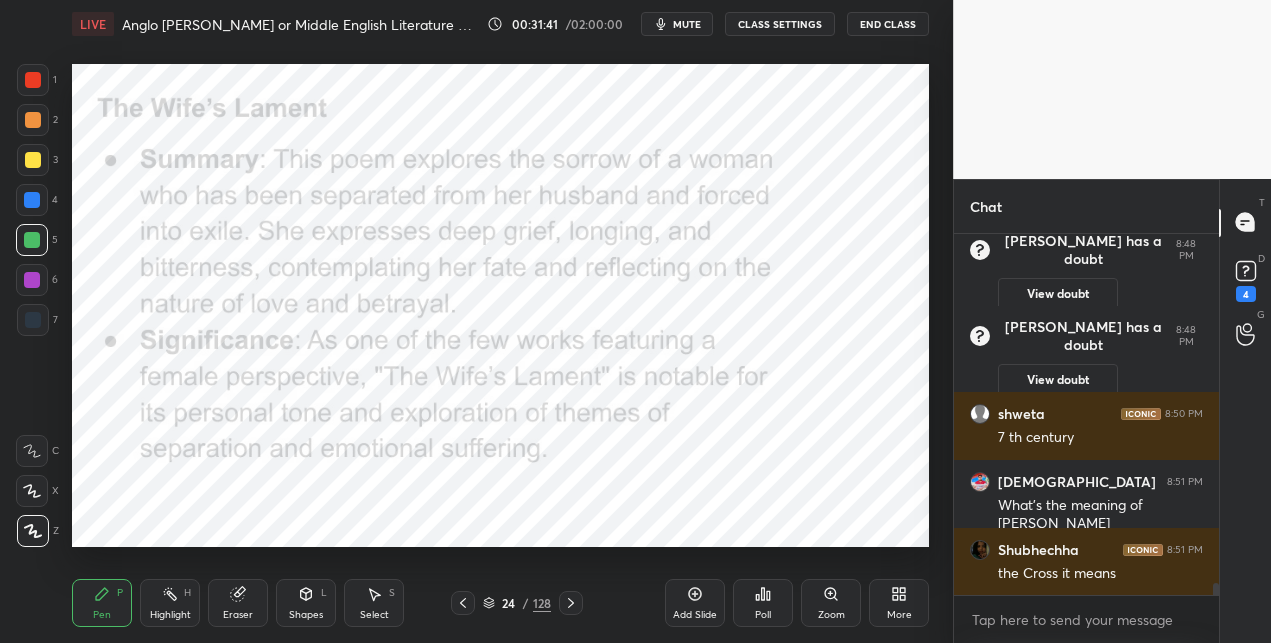 drag, startPoint x: 539, startPoint y: 599, endPoint x: 529, endPoint y: 559, distance: 41.231056 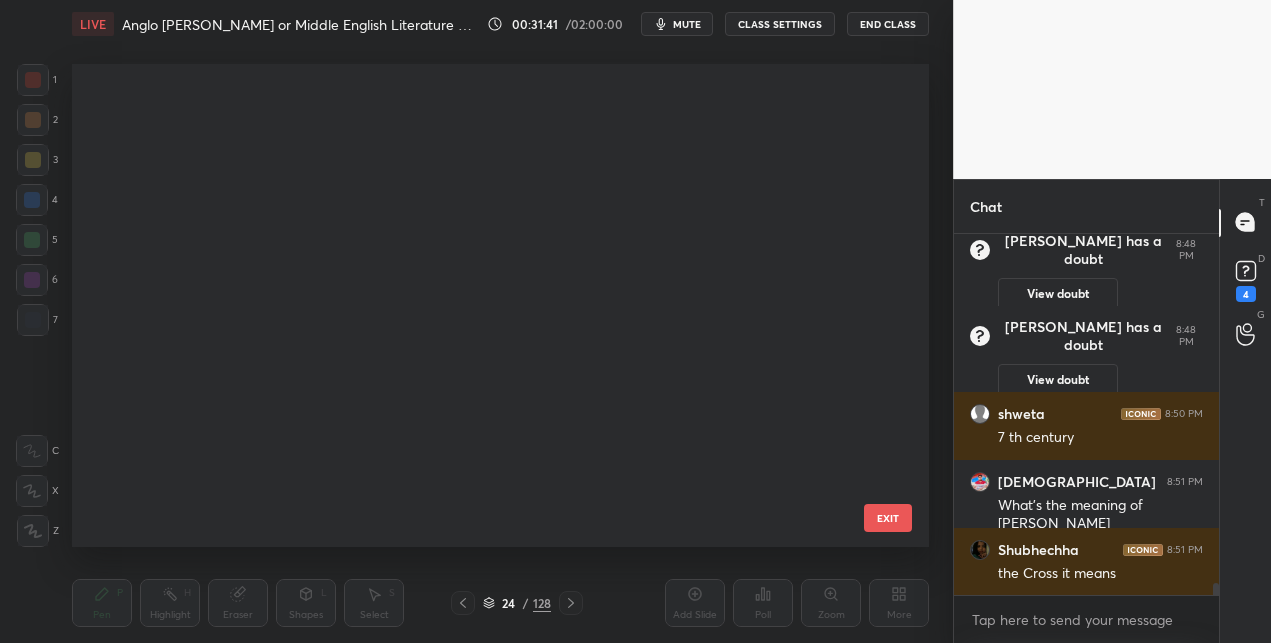 scroll, scrollTop: 683, scrollLeft: 0, axis: vertical 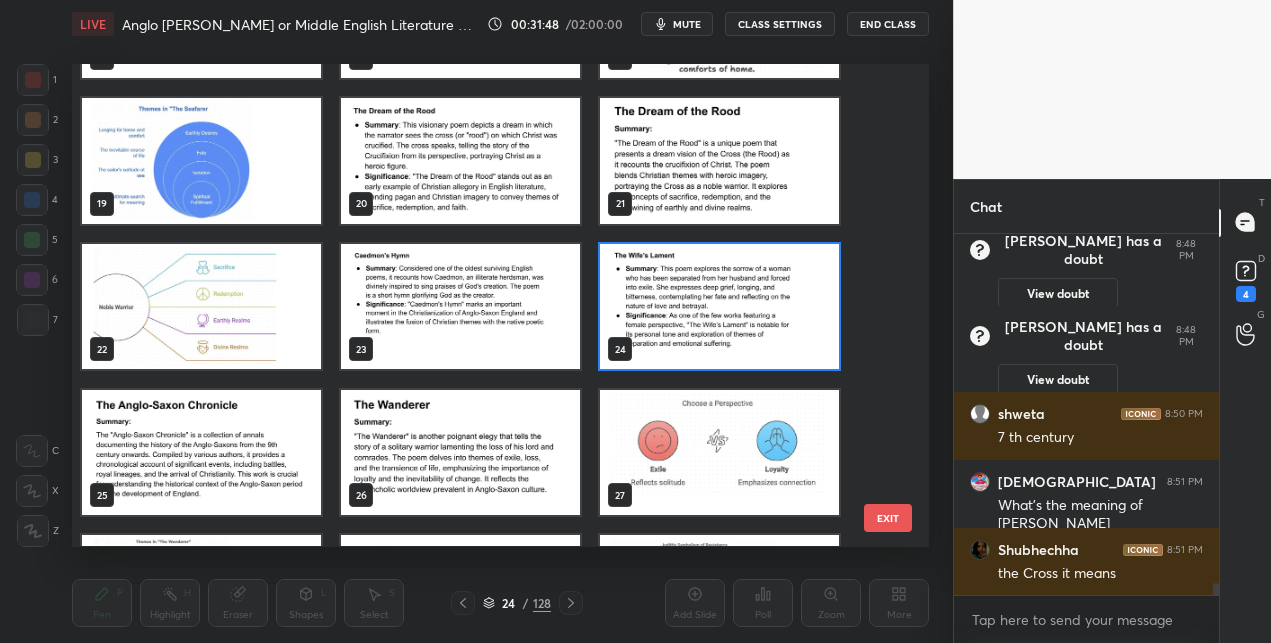 click at bounding box center [719, 307] 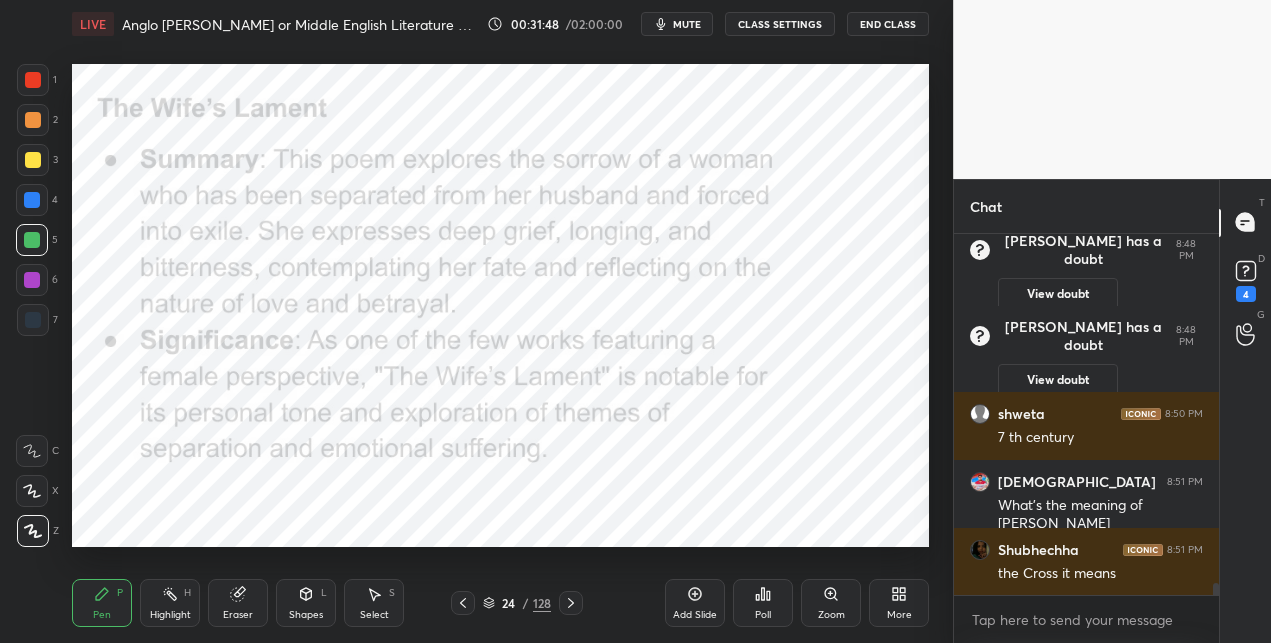 click at bounding box center (719, 307) 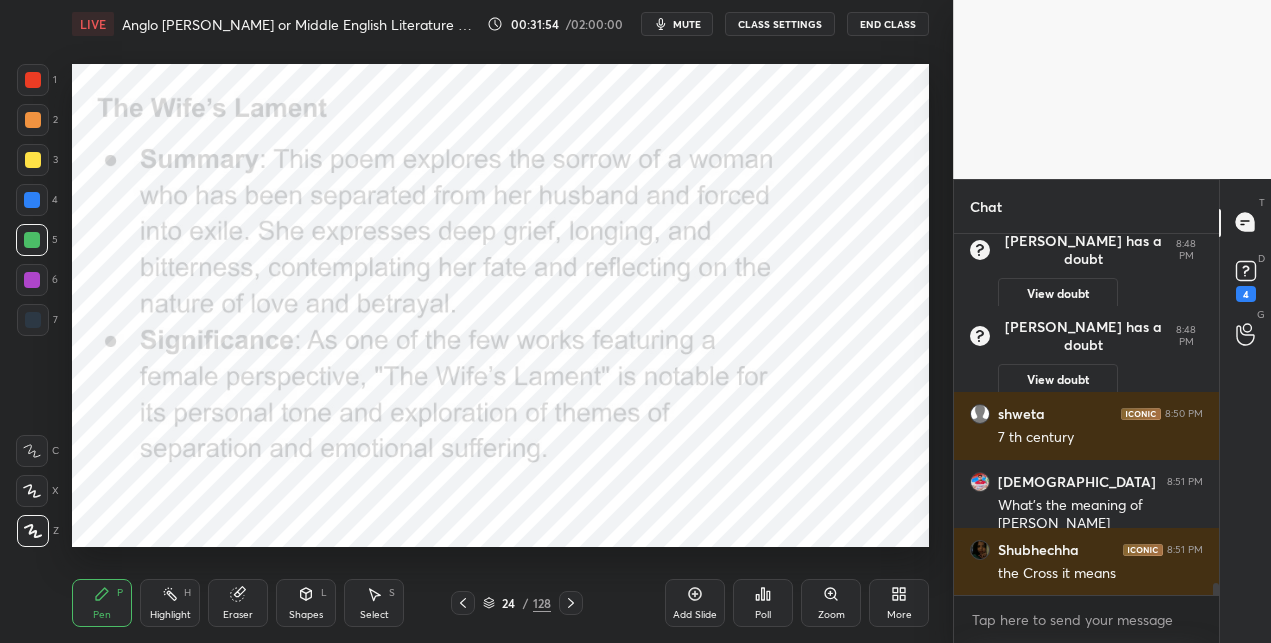 drag, startPoint x: 507, startPoint y: 604, endPoint x: 499, endPoint y: 597, distance: 10.630146 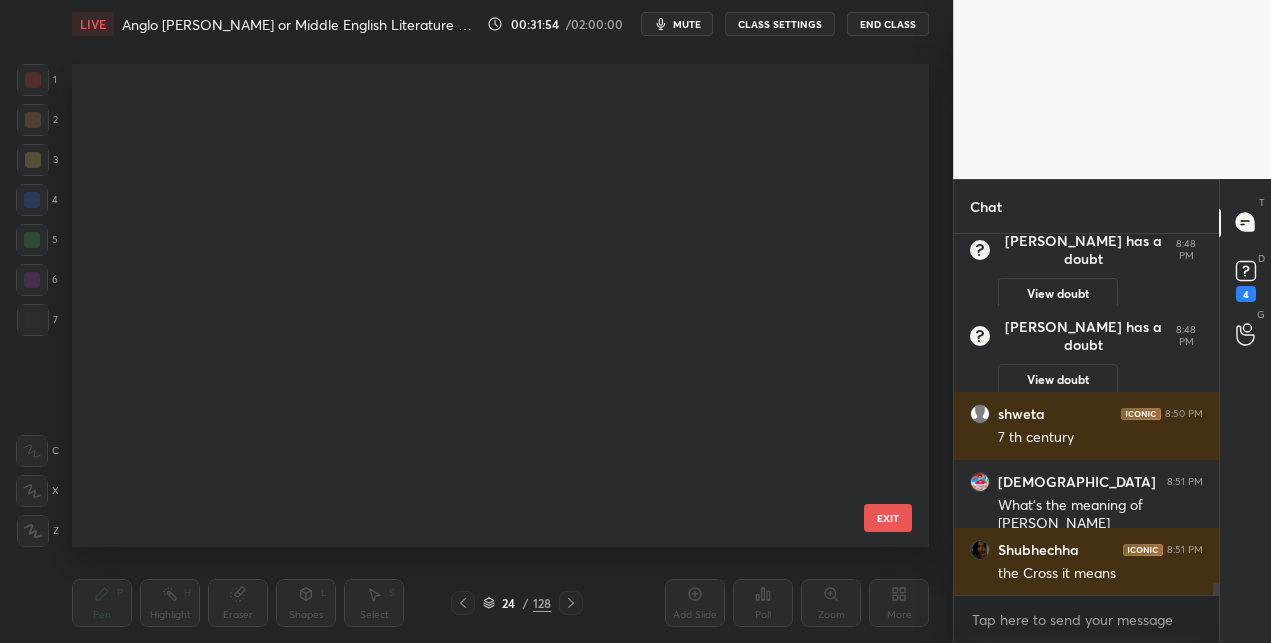 scroll, scrollTop: 683, scrollLeft: 0, axis: vertical 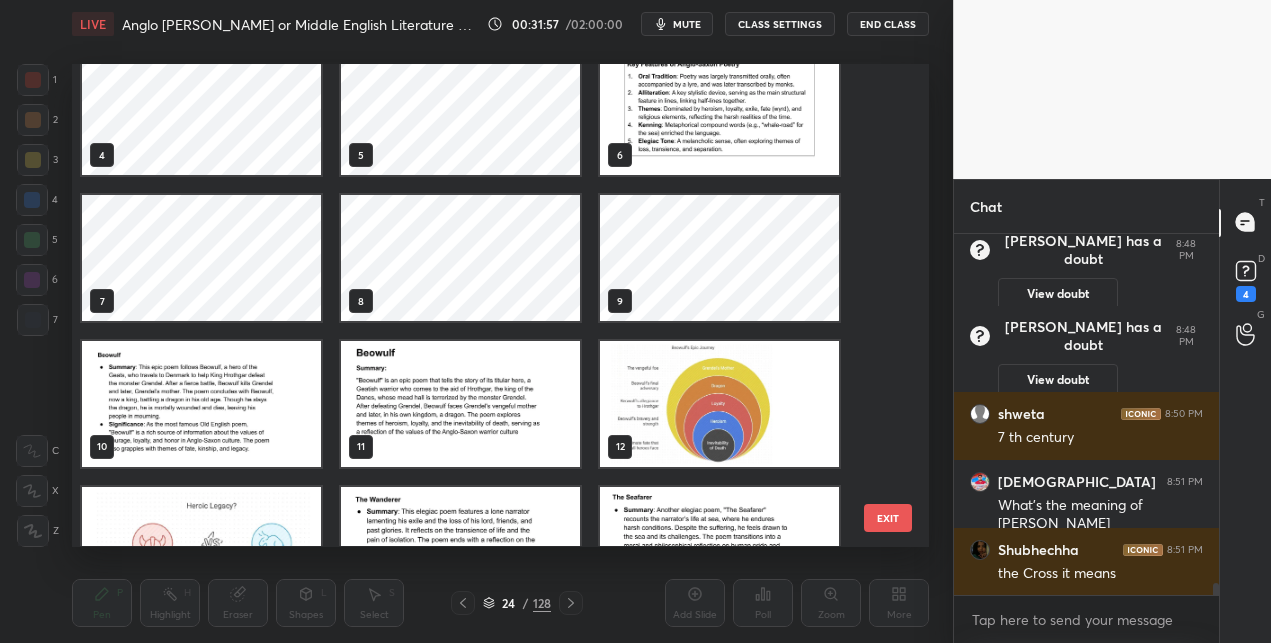 click at bounding box center (201, 404) 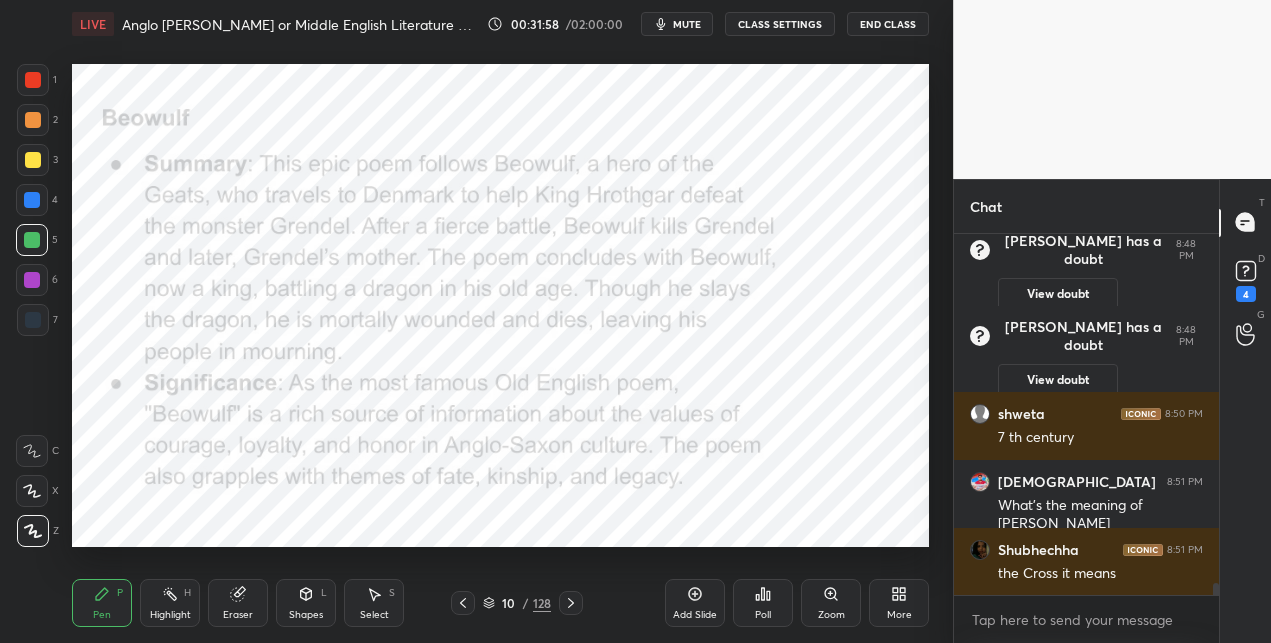 click at bounding box center [201, 404] 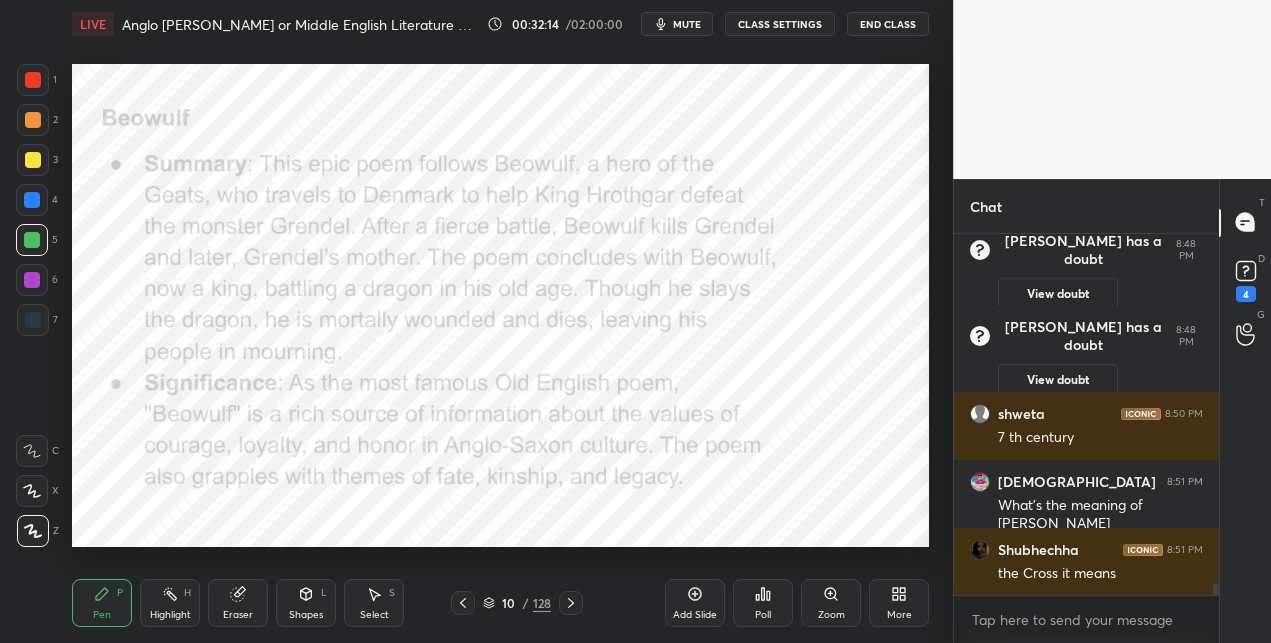 scroll, scrollTop: 10954, scrollLeft: 0, axis: vertical 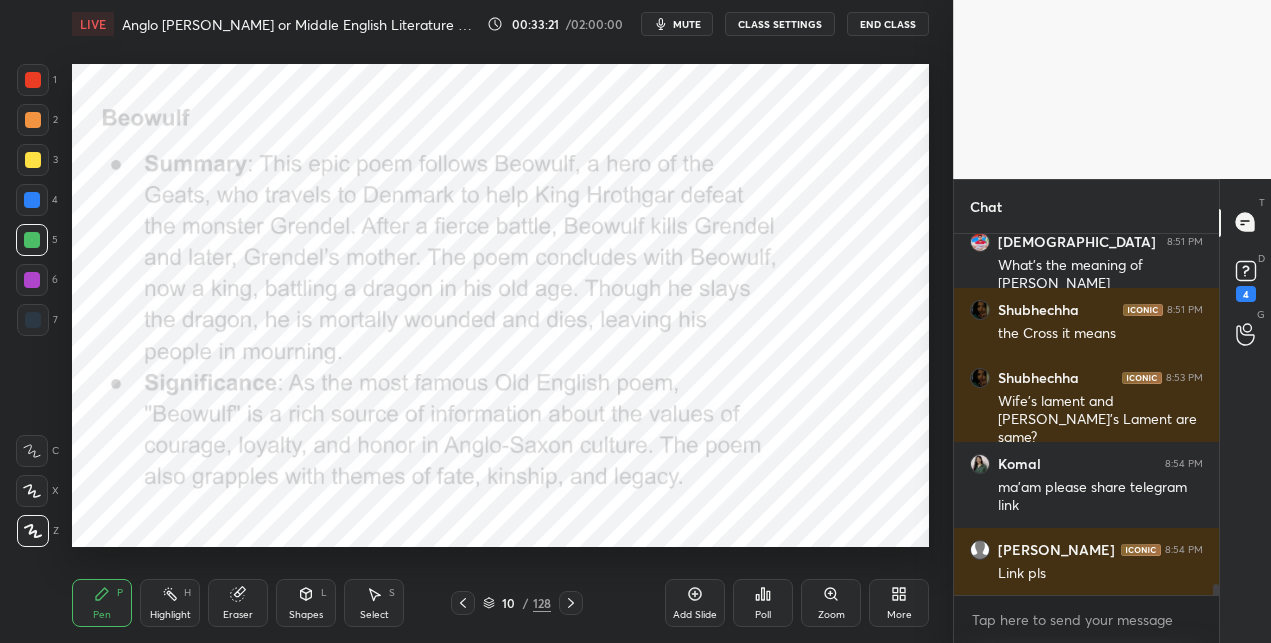 drag, startPoint x: 34, startPoint y: 283, endPoint x: 50, endPoint y: 250, distance: 36.67424 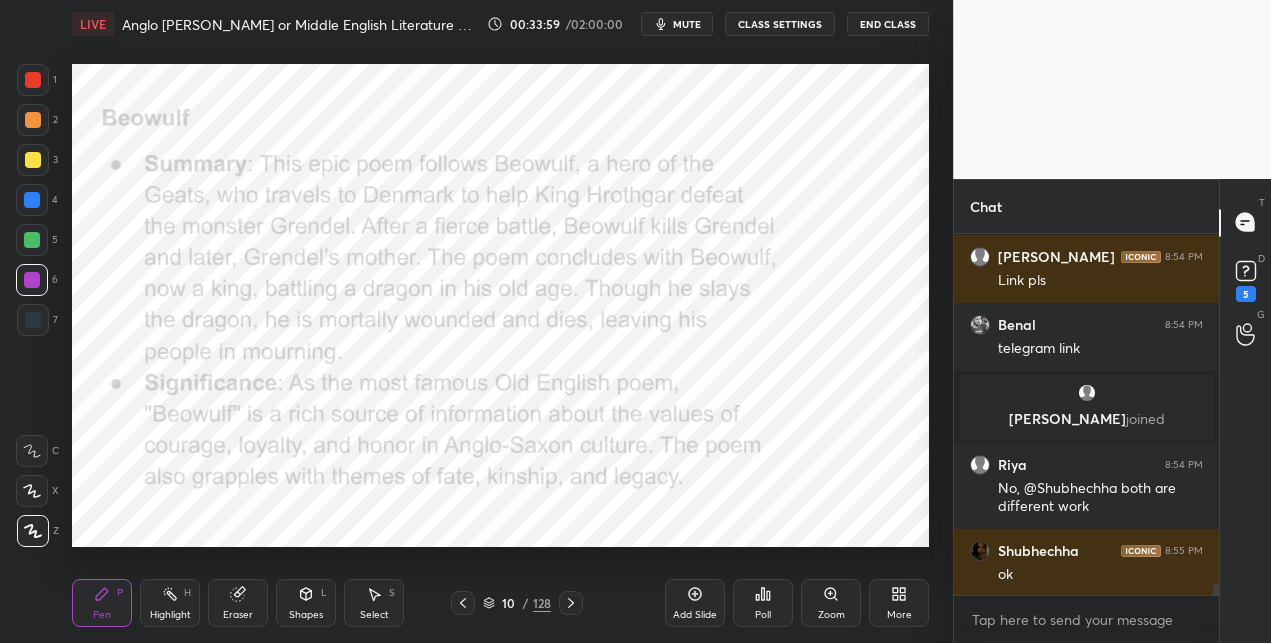 scroll, scrollTop: 11470, scrollLeft: 0, axis: vertical 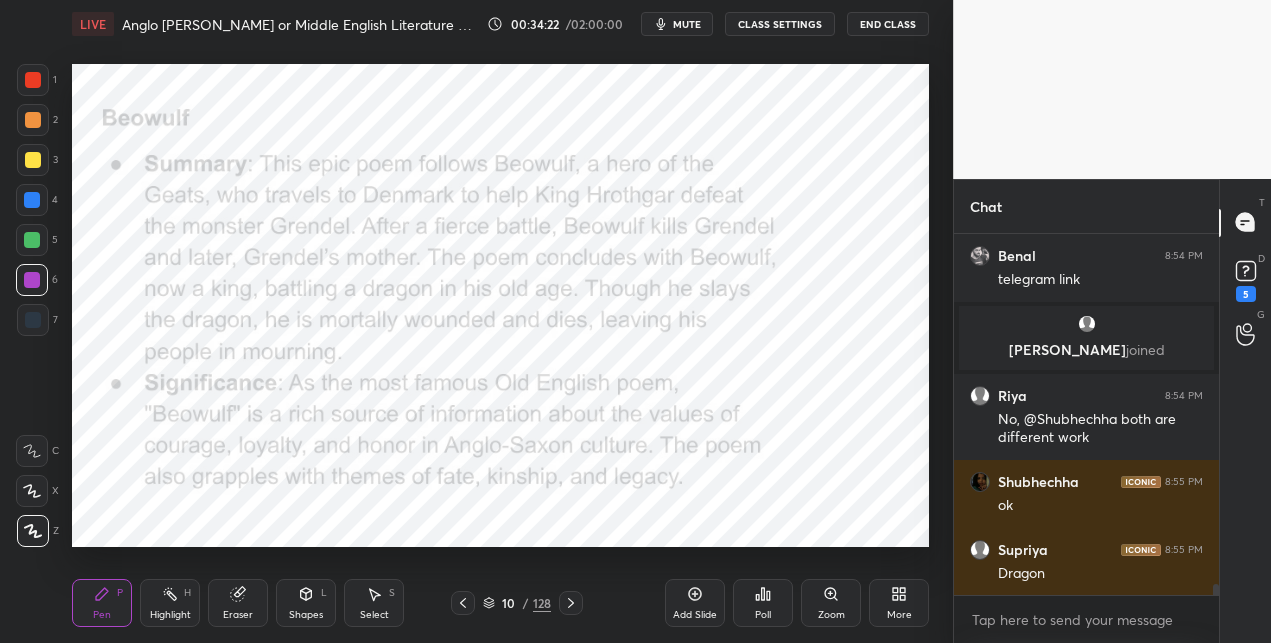 click at bounding box center [32, 200] 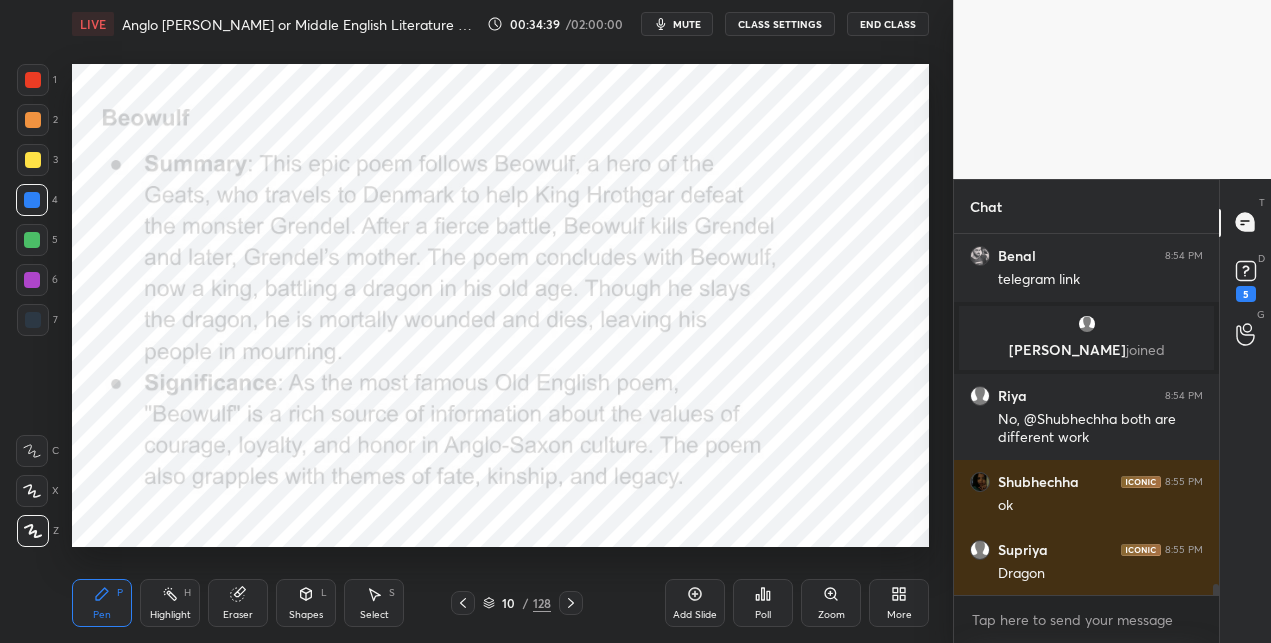 drag, startPoint x: 690, startPoint y: 597, endPoint x: 641, endPoint y: 564, distance: 59.07622 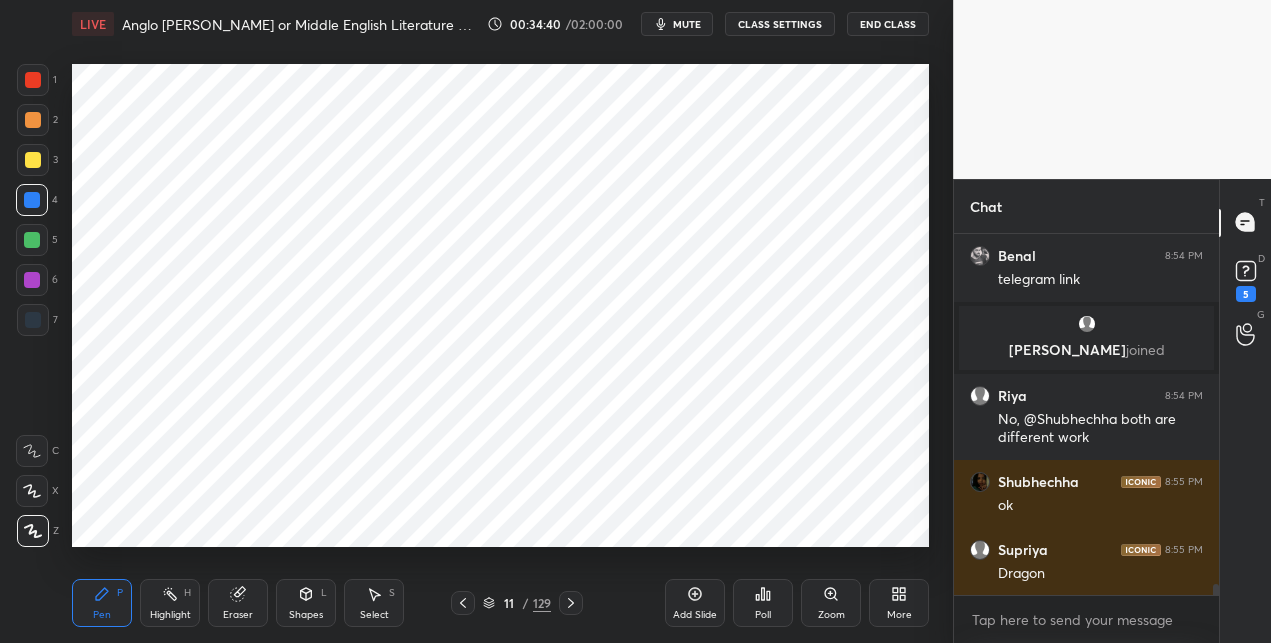 click 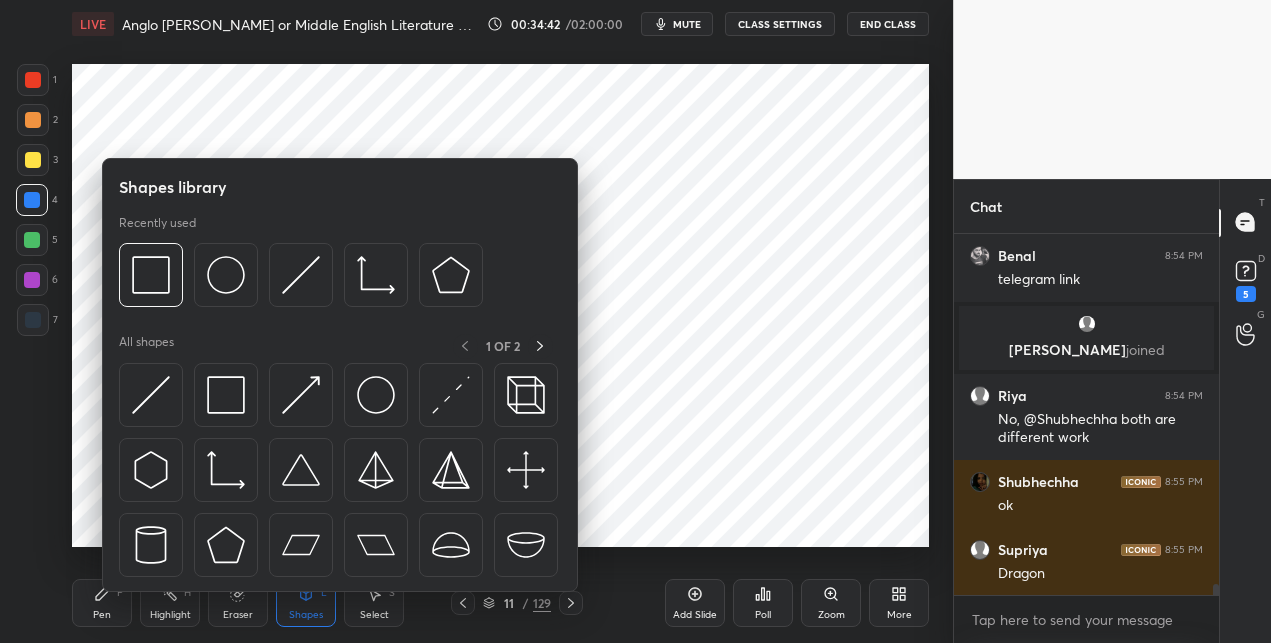 click at bounding box center (226, 395) 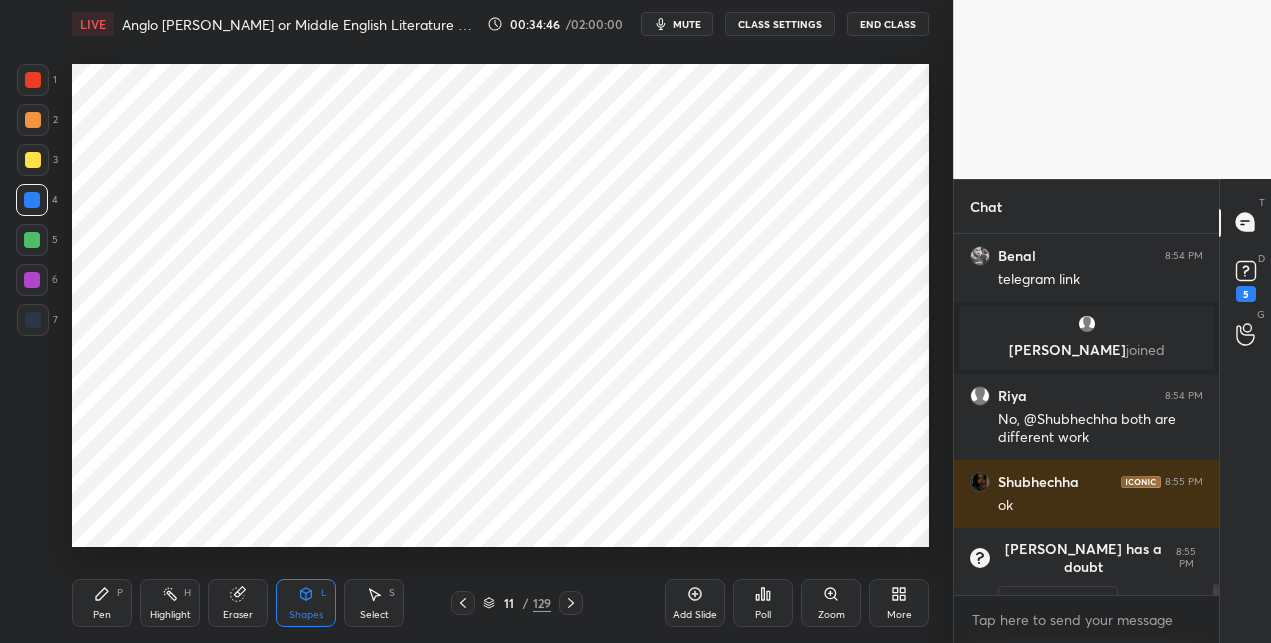 click at bounding box center [33, 320] 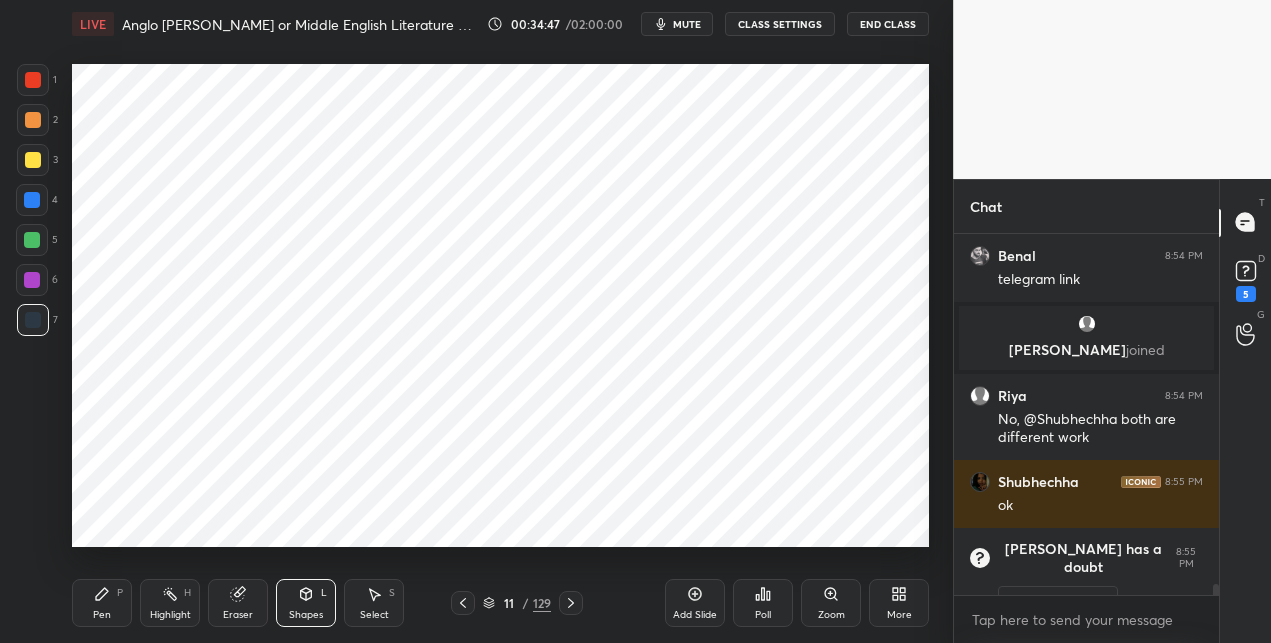 click 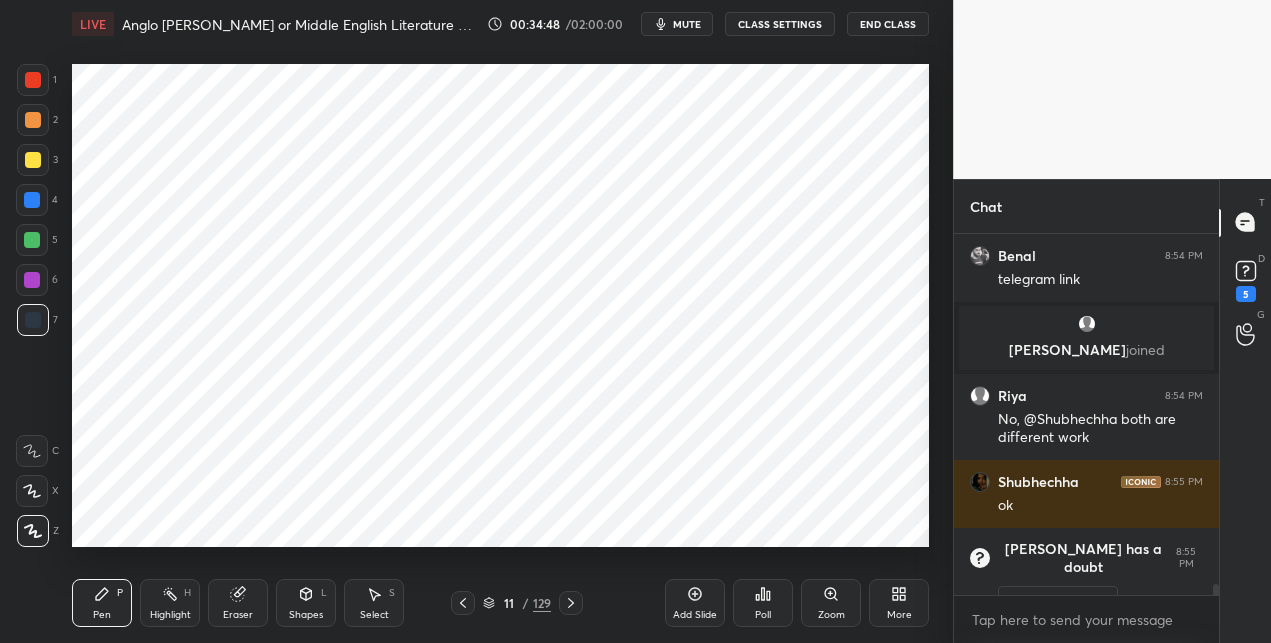 drag, startPoint x: 36, startPoint y: 320, endPoint x: 53, endPoint y: 303, distance: 24.04163 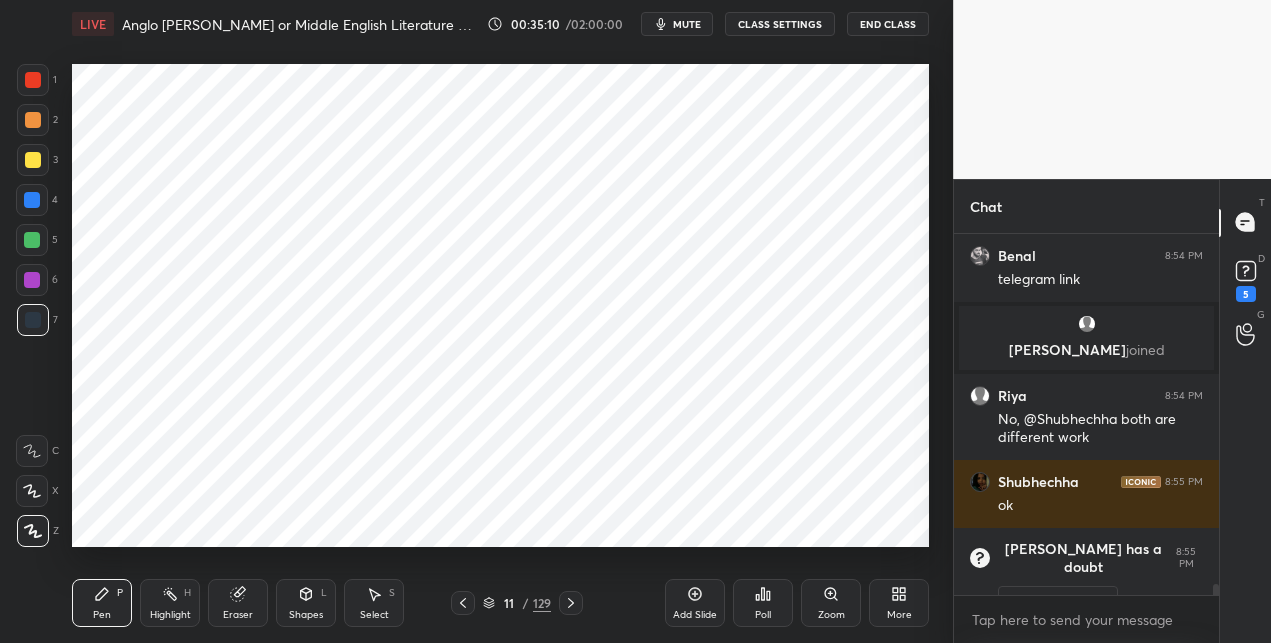 scroll, scrollTop: 315, scrollLeft: 258, axis: both 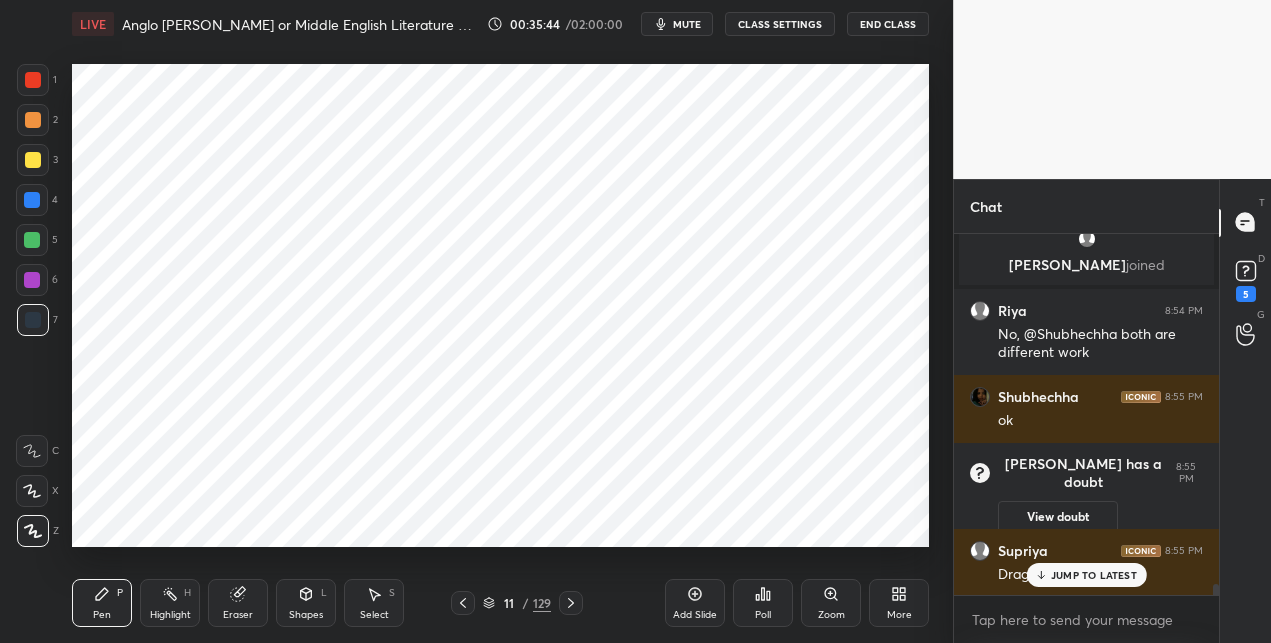 click at bounding box center [32, 200] 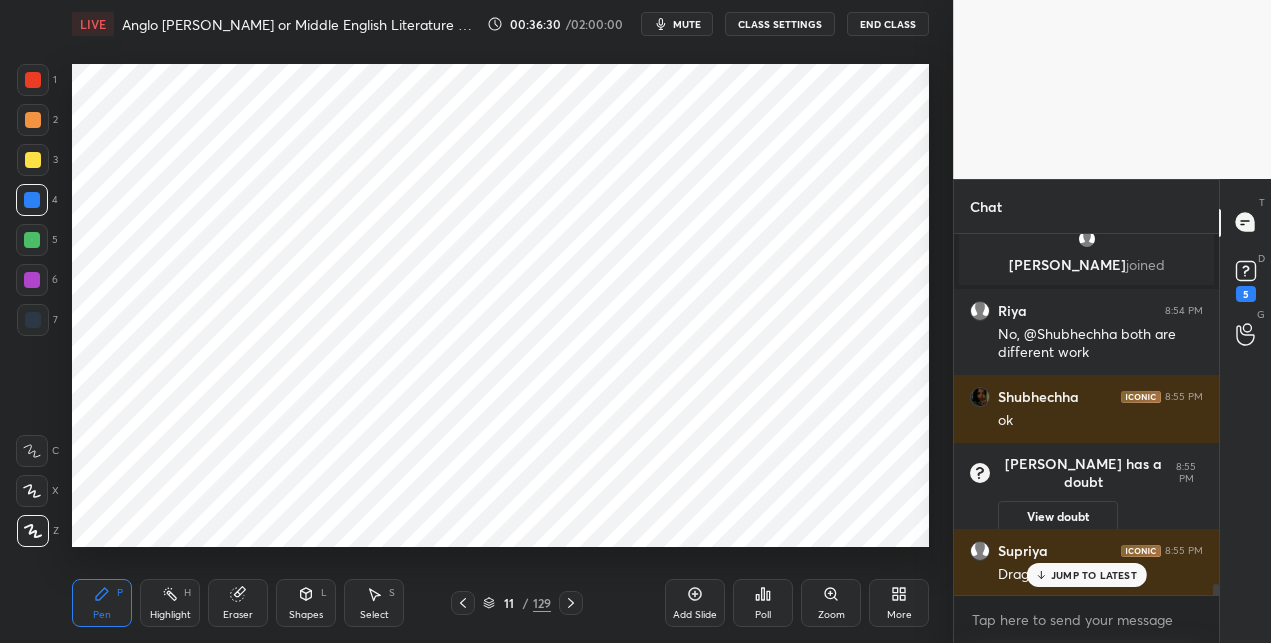 click 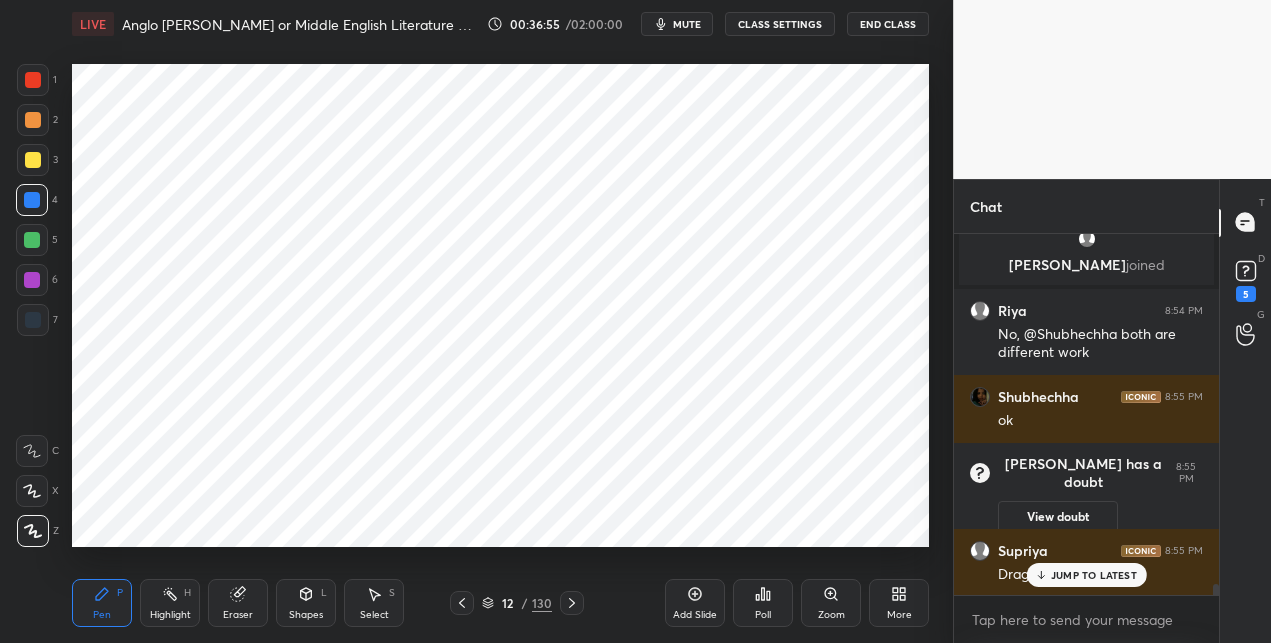 scroll, scrollTop: 11260, scrollLeft: 0, axis: vertical 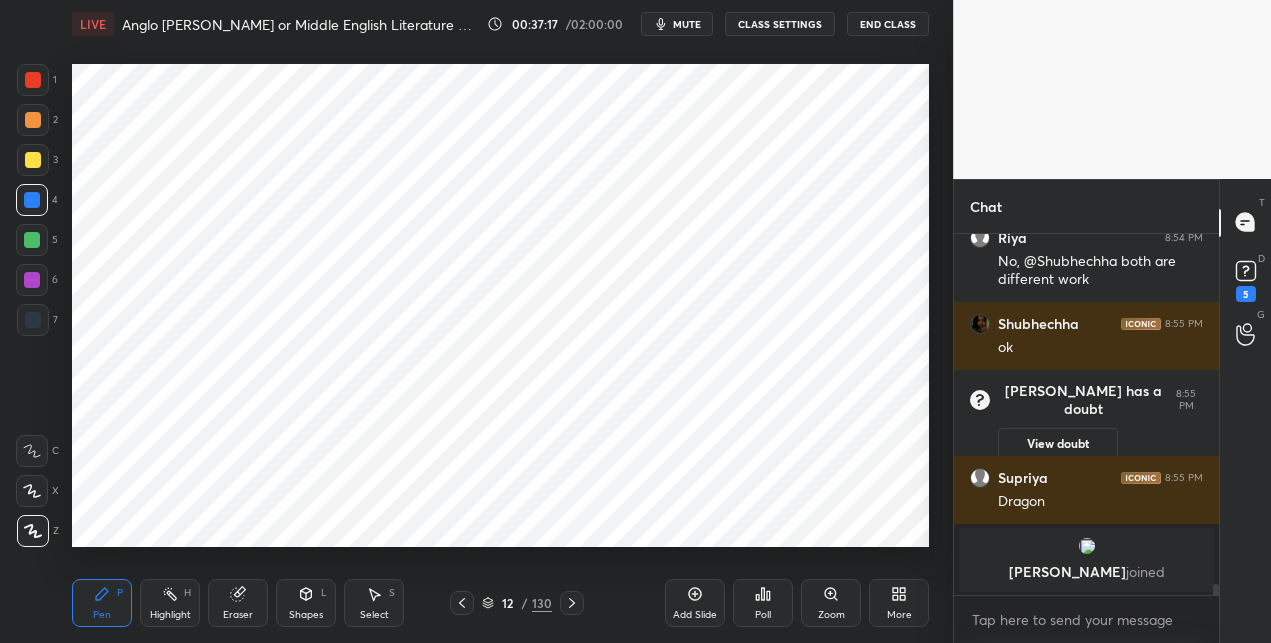 drag, startPoint x: 36, startPoint y: 86, endPoint x: 63, endPoint y: 112, distance: 37.48333 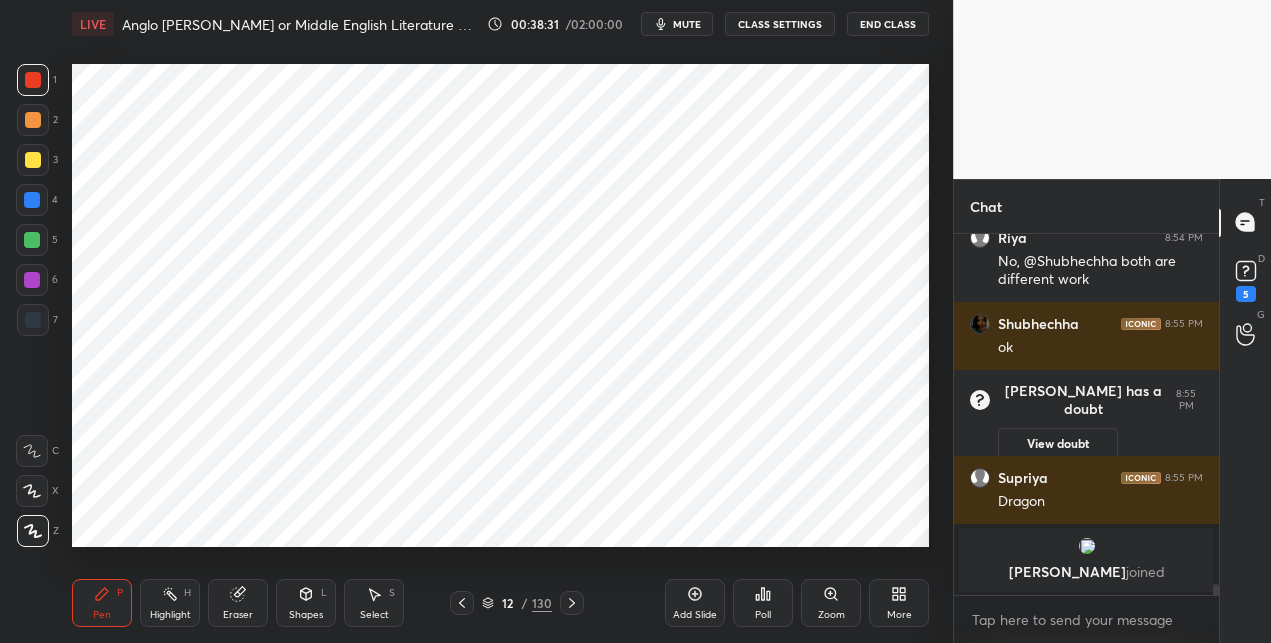 click at bounding box center [33, 320] 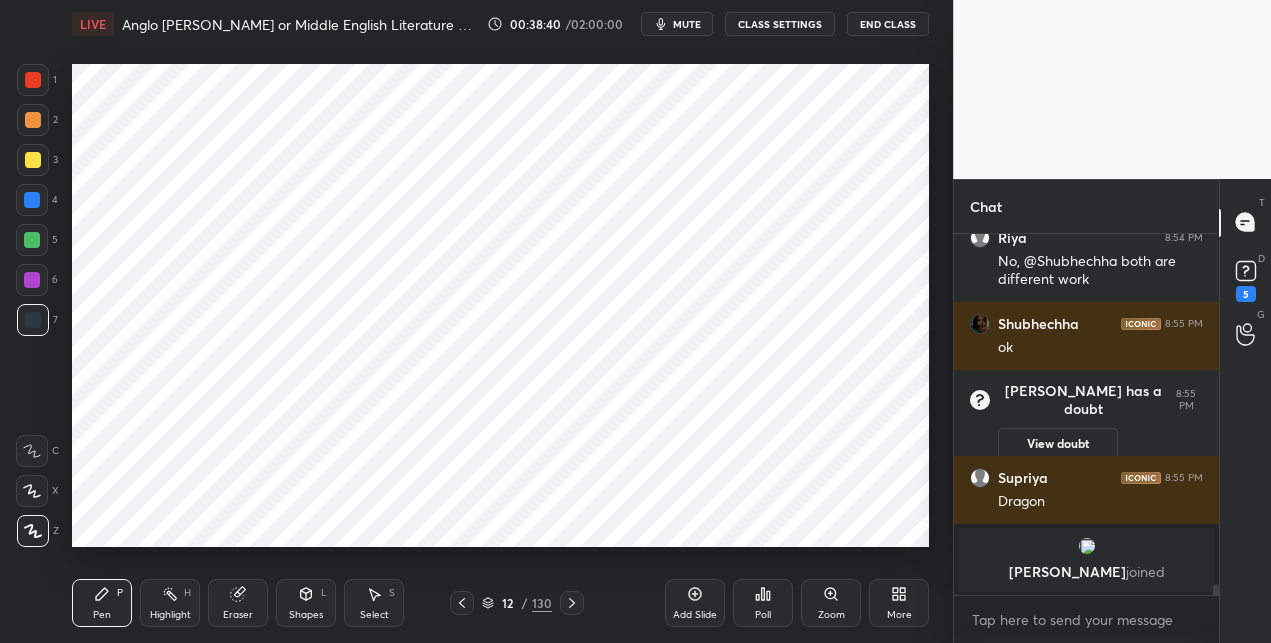 click 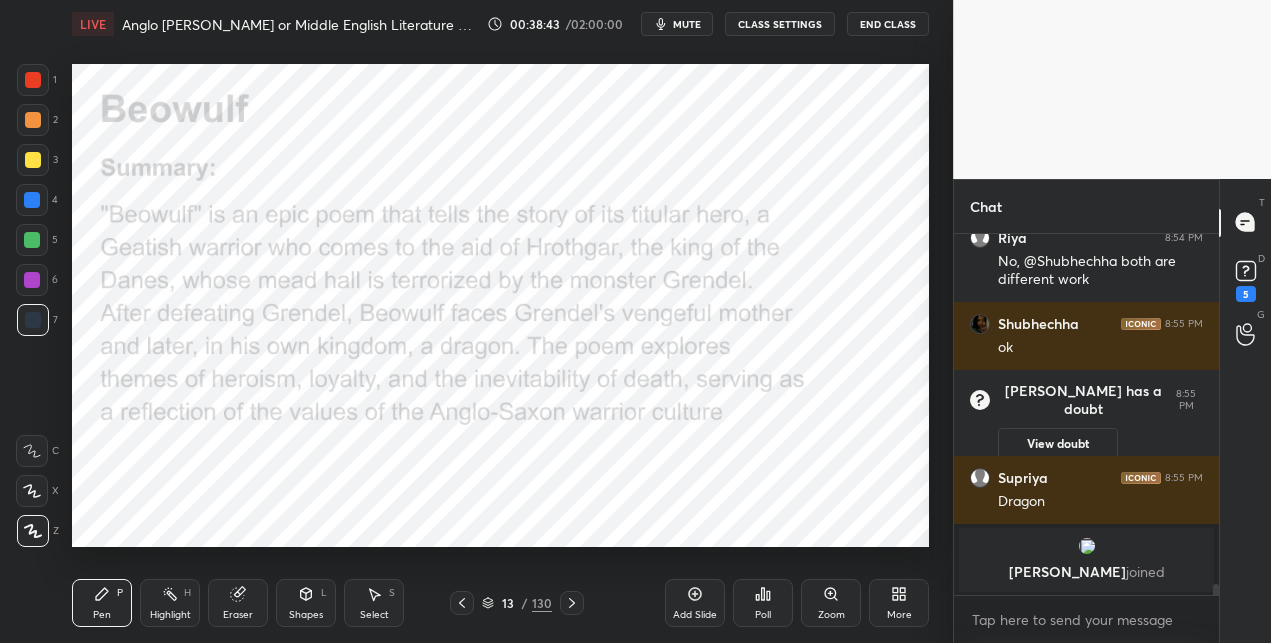 drag, startPoint x: 29, startPoint y: 278, endPoint x: 70, endPoint y: 264, distance: 43.32436 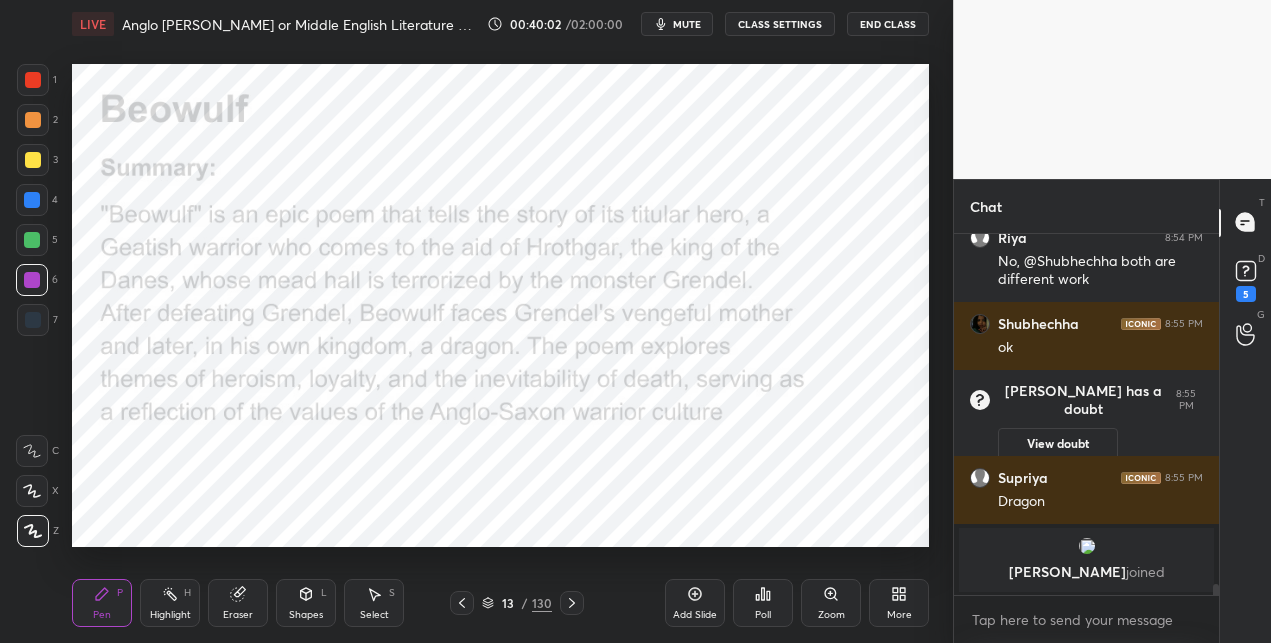 click 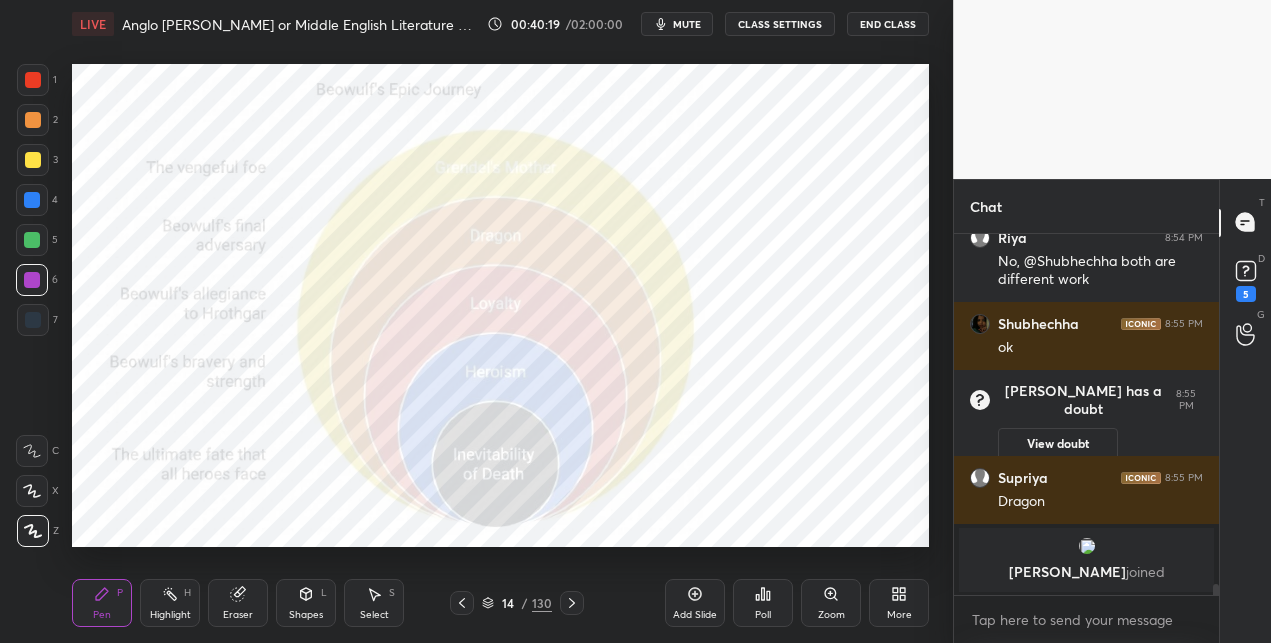 click 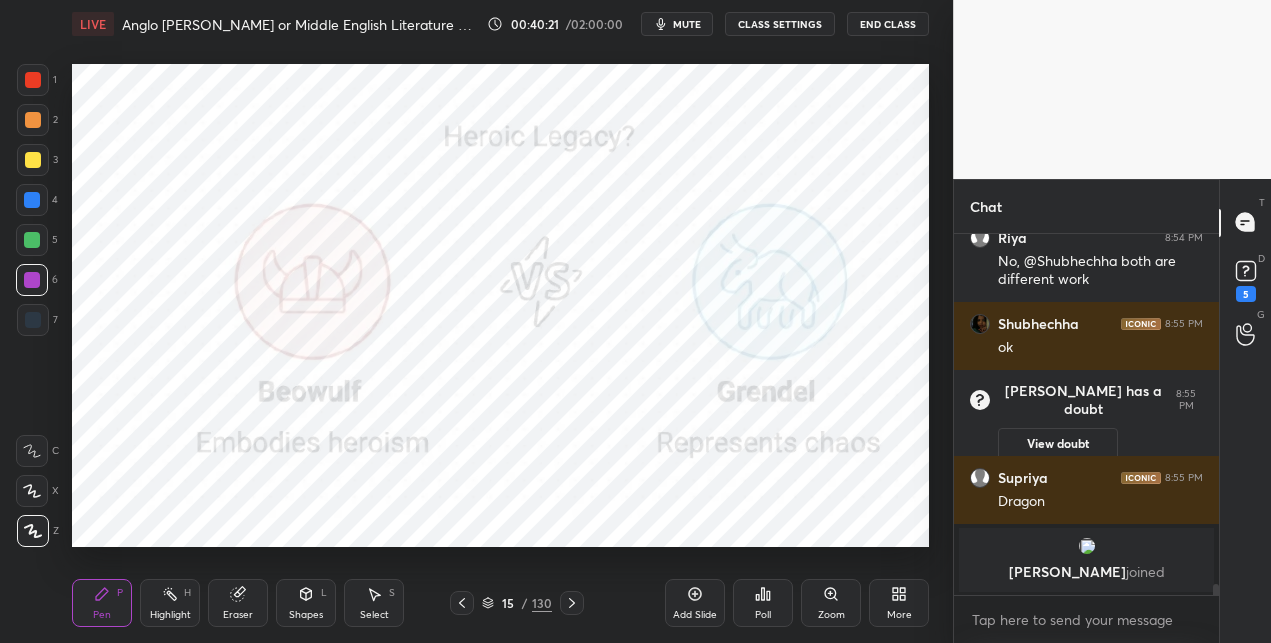 click on "130" at bounding box center [542, 603] 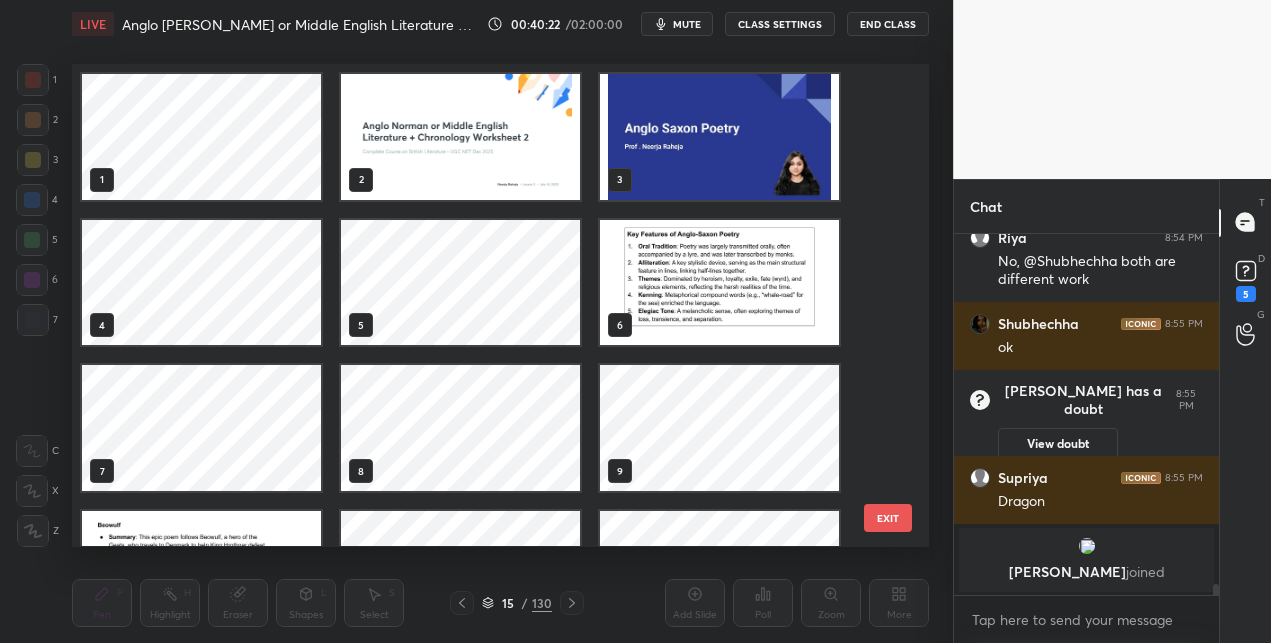 scroll, scrollTop: 246, scrollLeft: 0, axis: vertical 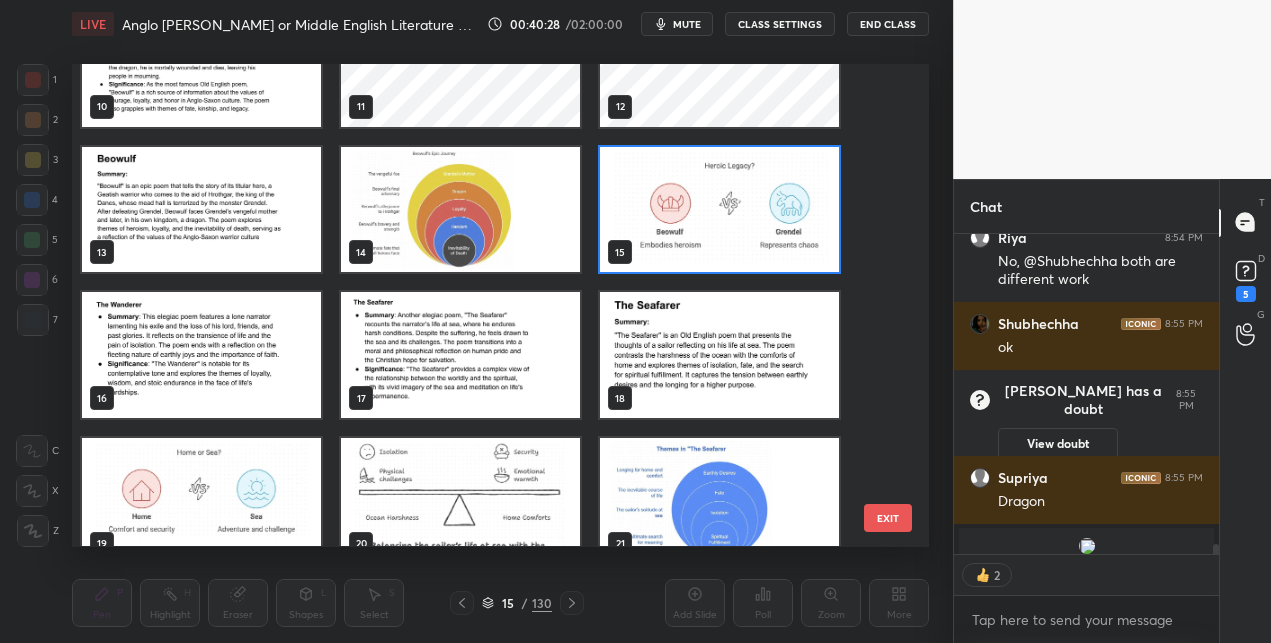 click on "EXIT" at bounding box center (888, 518) 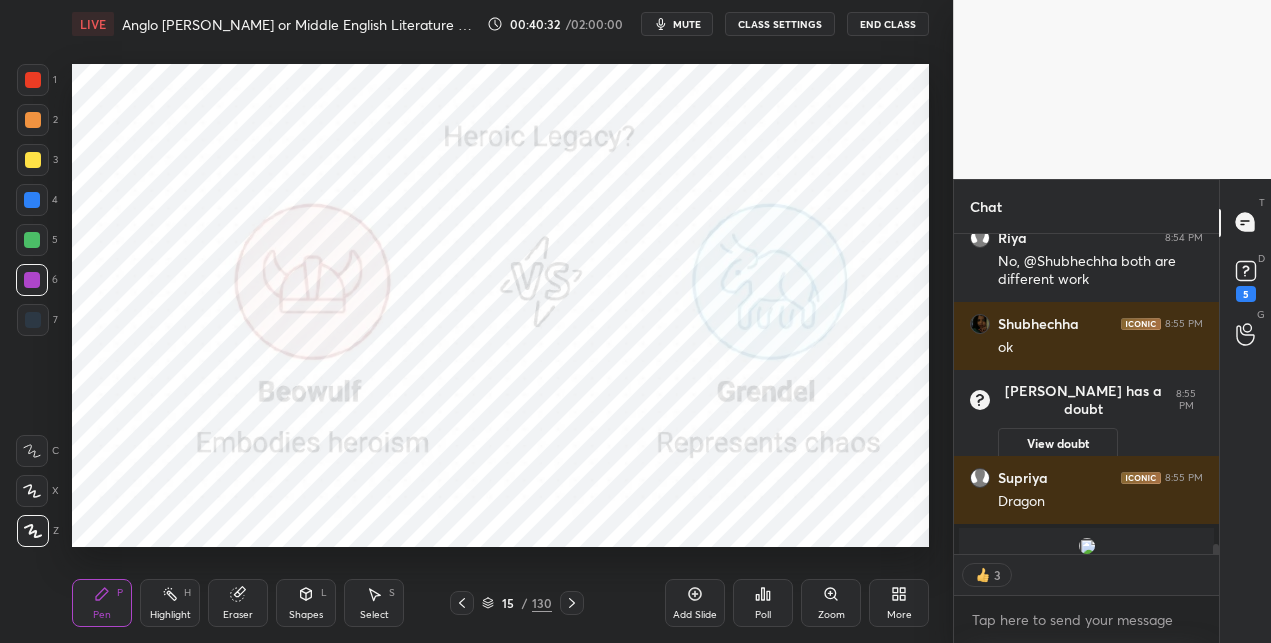 click on "Add Slide" at bounding box center [695, 615] 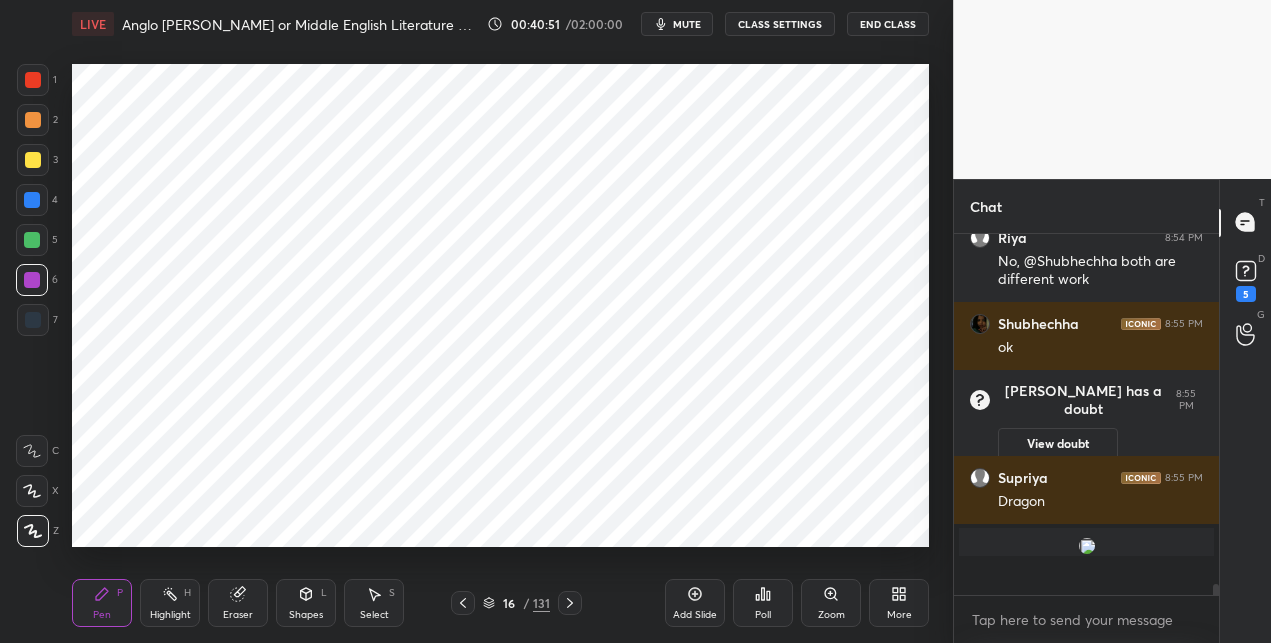 scroll, scrollTop: 7, scrollLeft: 6, axis: both 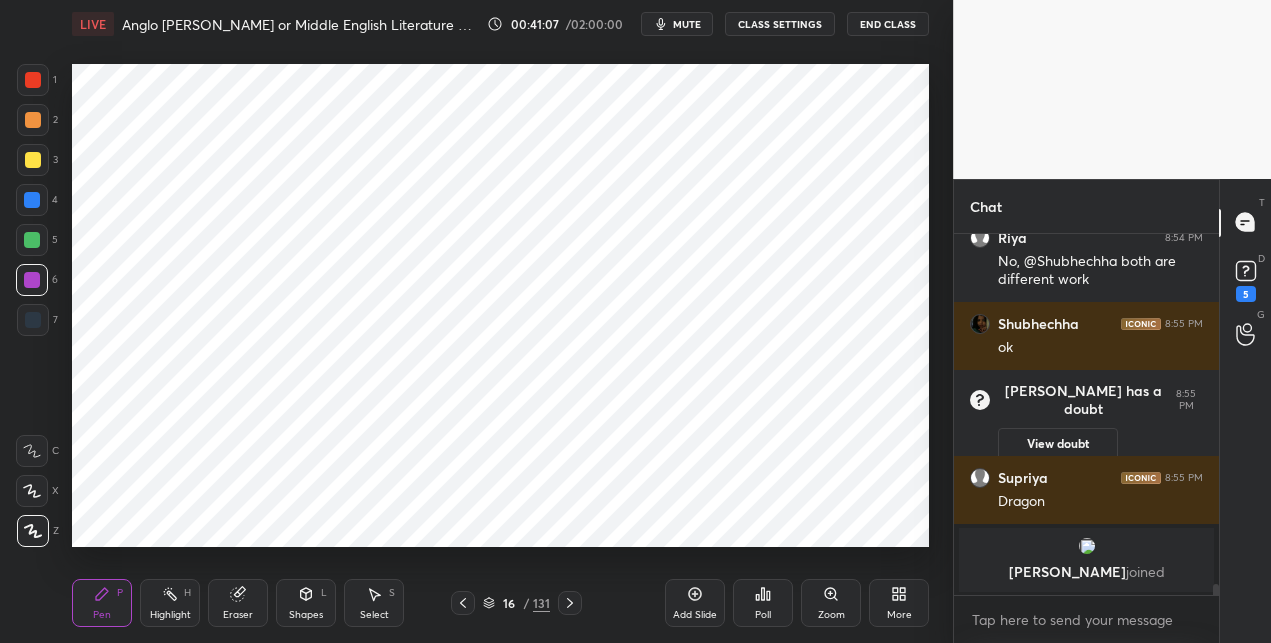 drag, startPoint x: 41, startPoint y: 201, endPoint x: 54, endPoint y: 190, distance: 17.029387 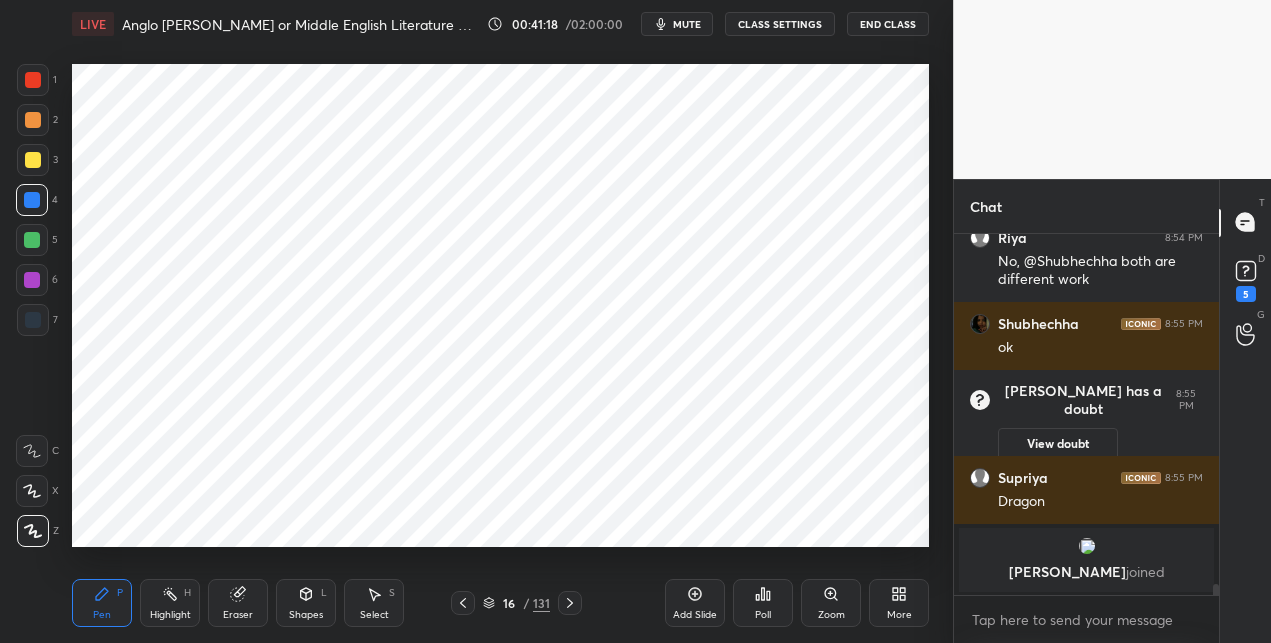 click on "Shapes L" at bounding box center [306, 603] 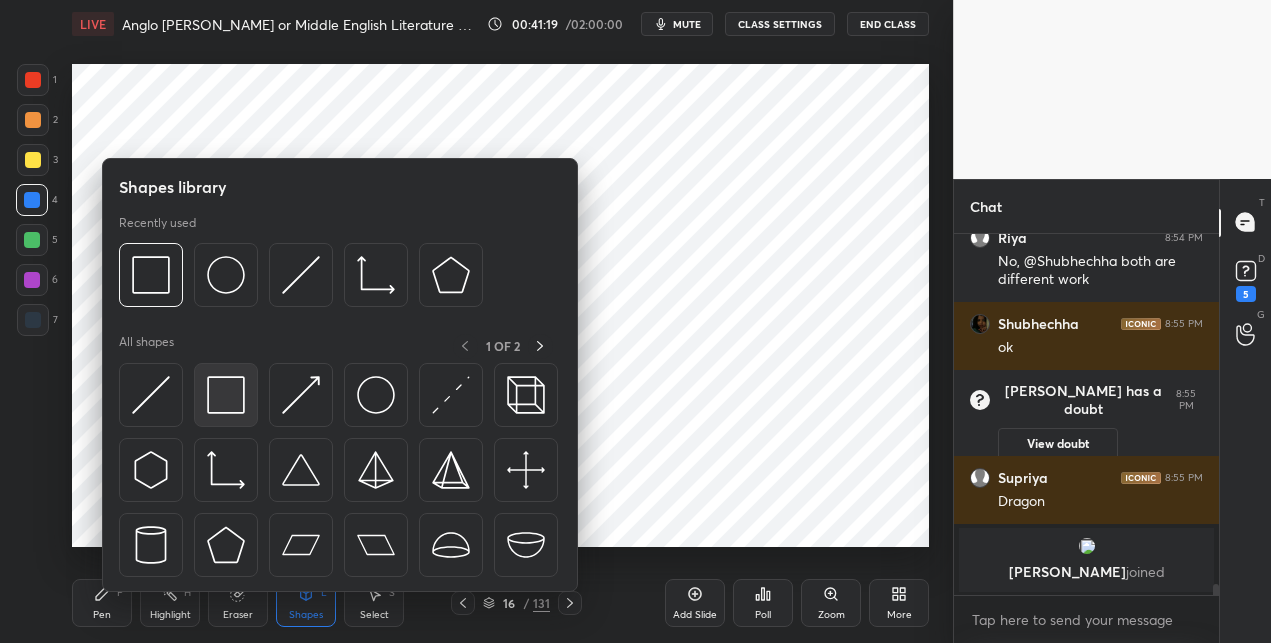 click at bounding box center (226, 395) 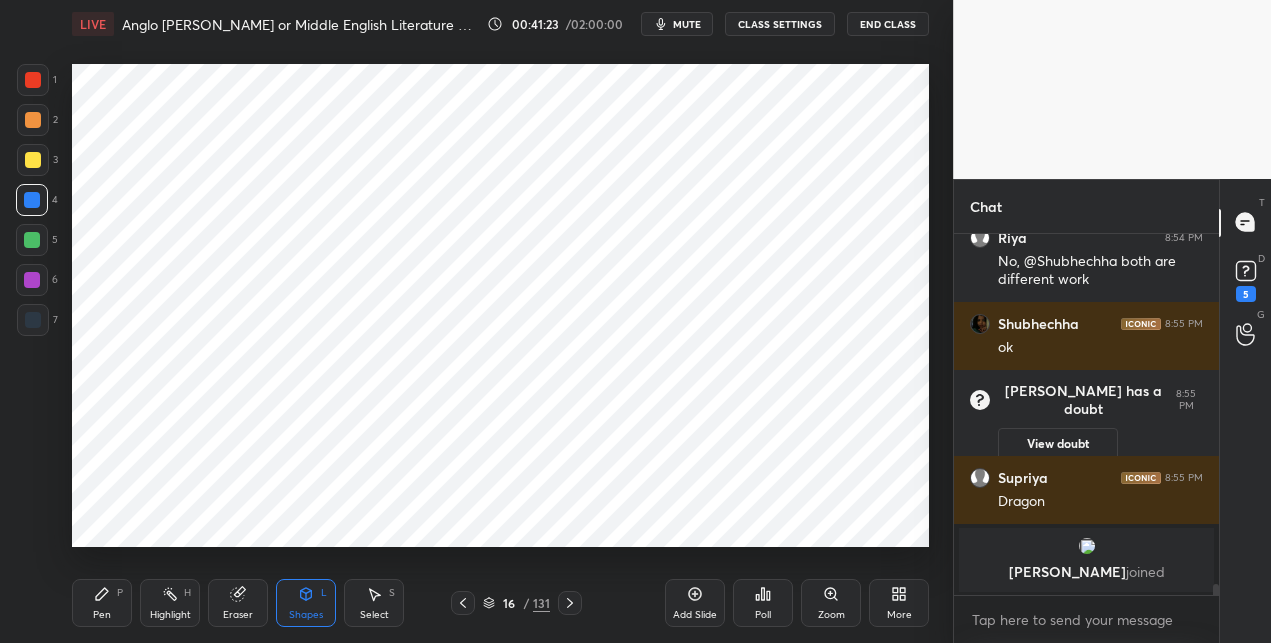 drag, startPoint x: 98, startPoint y: 596, endPoint x: 90, endPoint y: 552, distance: 44.72136 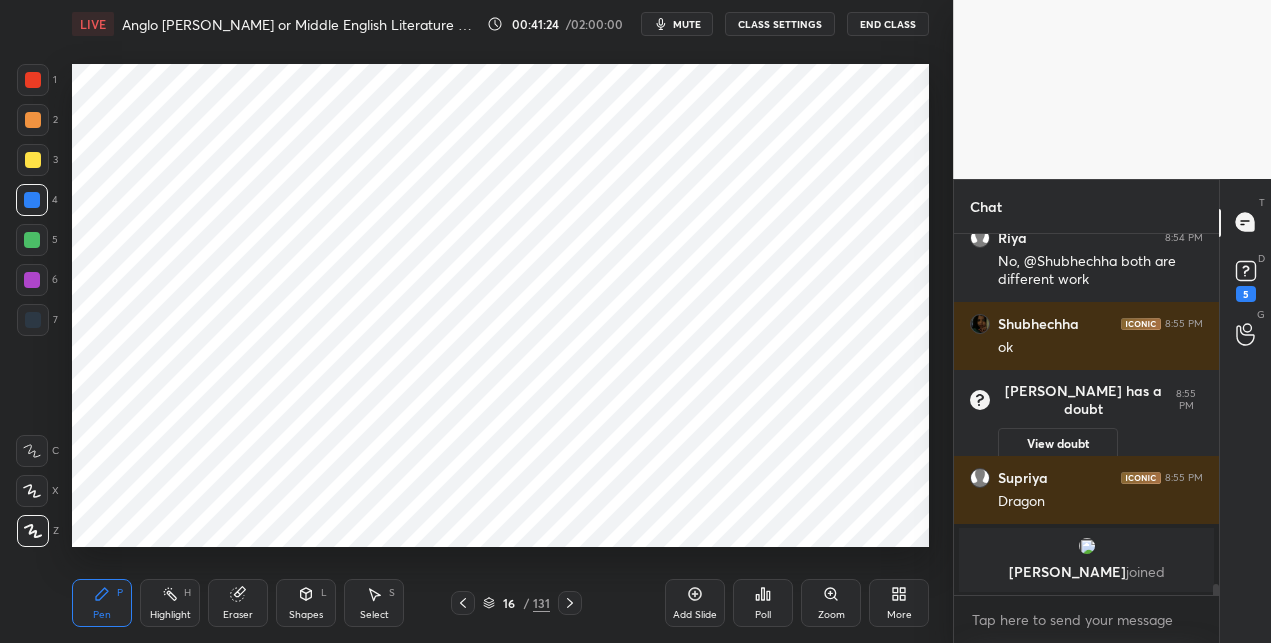 click at bounding box center (33, 320) 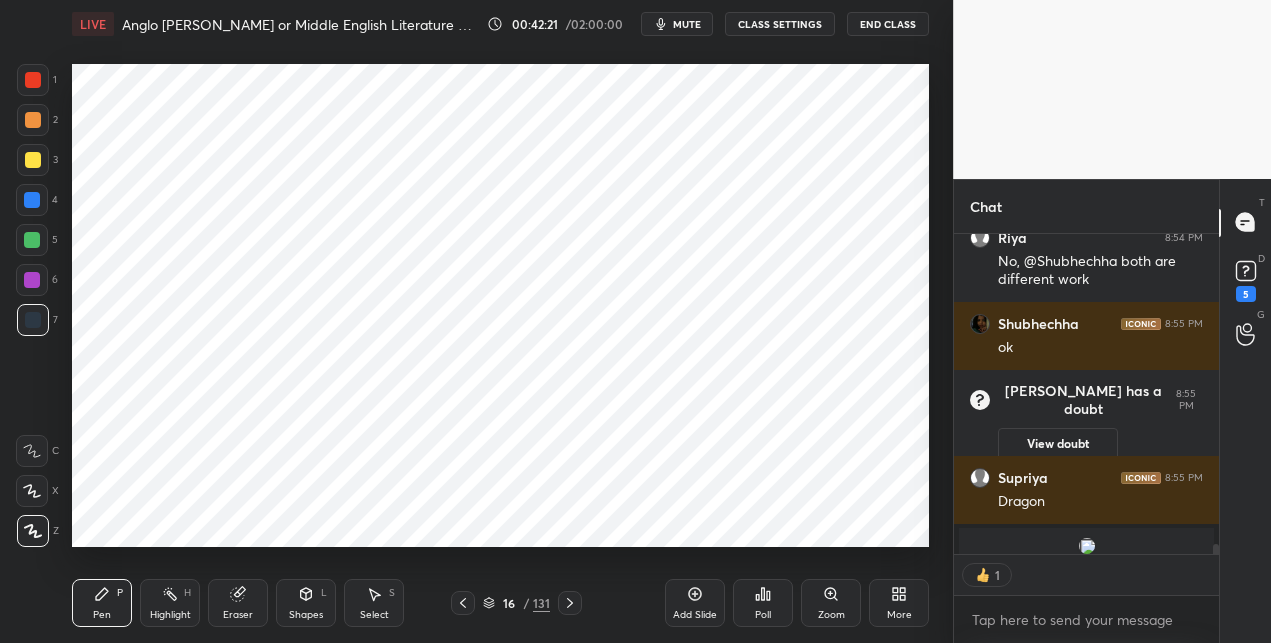 scroll, scrollTop: 315, scrollLeft: 258, axis: both 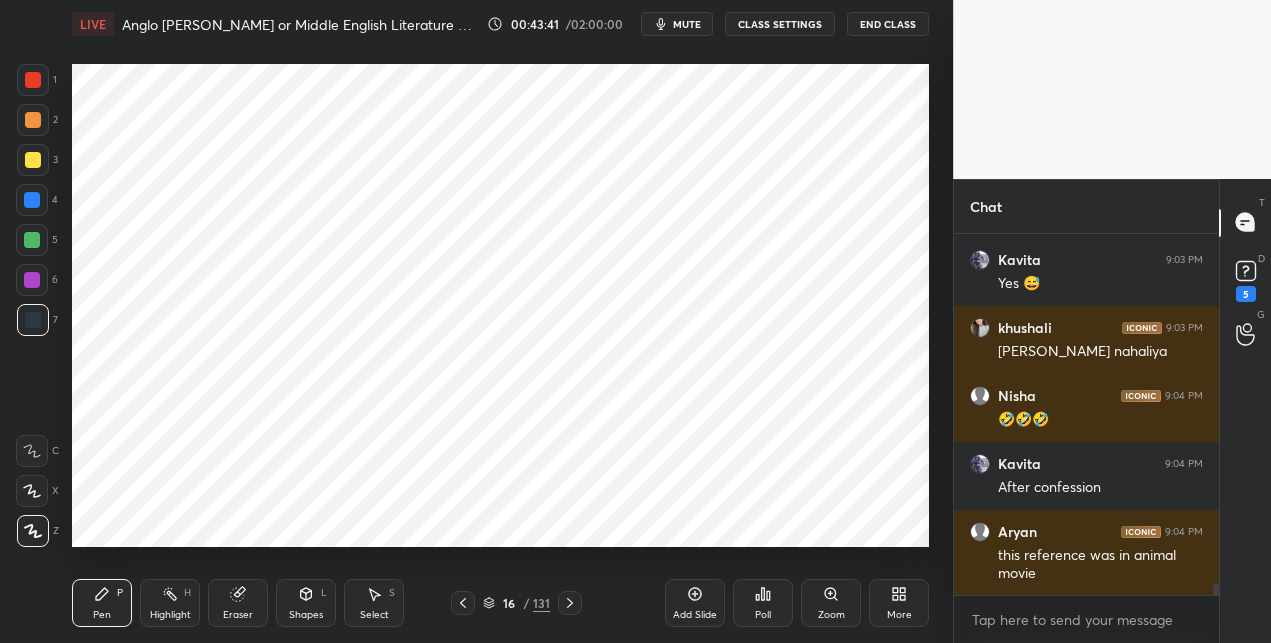 click at bounding box center [32, 200] 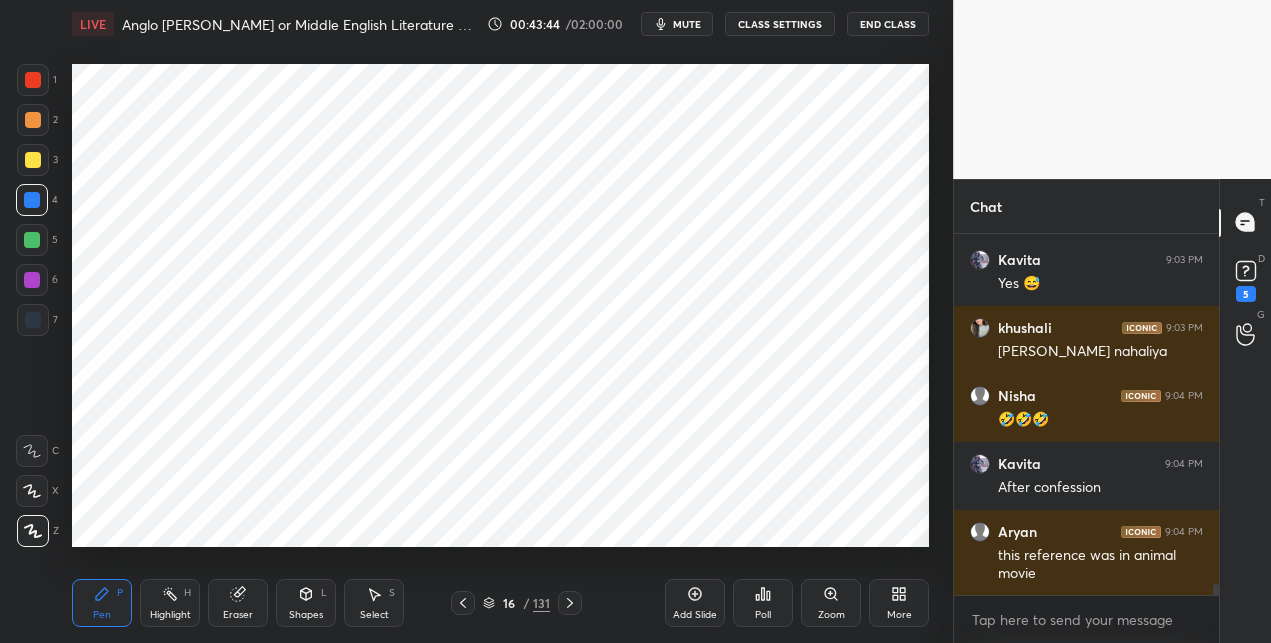 drag, startPoint x: 39, startPoint y: 81, endPoint x: 70, endPoint y: 91, distance: 32.572994 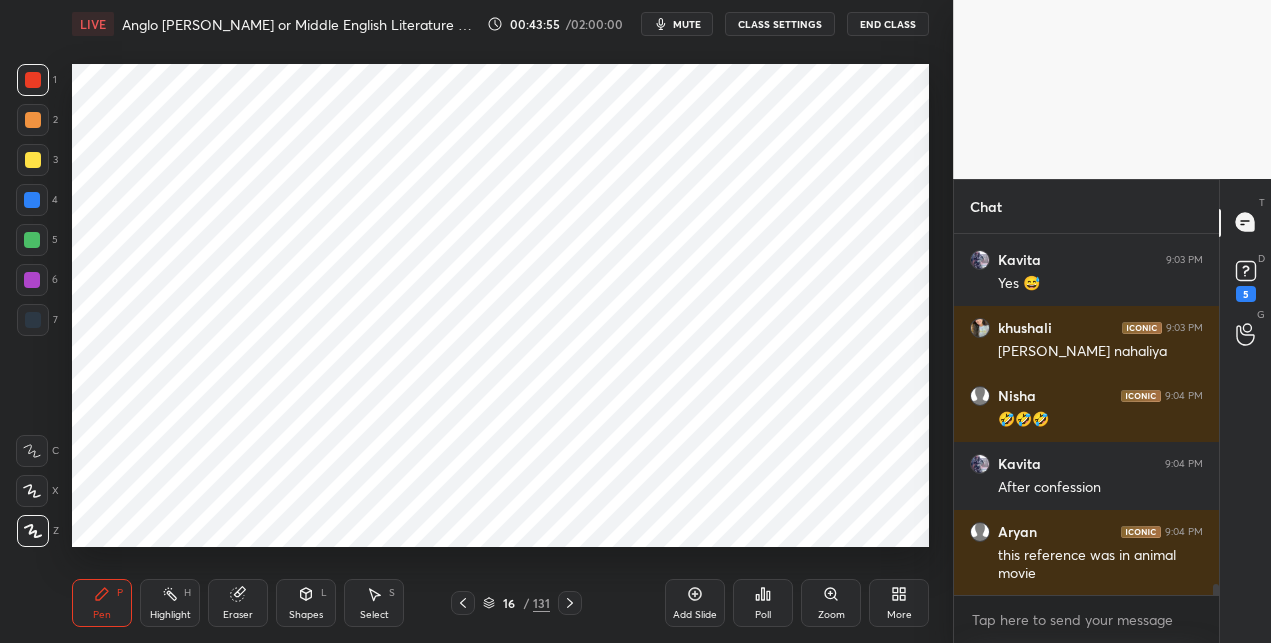 click 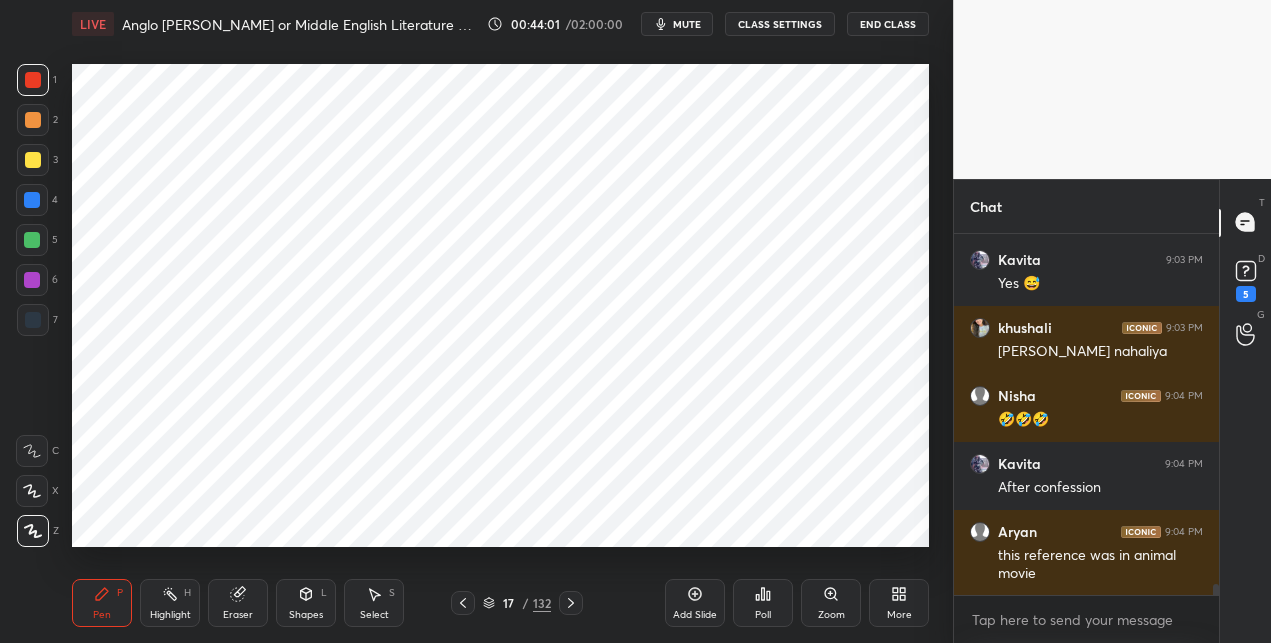 click 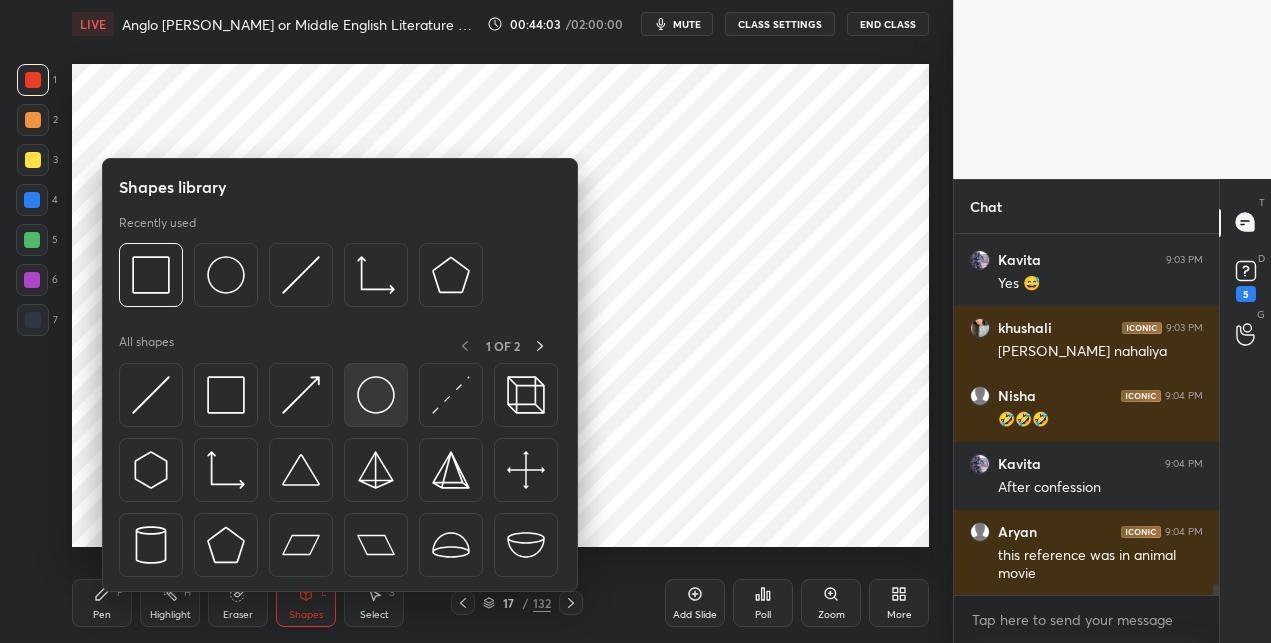 click at bounding box center (376, 395) 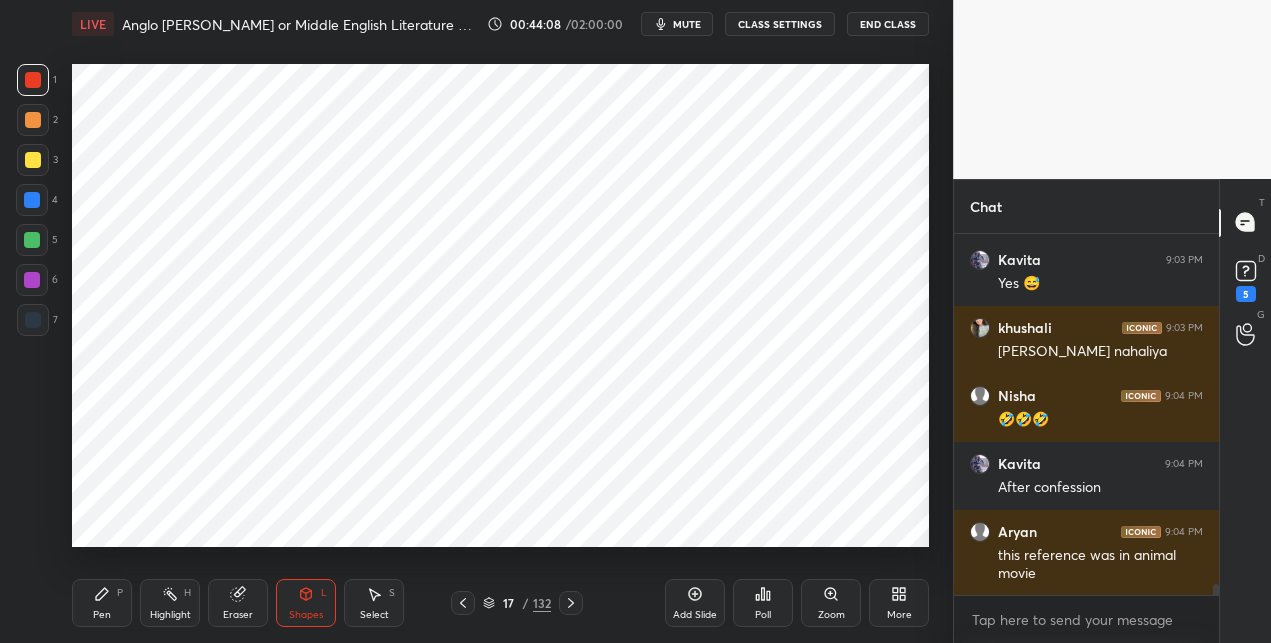click on "Pen P" at bounding box center (102, 603) 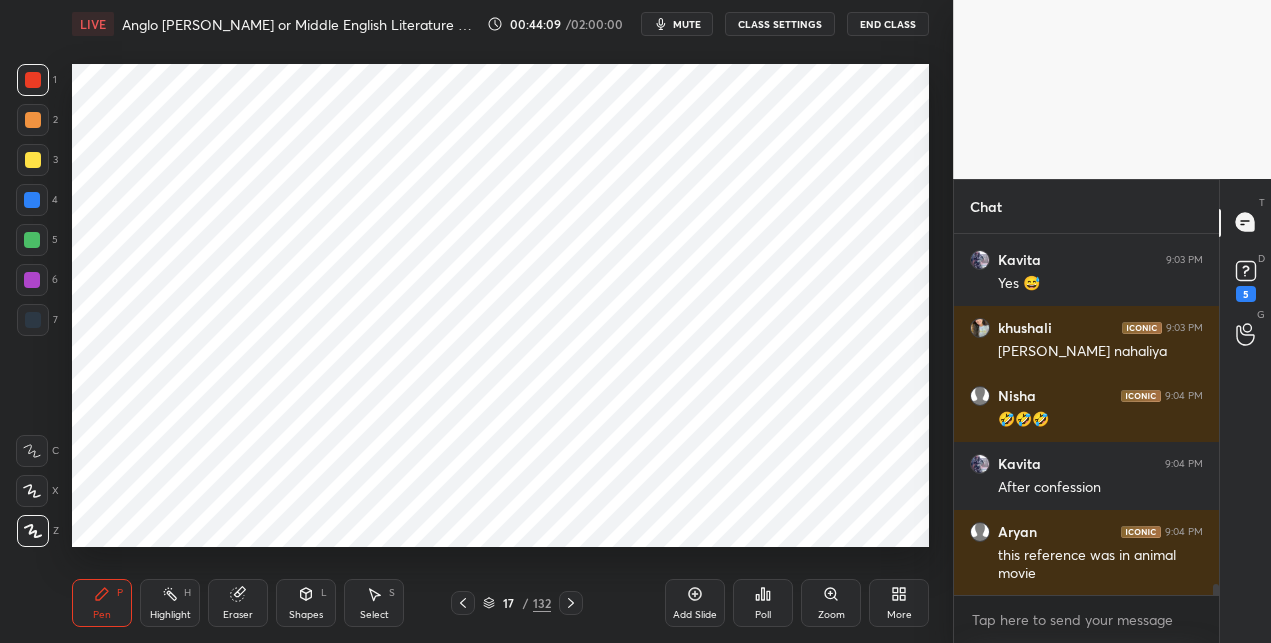 click on "6" at bounding box center (37, 284) 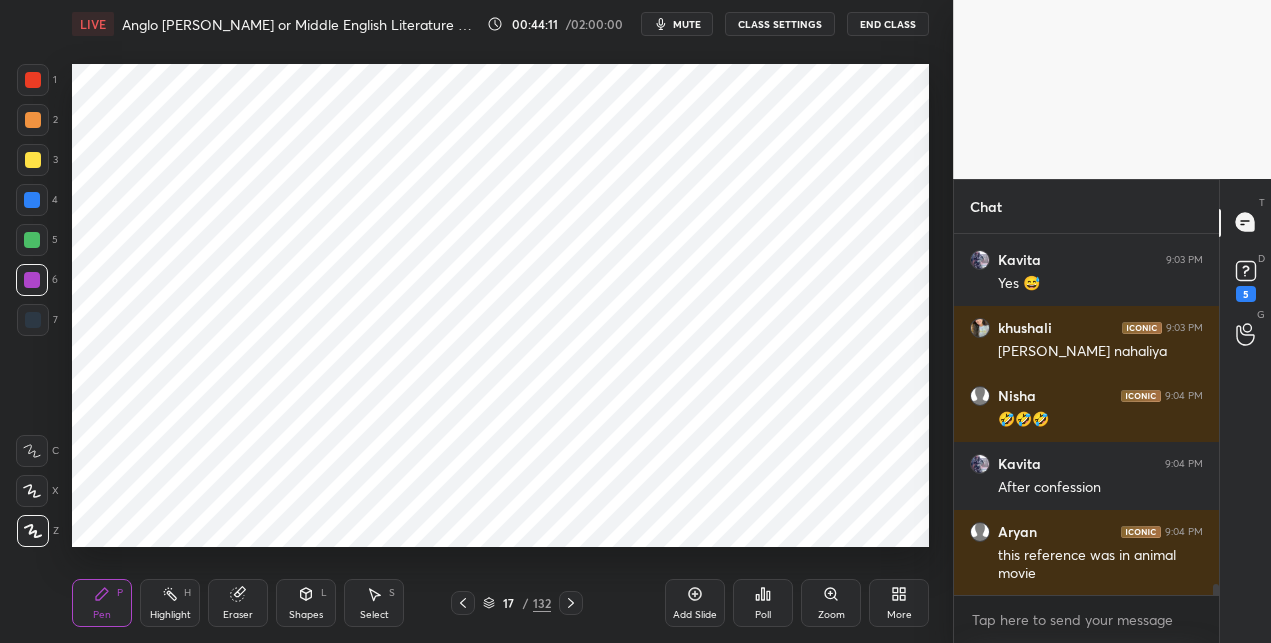 drag, startPoint x: 43, startPoint y: 325, endPoint x: 67, endPoint y: 296, distance: 37.64306 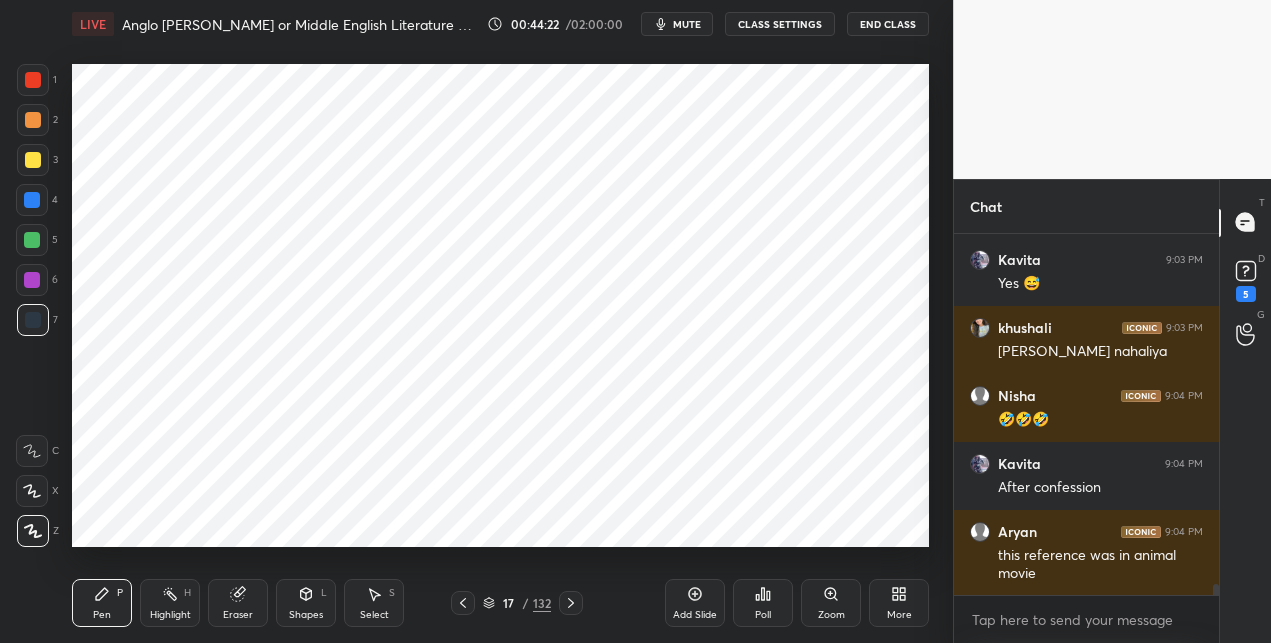click at bounding box center (32, 280) 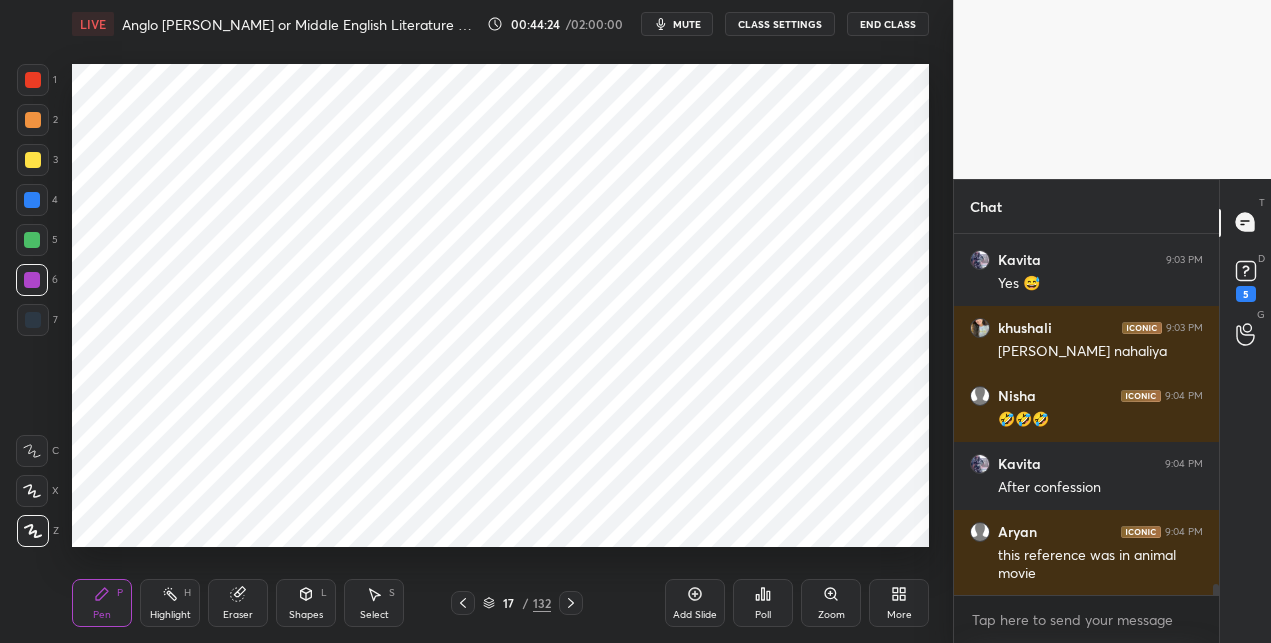 scroll, scrollTop: 11718, scrollLeft: 0, axis: vertical 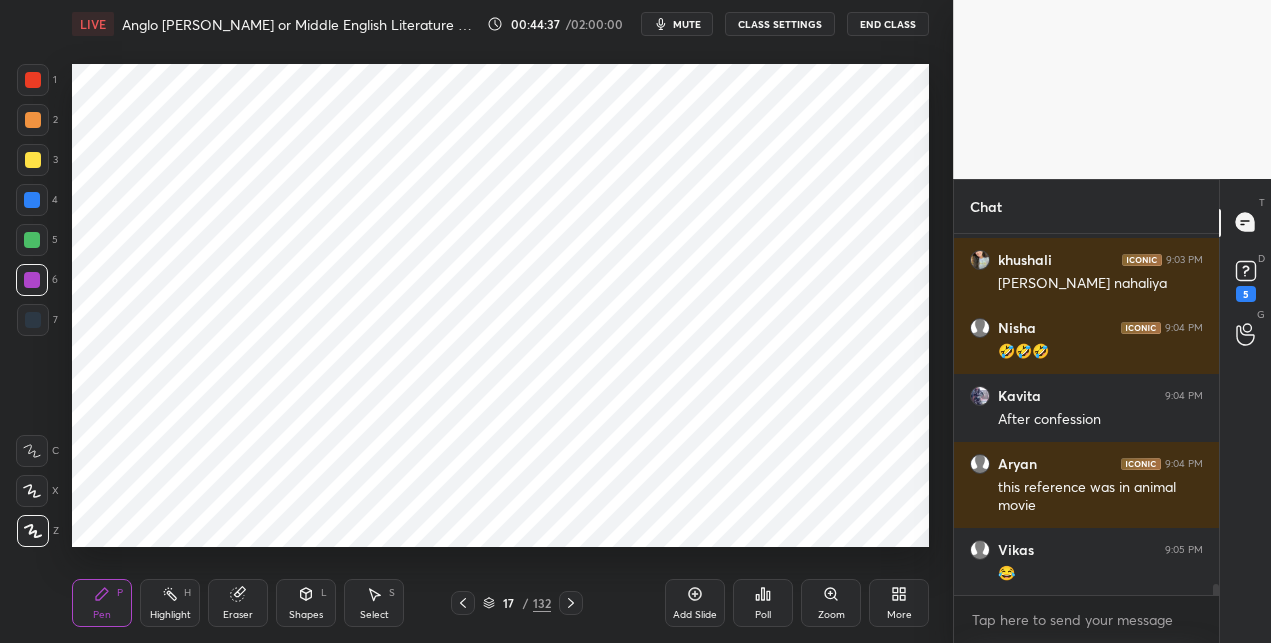 drag, startPoint x: 241, startPoint y: 596, endPoint x: 249, endPoint y: 550, distance: 46.69047 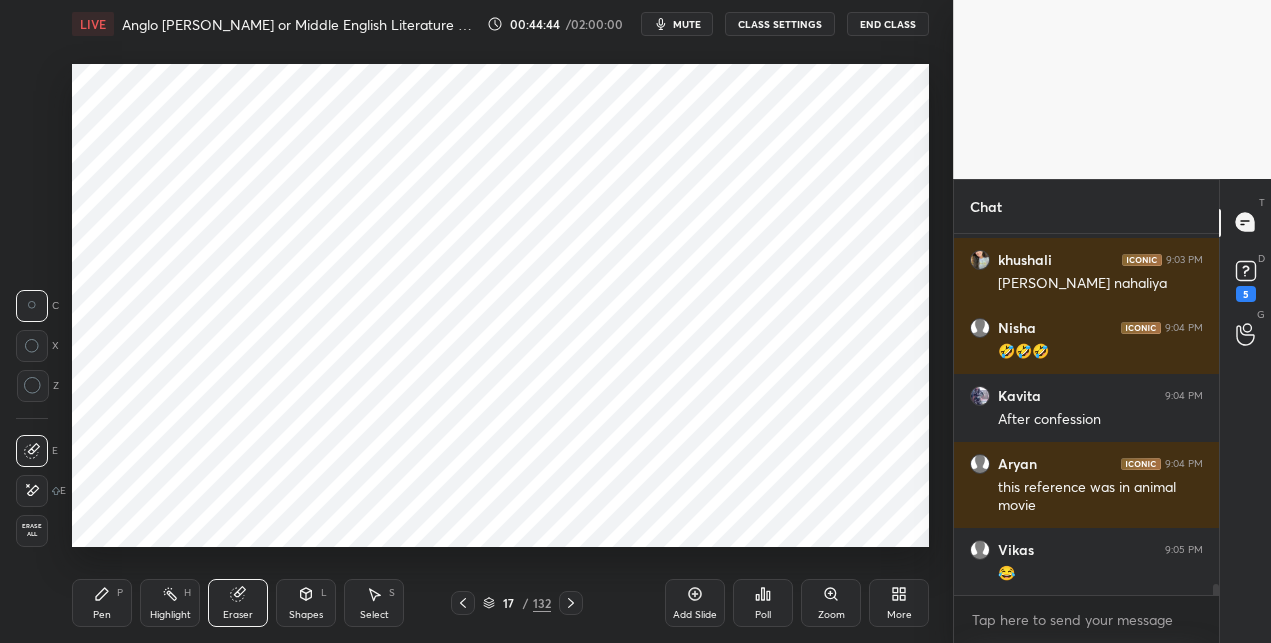 click 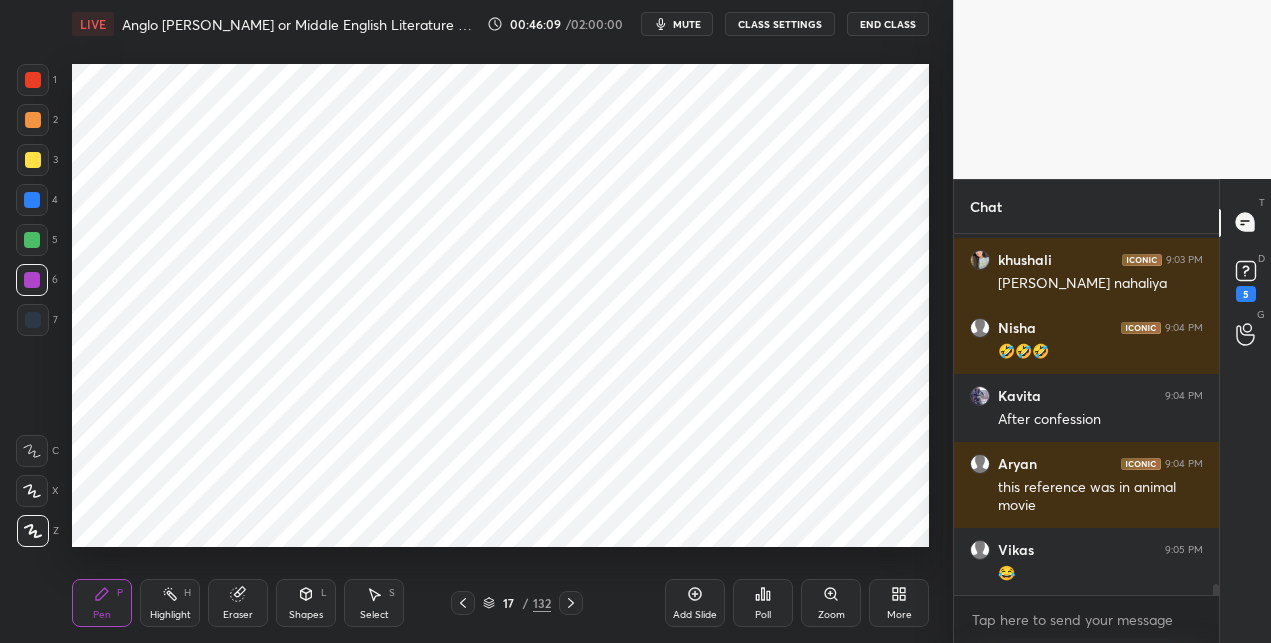 click 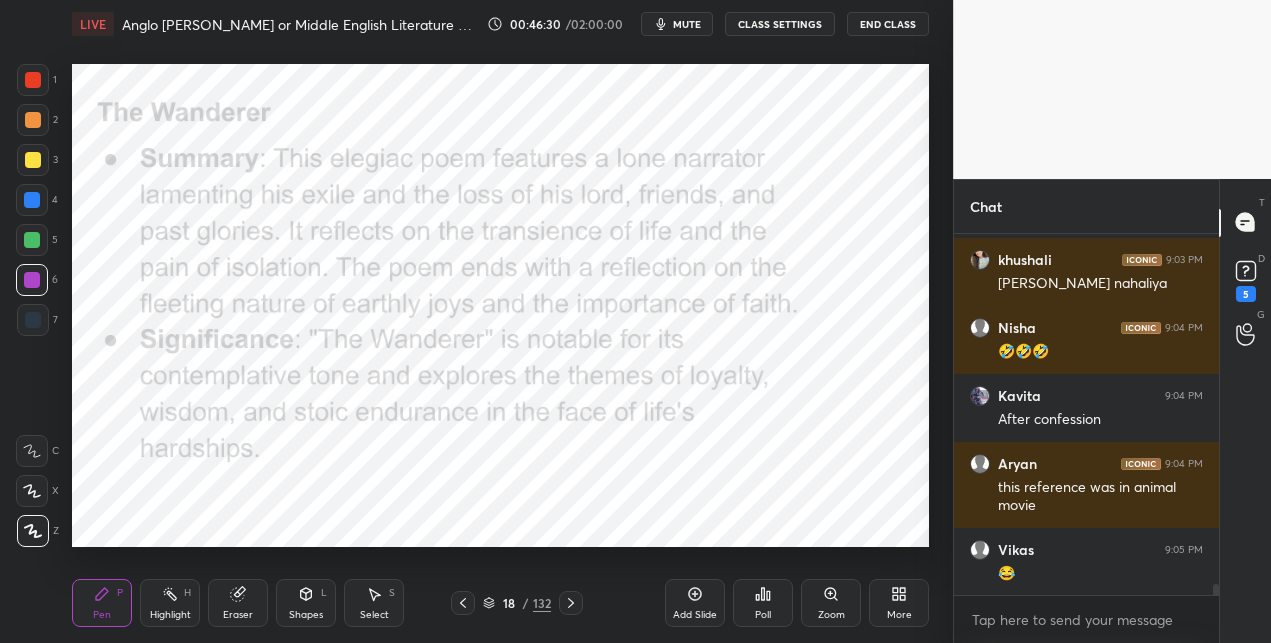 scroll, scrollTop: 315, scrollLeft: 258, axis: both 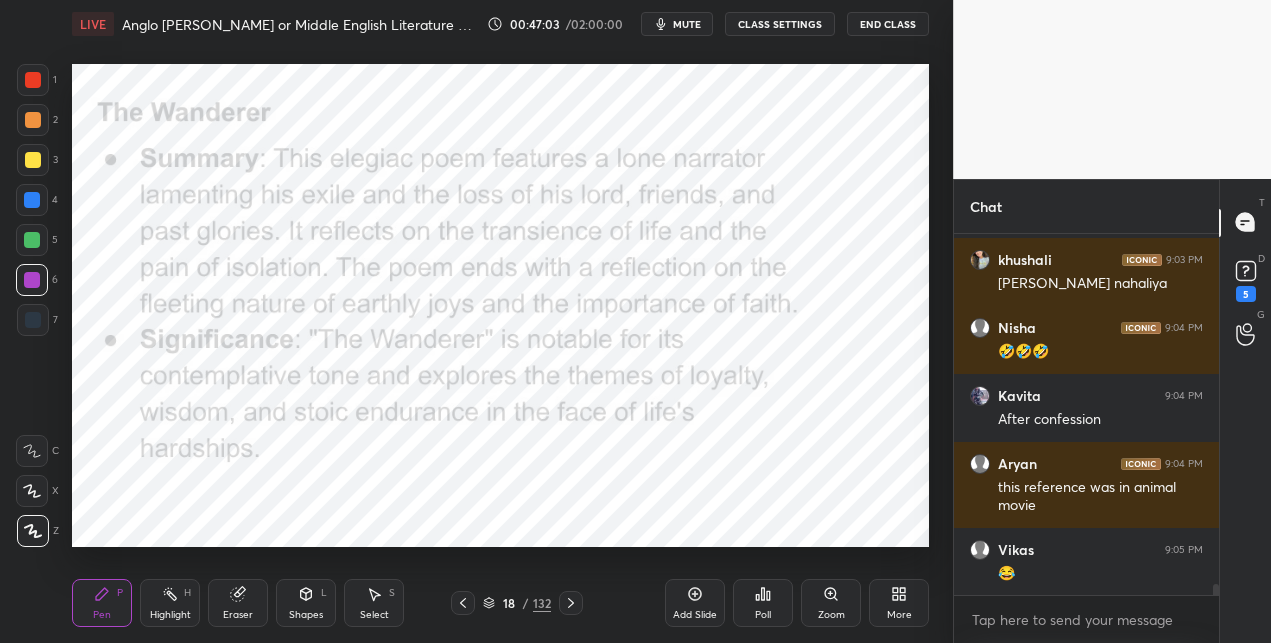 drag, startPoint x: 540, startPoint y: 604, endPoint x: 544, endPoint y: 589, distance: 15.524175 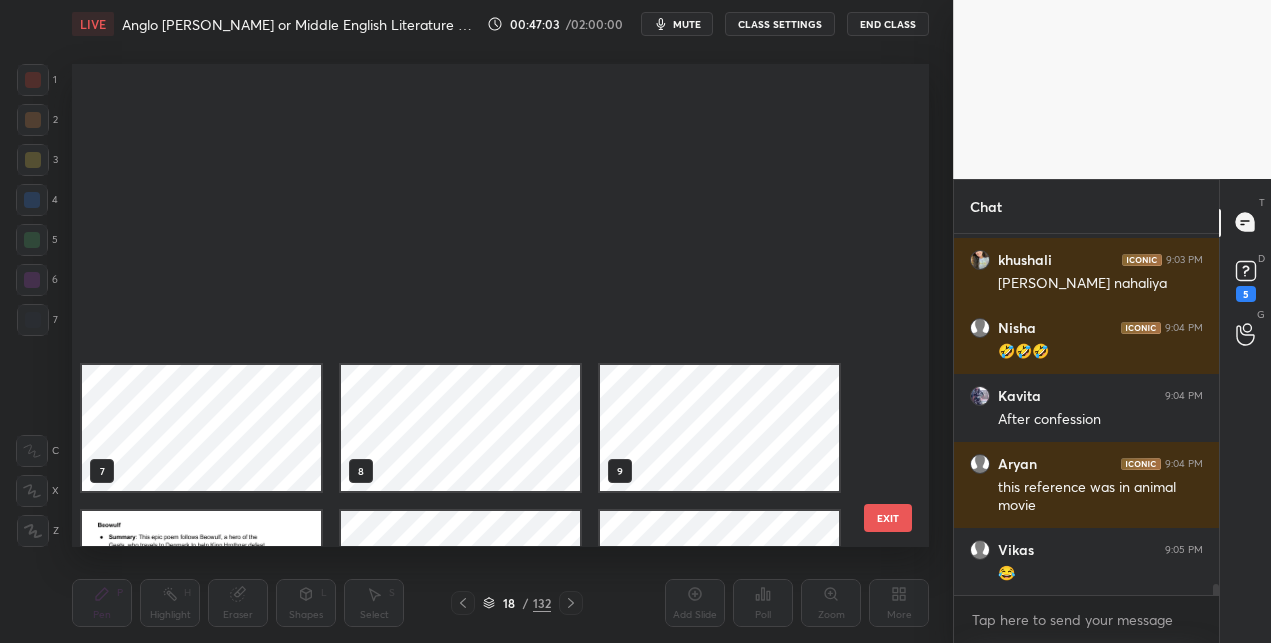 scroll, scrollTop: 392, scrollLeft: 0, axis: vertical 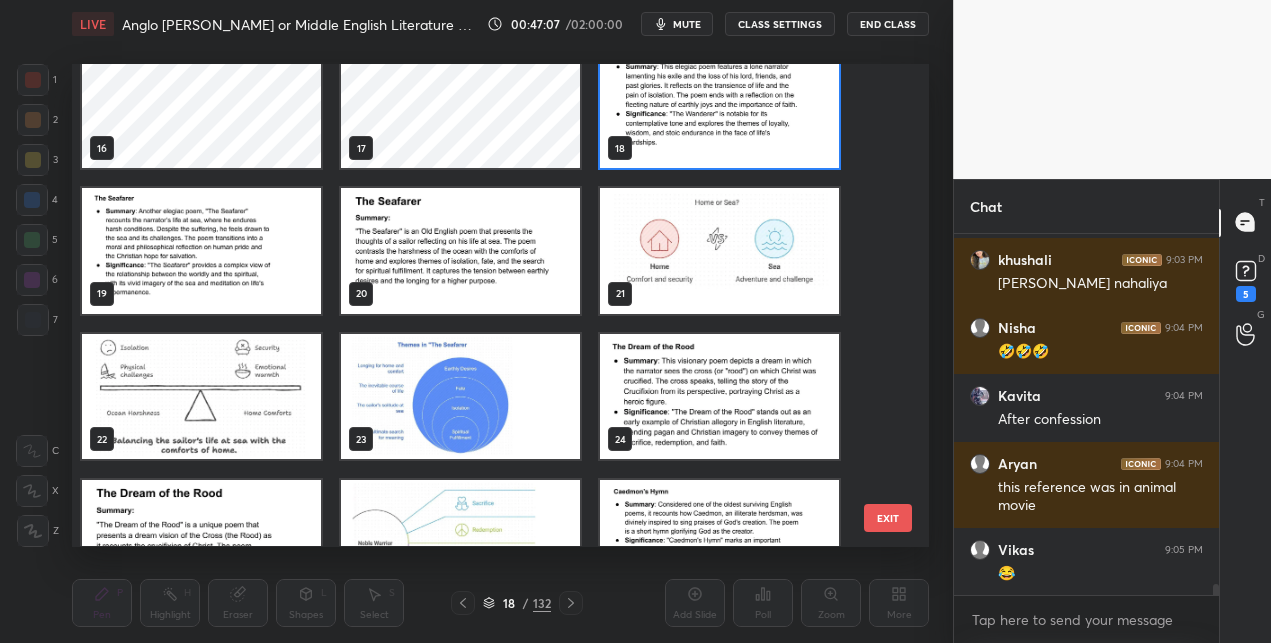 click at bounding box center (719, 106) 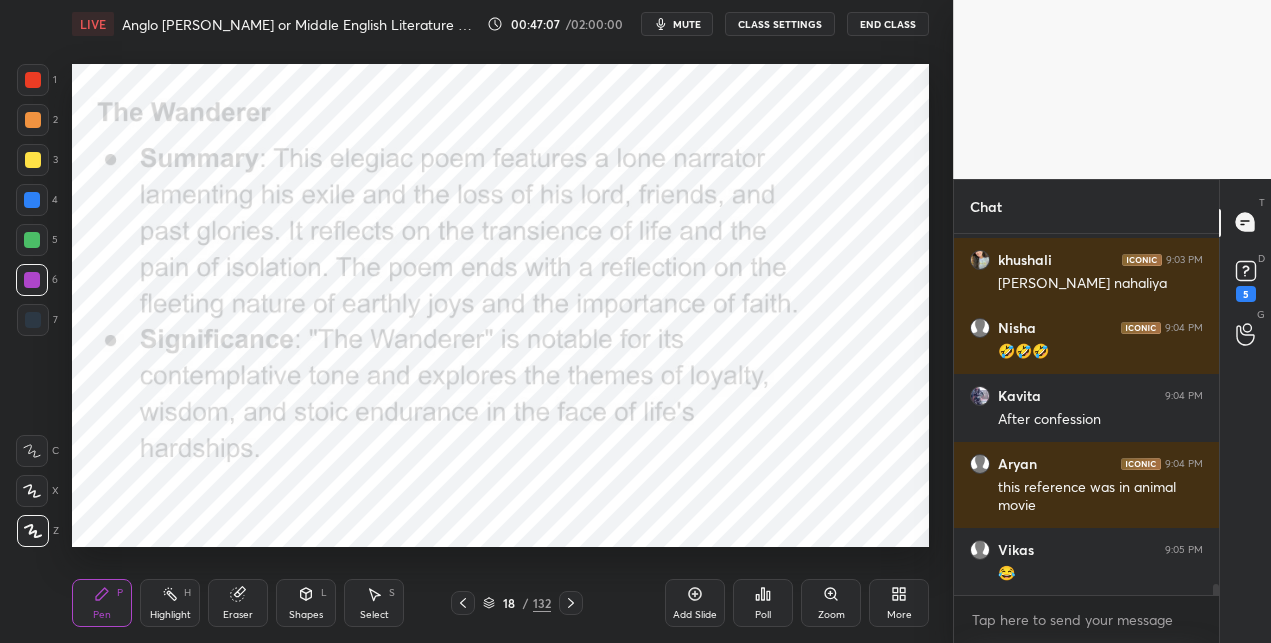 click at bounding box center [719, 106] 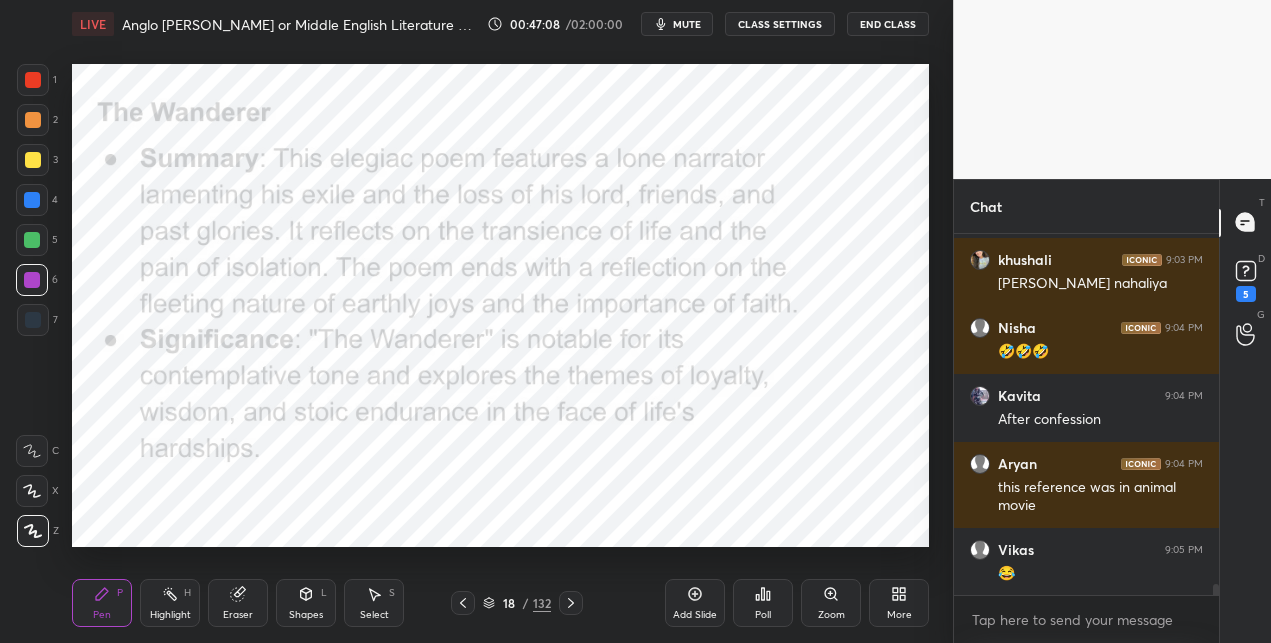 scroll, scrollTop: 0, scrollLeft: 0, axis: both 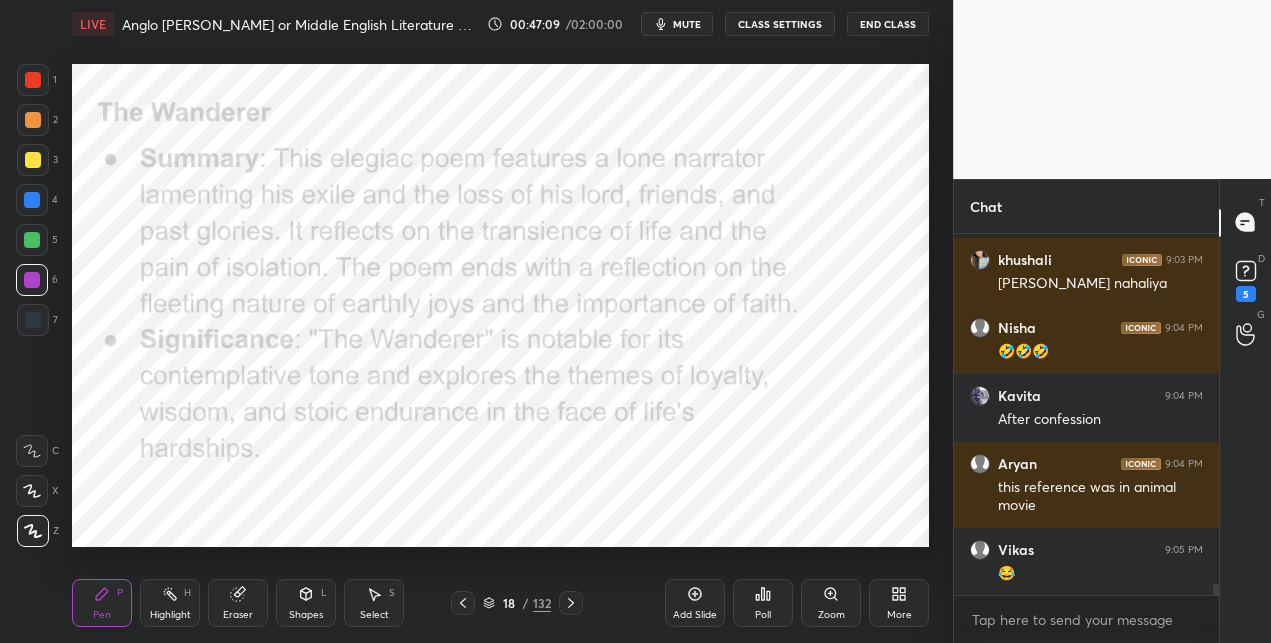 click 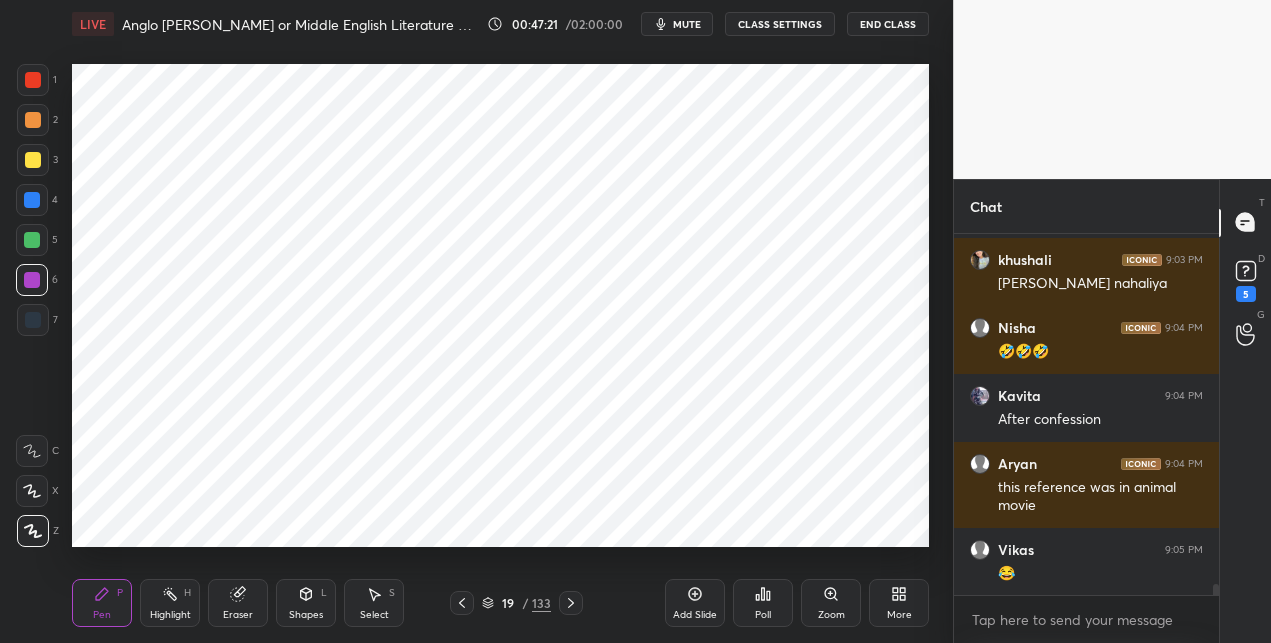 click at bounding box center [32, 200] 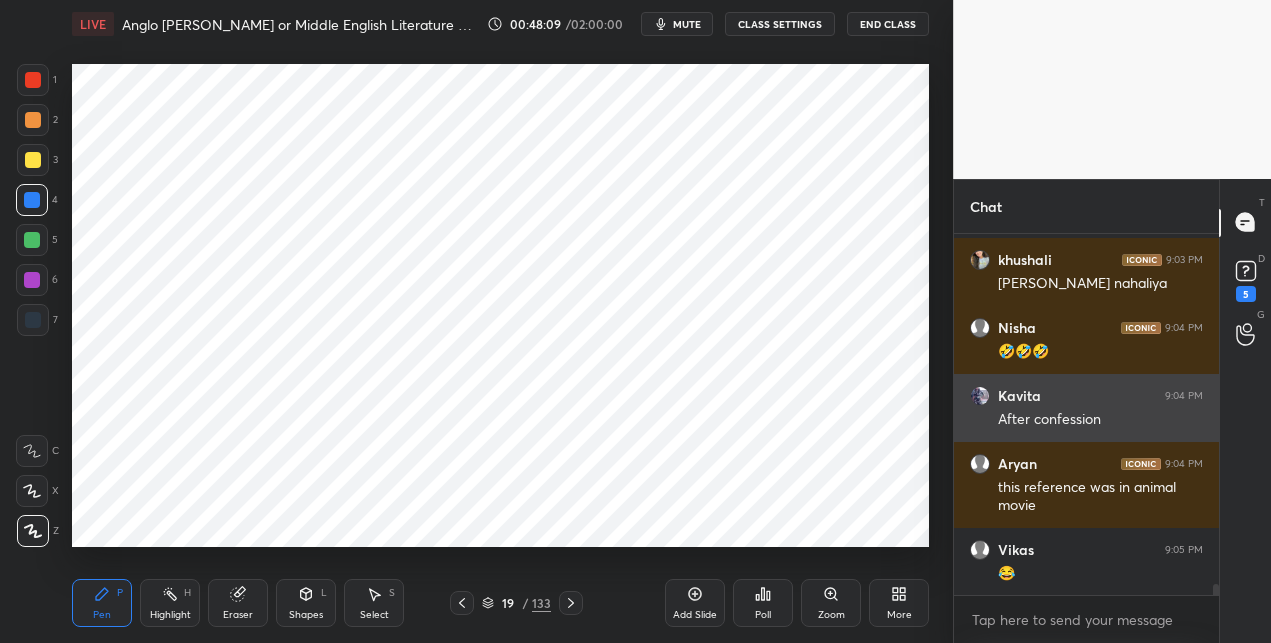 scroll, scrollTop: 315, scrollLeft: 258, axis: both 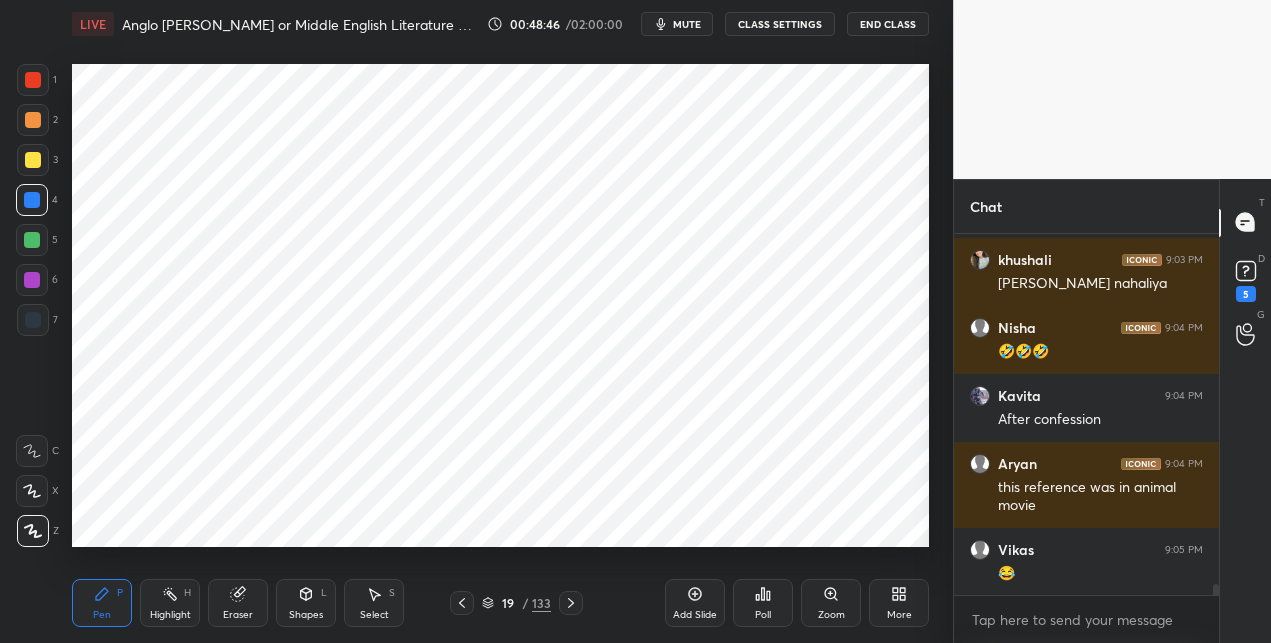 click on "133" at bounding box center [541, 603] 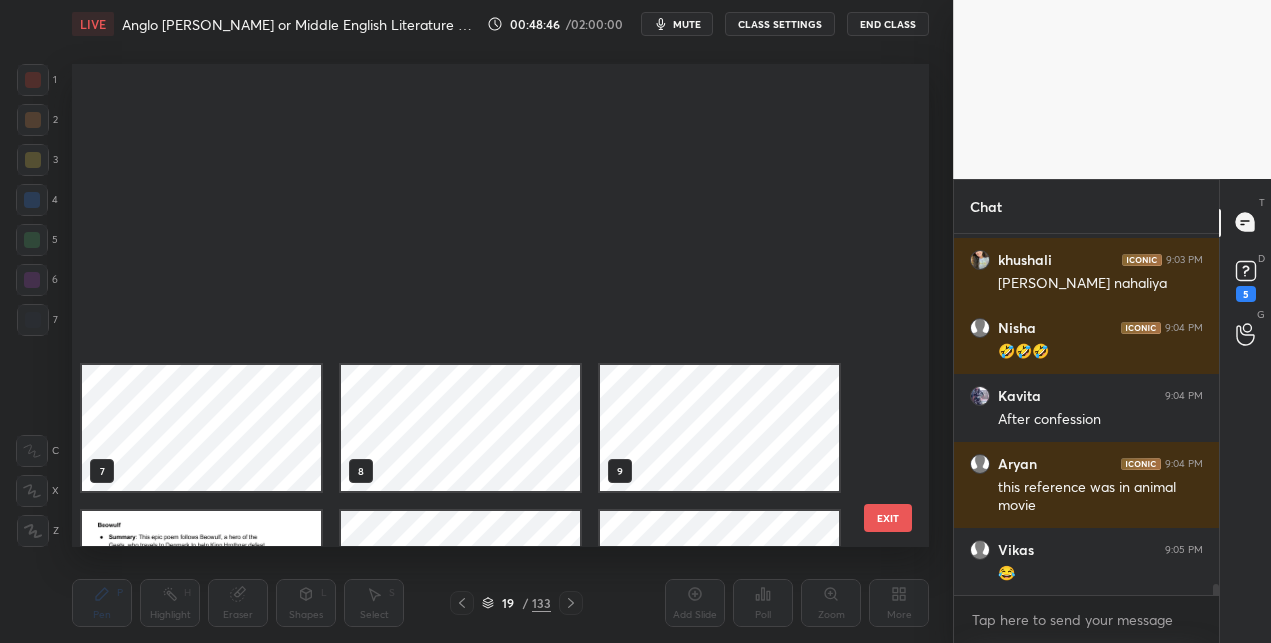 scroll, scrollTop: 537, scrollLeft: 0, axis: vertical 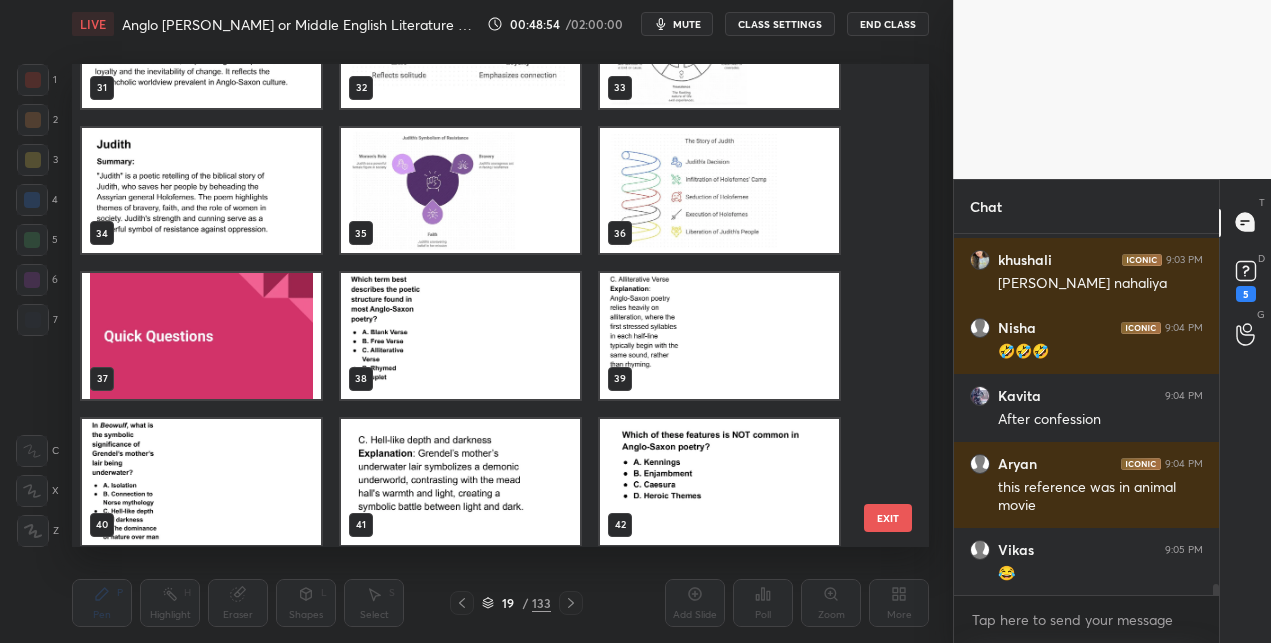 click at bounding box center (460, 337) 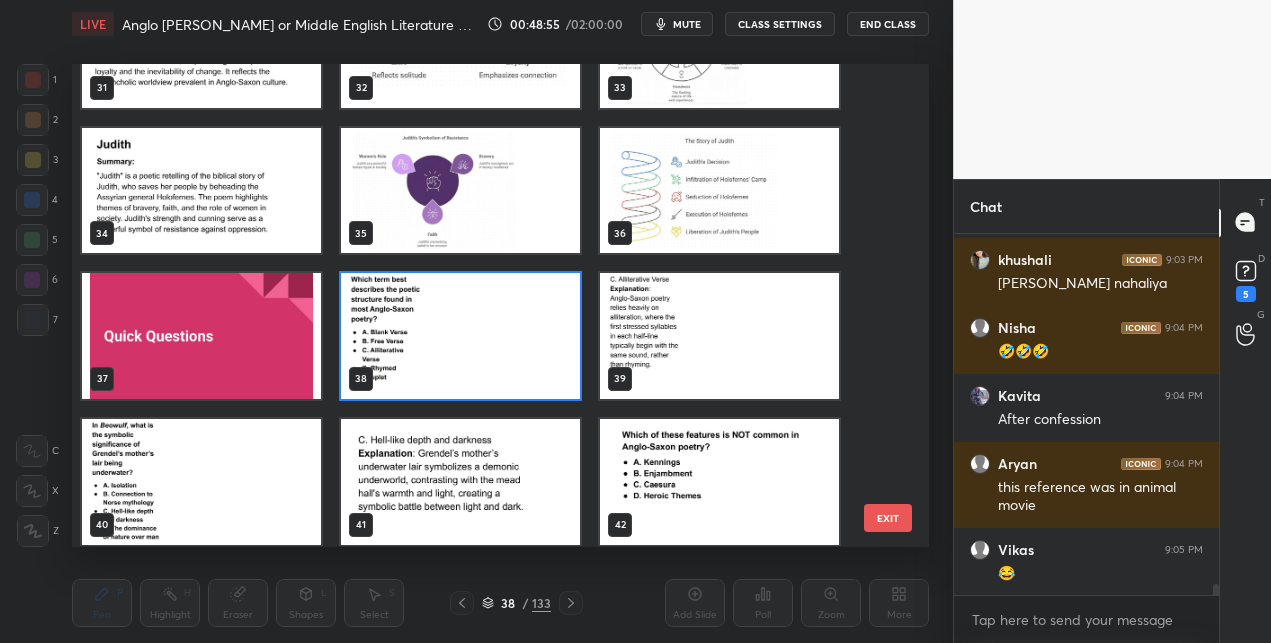 click at bounding box center [460, 337] 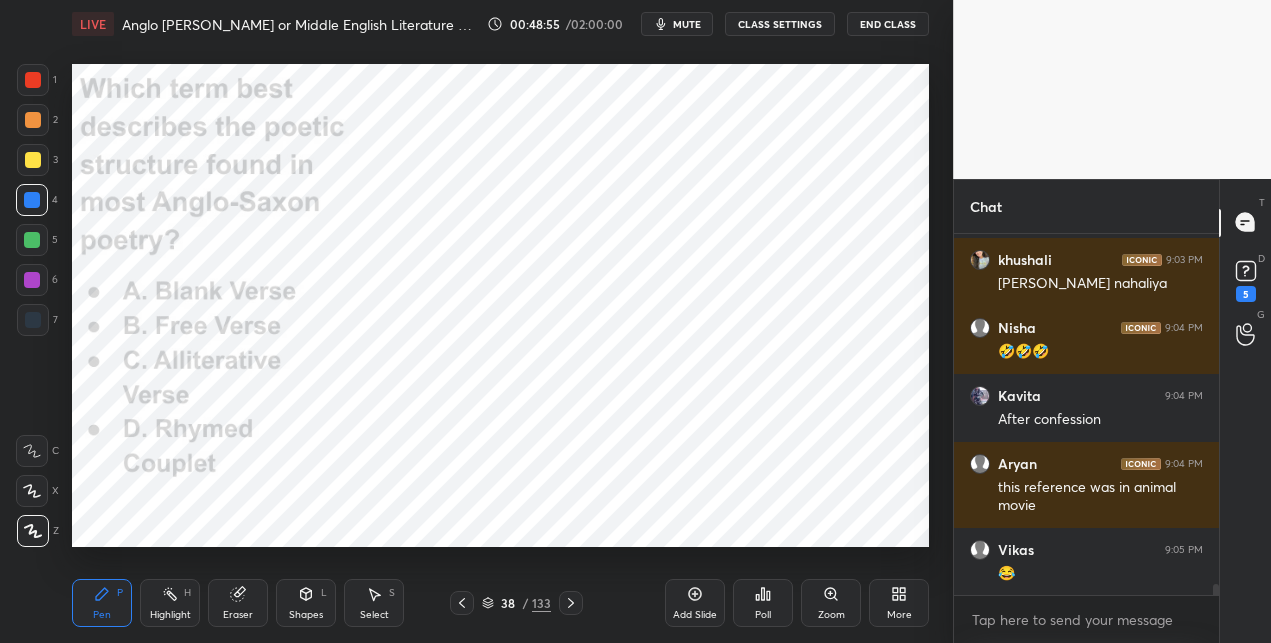 scroll, scrollTop: 0, scrollLeft: 0, axis: both 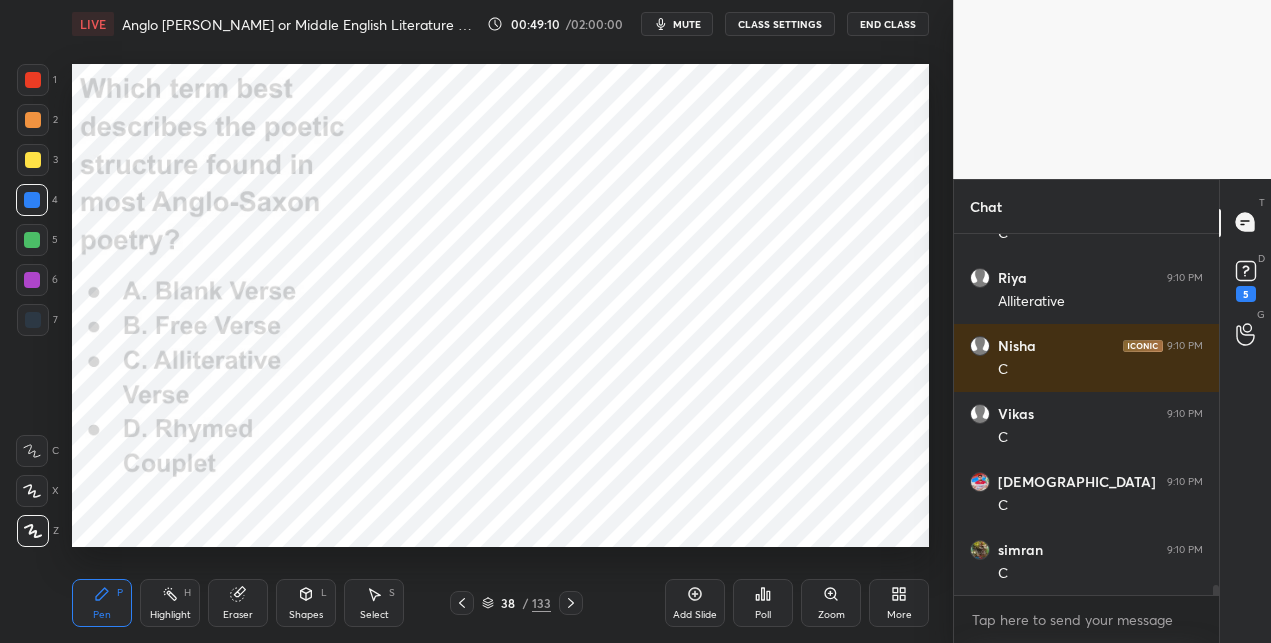 drag, startPoint x: 565, startPoint y: 599, endPoint x: 562, endPoint y: 581, distance: 18.248287 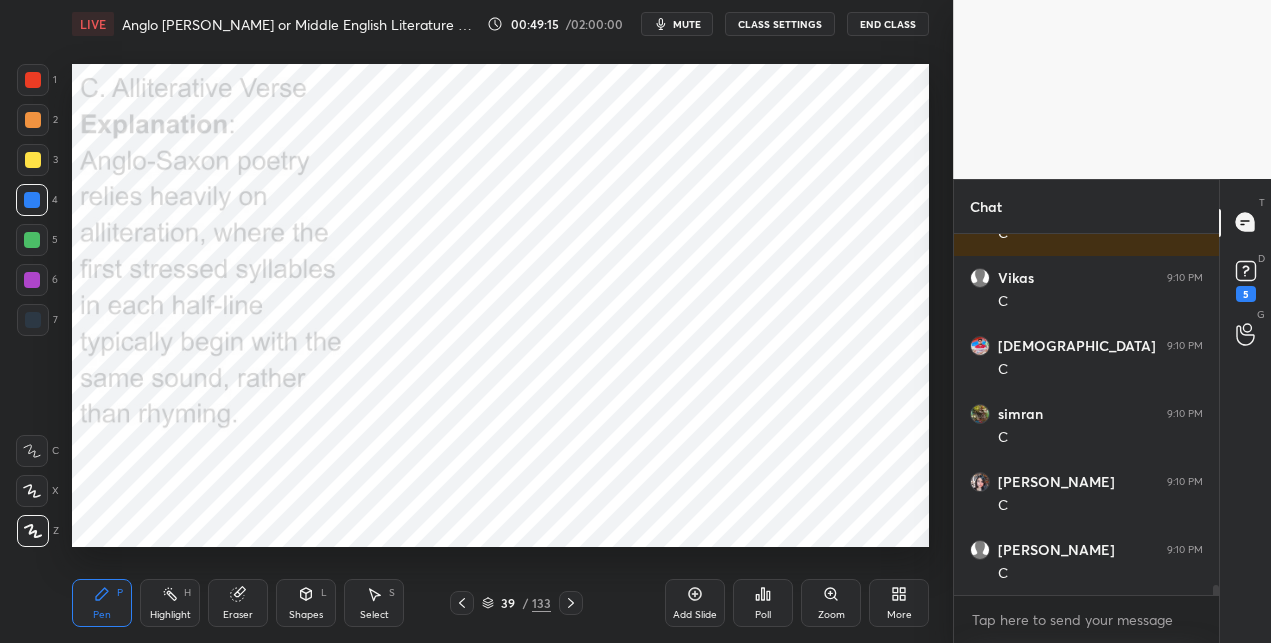 scroll, scrollTop: 12398, scrollLeft: 0, axis: vertical 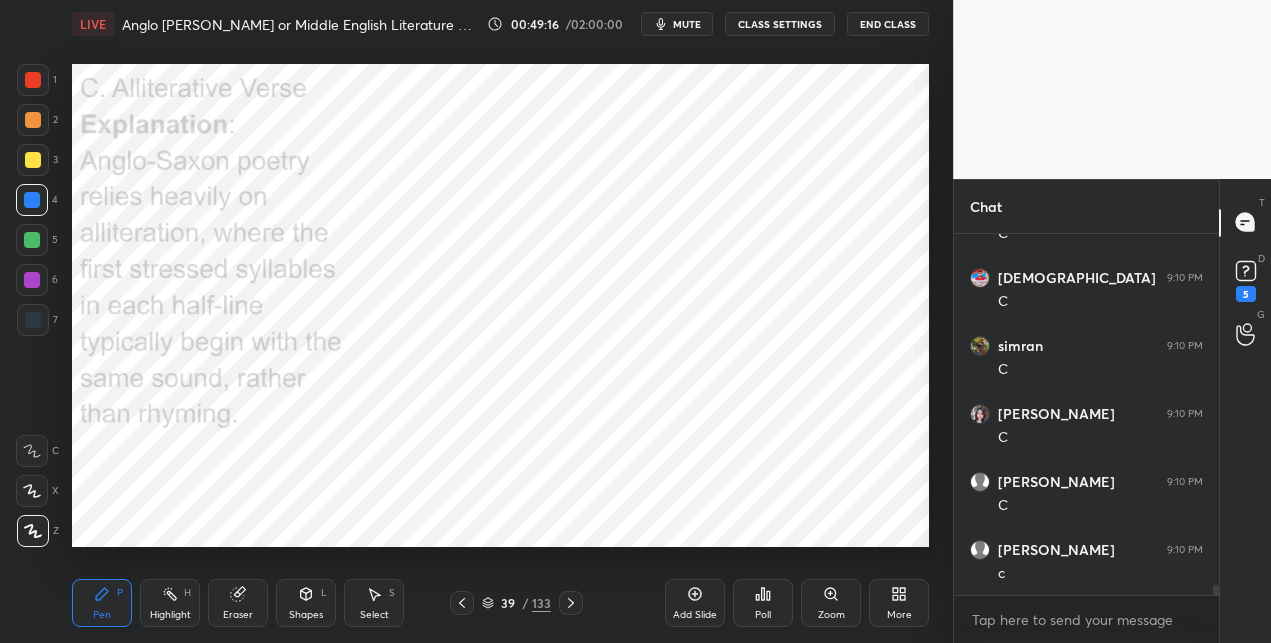 drag, startPoint x: 539, startPoint y: 601, endPoint x: 538, endPoint y: 590, distance: 11.045361 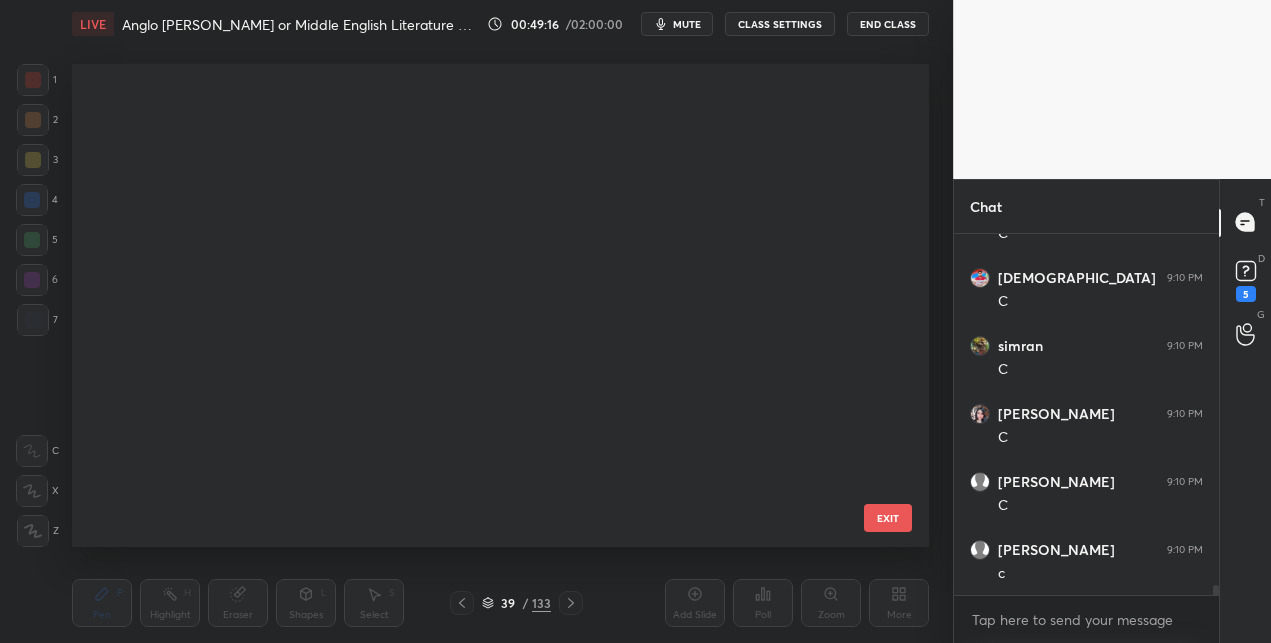 scroll, scrollTop: 1411, scrollLeft: 0, axis: vertical 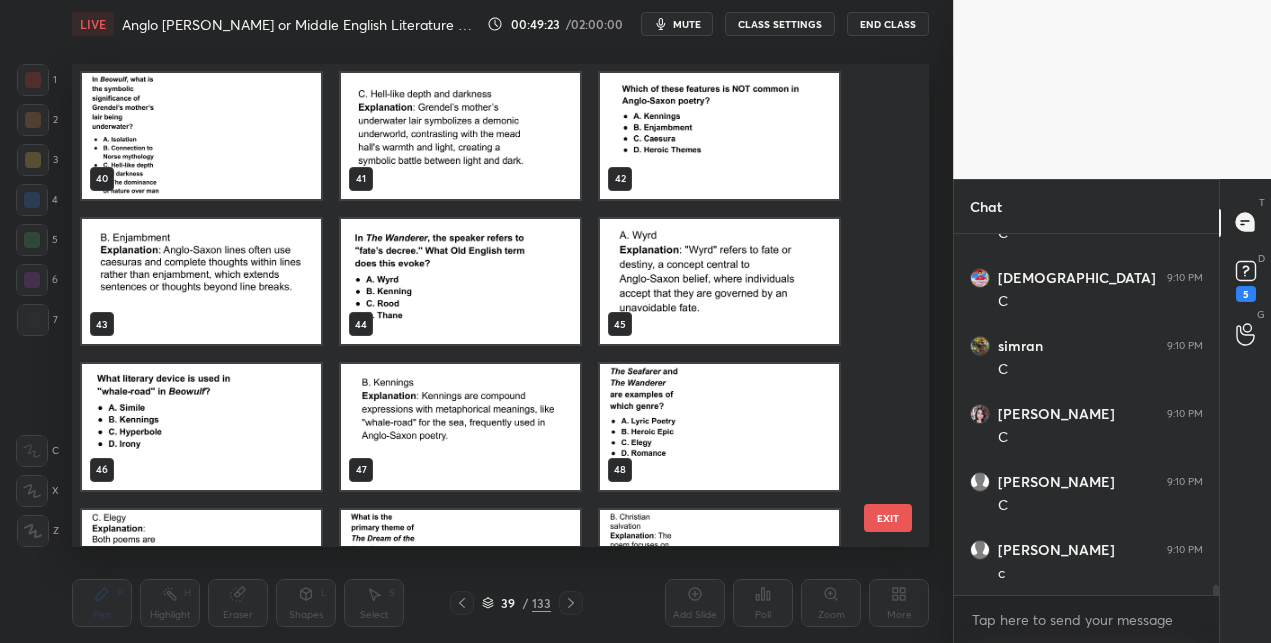 click at bounding box center [719, 136] 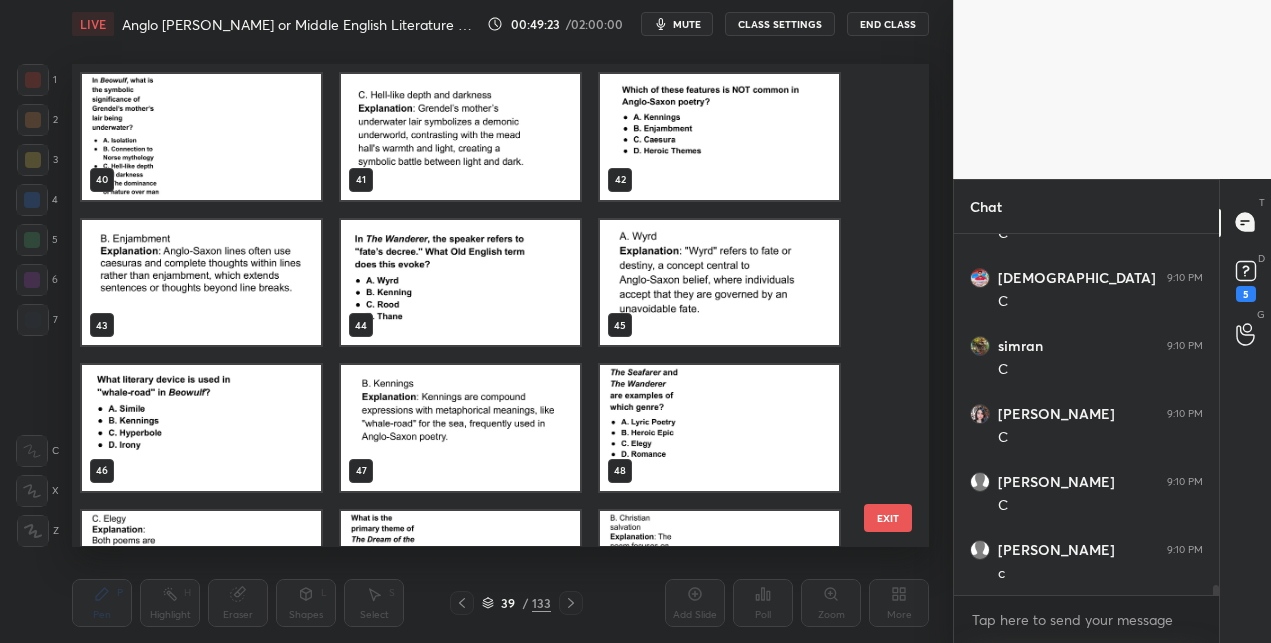 click on "40 41 42 43 44 45 46 47 48 49 50 51 52 53 54" at bounding box center [483, 305] 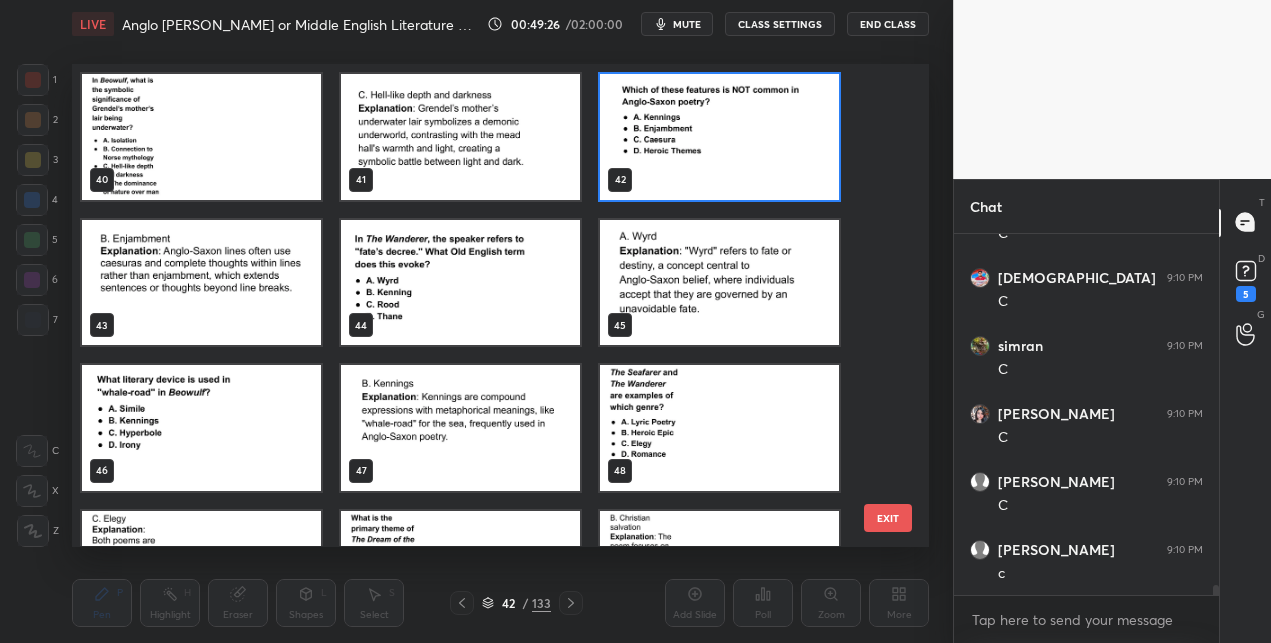 click at bounding box center [719, 137] 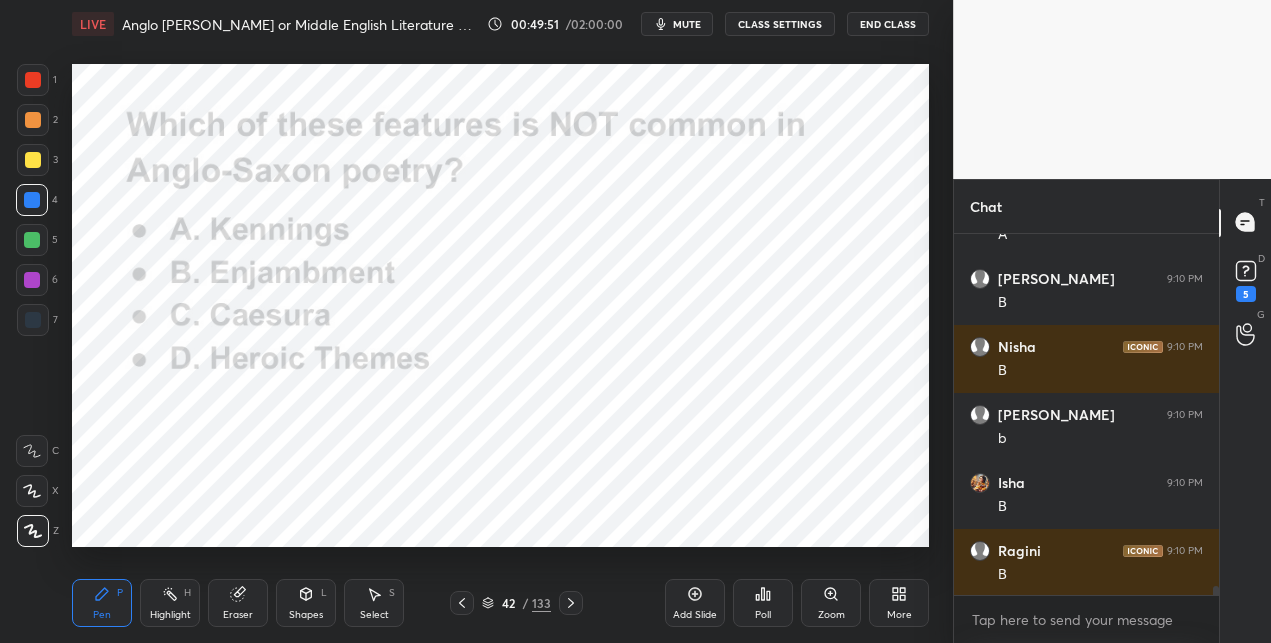 scroll, scrollTop: 13640, scrollLeft: 0, axis: vertical 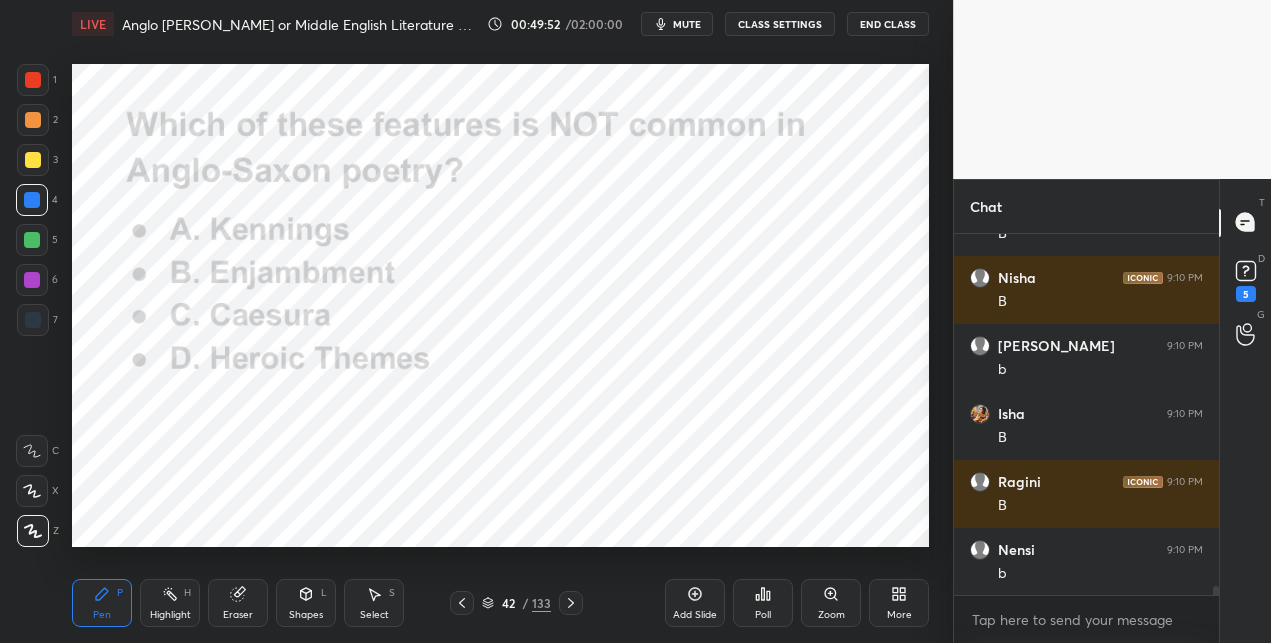 drag, startPoint x: 568, startPoint y: 602, endPoint x: 553, endPoint y: 561, distance: 43.65776 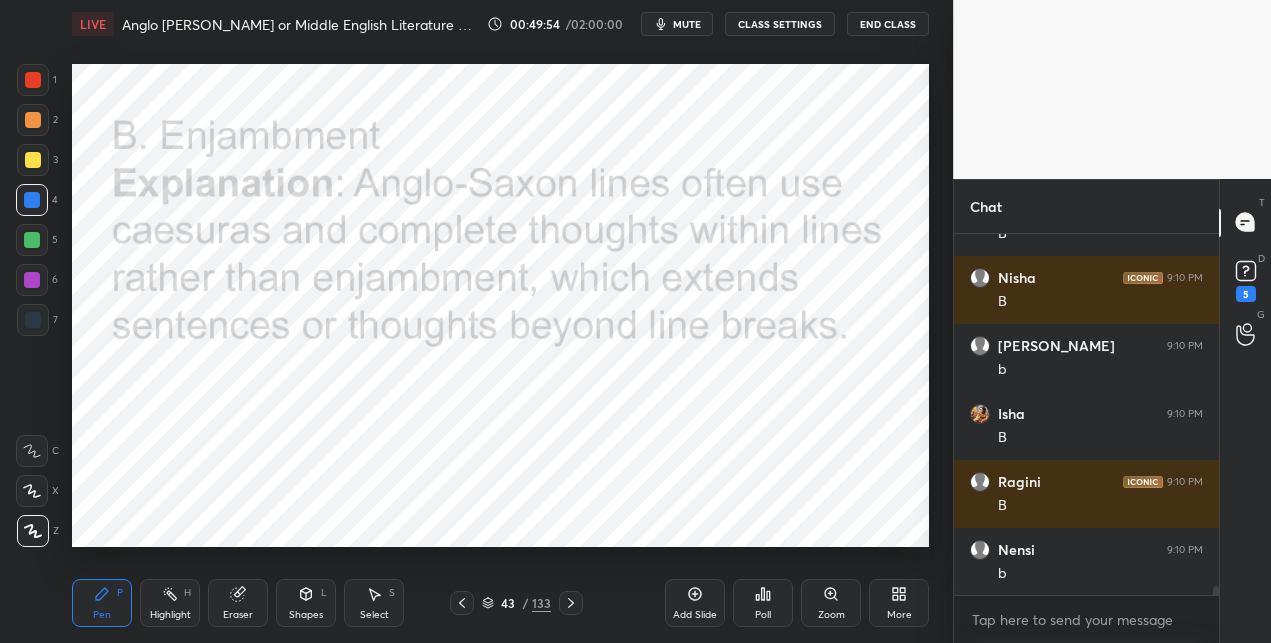 scroll, scrollTop: 13708, scrollLeft: 0, axis: vertical 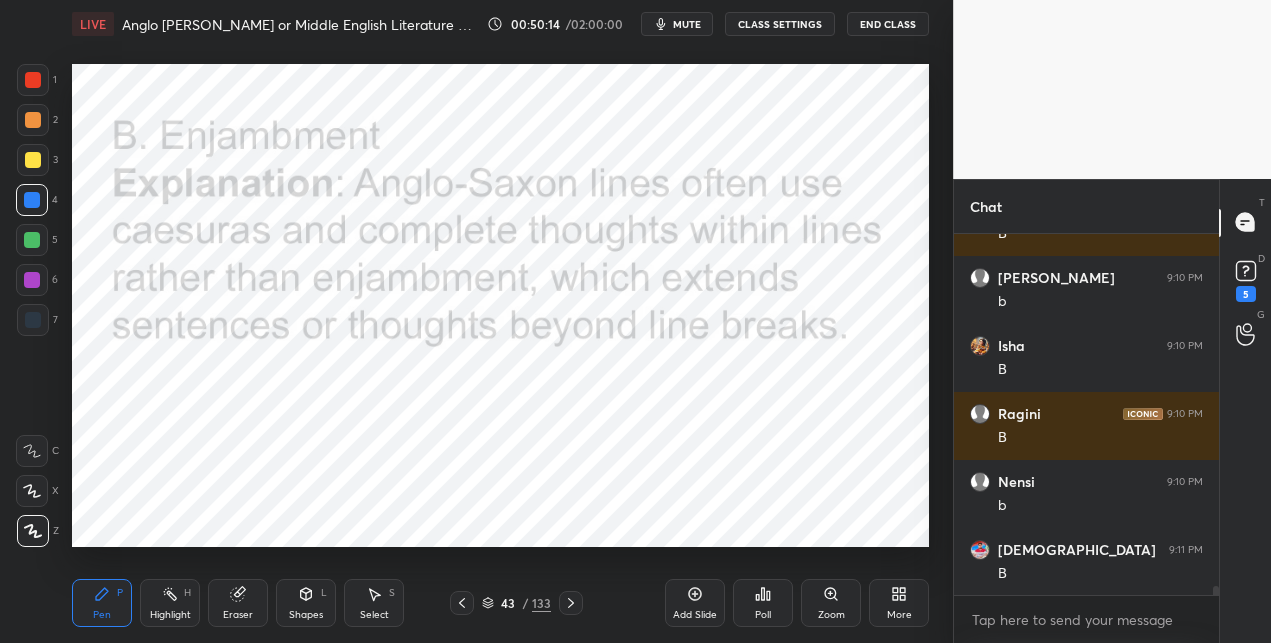 click on "133" at bounding box center (541, 603) 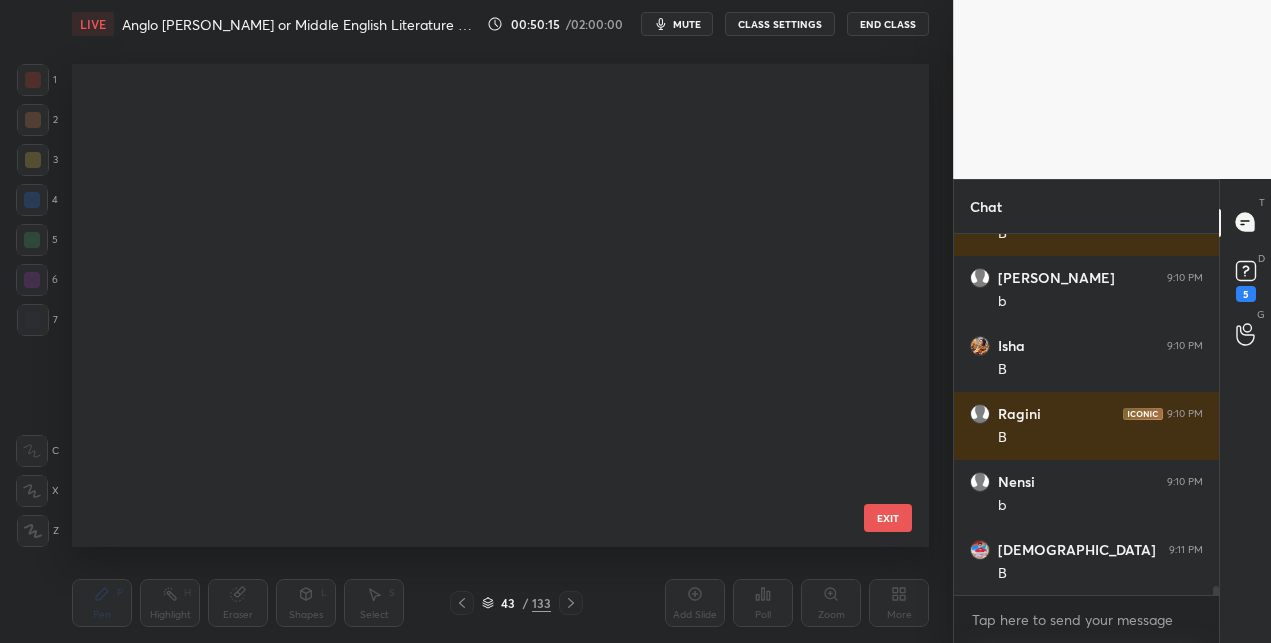 scroll, scrollTop: 1703, scrollLeft: 0, axis: vertical 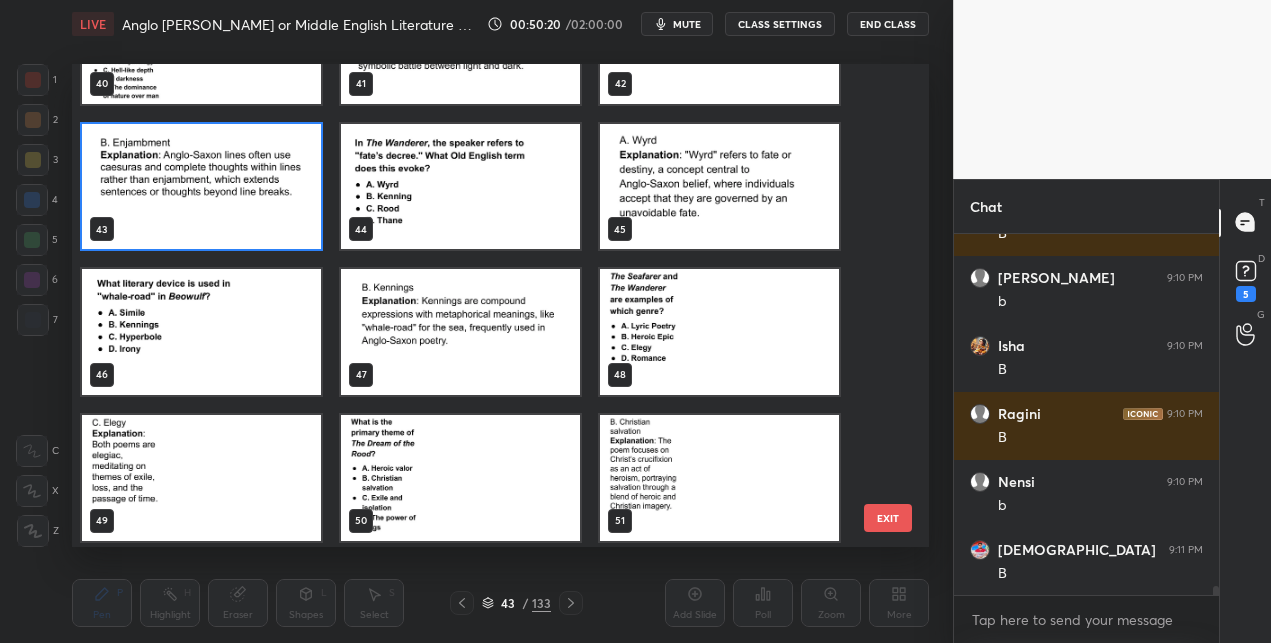 click at bounding box center [201, 333] 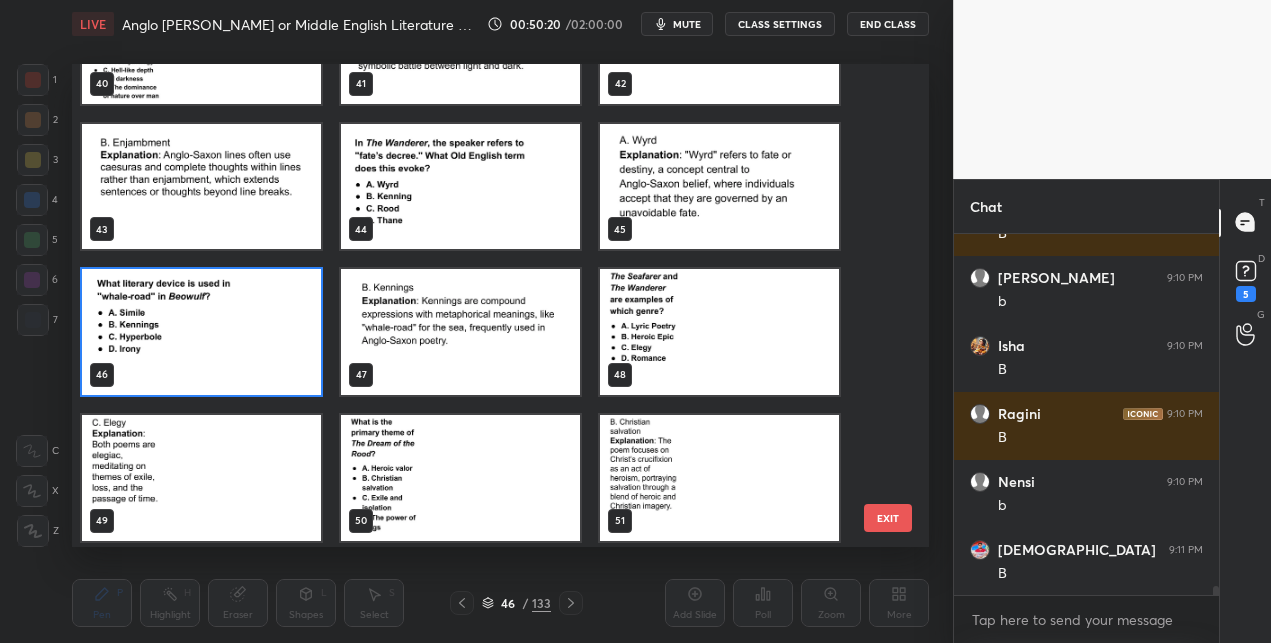 click at bounding box center (201, 333) 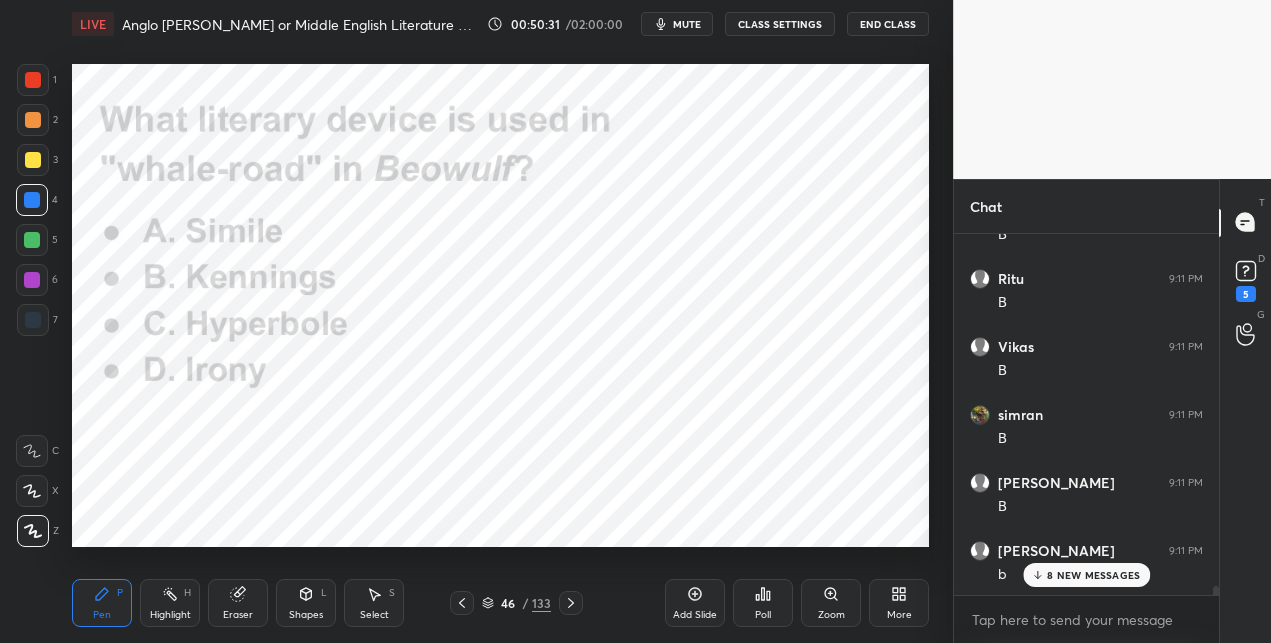 scroll, scrollTop: 15000, scrollLeft: 0, axis: vertical 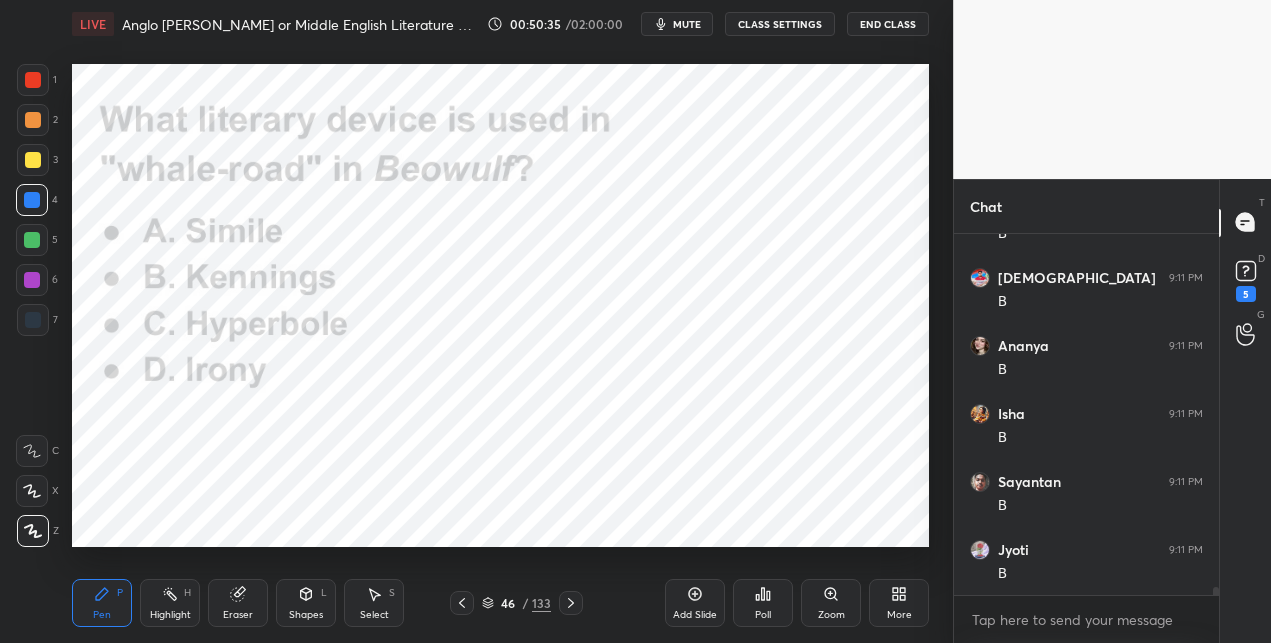drag, startPoint x: 574, startPoint y: 607, endPoint x: 570, endPoint y: 584, distance: 23.345236 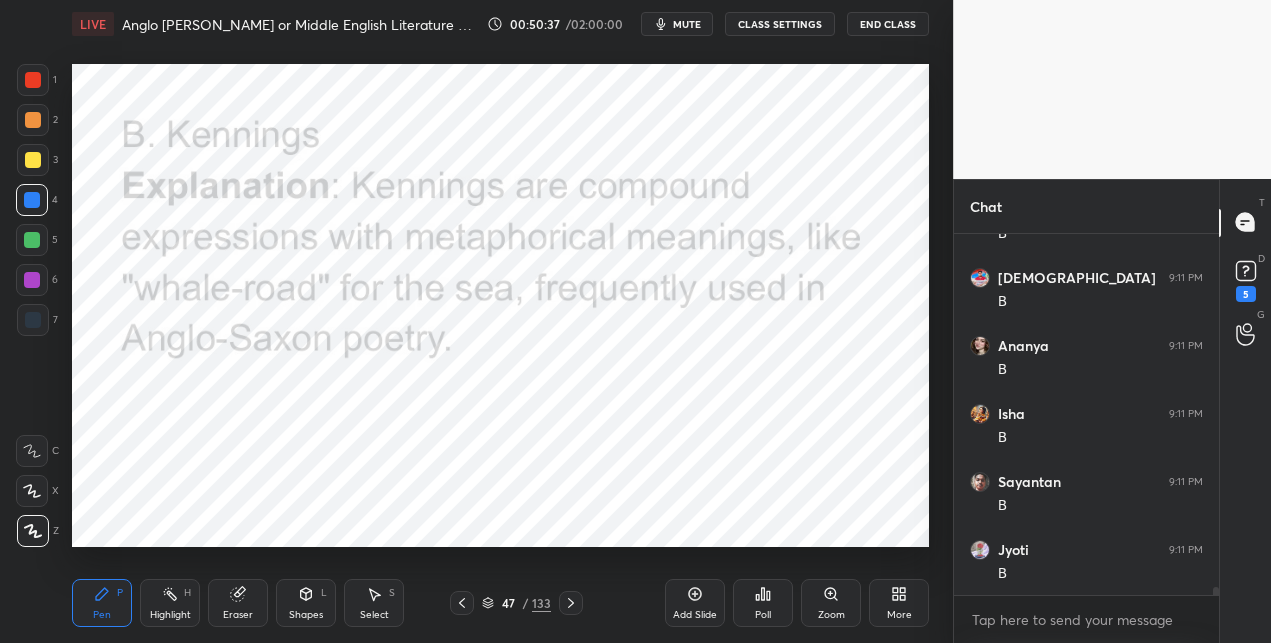 scroll, scrollTop: 15135, scrollLeft: 0, axis: vertical 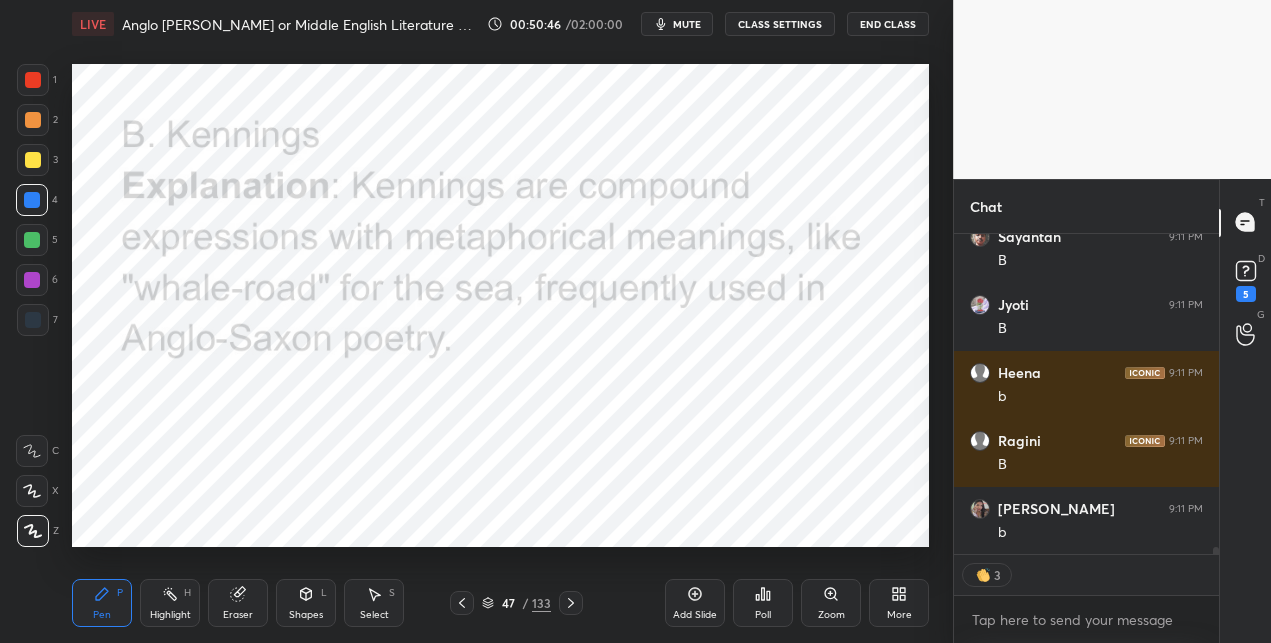 click on "133" at bounding box center [541, 603] 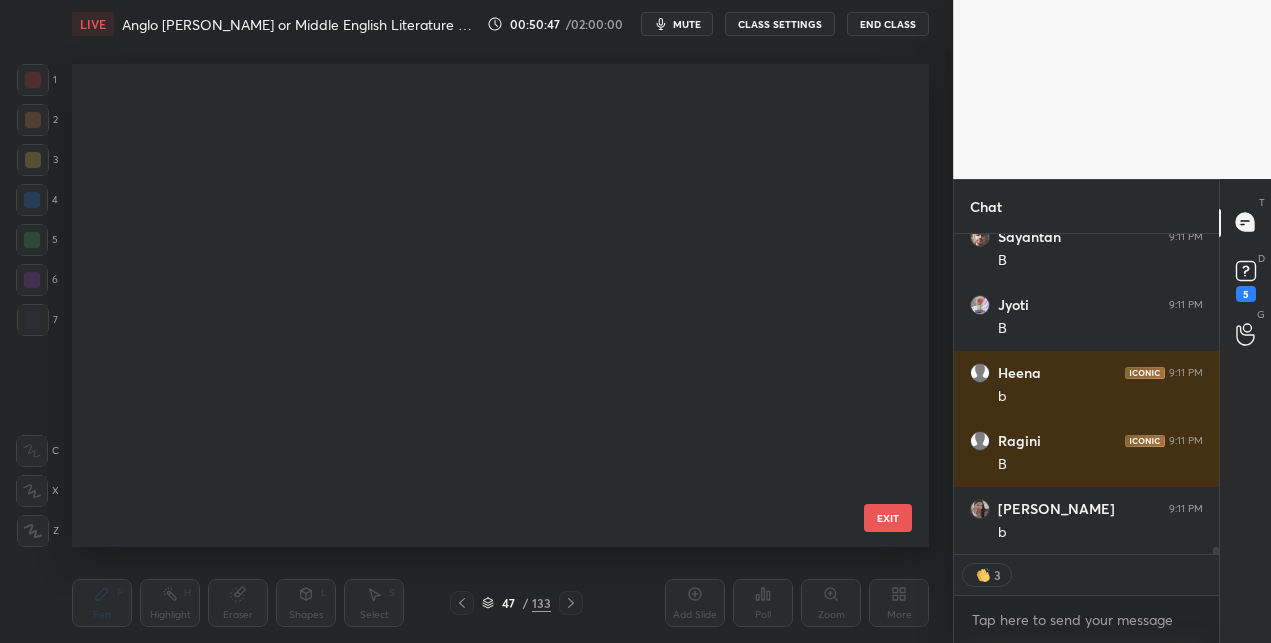 scroll, scrollTop: 1849, scrollLeft: 0, axis: vertical 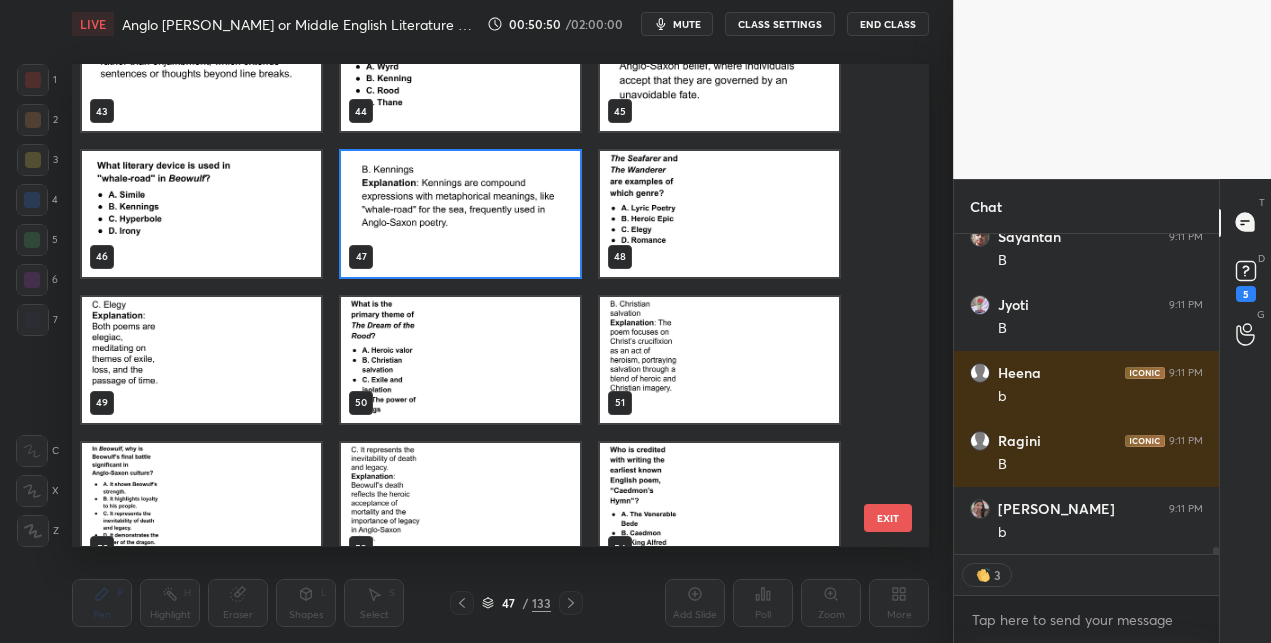 click at bounding box center [719, 215] 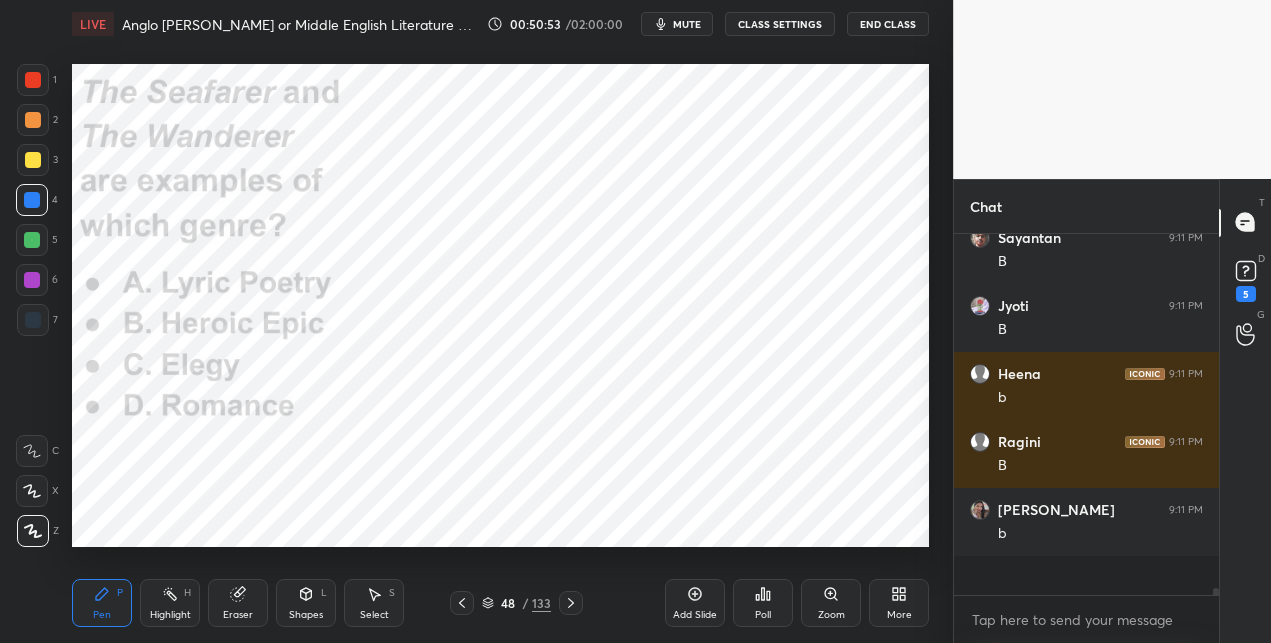 scroll, scrollTop: 7, scrollLeft: 6, axis: both 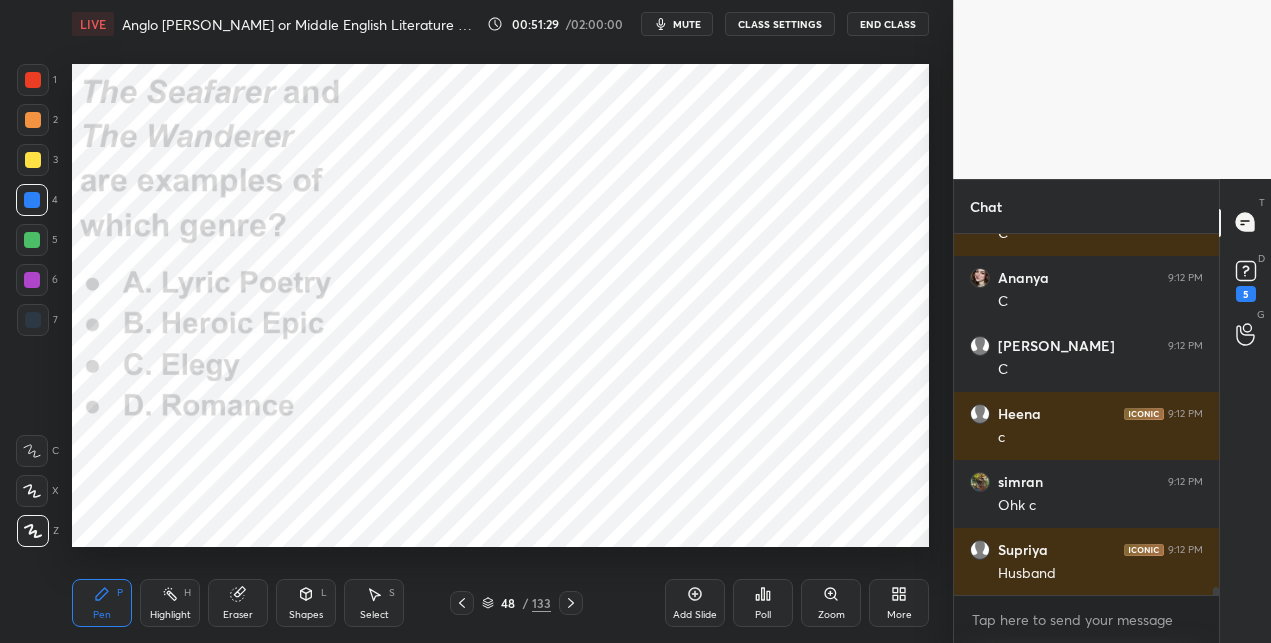 drag, startPoint x: 571, startPoint y: 600, endPoint x: 560, endPoint y: 602, distance: 11.18034 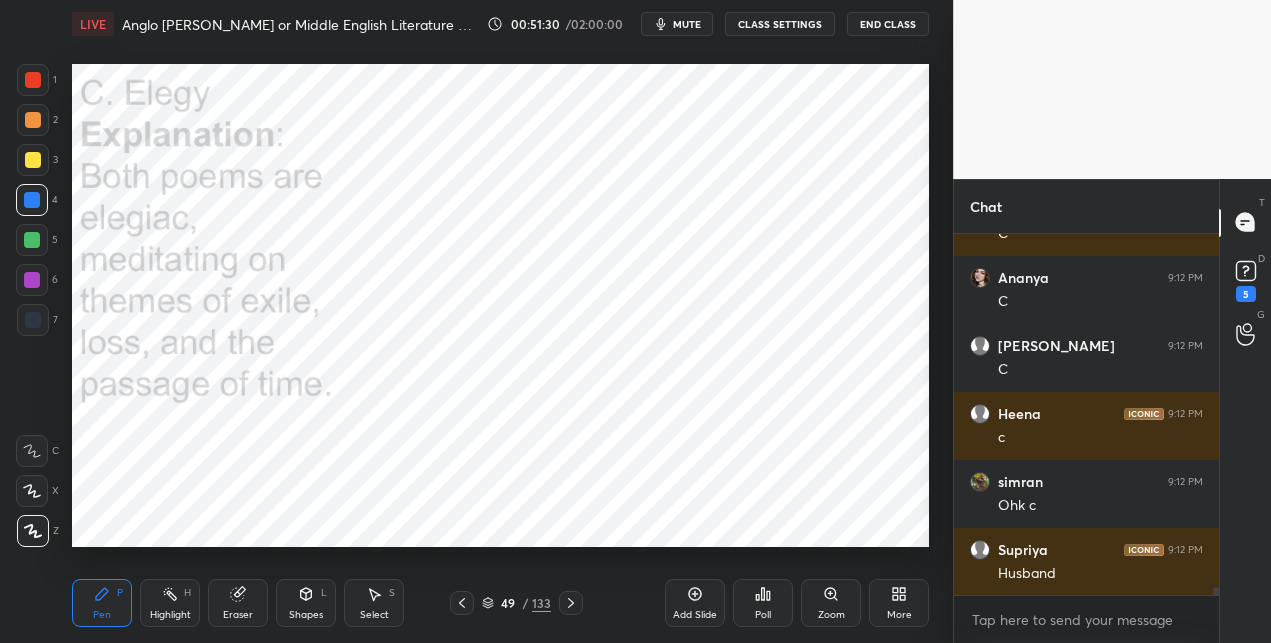 scroll, scrollTop: 16835, scrollLeft: 0, axis: vertical 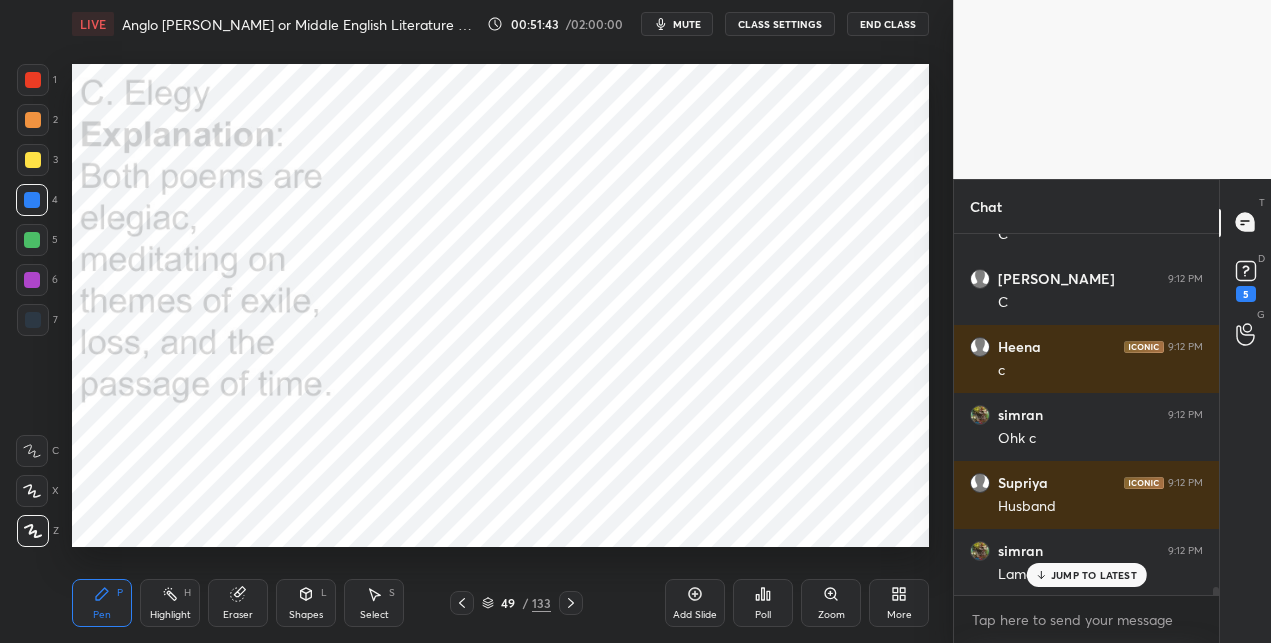 click on "133" at bounding box center (541, 603) 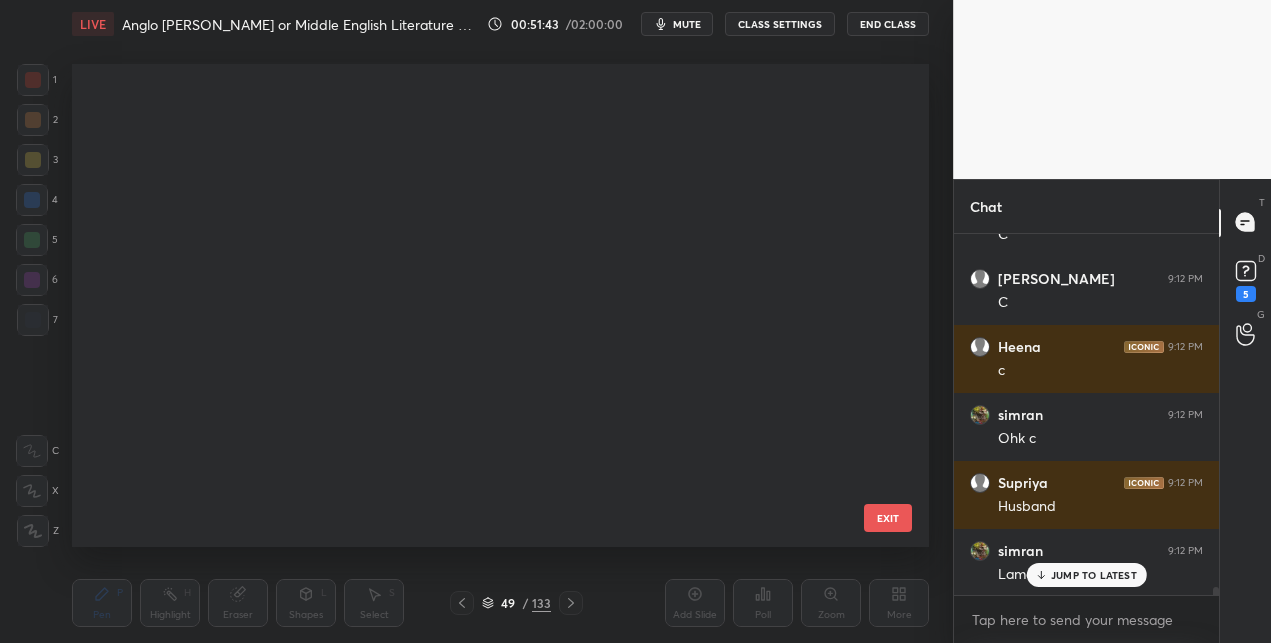 scroll, scrollTop: 1994, scrollLeft: 0, axis: vertical 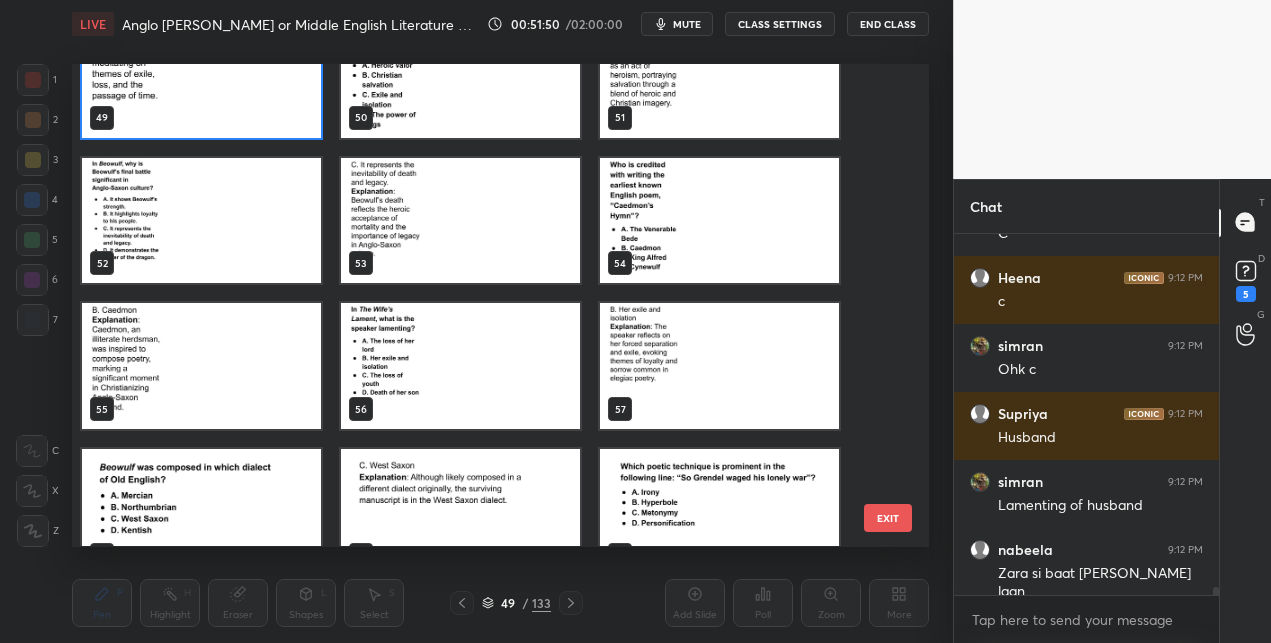 click at bounding box center [201, 221] 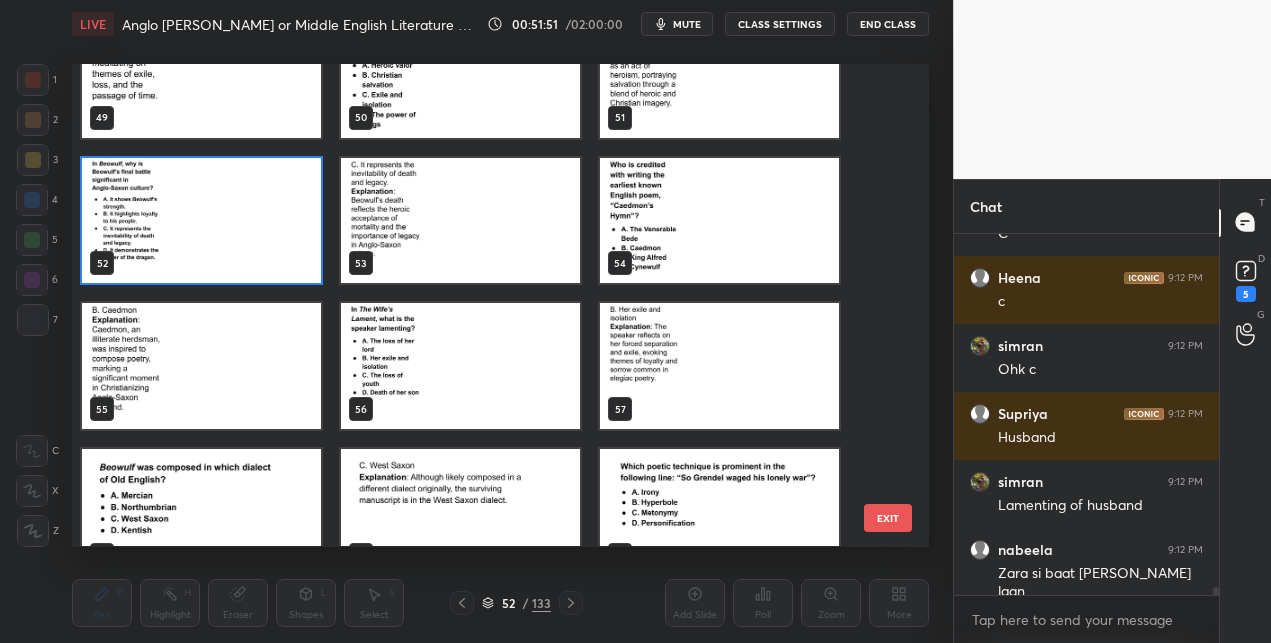 click at bounding box center (201, 221) 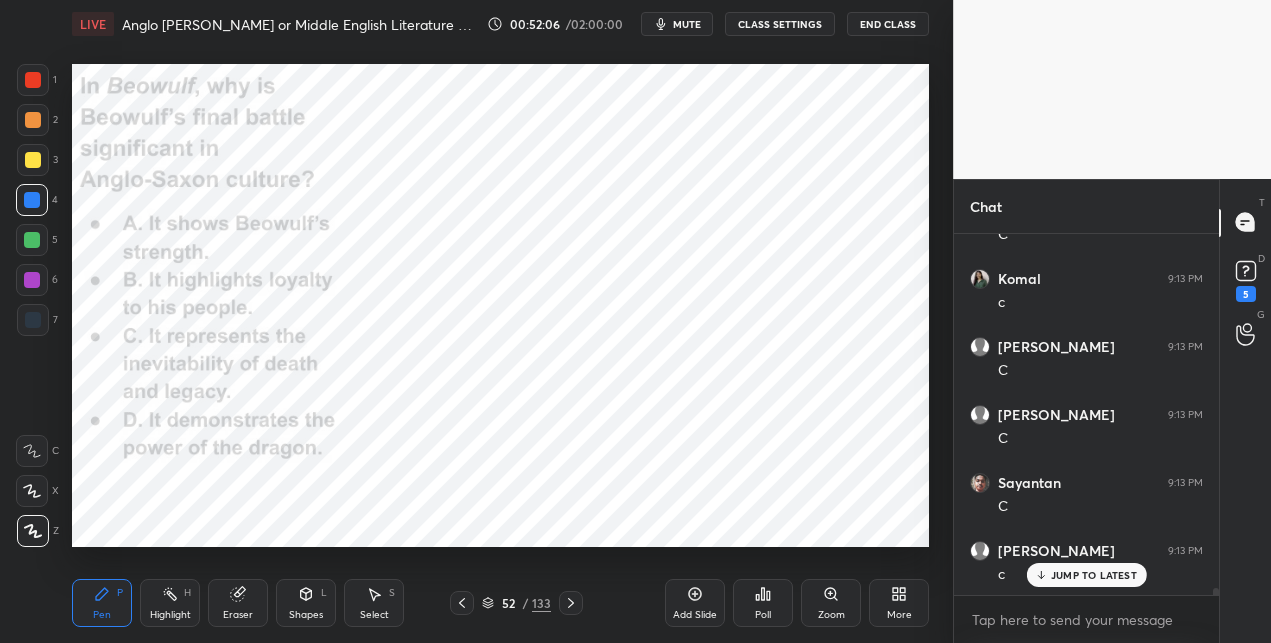 scroll, scrollTop: 18128, scrollLeft: 0, axis: vertical 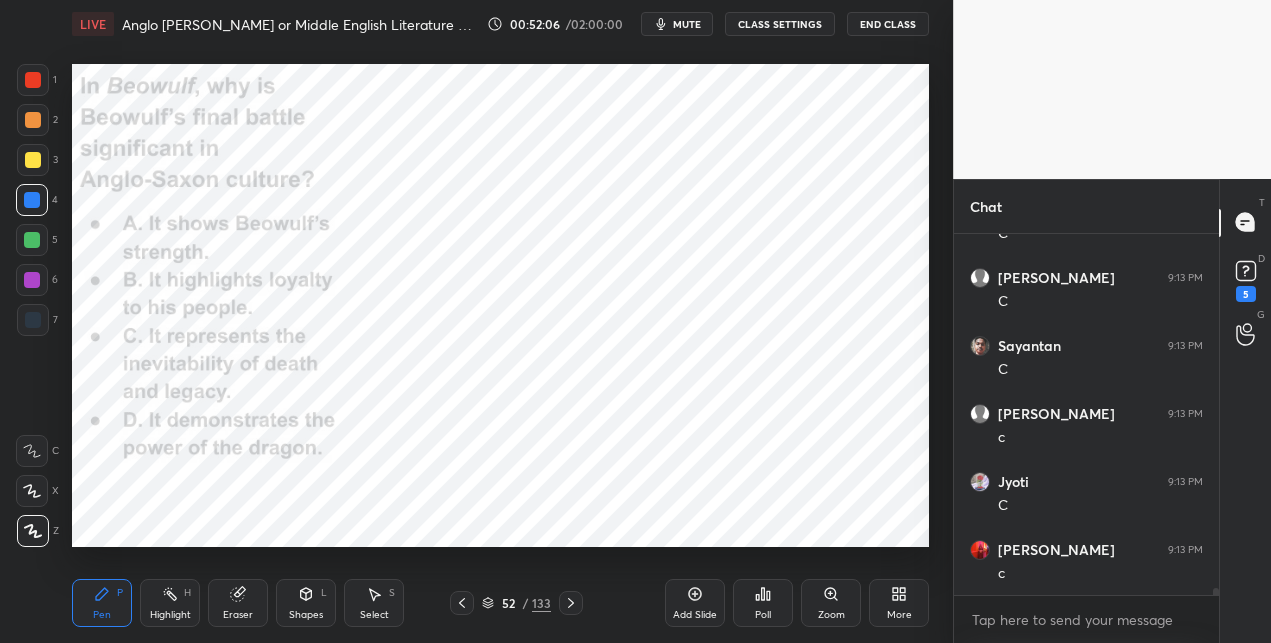 click 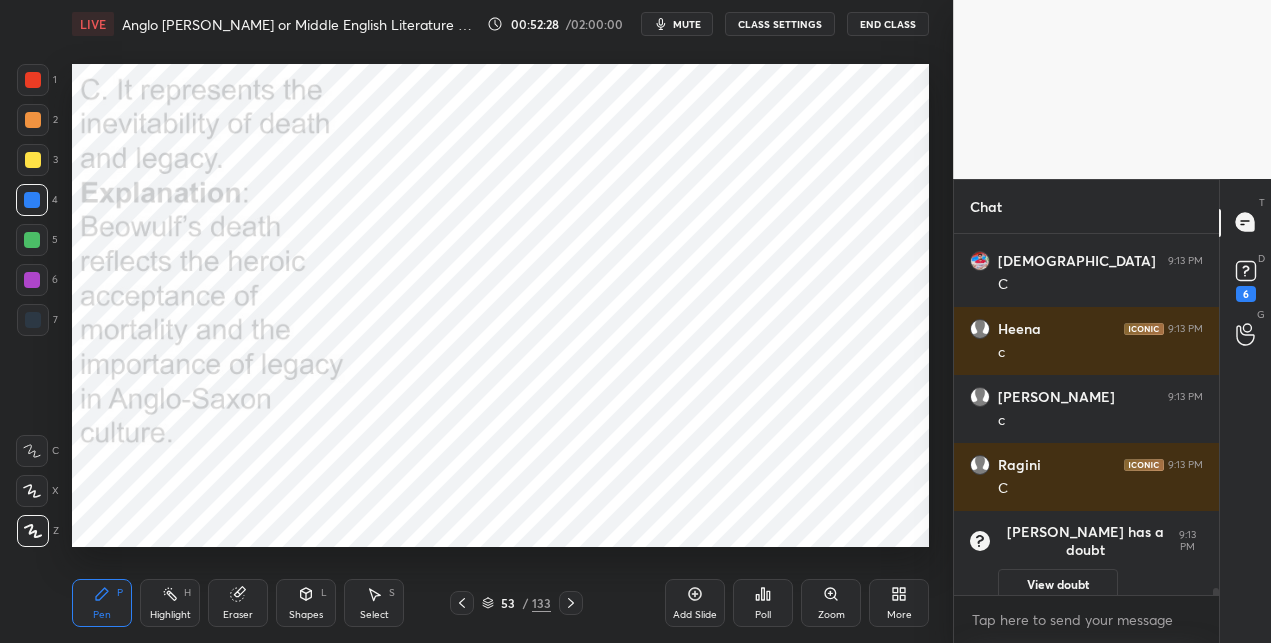 scroll, scrollTop: 16511, scrollLeft: 0, axis: vertical 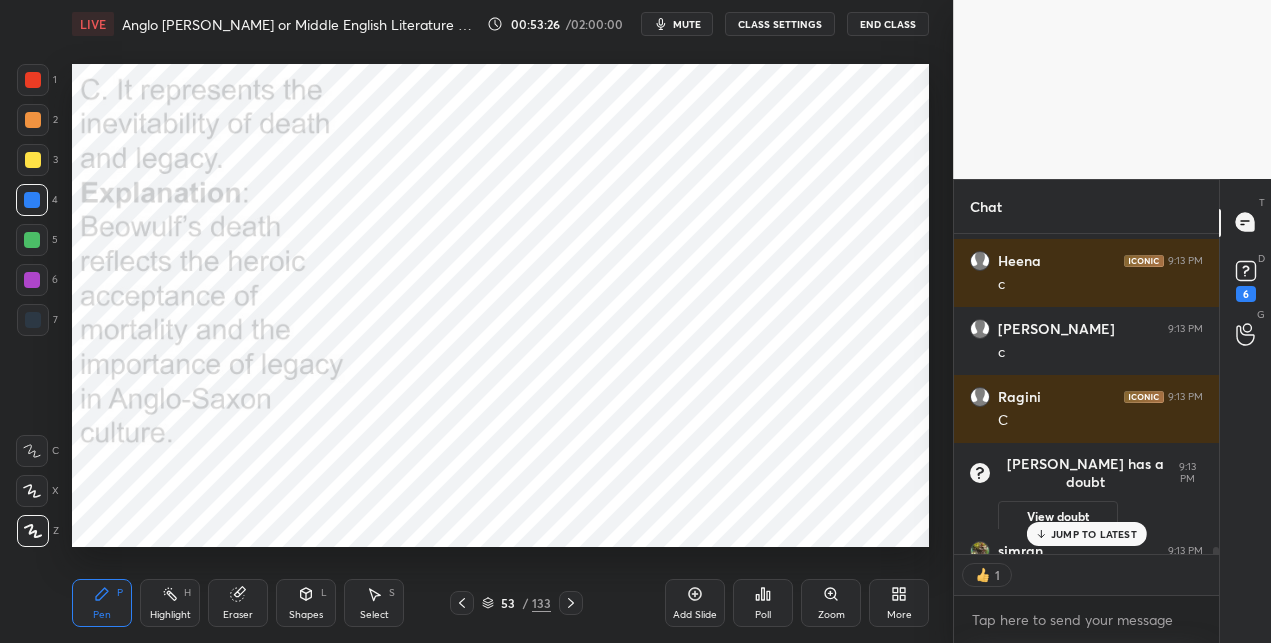 click on "133" at bounding box center (541, 603) 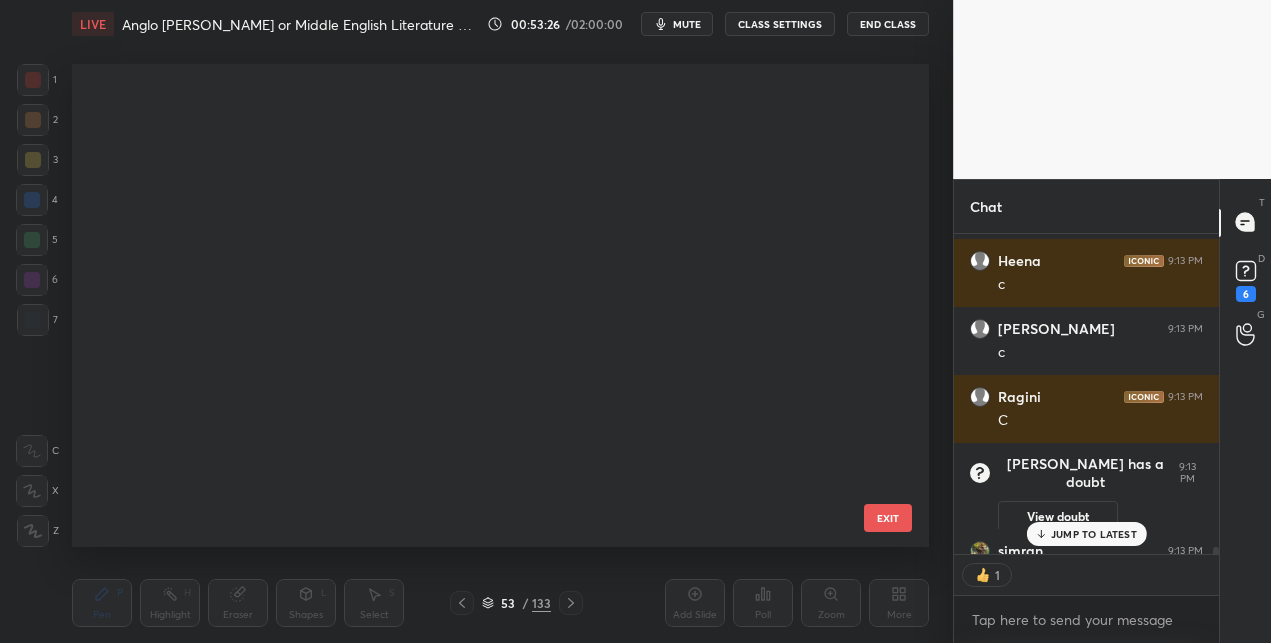 scroll, scrollTop: 2140, scrollLeft: 0, axis: vertical 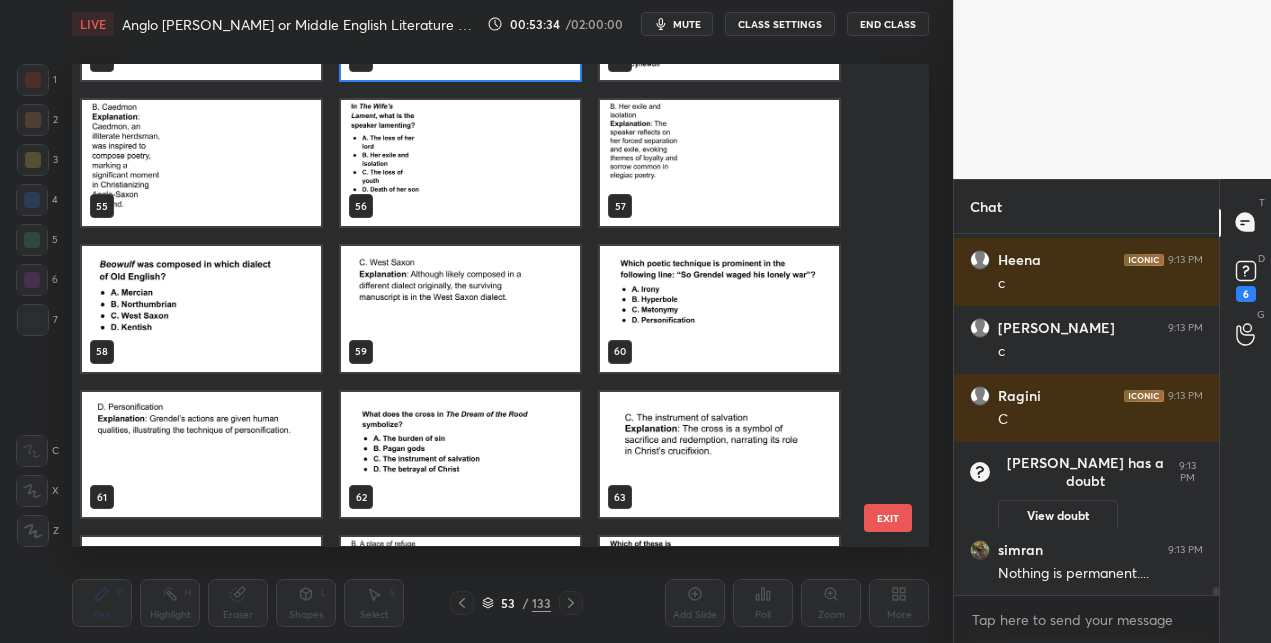 click at bounding box center [460, 164] 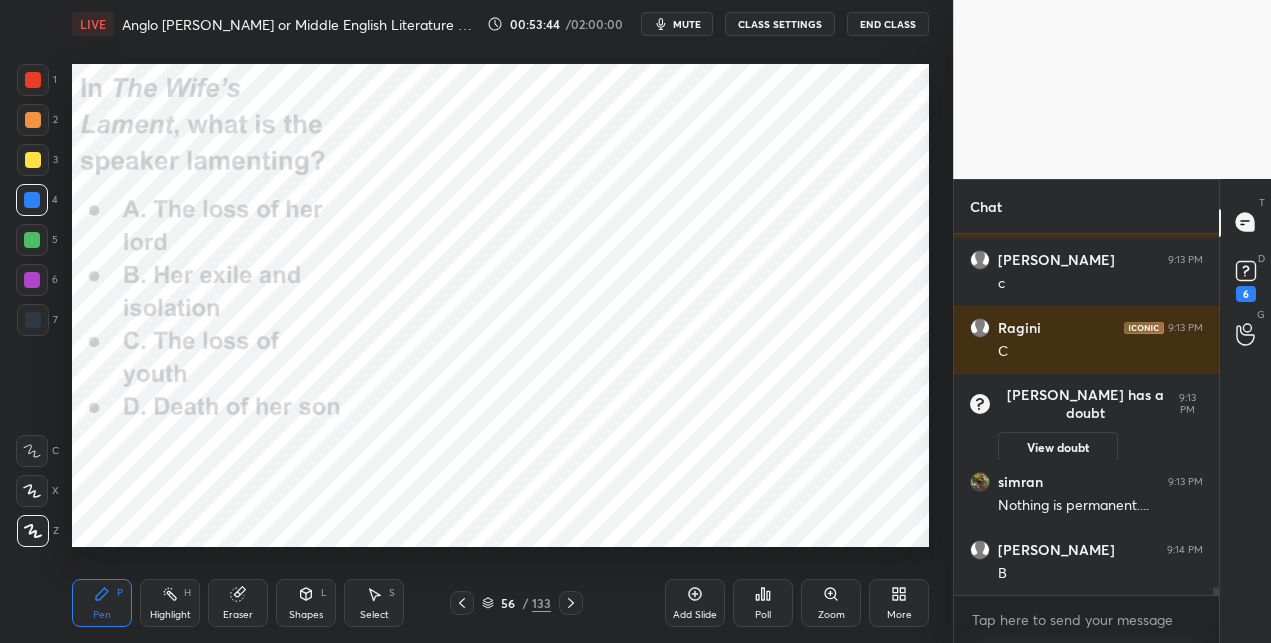 scroll, scrollTop: 16648, scrollLeft: 0, axis: vertical 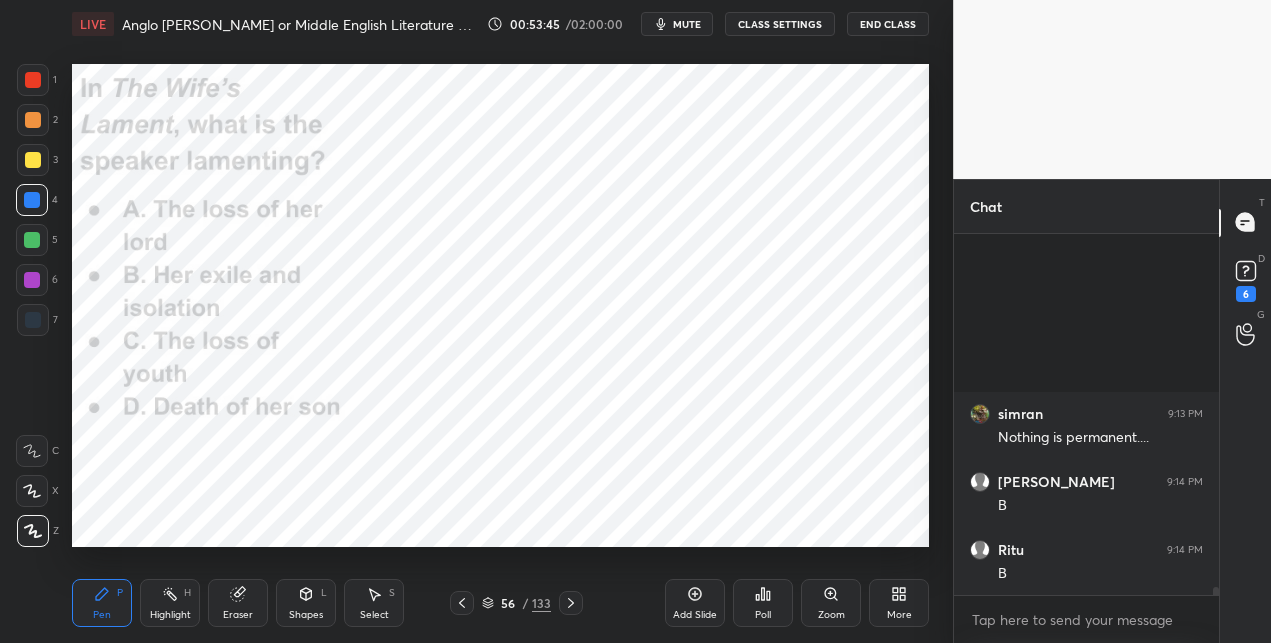 drag, startPoint x: 570, startPoint y: 597, endPoint x: 571, endPoint y: 578, distance: 19.026299 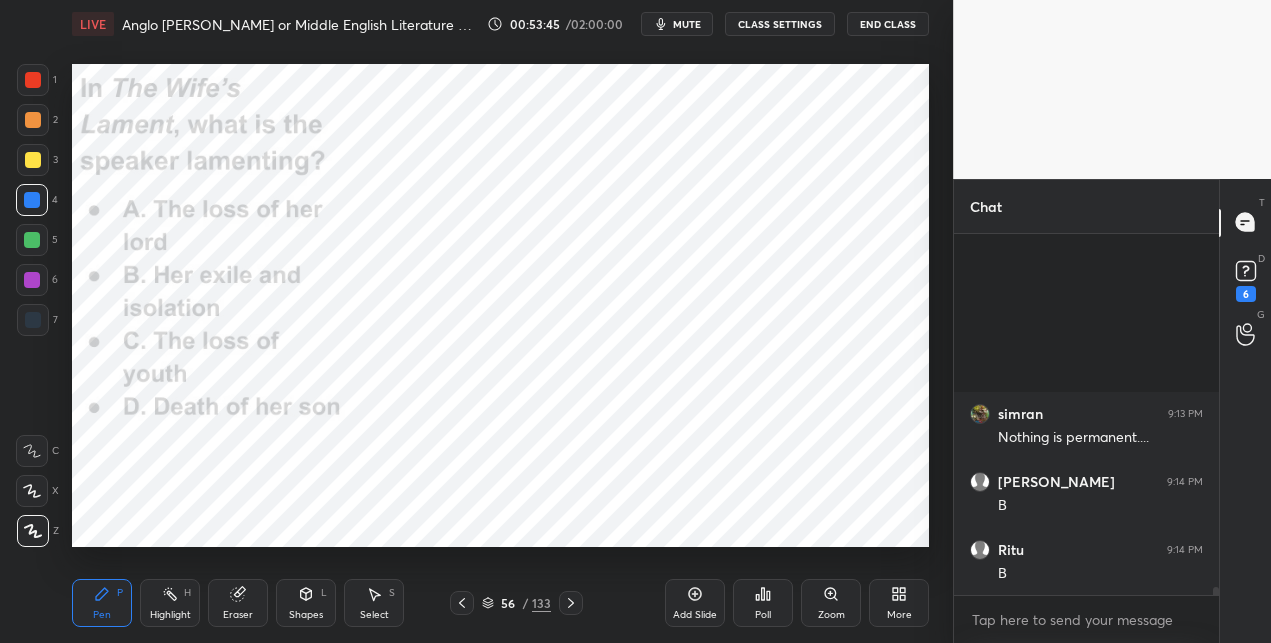 click 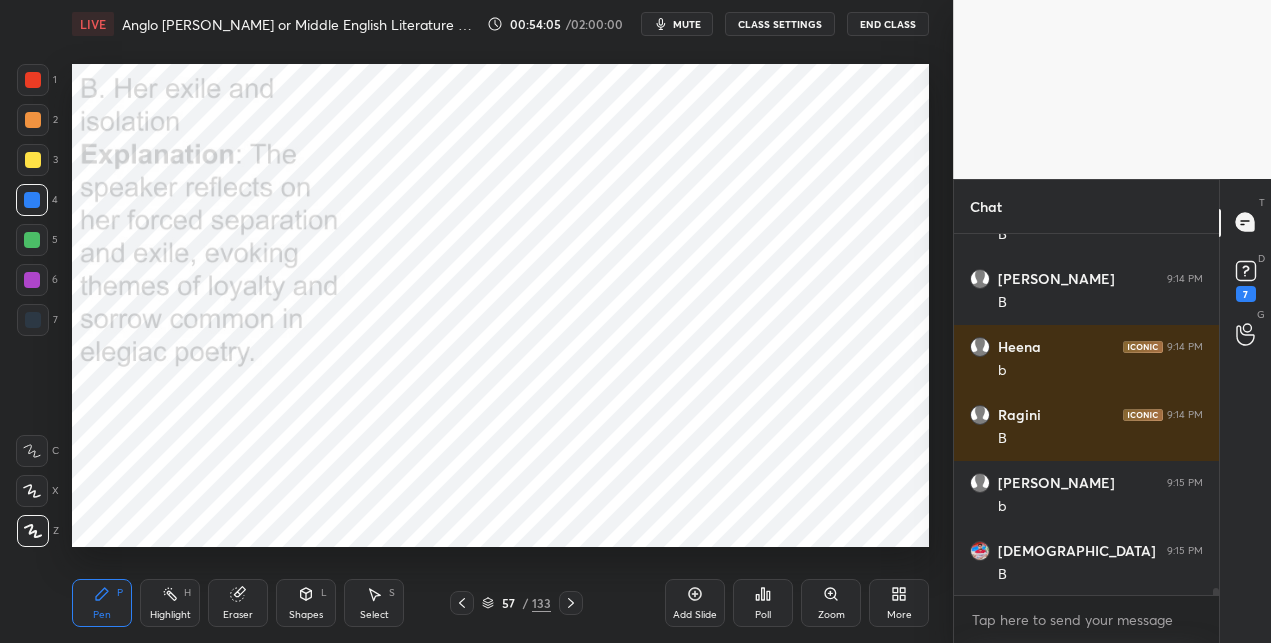 scroll, scrollTop: 17600, scrollLeft: 0, axis: vertical 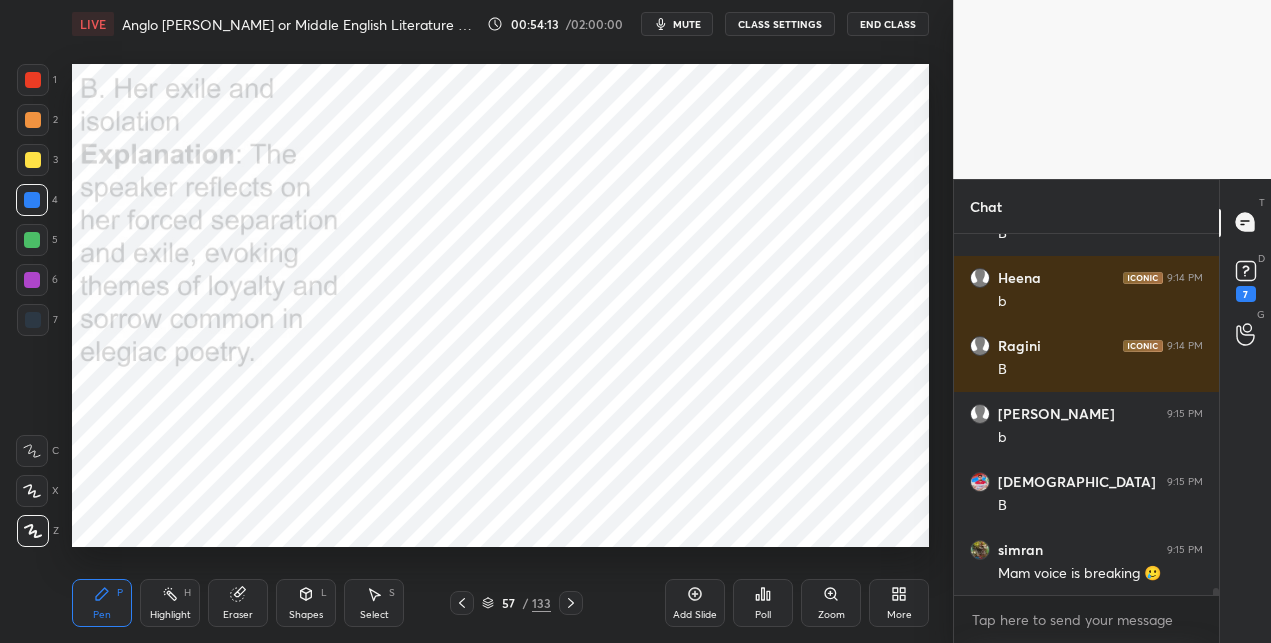 click on "133" at bounding box center (541, 603) 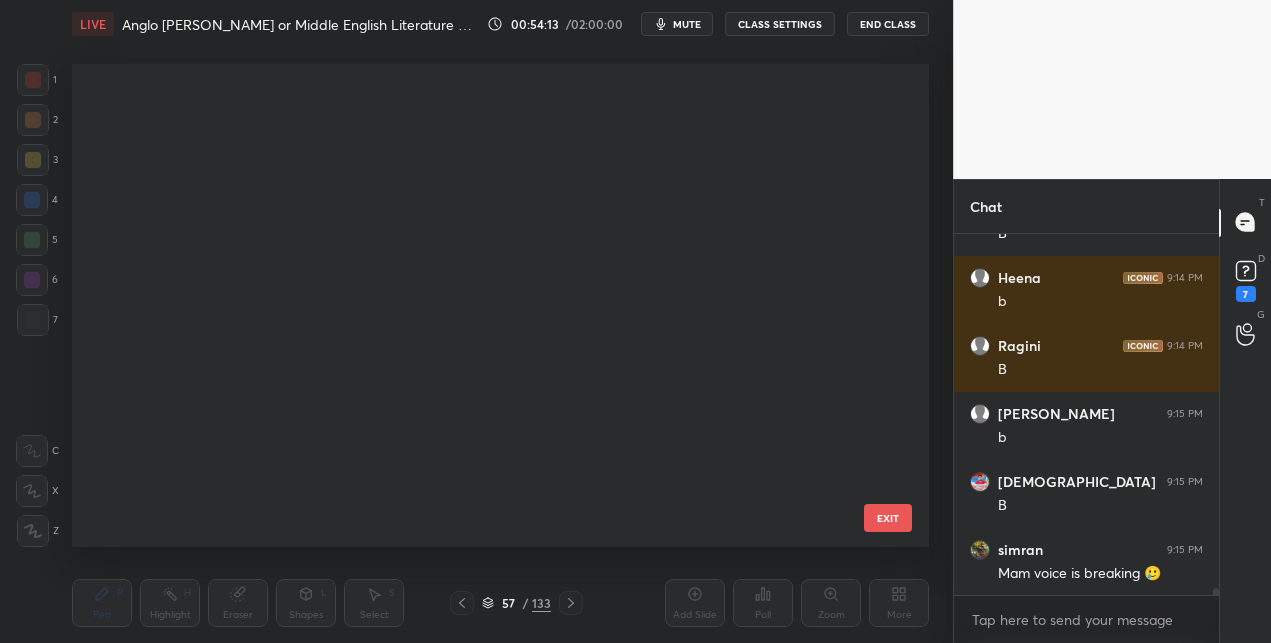 scroll, scrollTop: 2285, scrollLeft: 0, axis: vertical 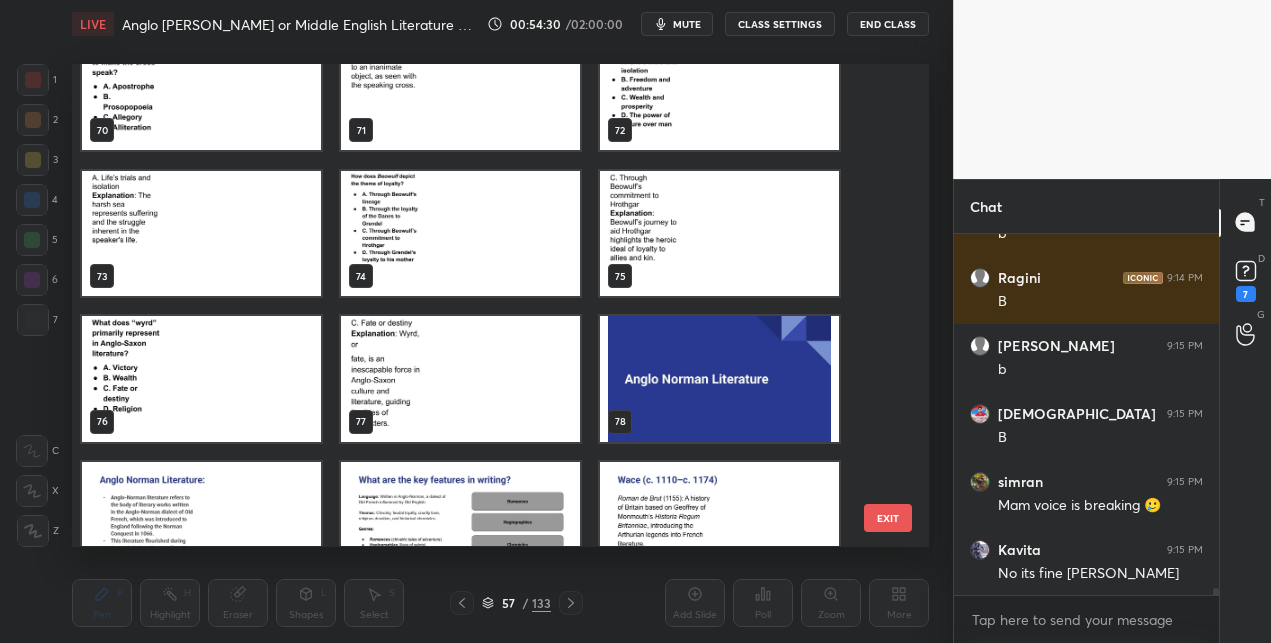 click at bounding box center [201, 380] 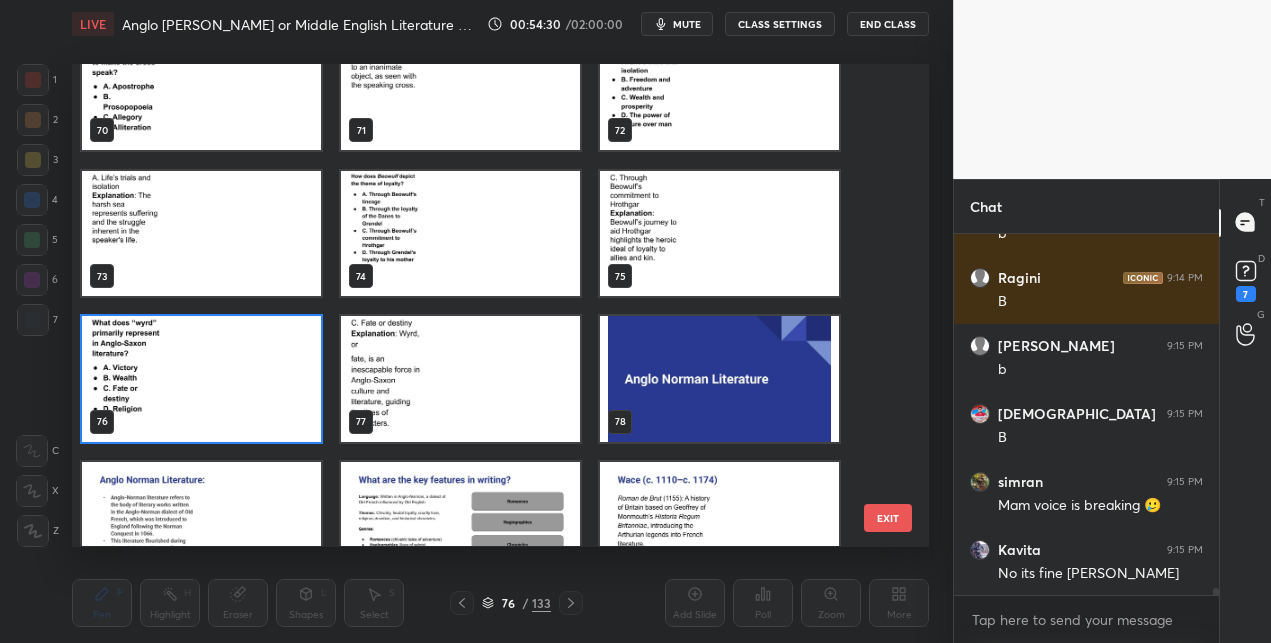 click at bounding box center [201, 380] 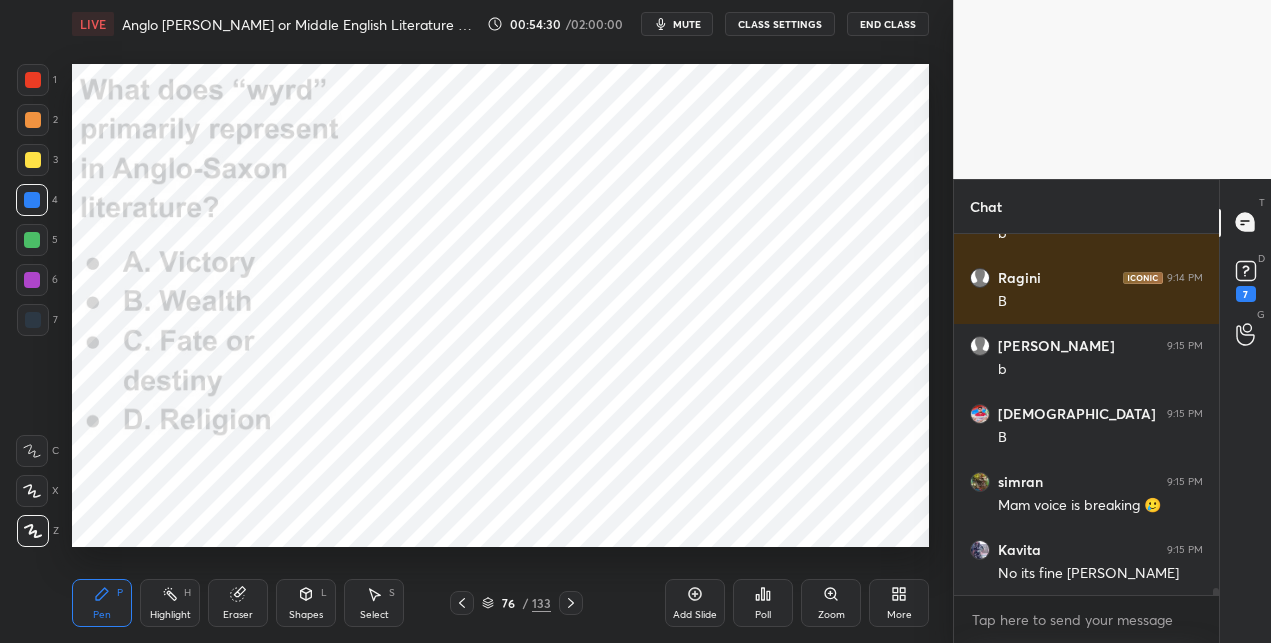 click at bounding box center [201, 380] 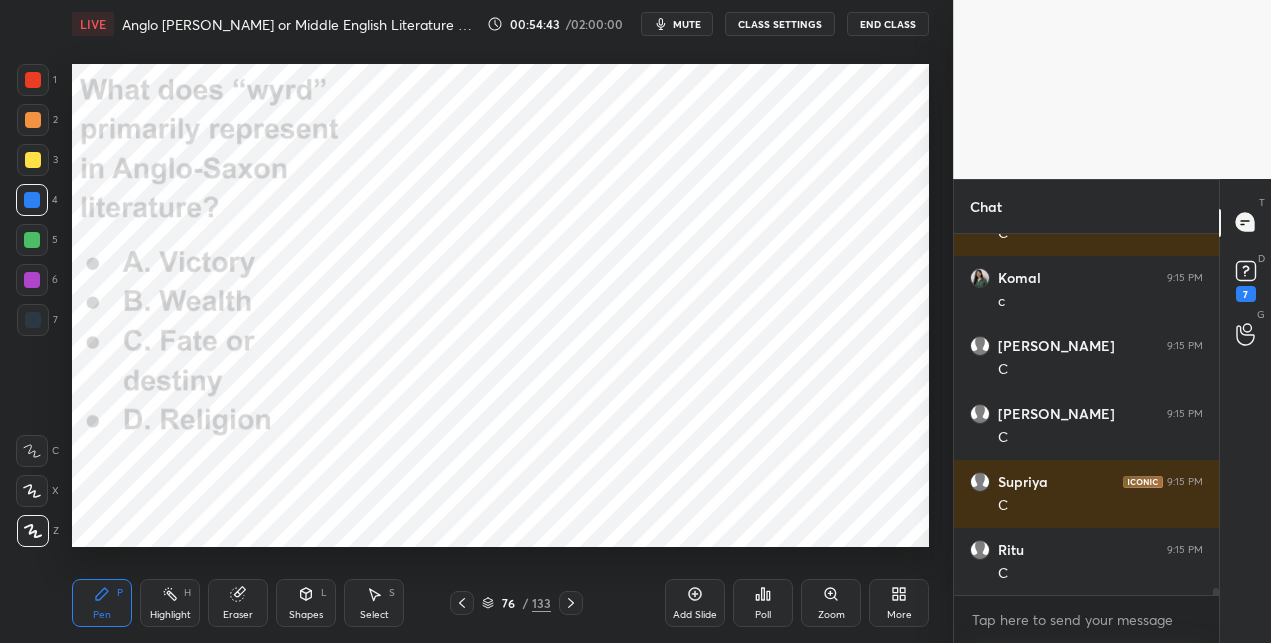 scroll, scrollTop: 18484, scrollLeft: 0, axis: vertical 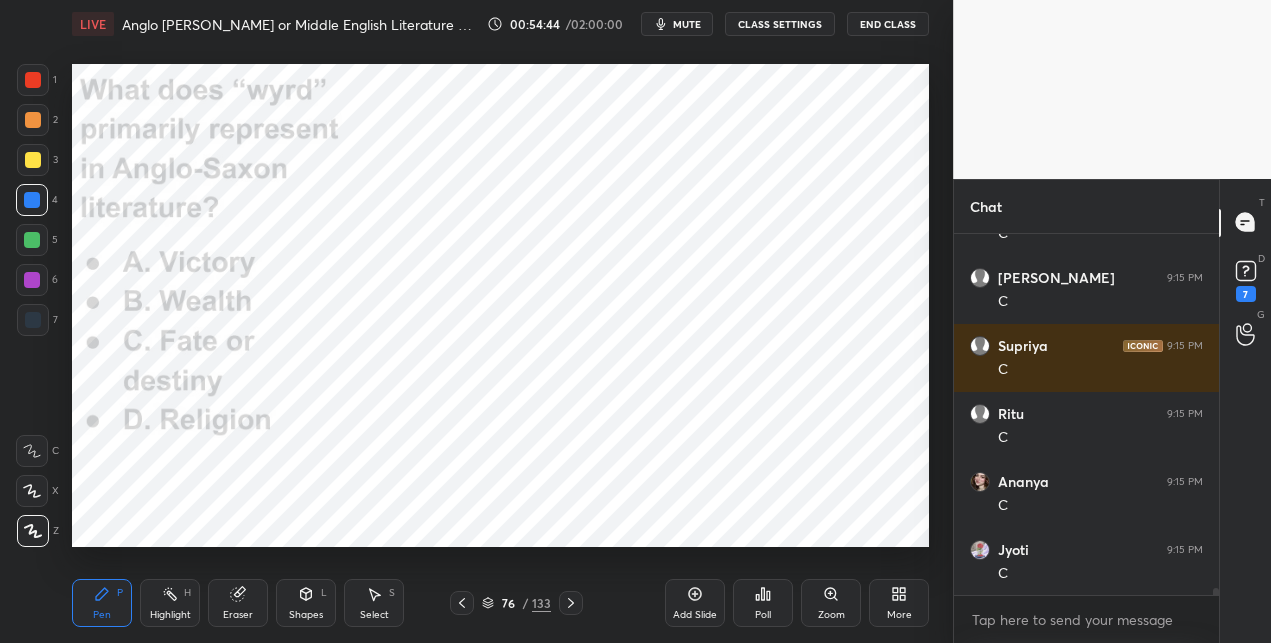 click 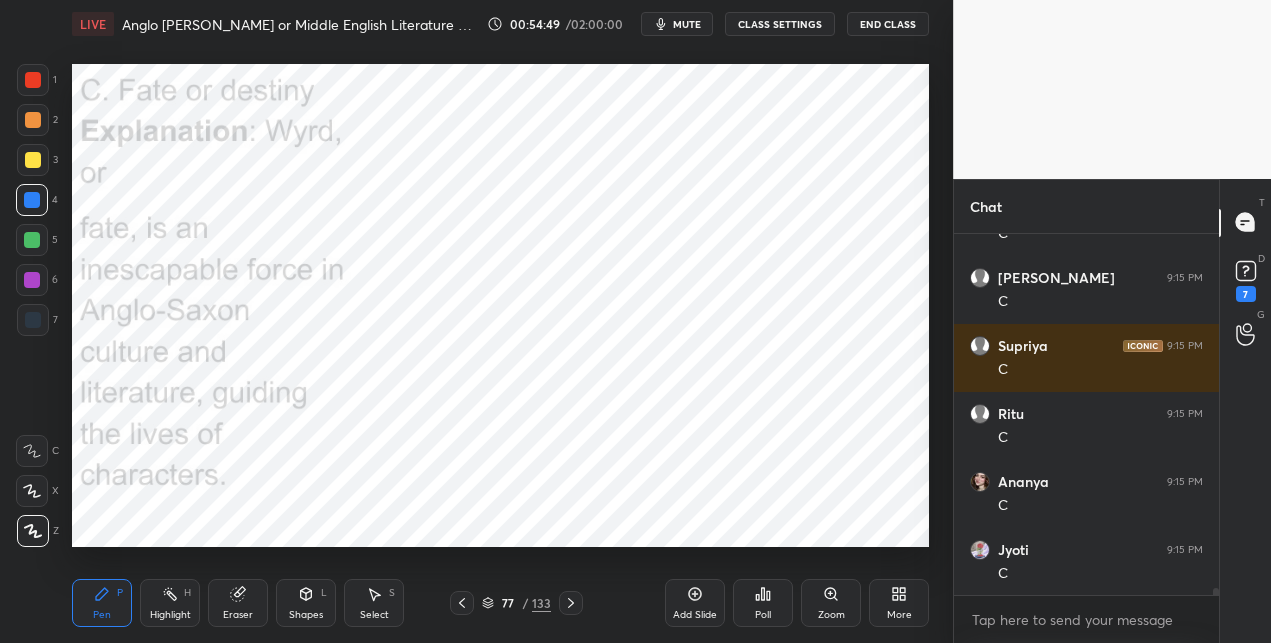 scroll, scrollTop: 18551, scrollLeft: 0, axis: vertical 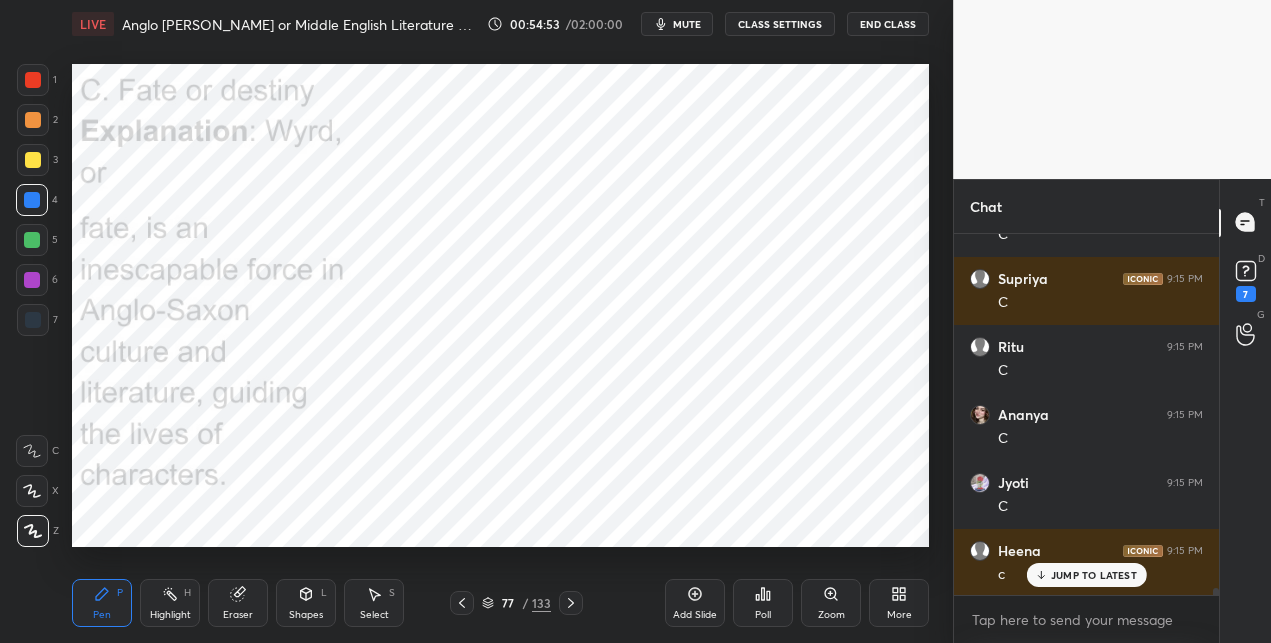 click on "77 / 133" at bounding box center [516, 603] 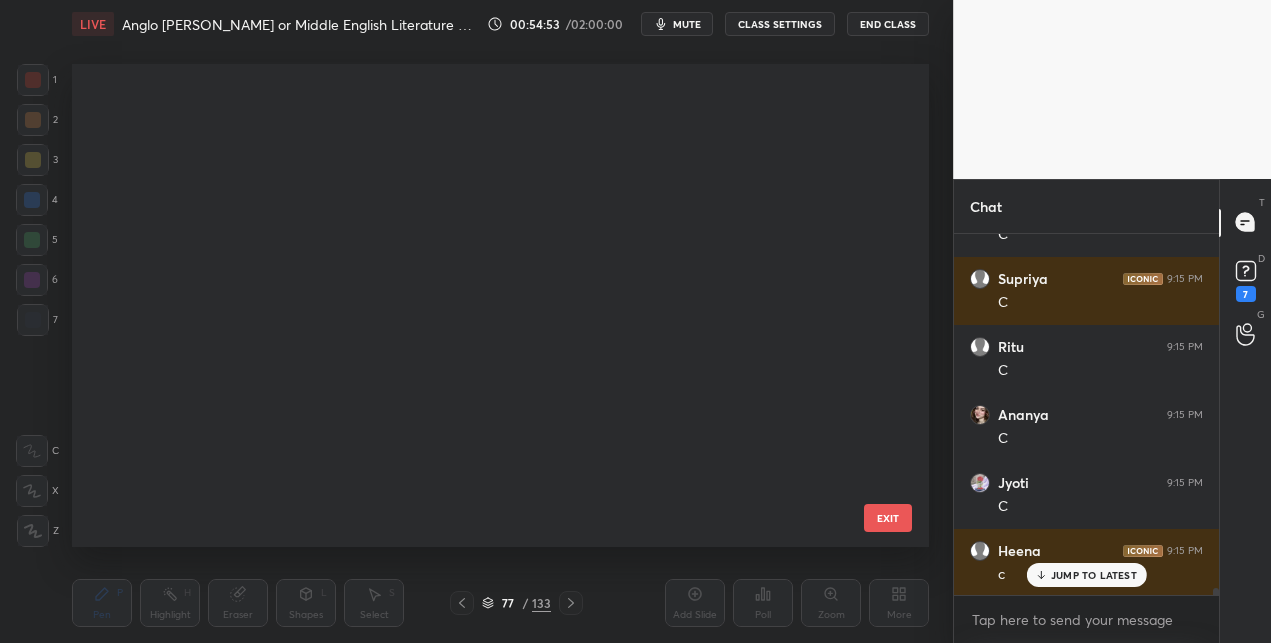 scroll, scrollTop: 3305, scrollLeft: 0, axis: vertical 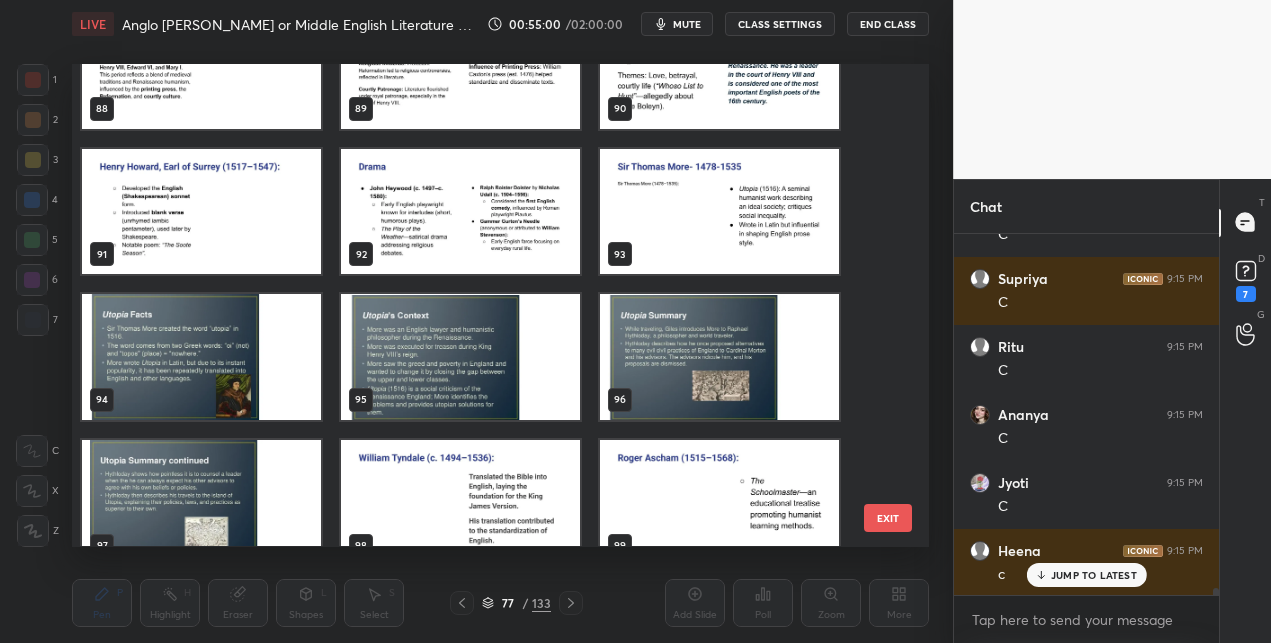 click on "EXIT" at bounding box center [888, 518] 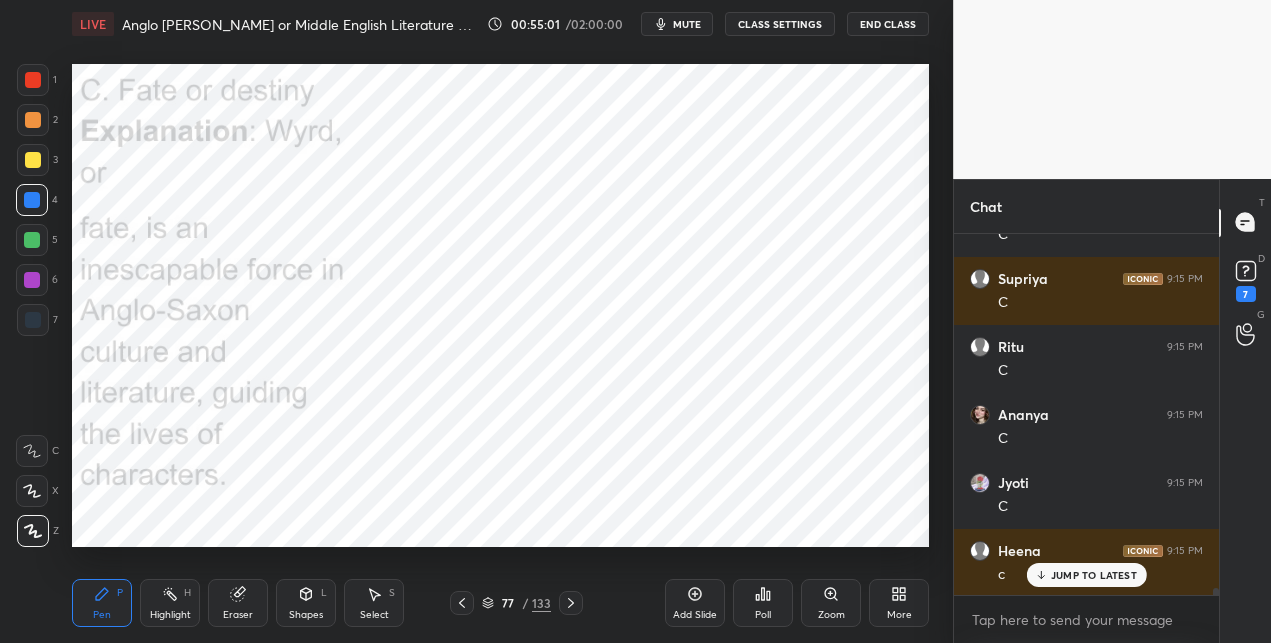 scroll, scrollTop: 0, scrollLeft: 0, axis: both 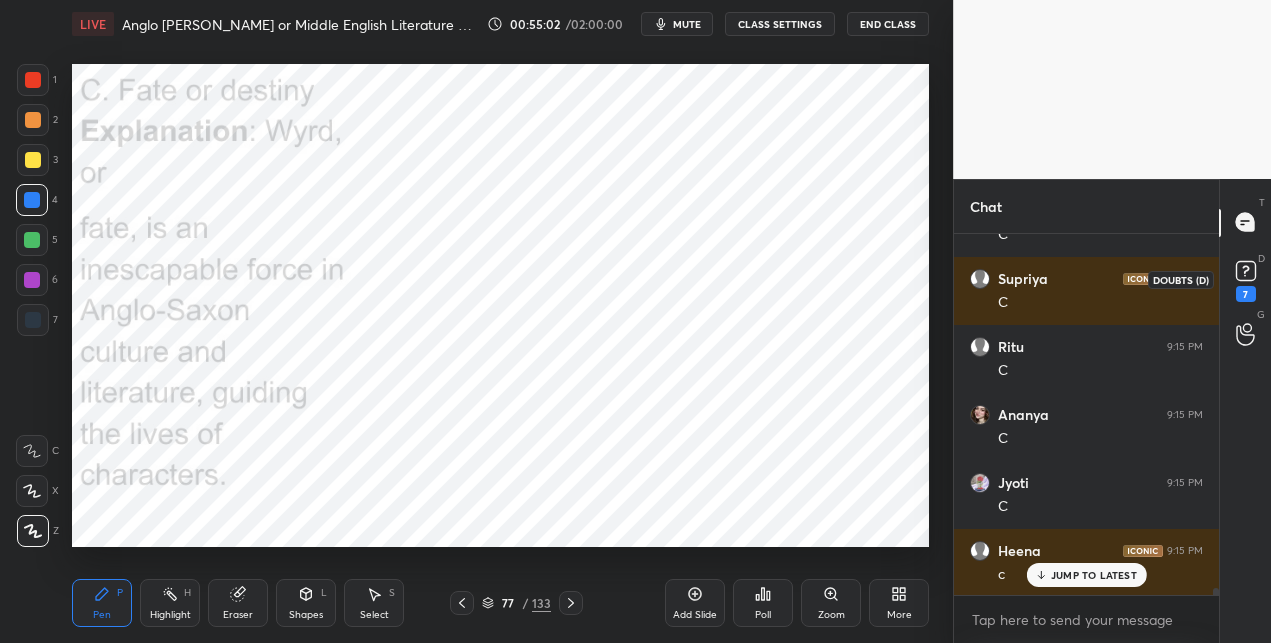 click 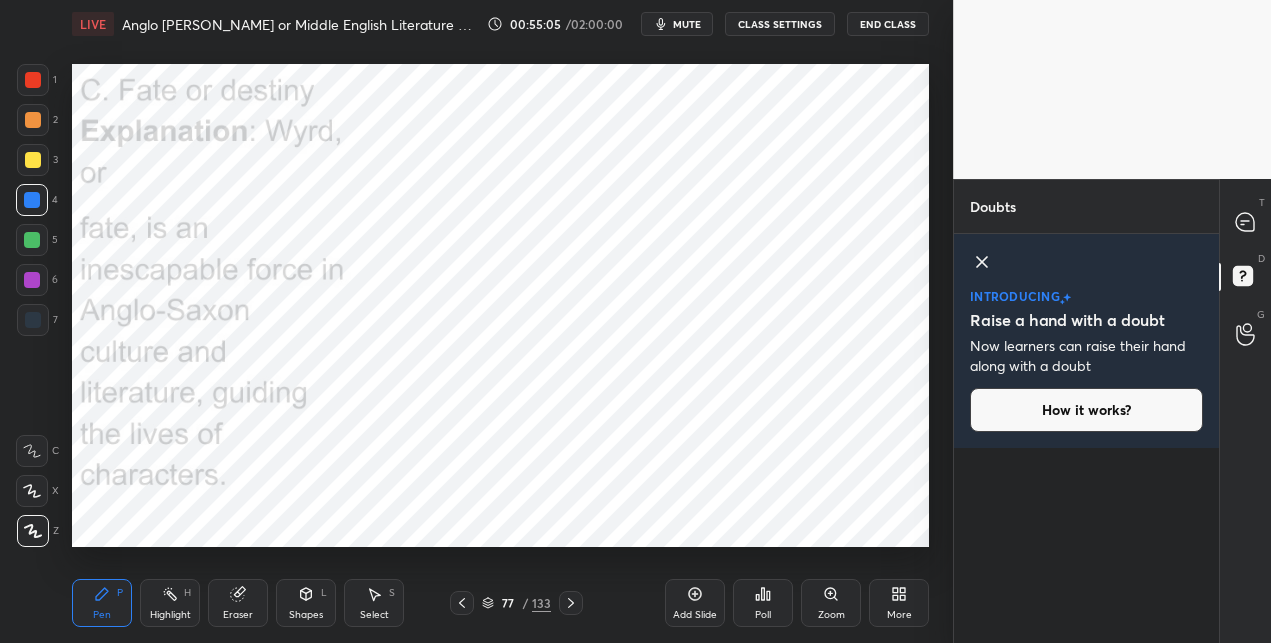 scroll, scrollTop: 0, scrollLeft: 0, axis: both 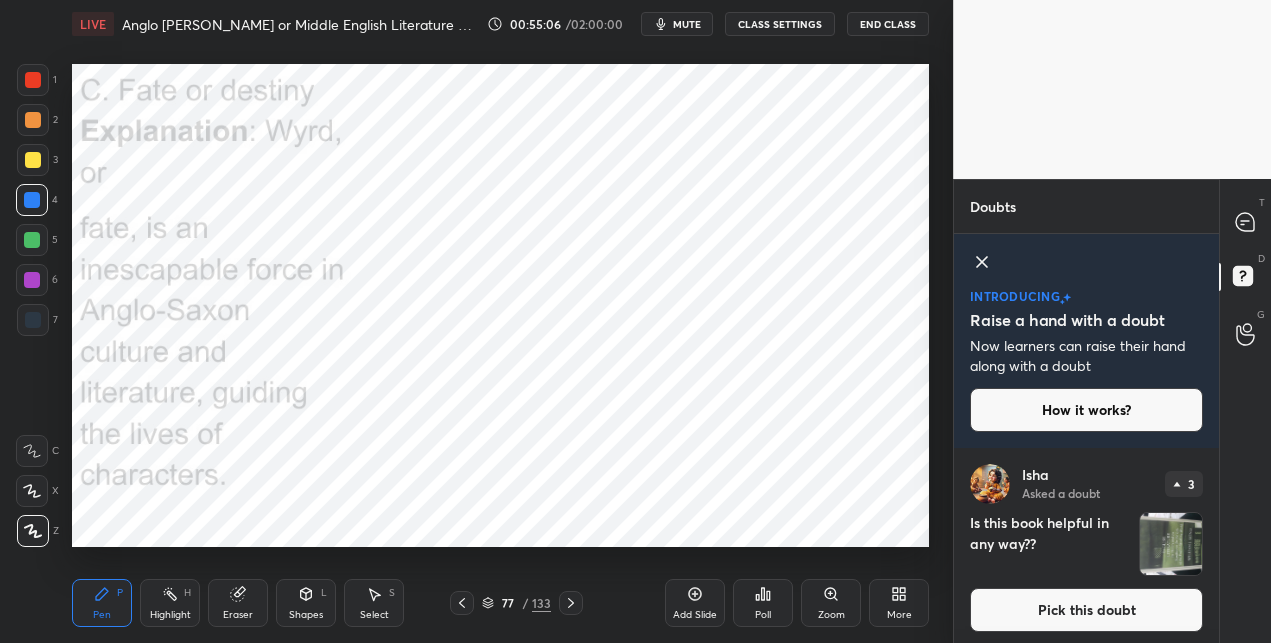 click on "Pick this doubt" at bounding box center (1086, 610) 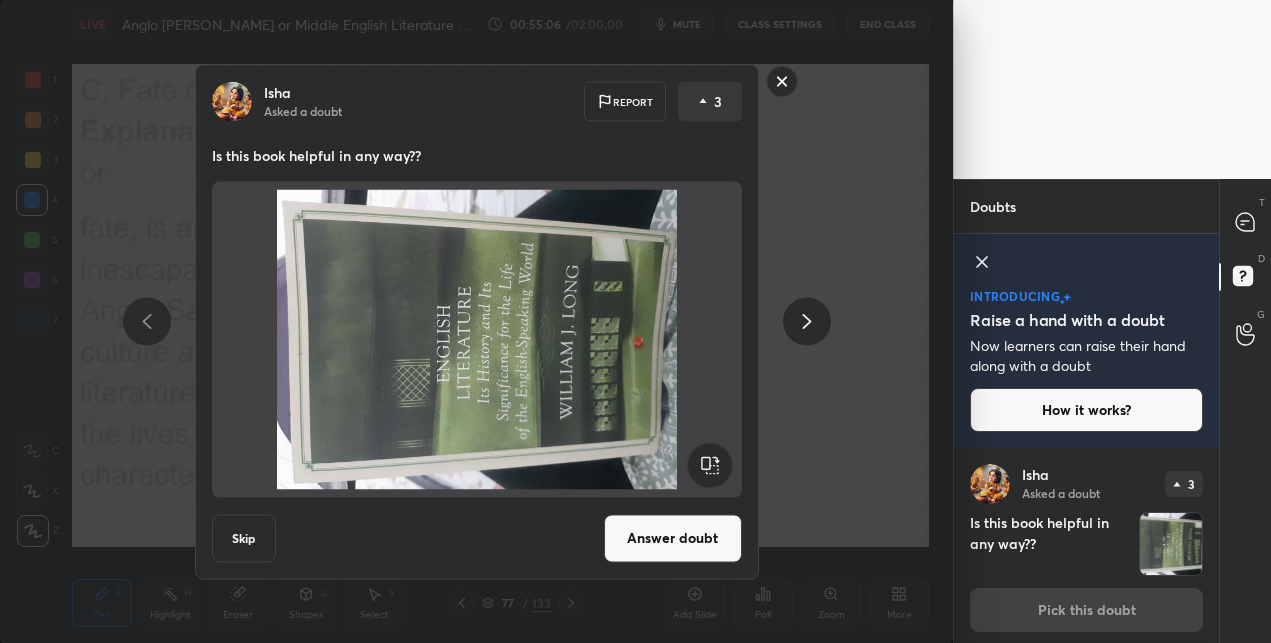 scroll, scrollTop: 5, scrollLeft: 0, axis: vertical 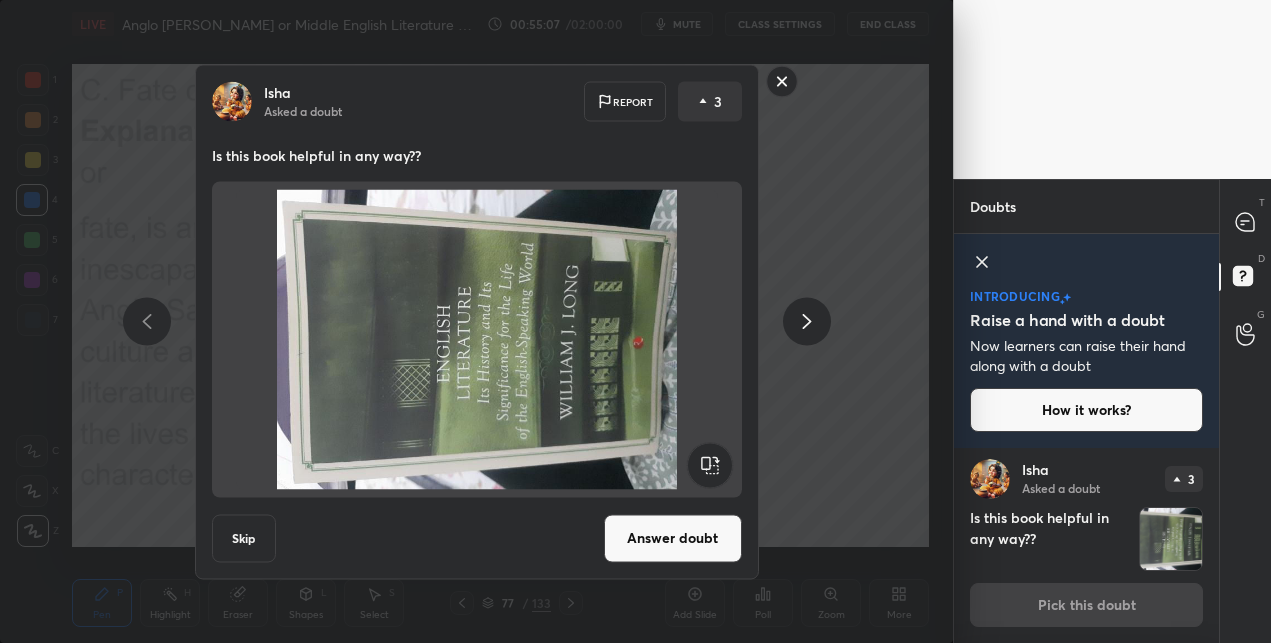 click on "Answer doubt" at bounding box center (673, 538) 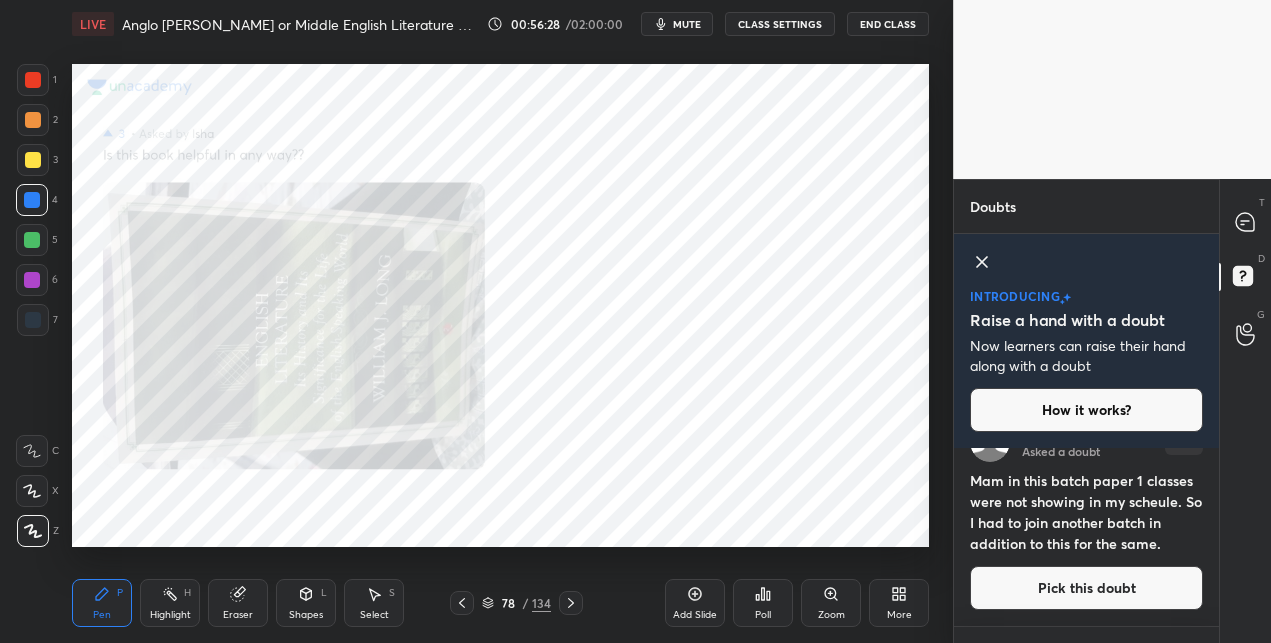 scroll, scrollTop: 780, scrollLeft: 0, axis: vertical 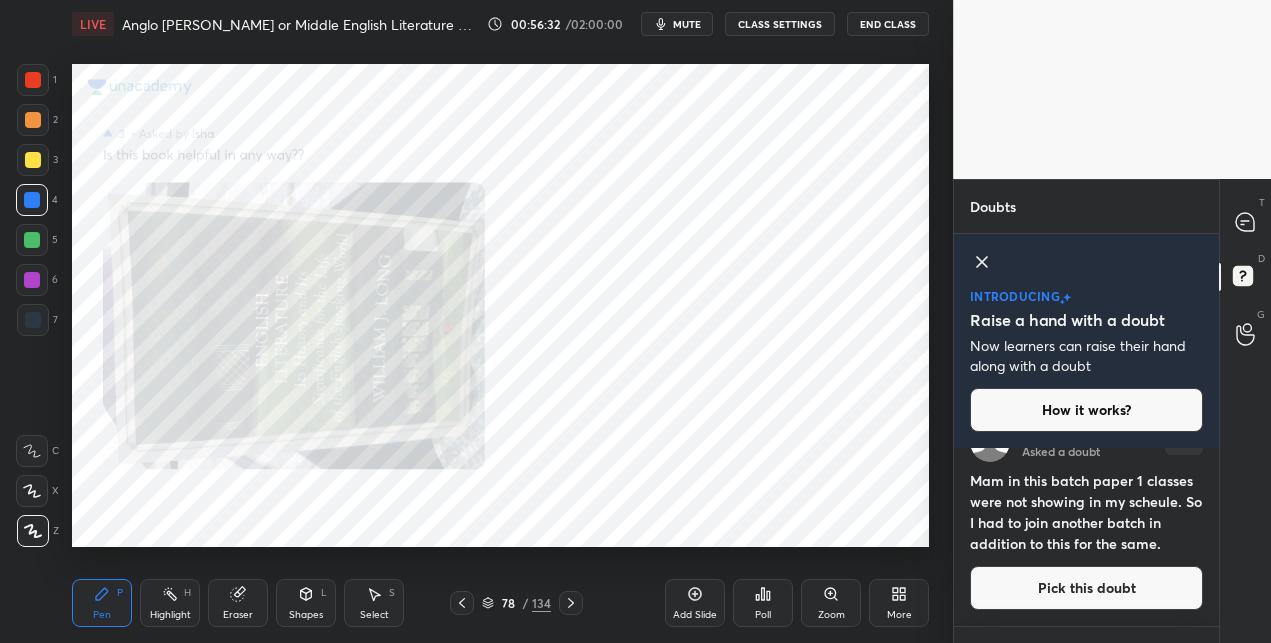 click on "Pick this doubt" at bounding box center (1086, 588) 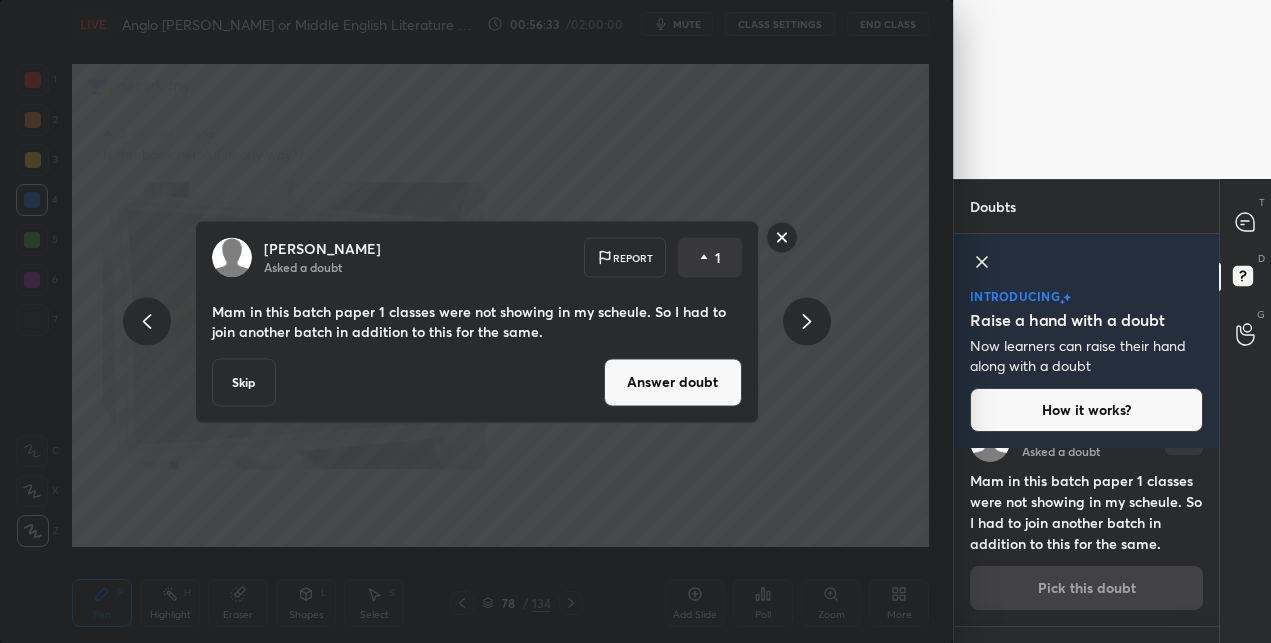 scroll, scrollTop: 763, scrollLeft: 0, axis: vertical 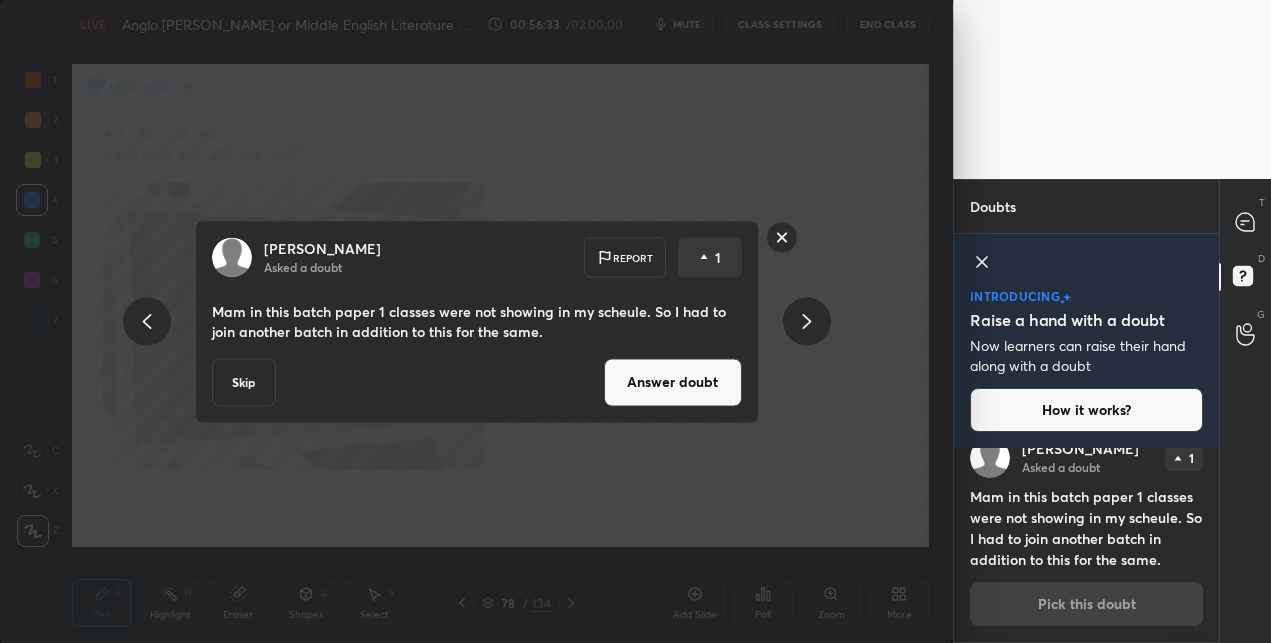 click on "Answer doubt" at bounding box center [673, 382] 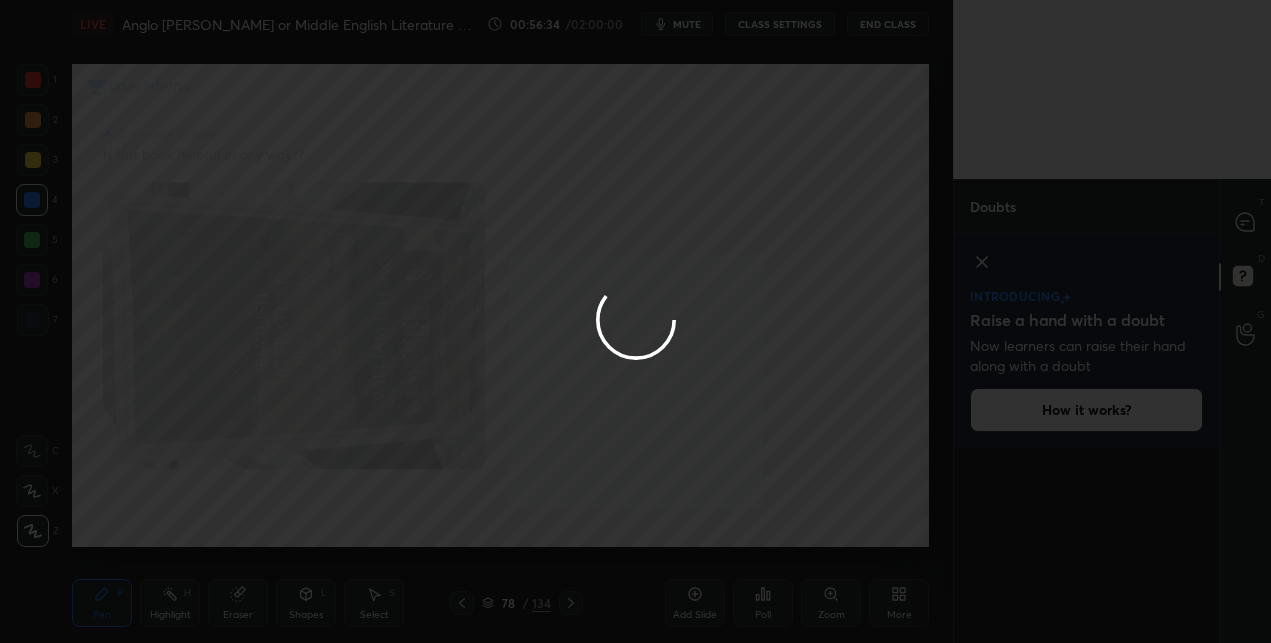 scroll, scrollTop: 0, scrollLeft: 0, axis: both 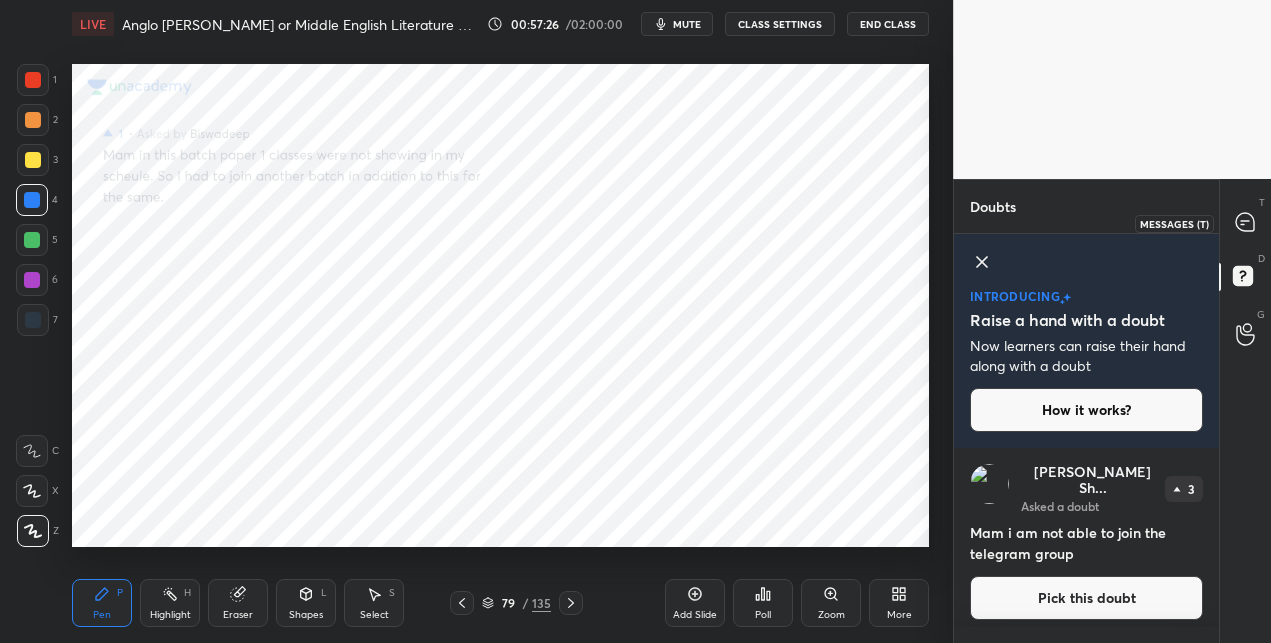 click 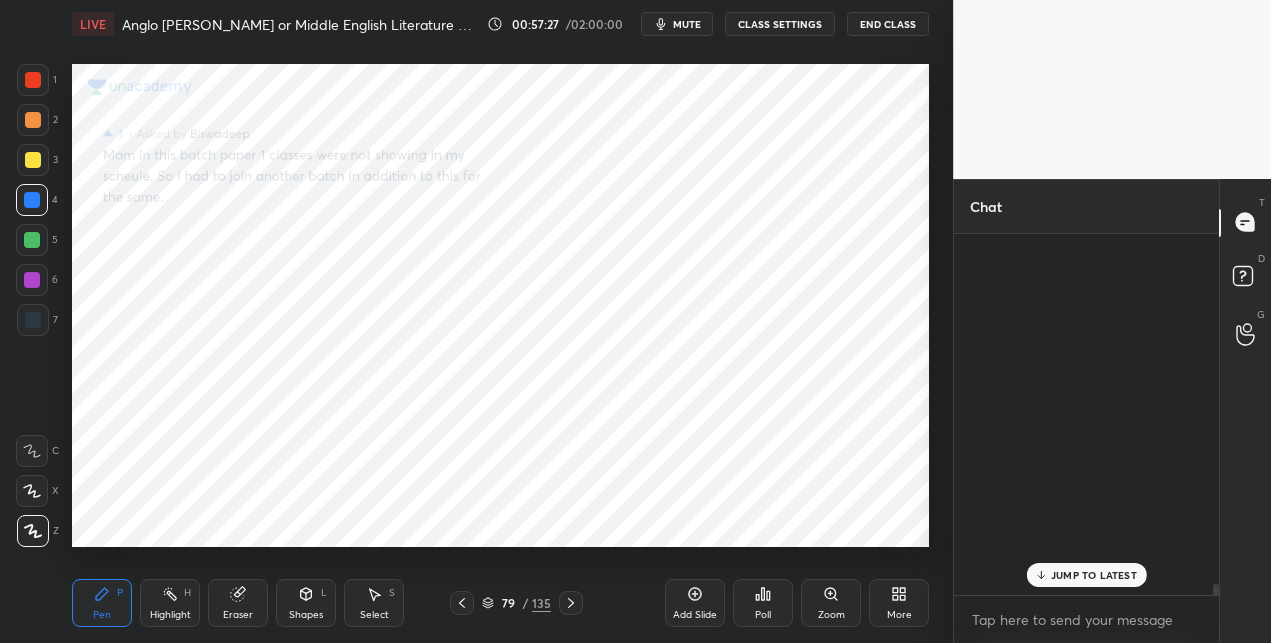 scroll, scrollTop: 19375, scrollLeft: 0, axis: vertical 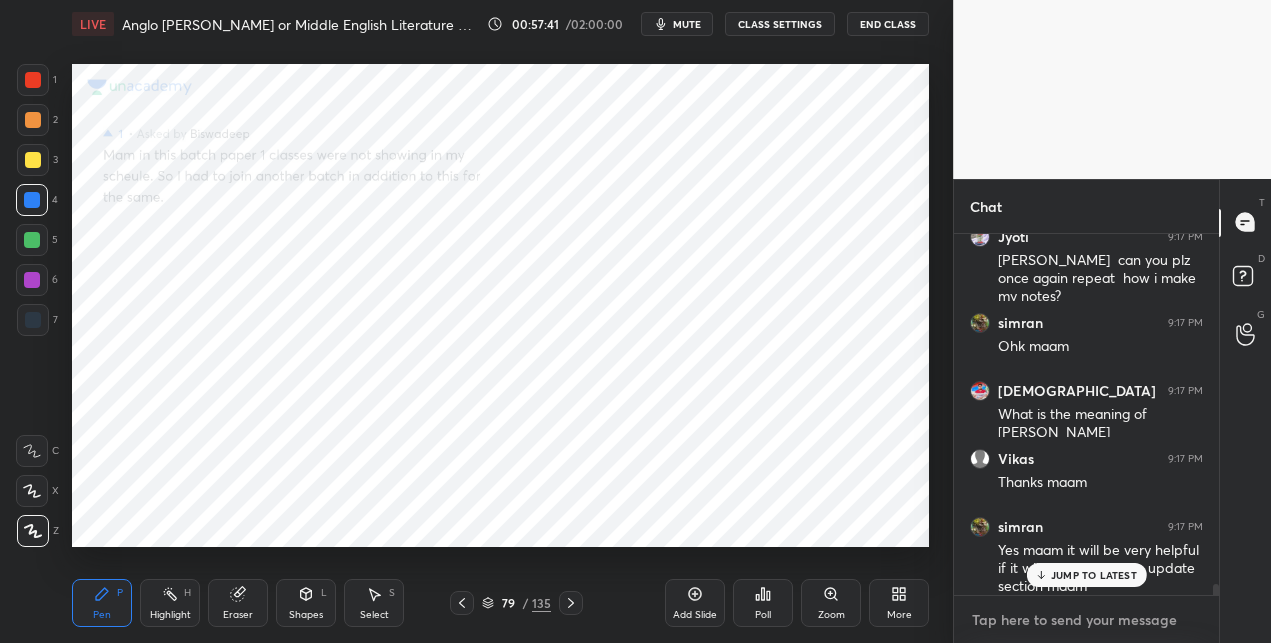 click at bounding box center [1086, 620] 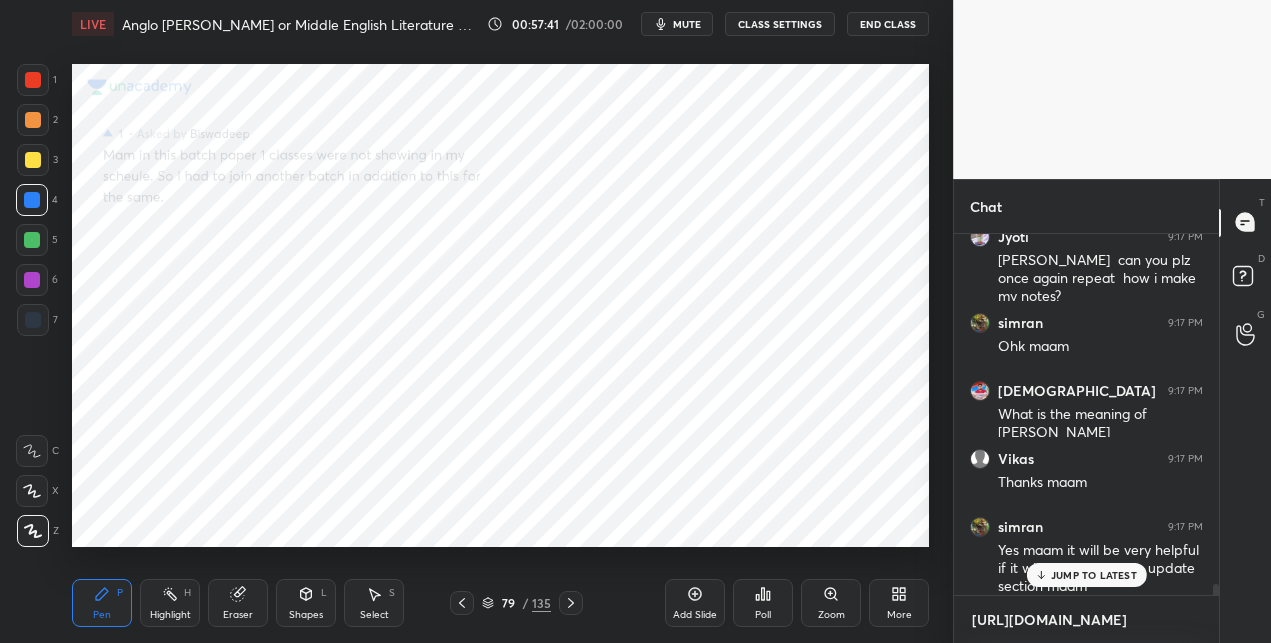 scroll, scrollTop: 350, scrollLeft: 258, axis: both 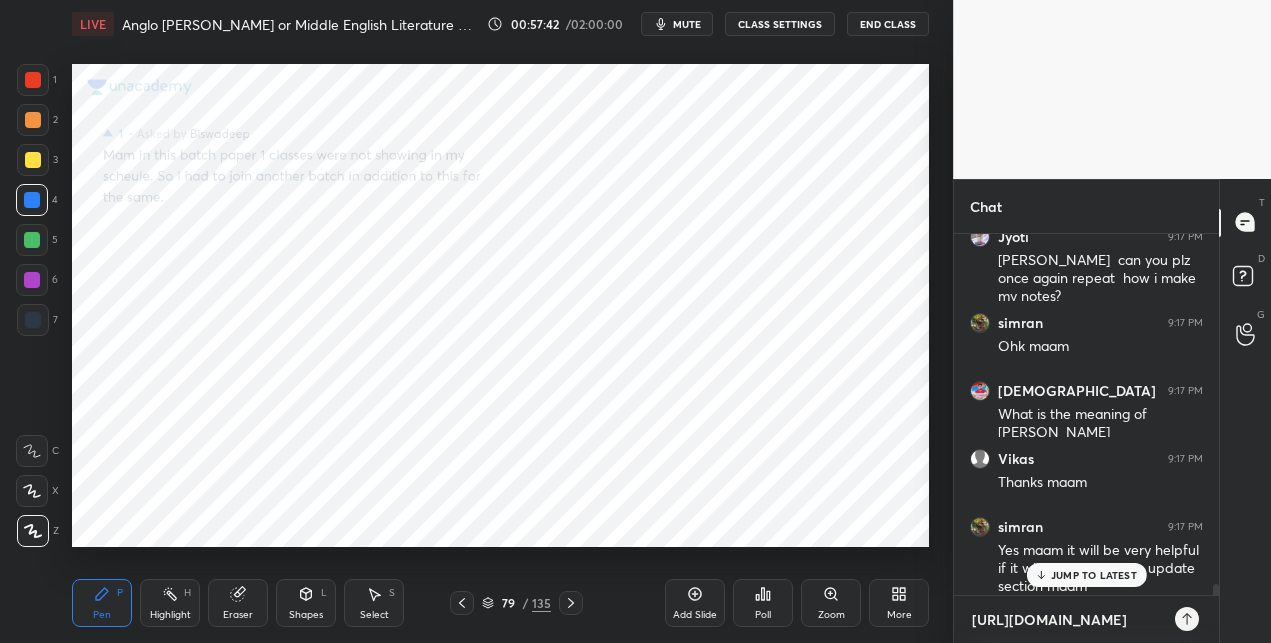 type 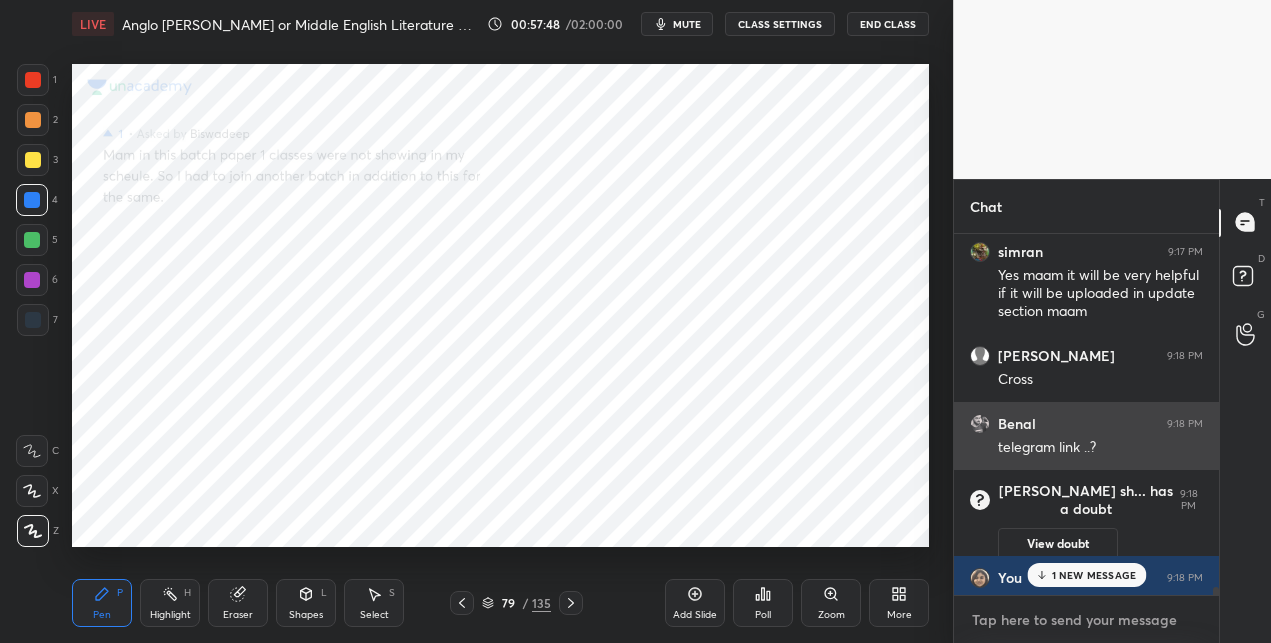 scroll, scrollTop: 19722, scrollLeft: 0, axis: vertical 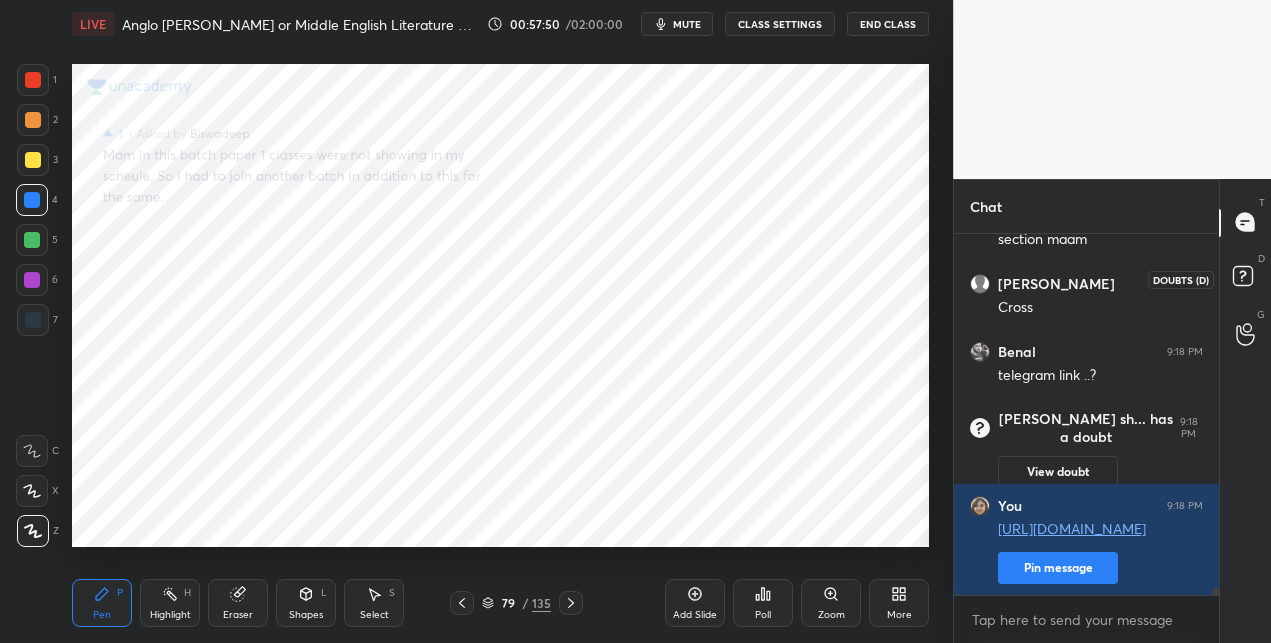 click 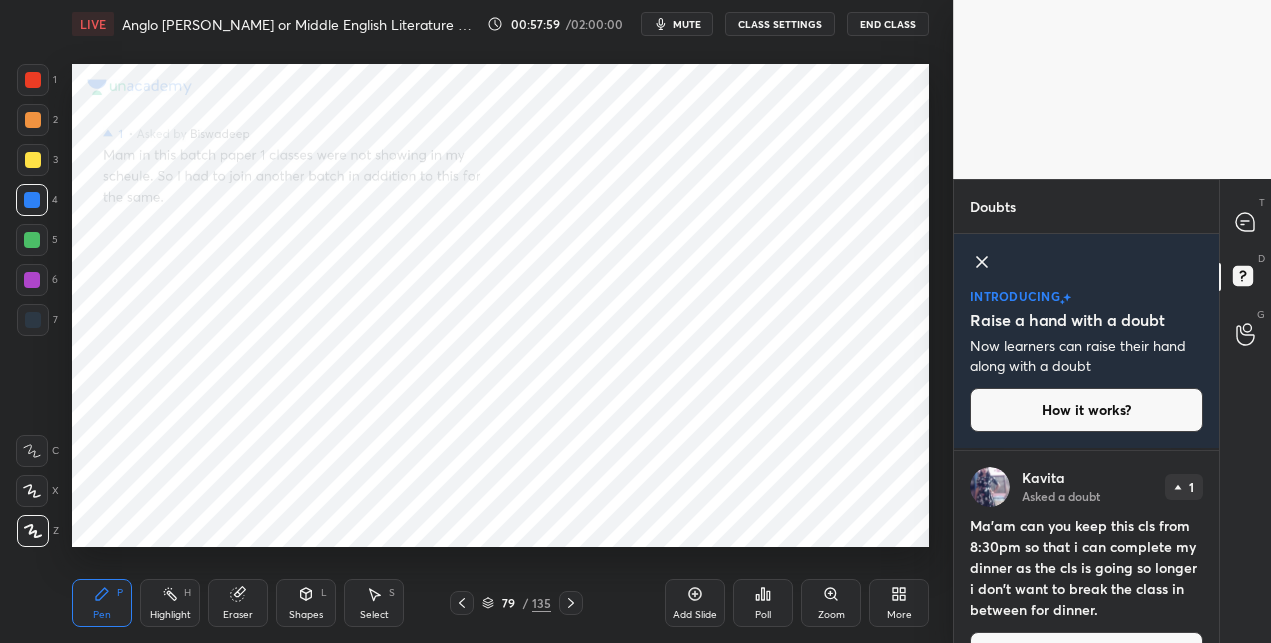 scroll, scrollTop: 963, scrollLeft: 0, axis: vertical 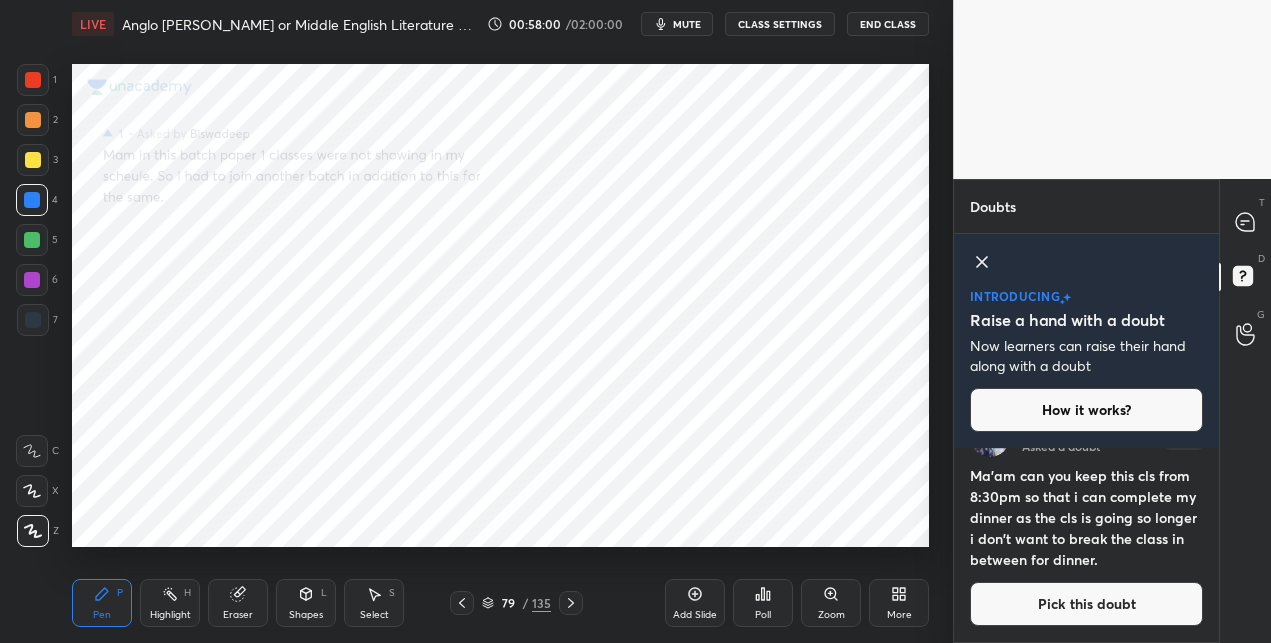 click on "Pick this doubt" at bounding box center (1086, 604) 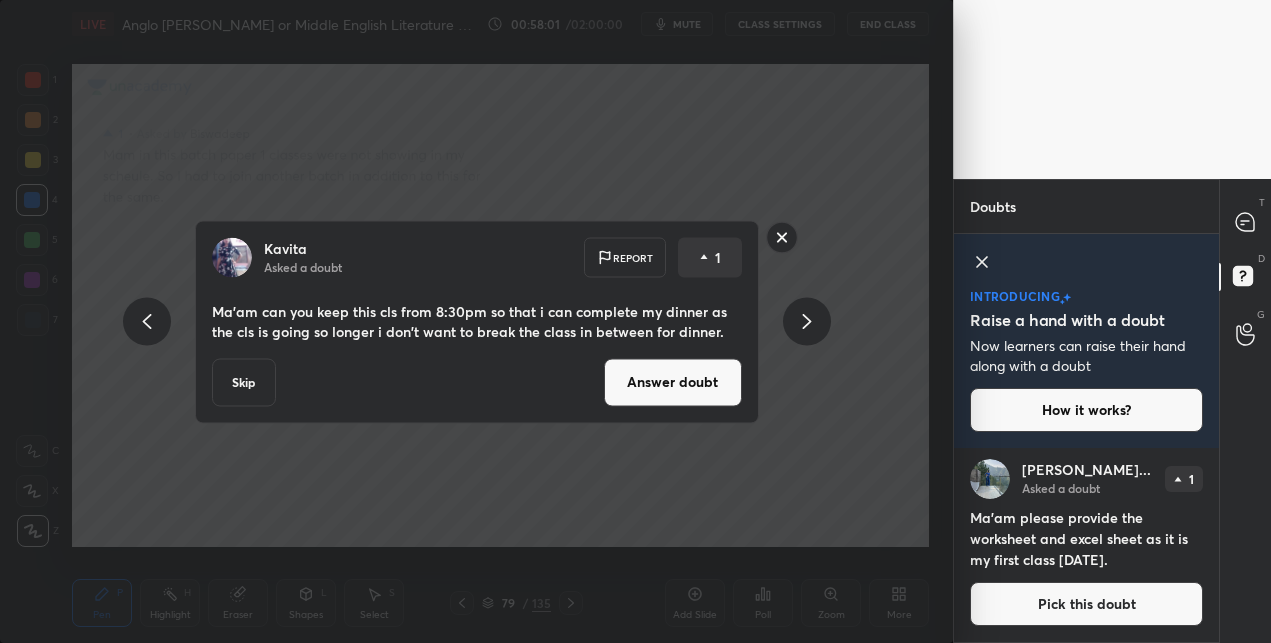 click on "Answer doubt" at bounding box center [673, 382] 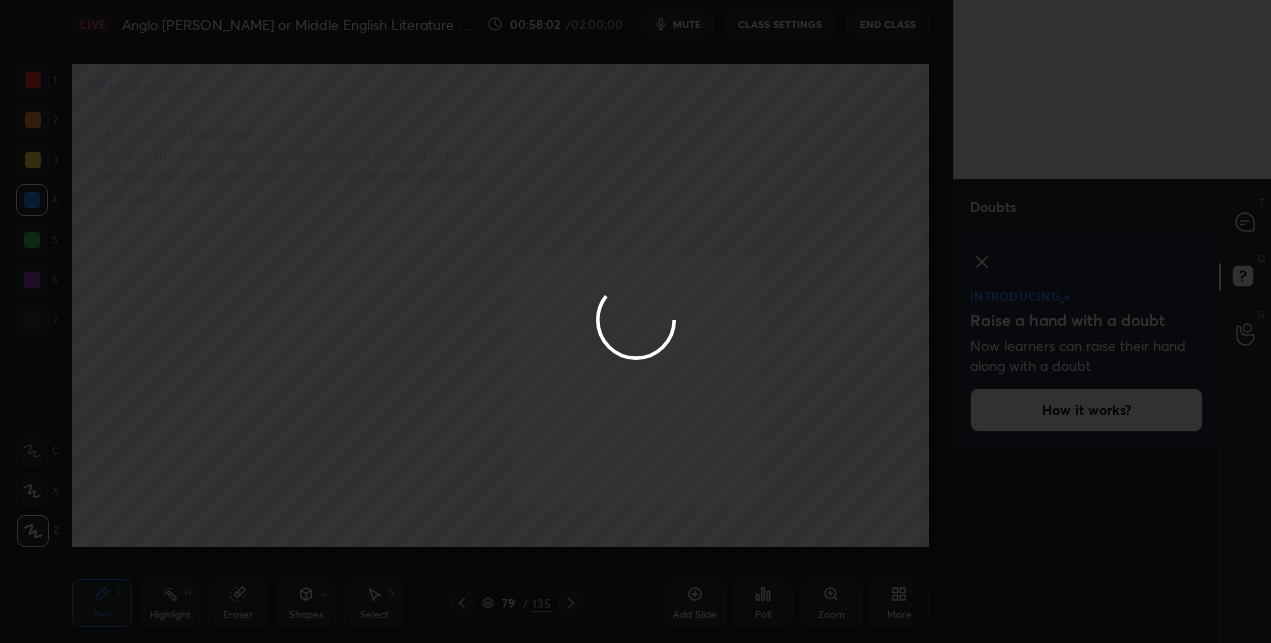 scroll, scrollTop: 0, scrollLeft: 0, axis: both 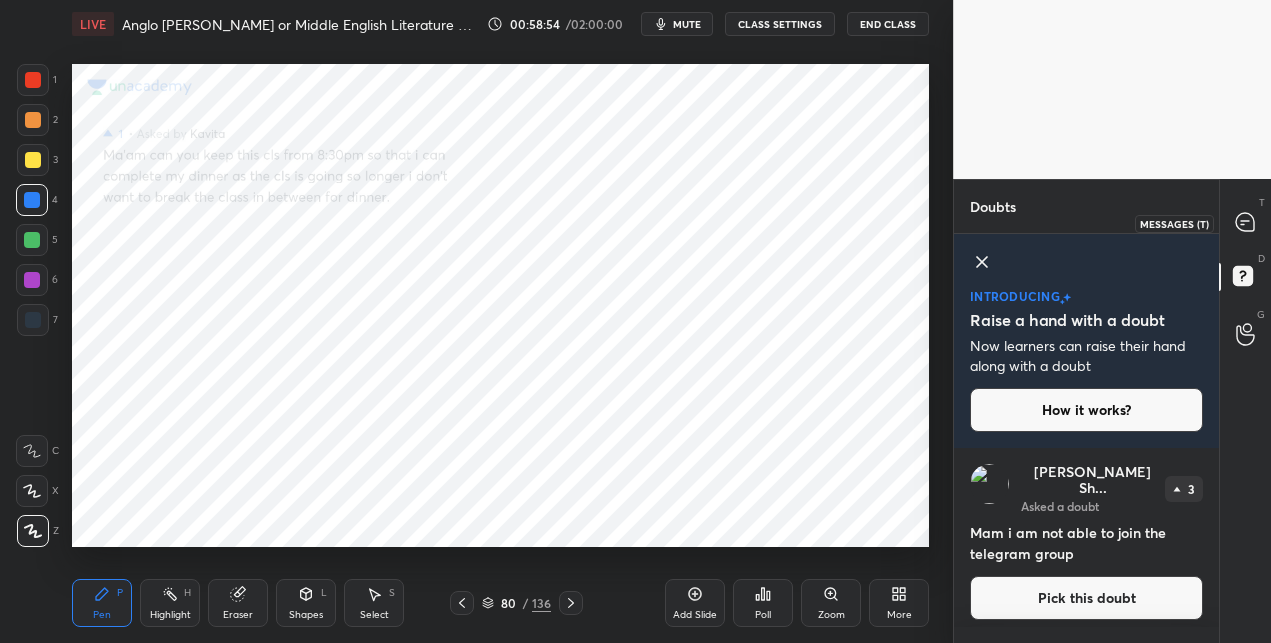 click at bounding box center [1246, 223] 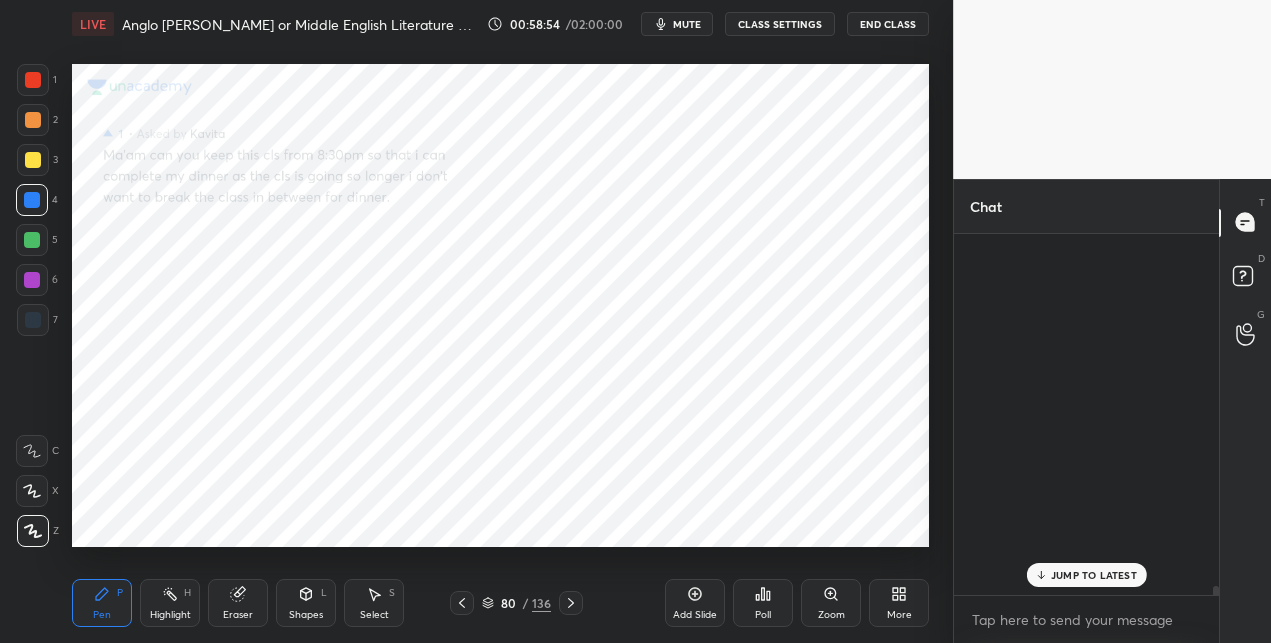 scroll, scrollTop: 19835, scrollLeft: 0, axis: vertical 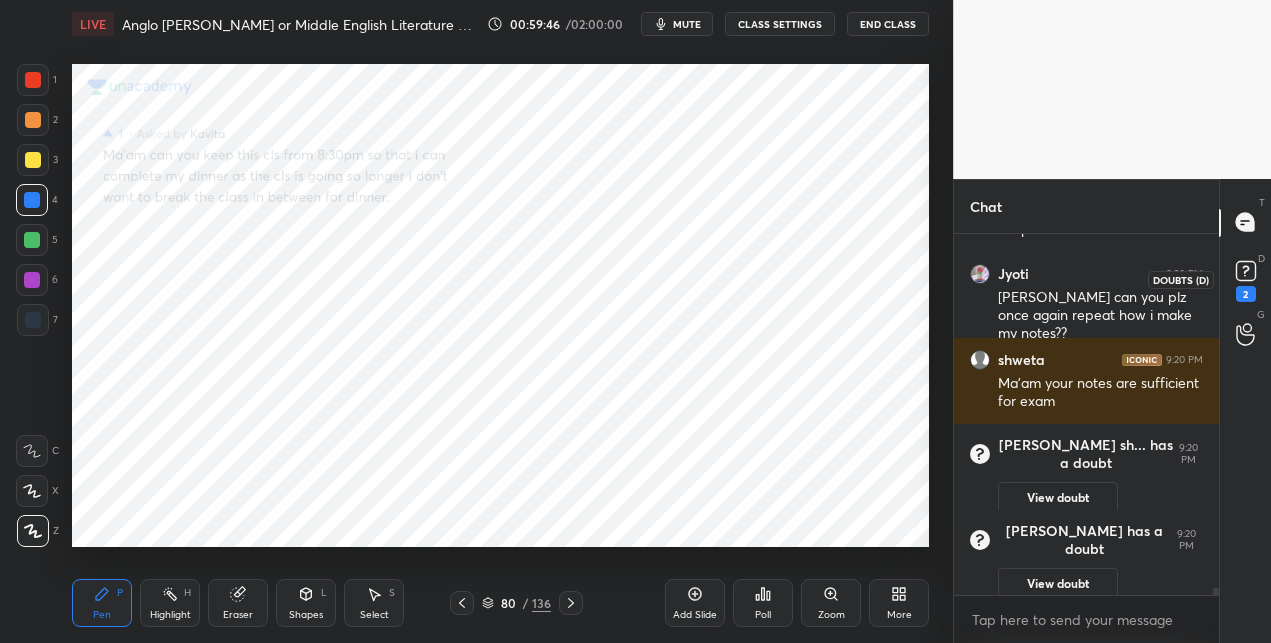 click 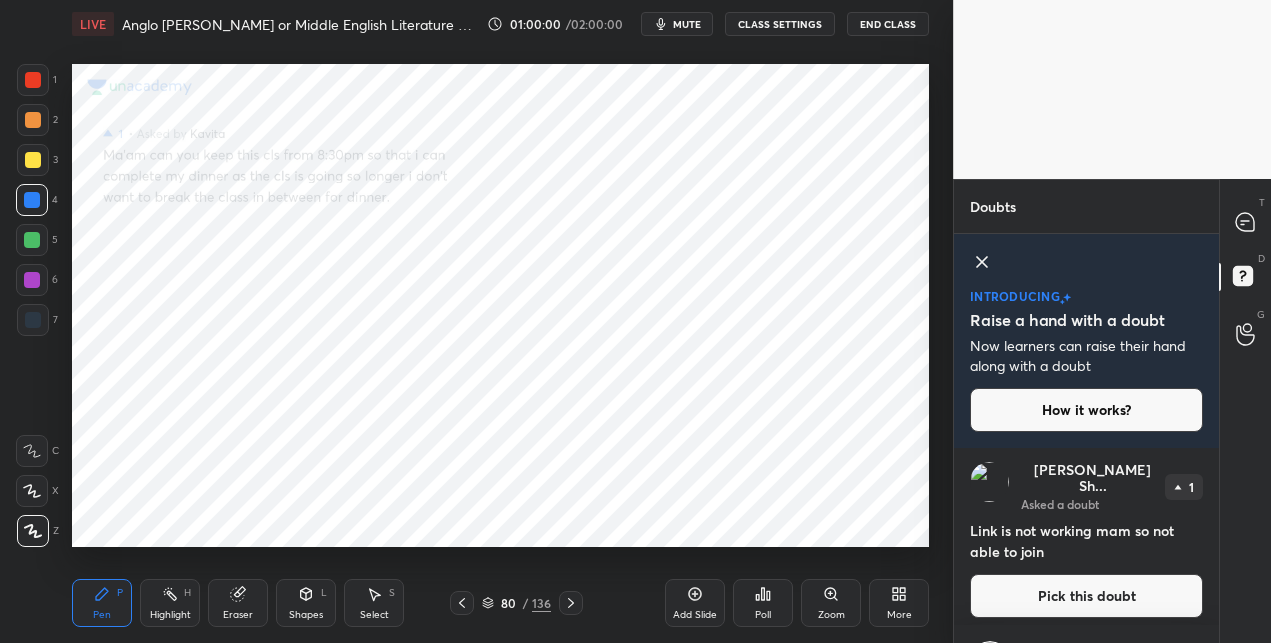 scroll, scrollTop: 0, scrollLeft: 0, axis: both 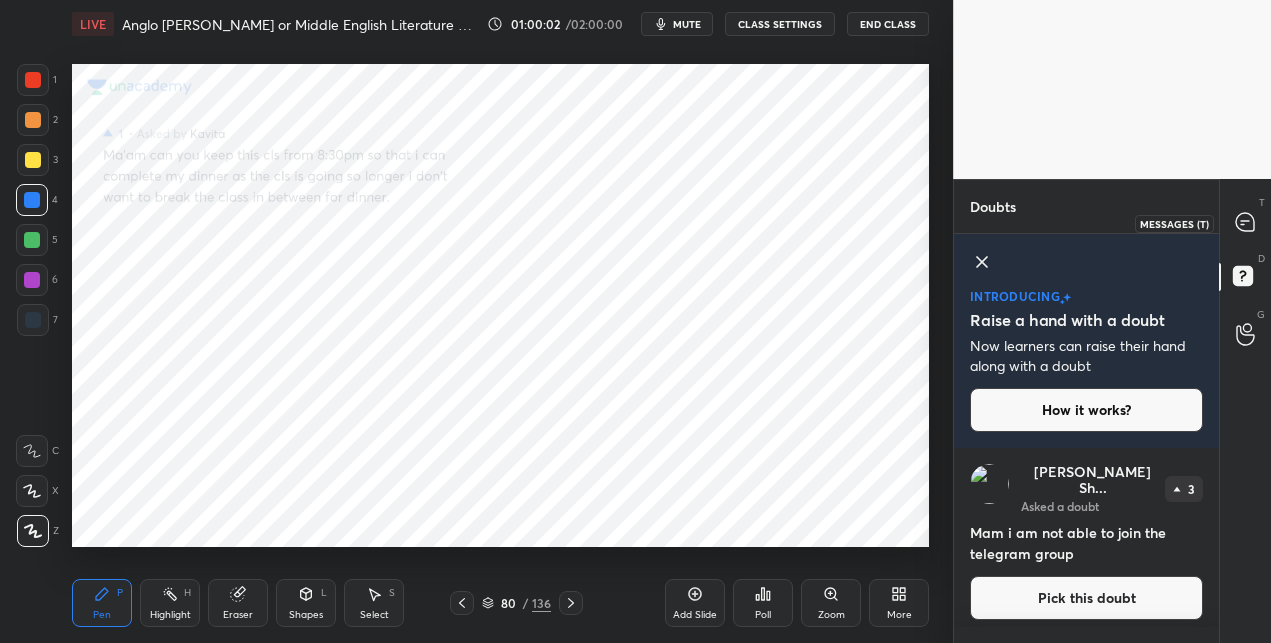 click 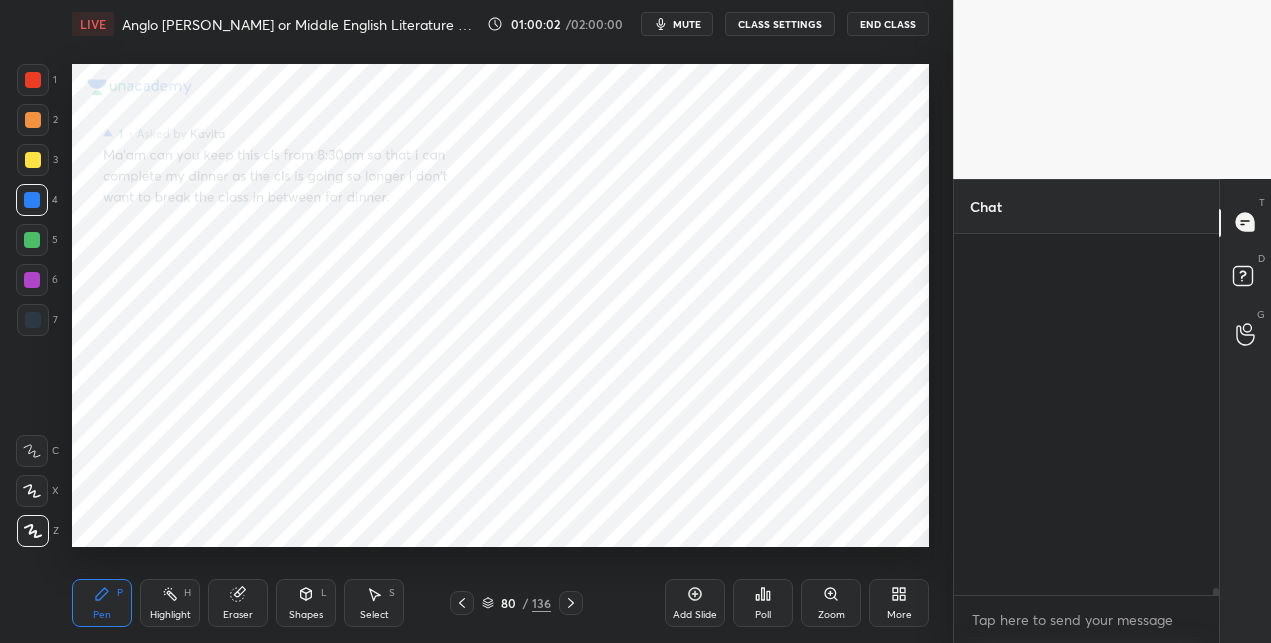scroll, scrollTop: 19448, scrollLeft: 0, axis: vertical 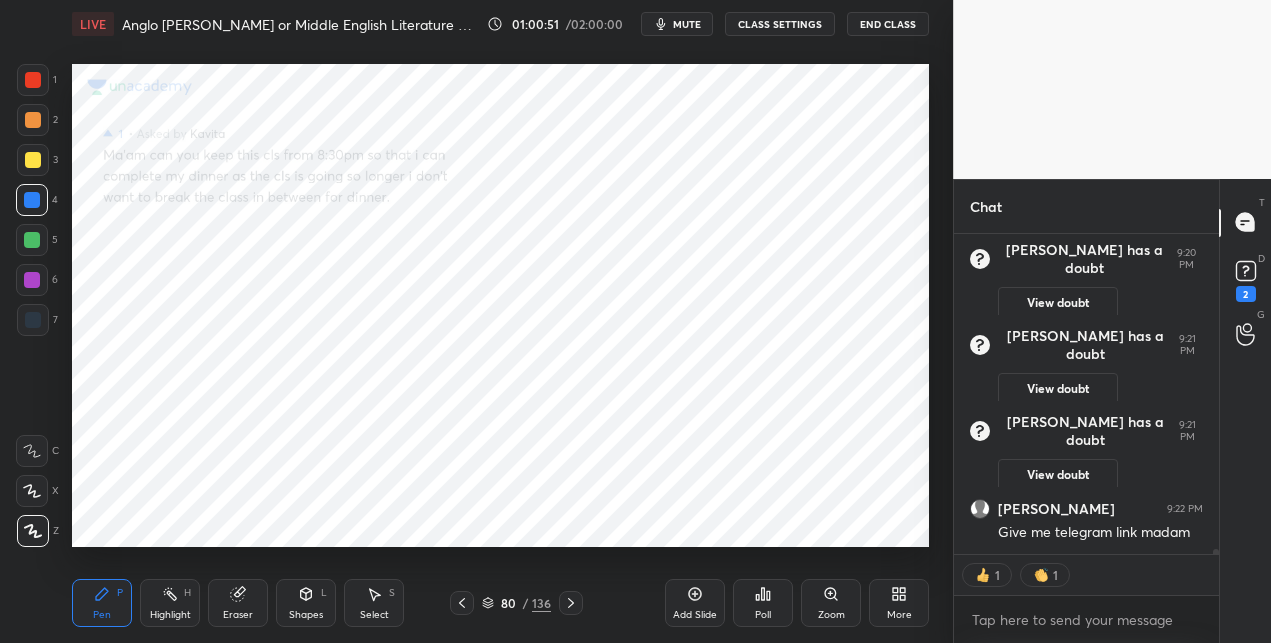 click on "More" at bounding box center (899, 603) 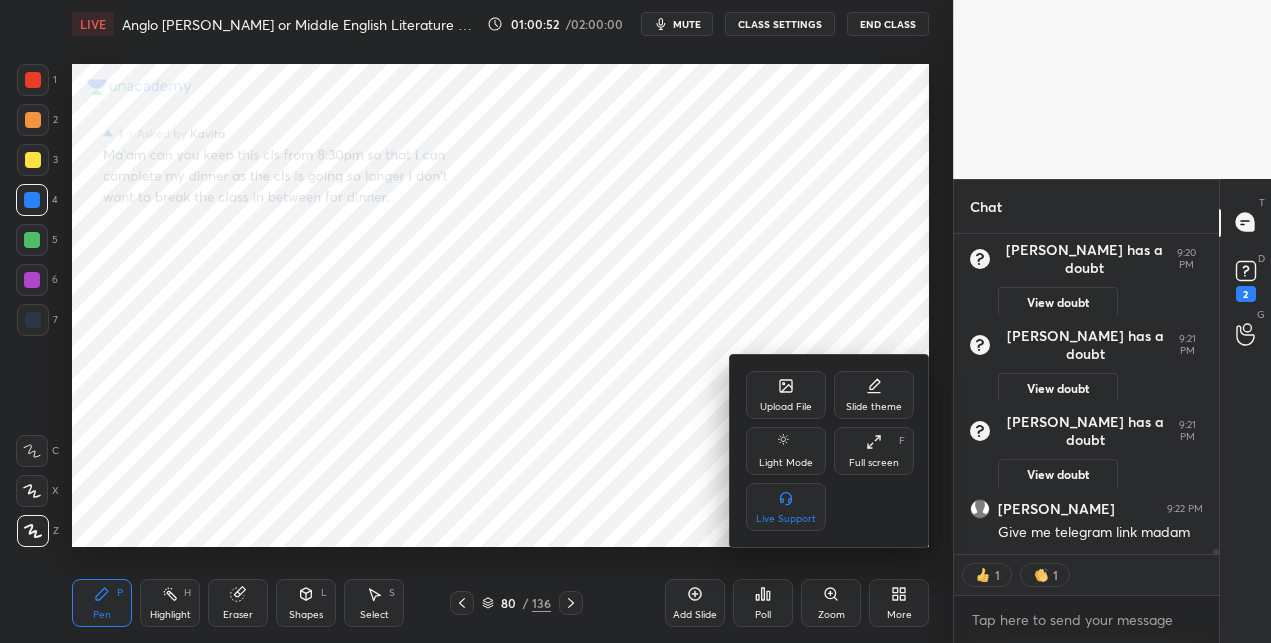 click on "Upload File" at bounding box center (786, 395) 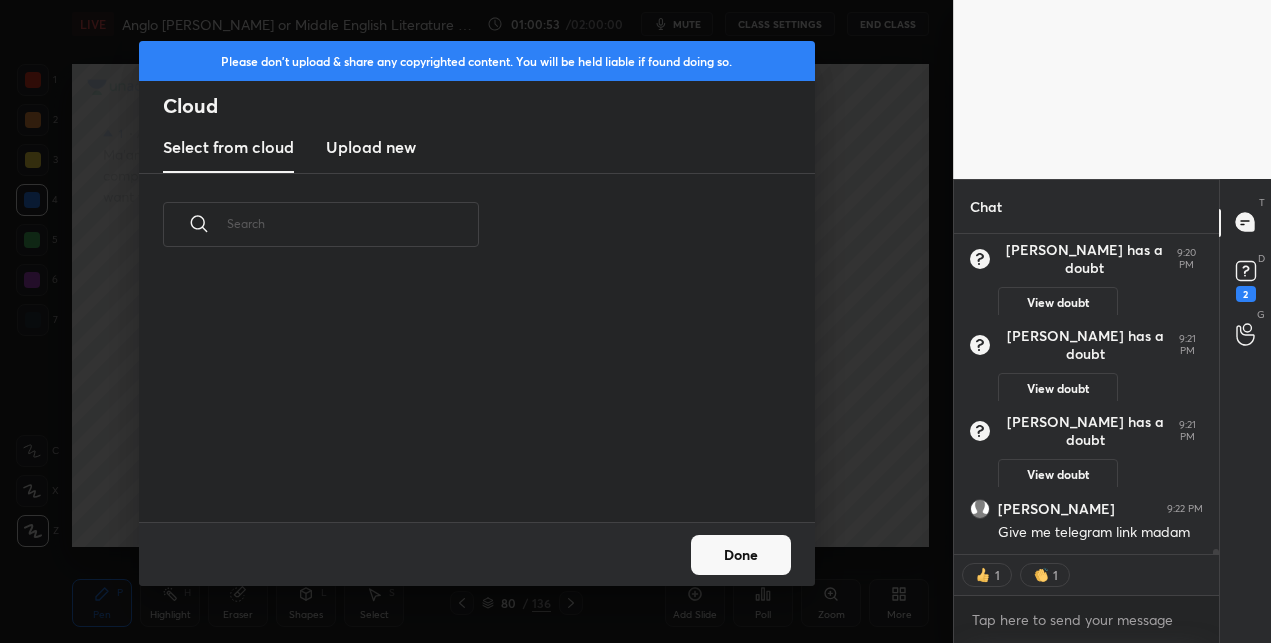 scroll, scrollTop: 6, scrollLeft: 11, axis: both 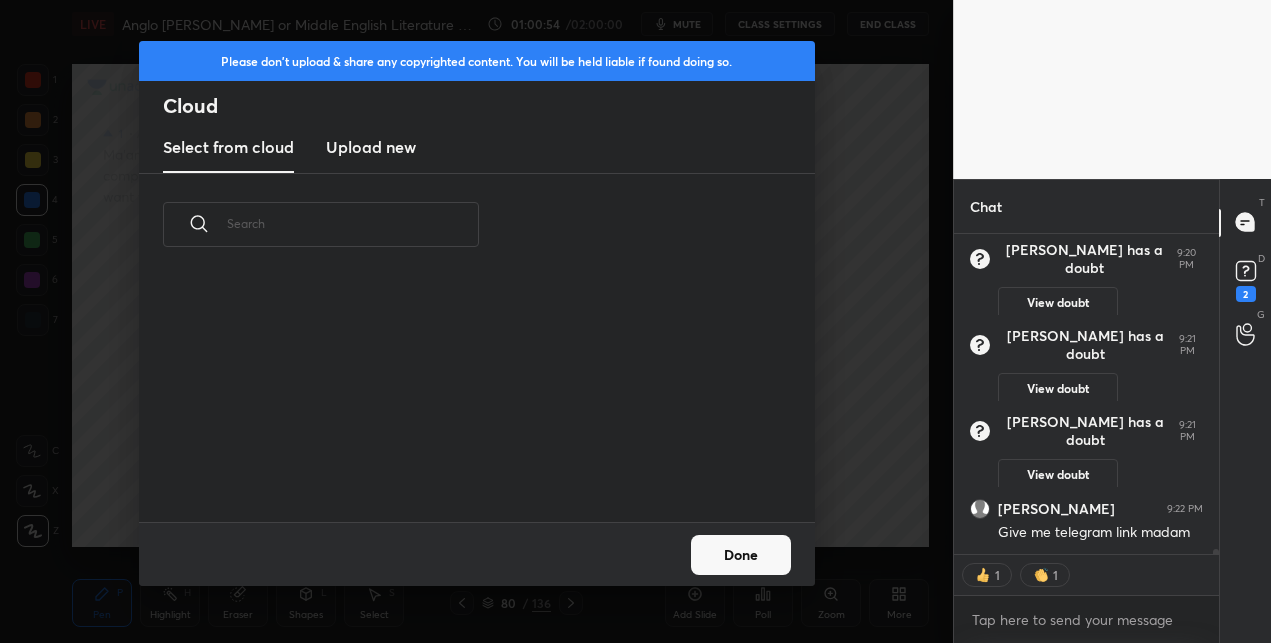 click on "Upload new" at bounding box center [371, 147] 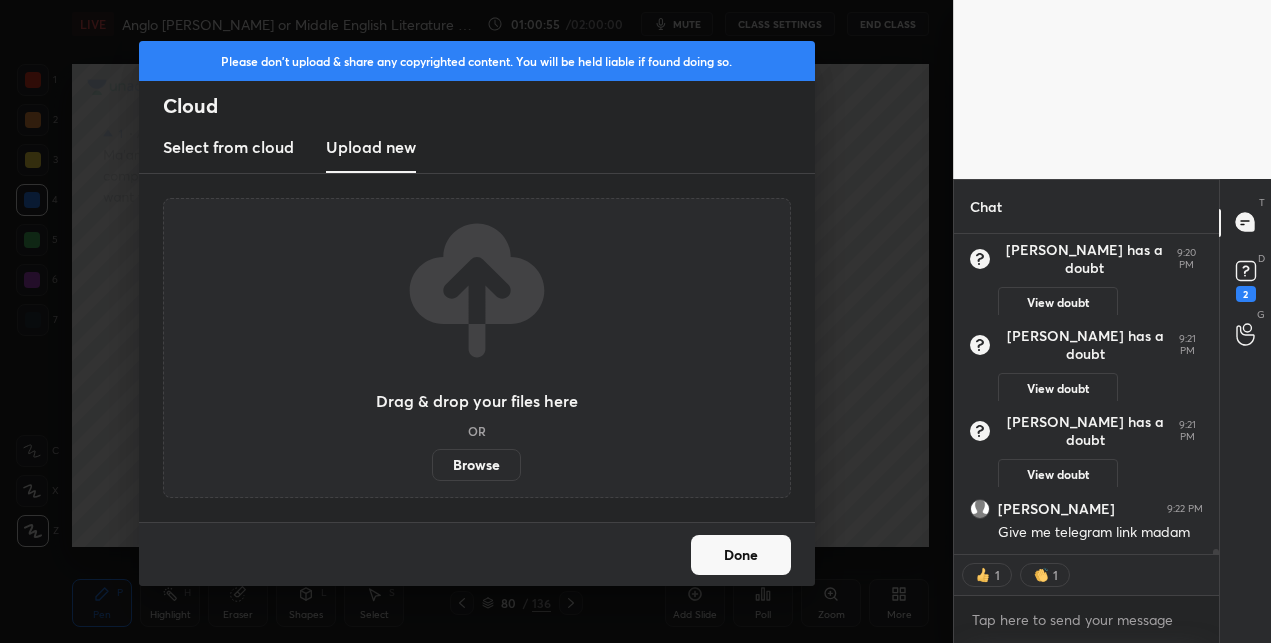 click on "Browse" at bounding box center [476, 465] 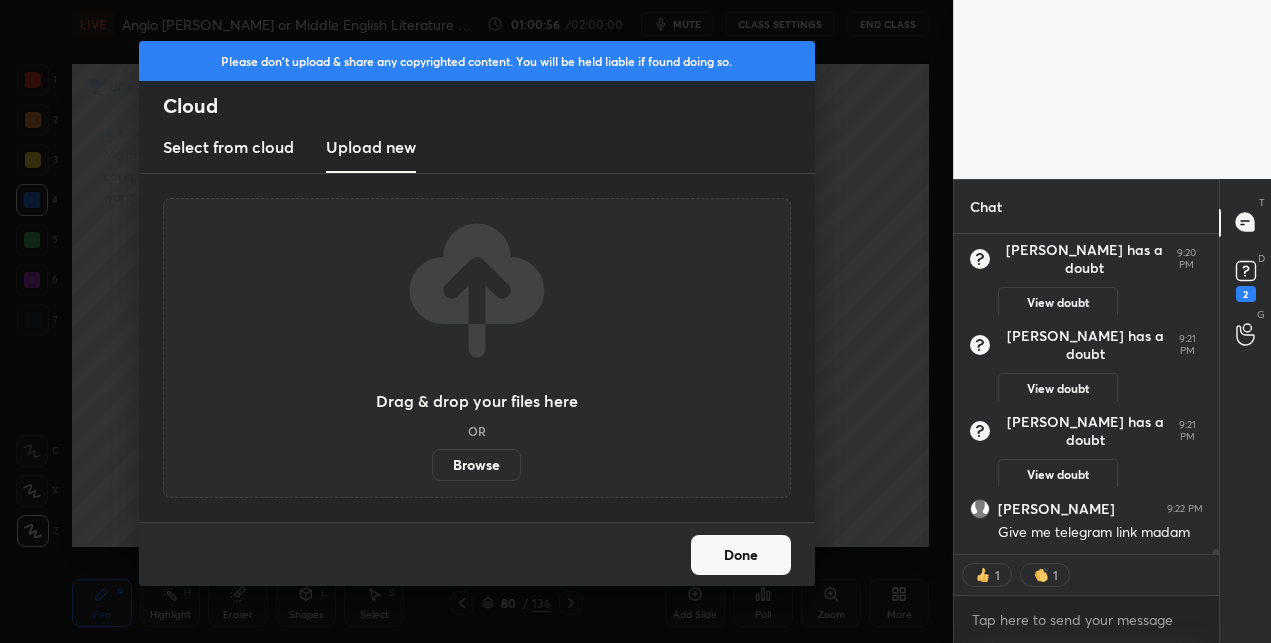 scroll, scrollTop: 6, scrollLeft: 6, axis: both 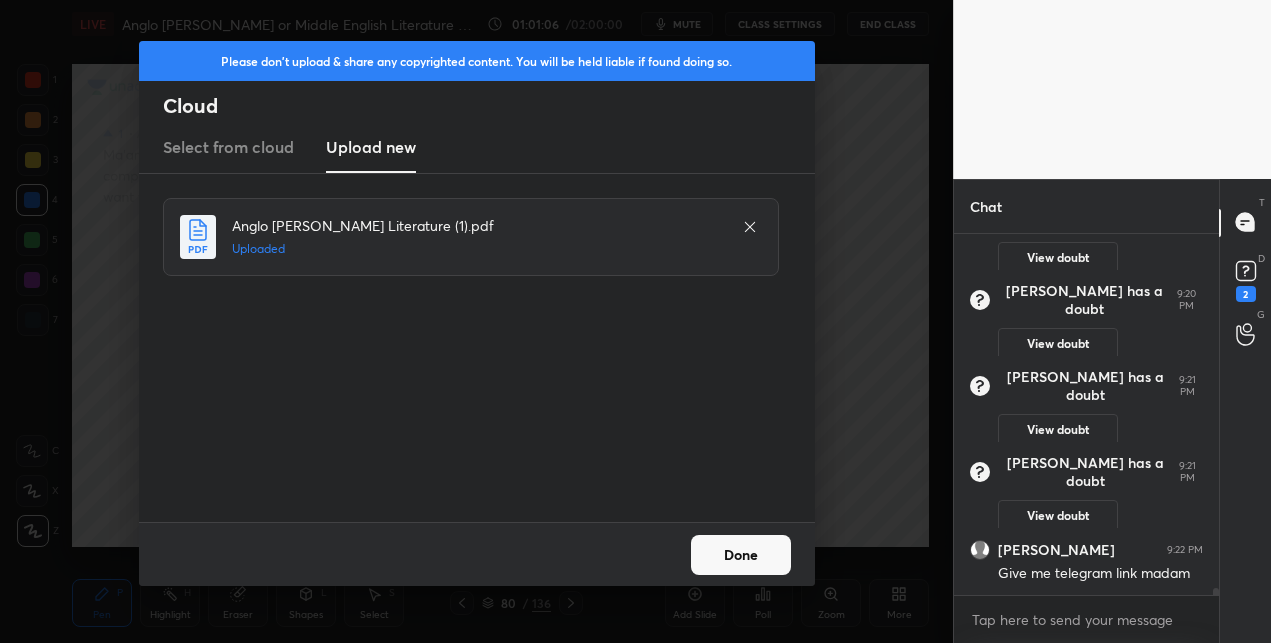 click on "Done" at bounding box center (741, 555) 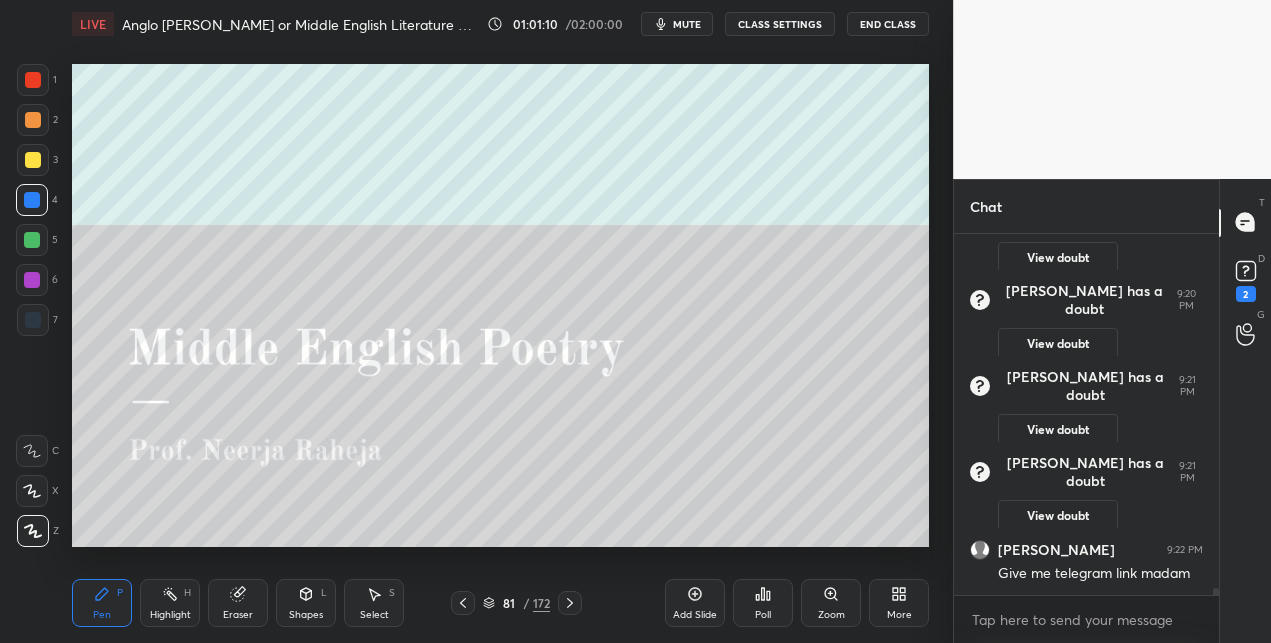 scroll, scrollTop: 19260, scrollLeft: 0, axis: vertical 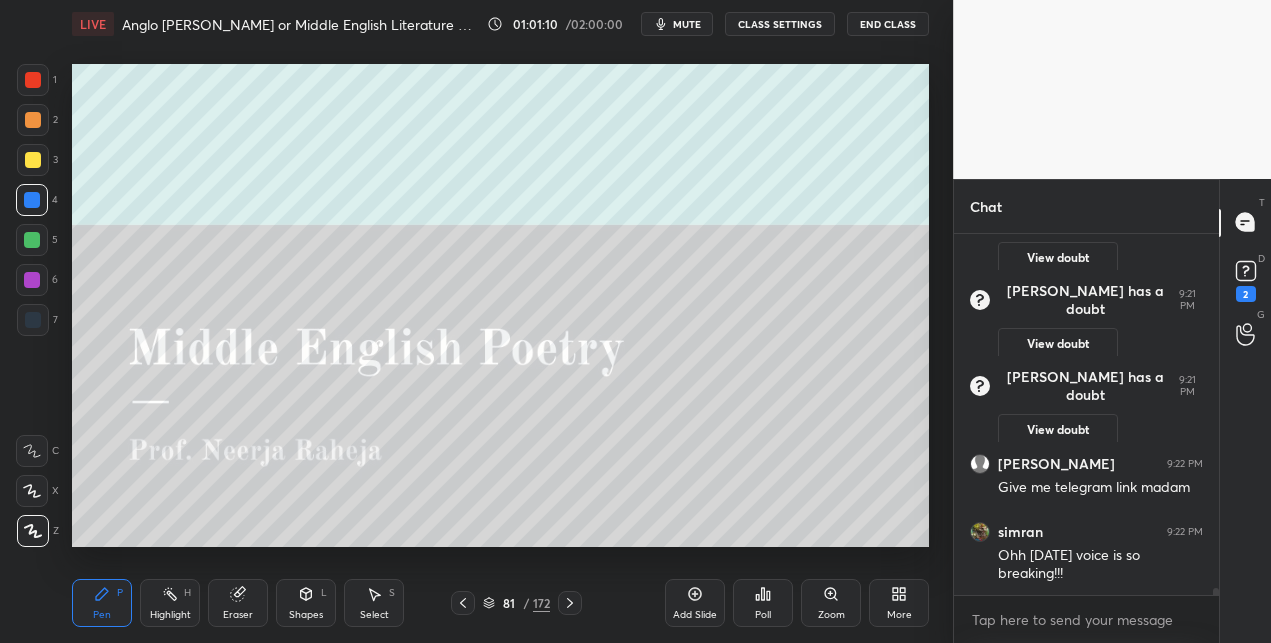 click at bounding box center [33, 160] 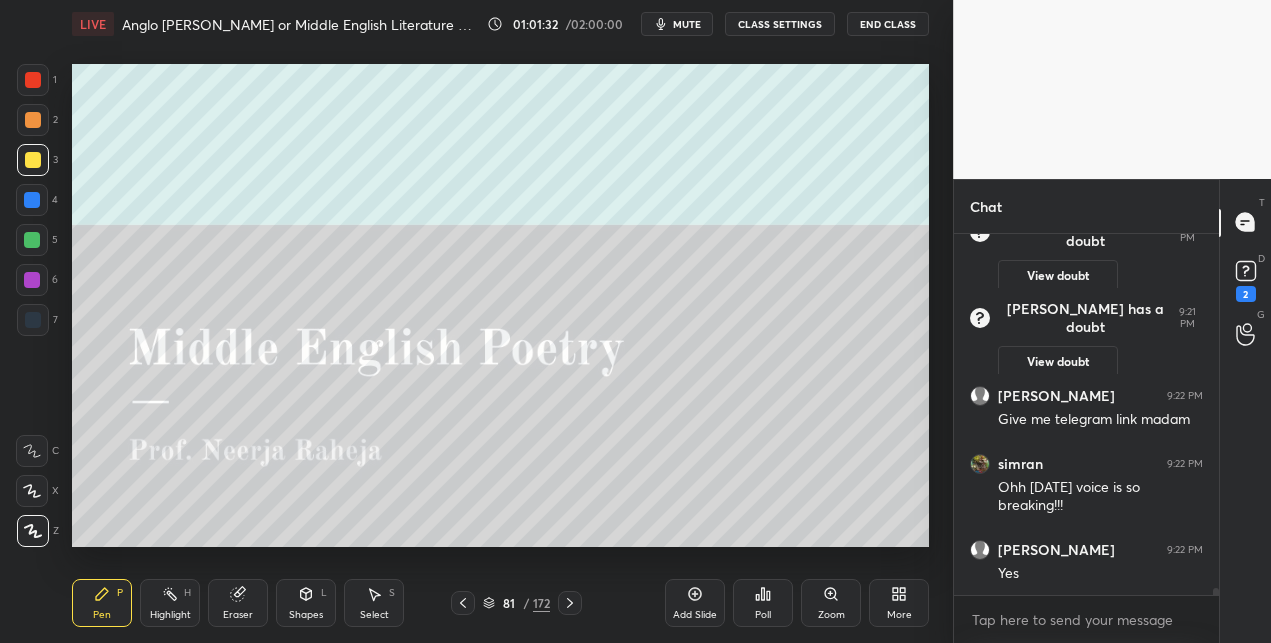 scroll, scrollTop: 19414, scrollLeft: 0, axis: vertical 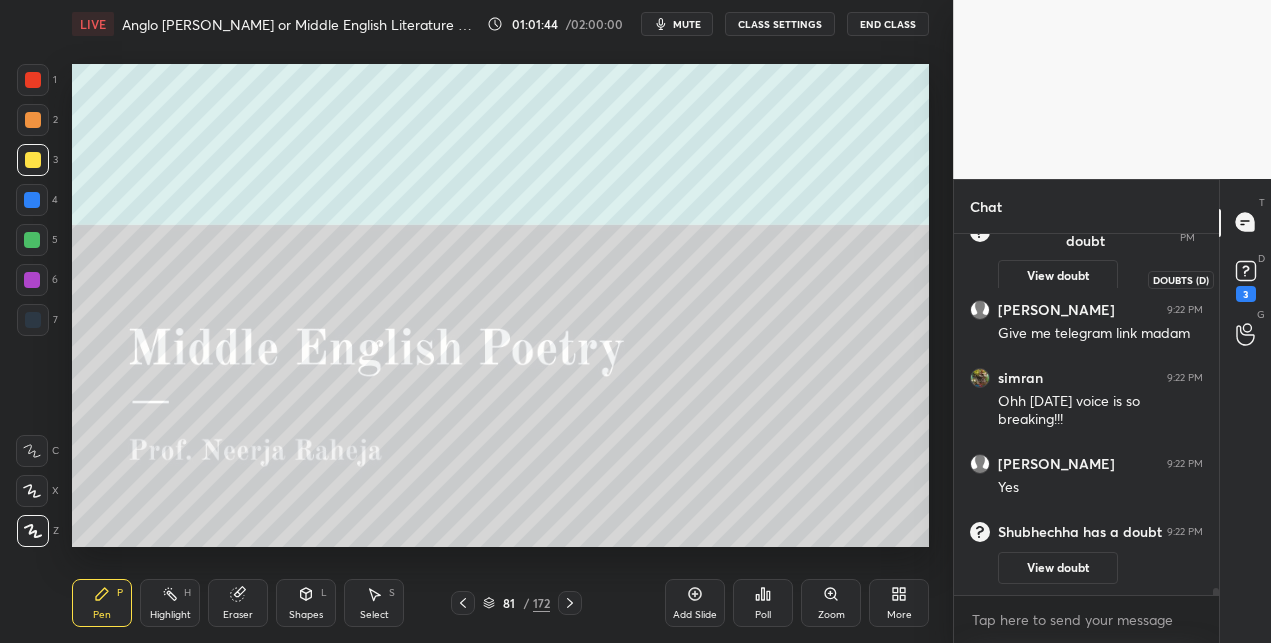 click 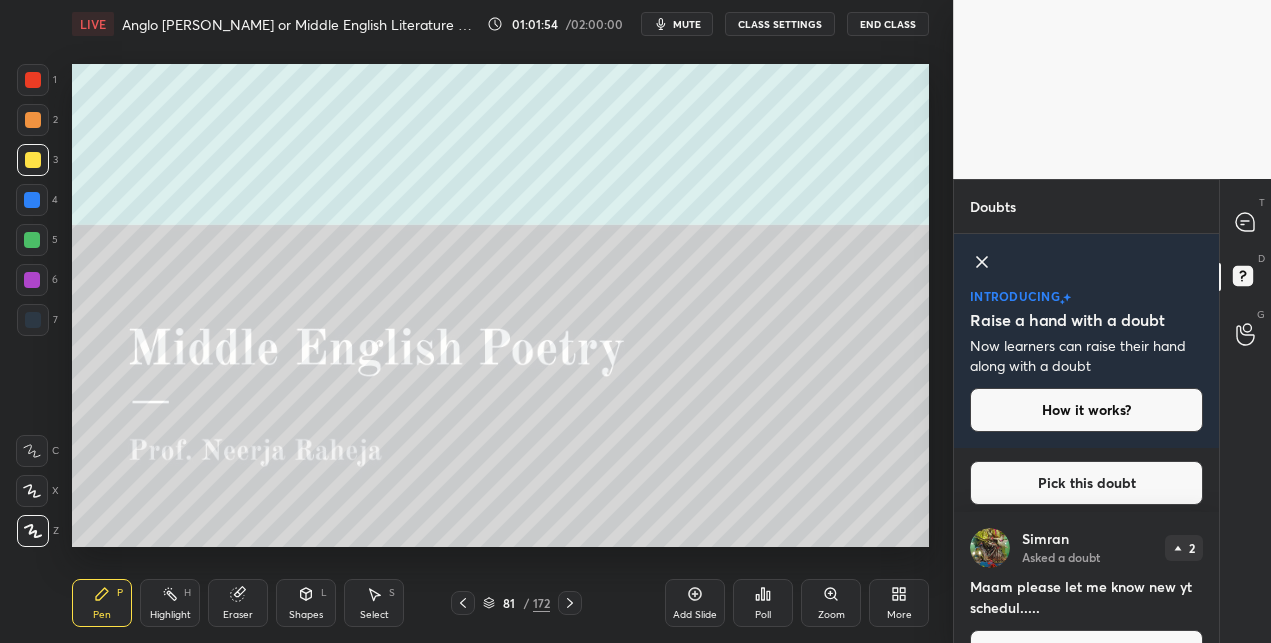 scroll, scrollTop: 0, scrollLeft: 0, axis: both 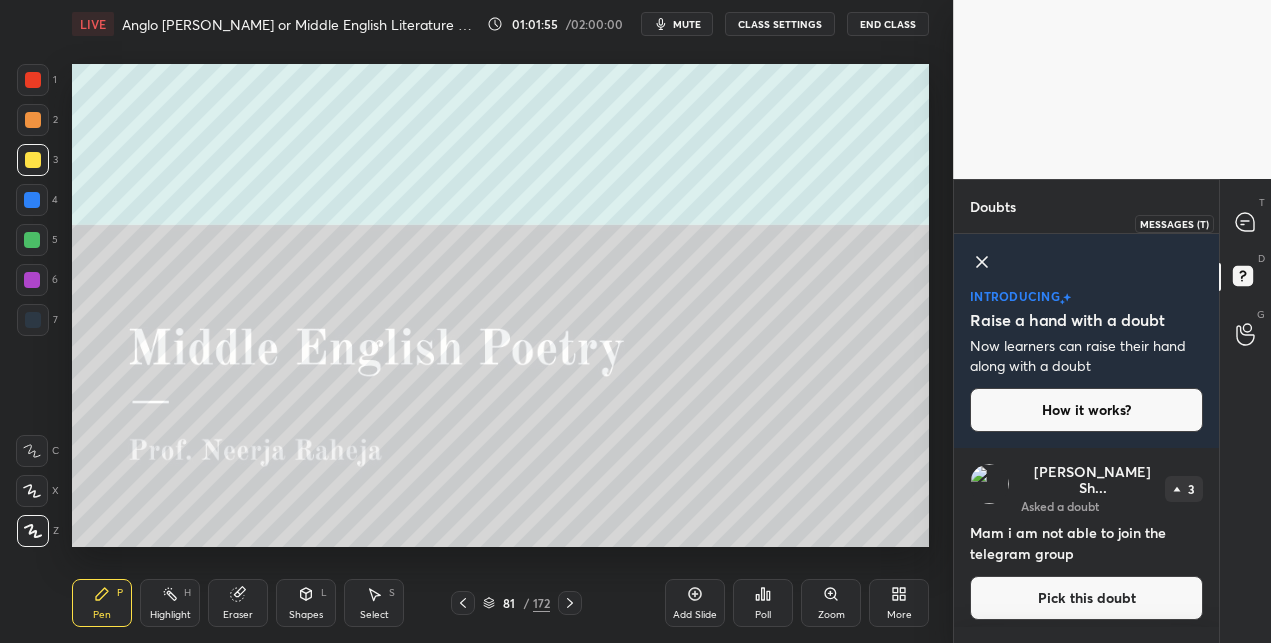click at bounding box center [1246, 223] 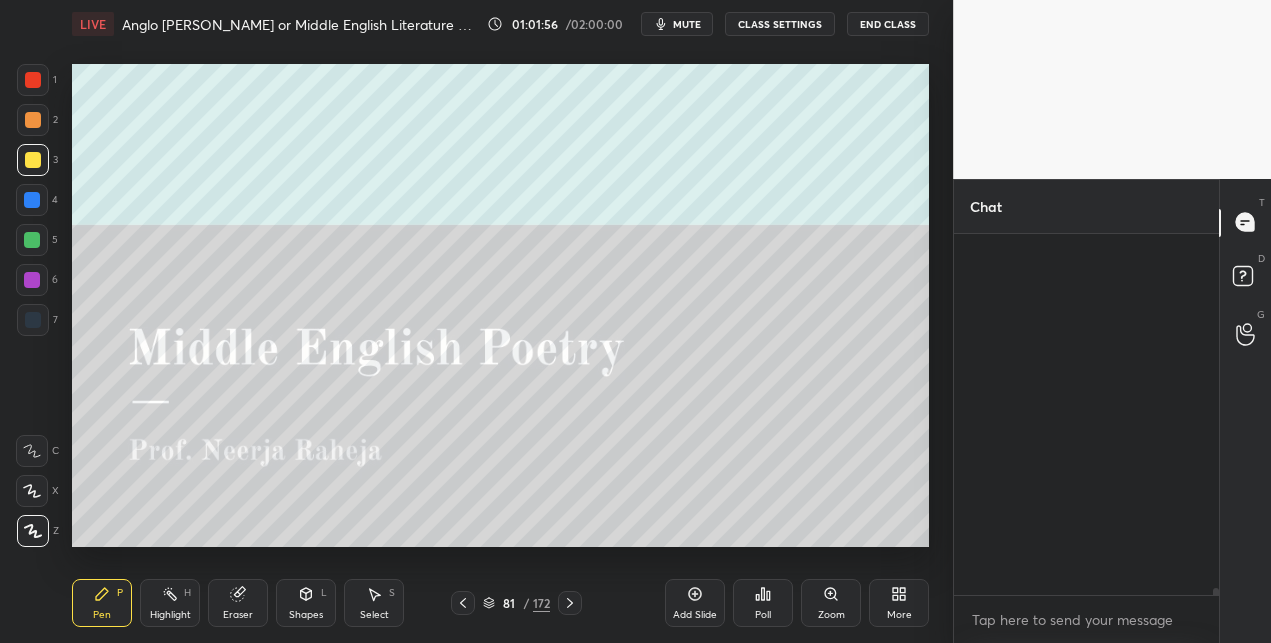 scroll, scrollTop: 19378, scrollLeft: 0, axis: vertical 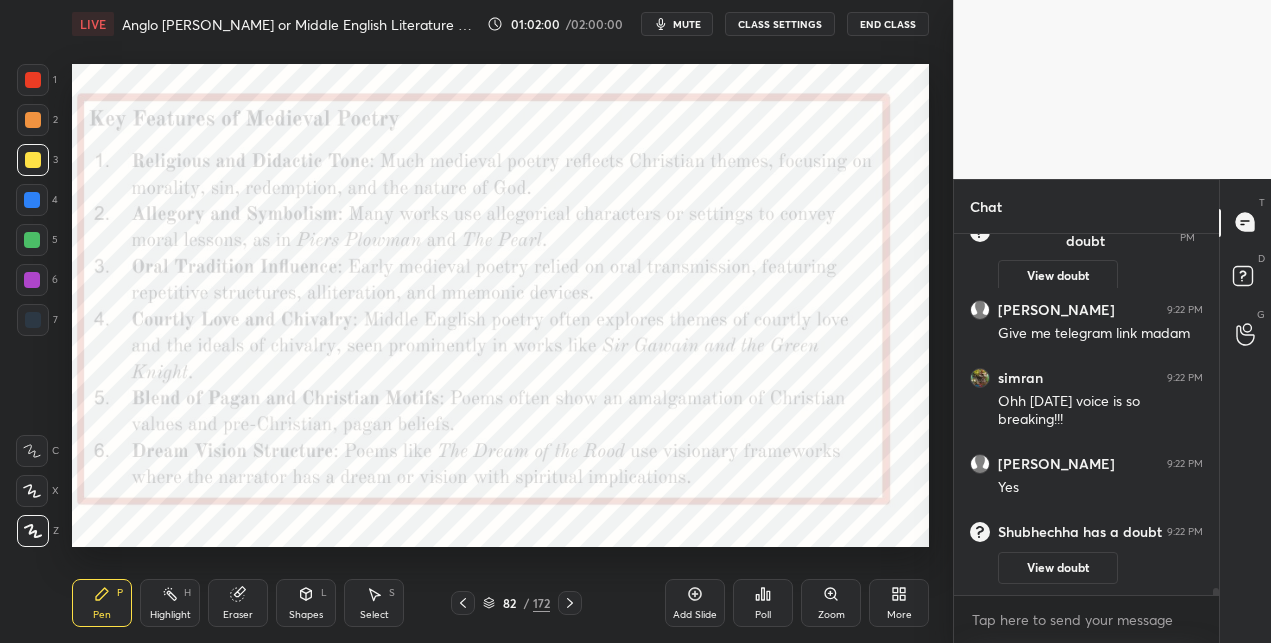 click at bounding box center (33, 80) 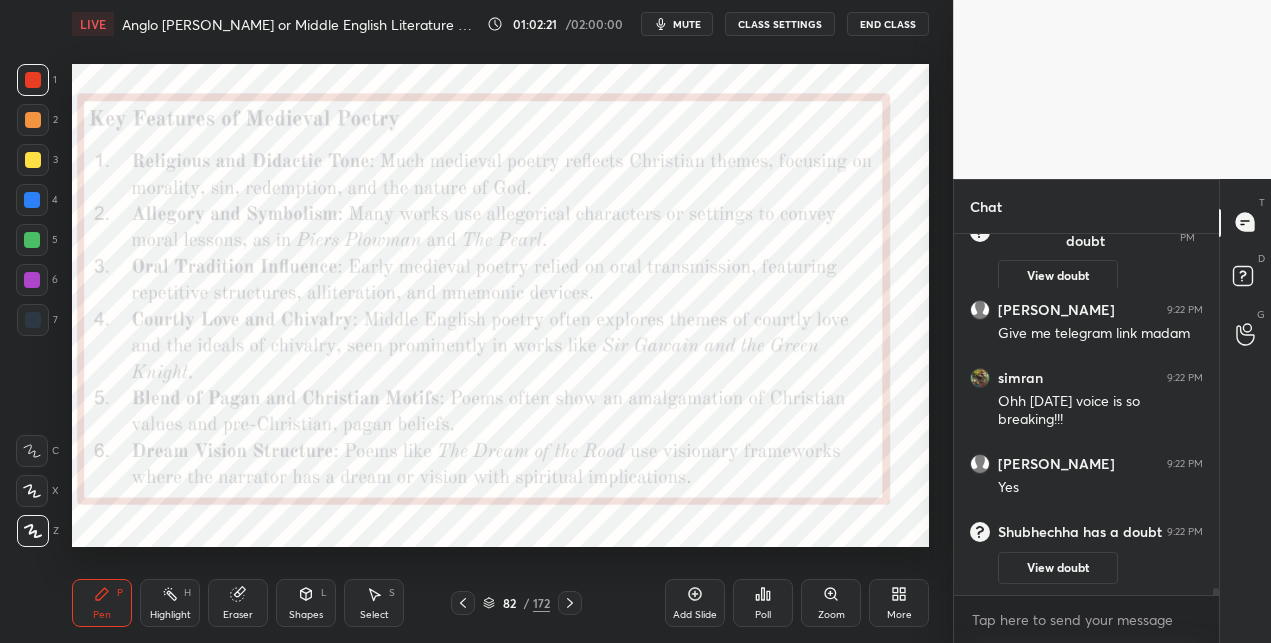 scroll, scrollTop: 19450, scrollLeft: 0, axis: vertical 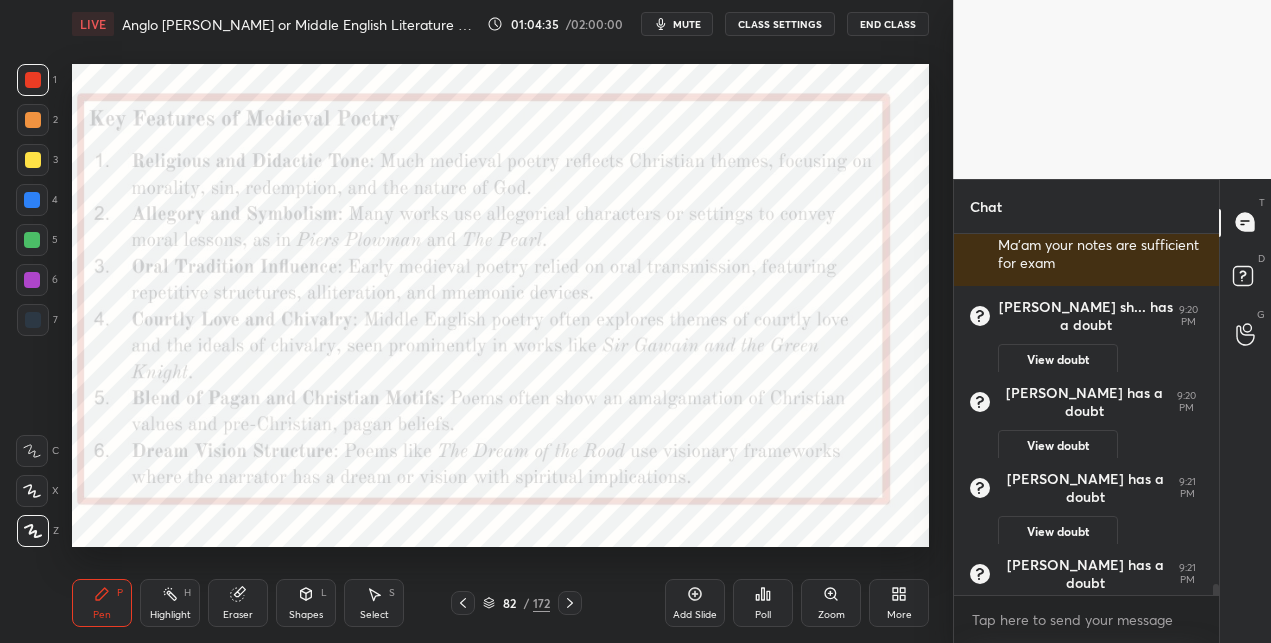 click at bounding box center [32, 200] 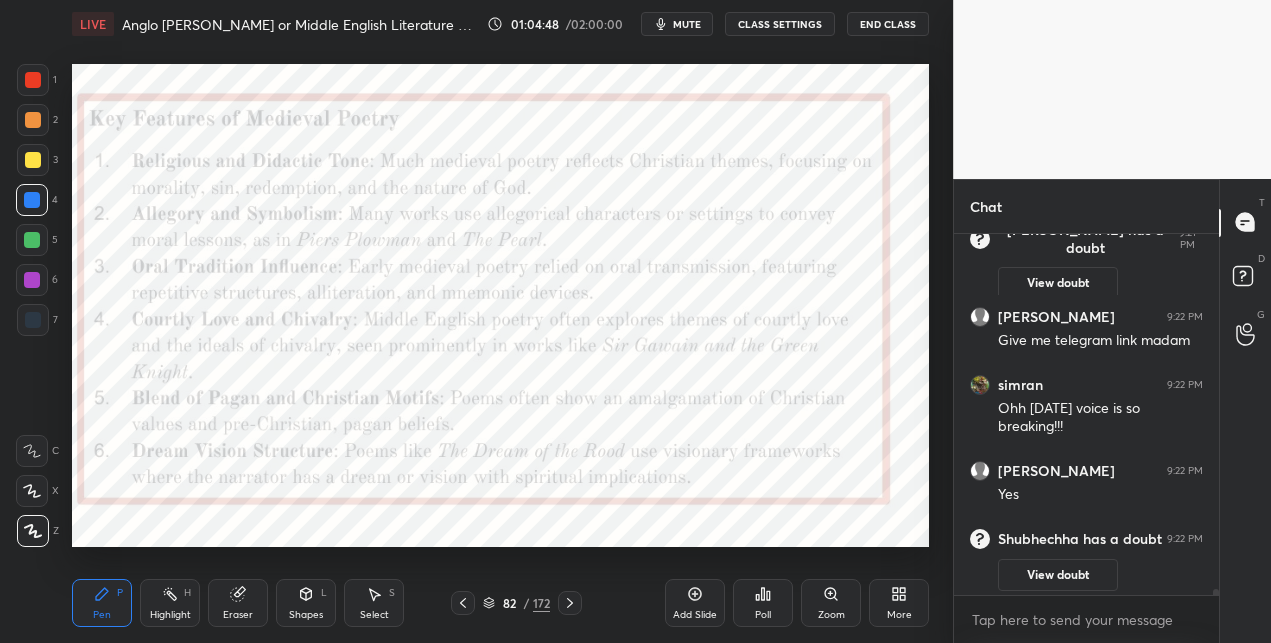 scroll, scrollTop: 19874, scrollLeft: 0, axis: vertical 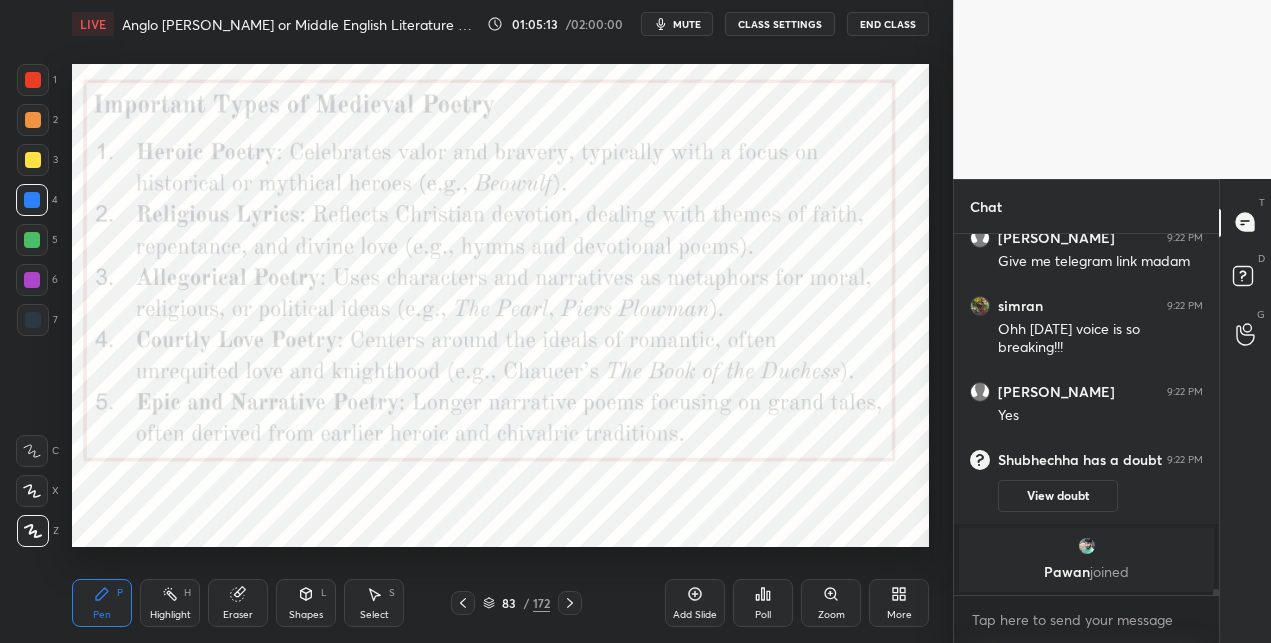 drag, startPoint x: 567, startPoint y: 597, endPoint x: 564, endPoint y: 582, distance: 15.297058 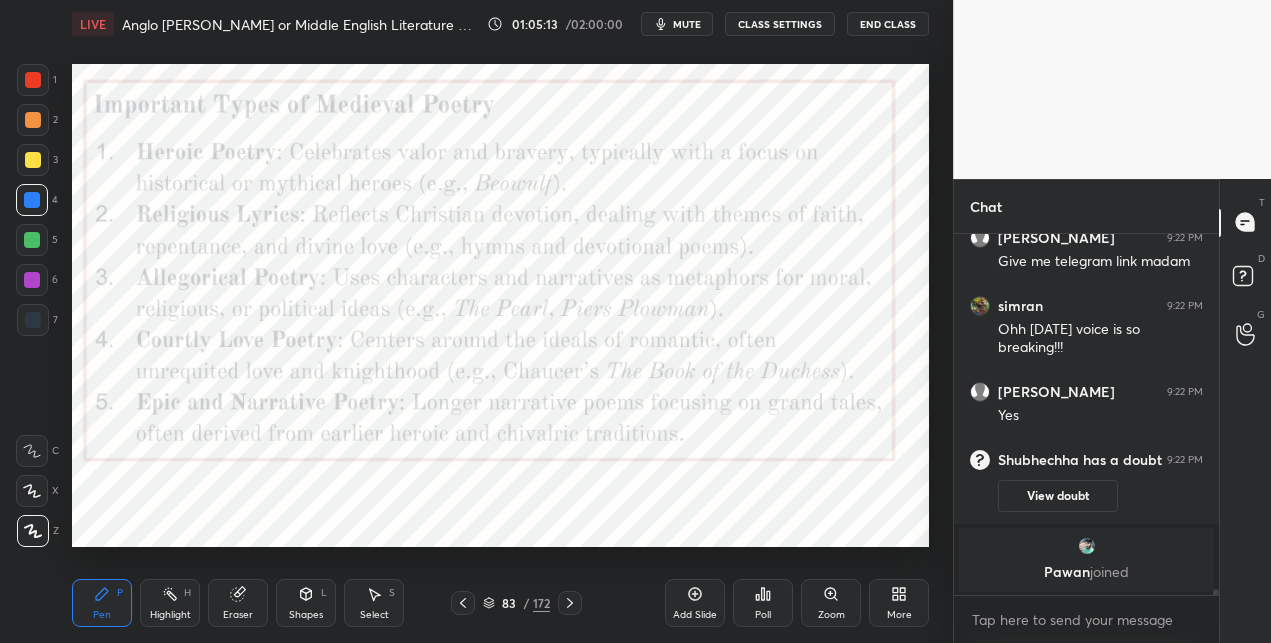 click 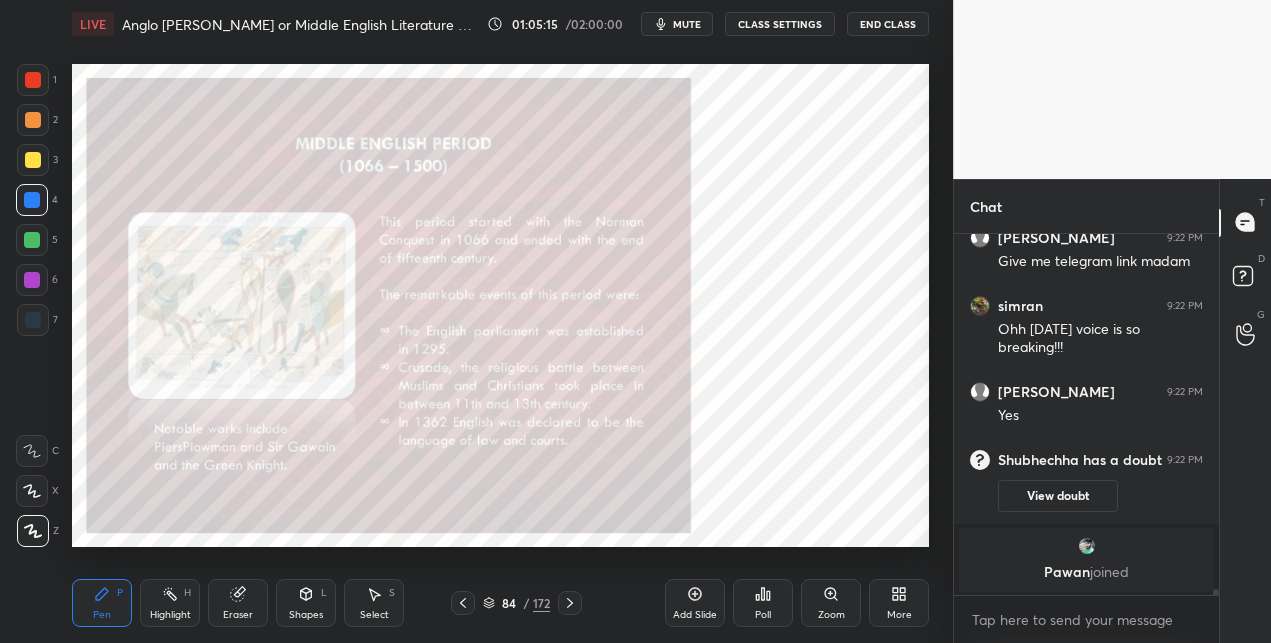 click at bounding box center [33, 160] 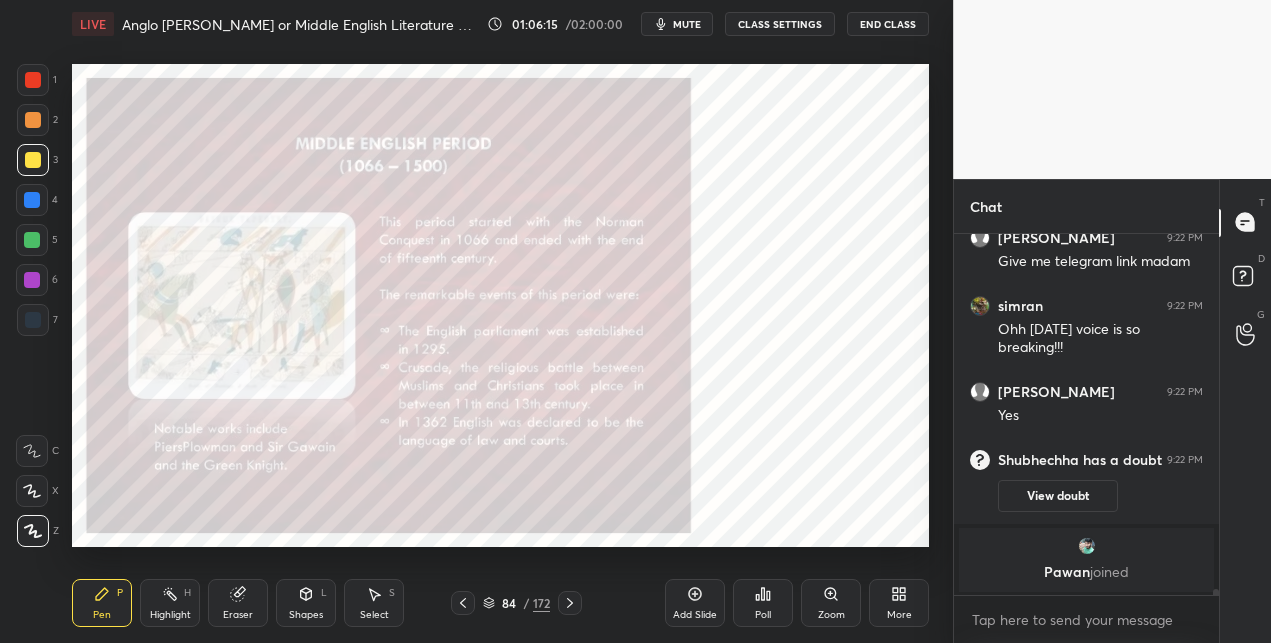 click 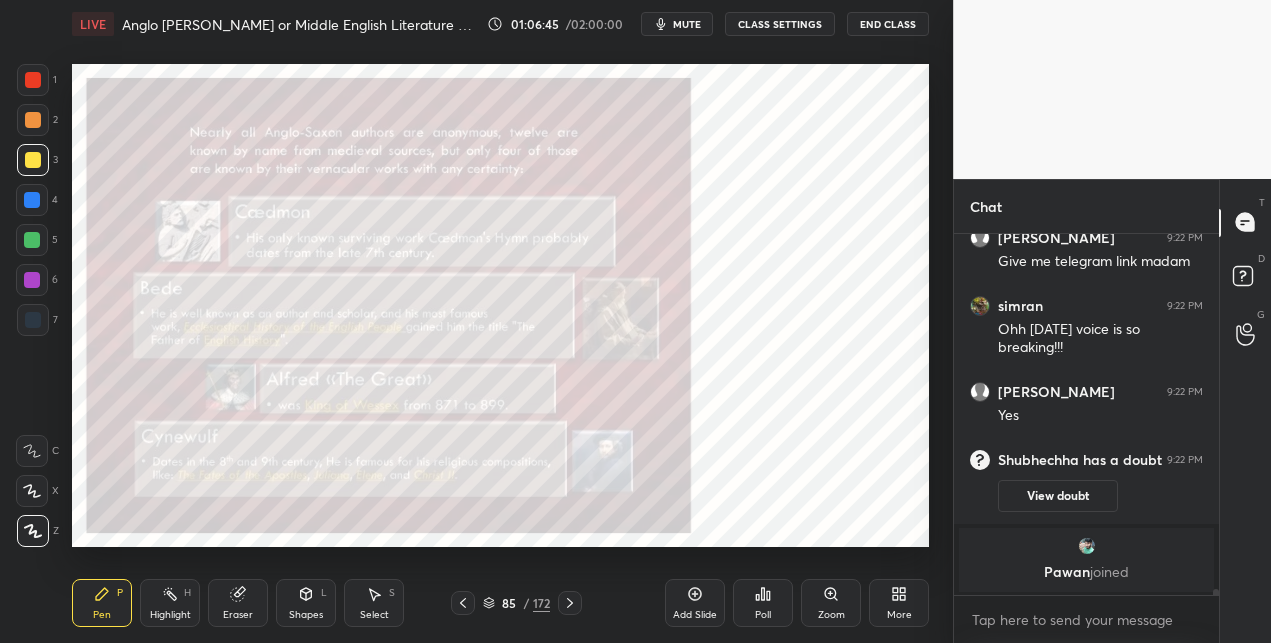 click 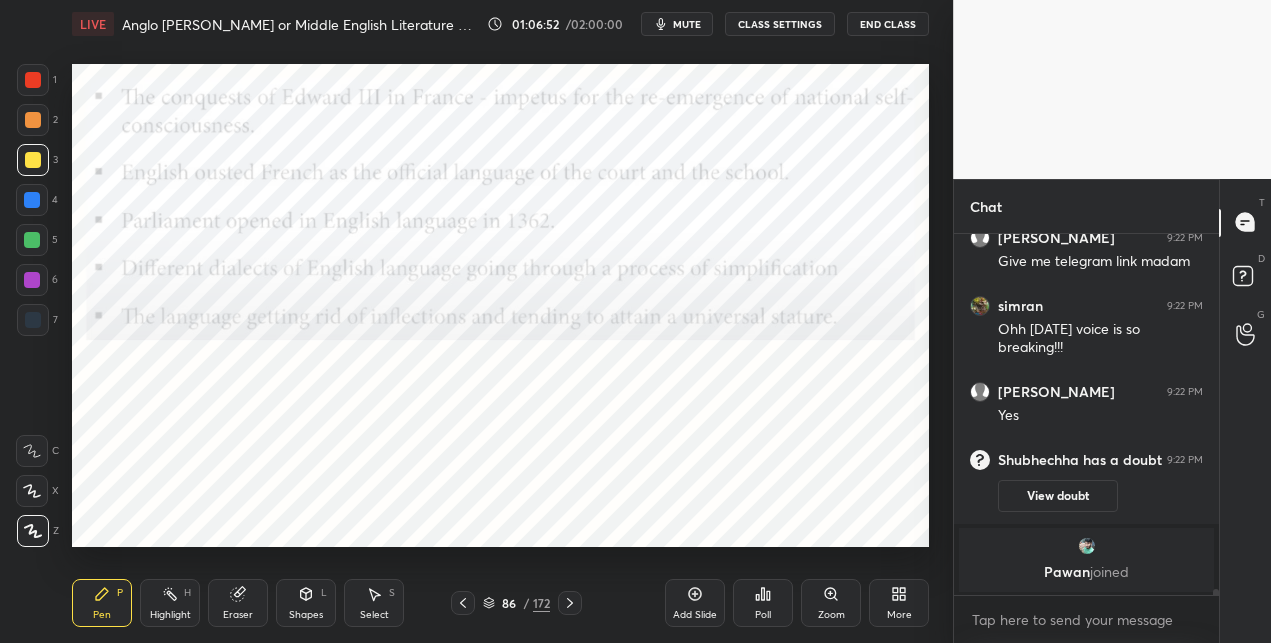 click at bounding box center [32, 280] 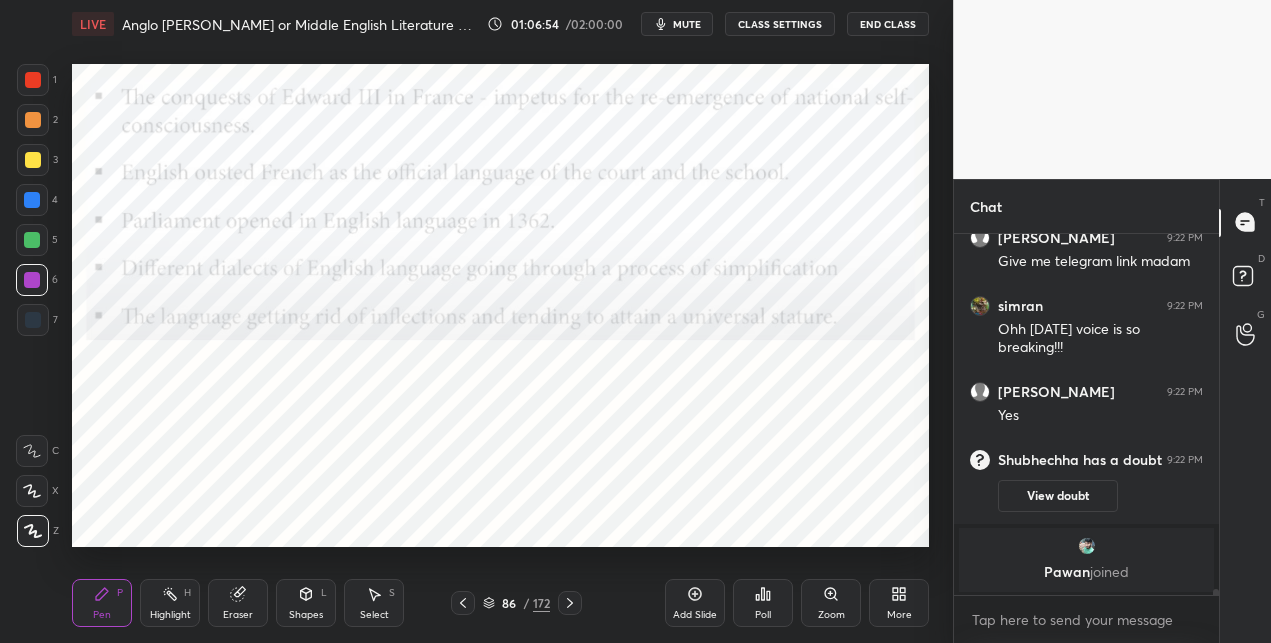 click 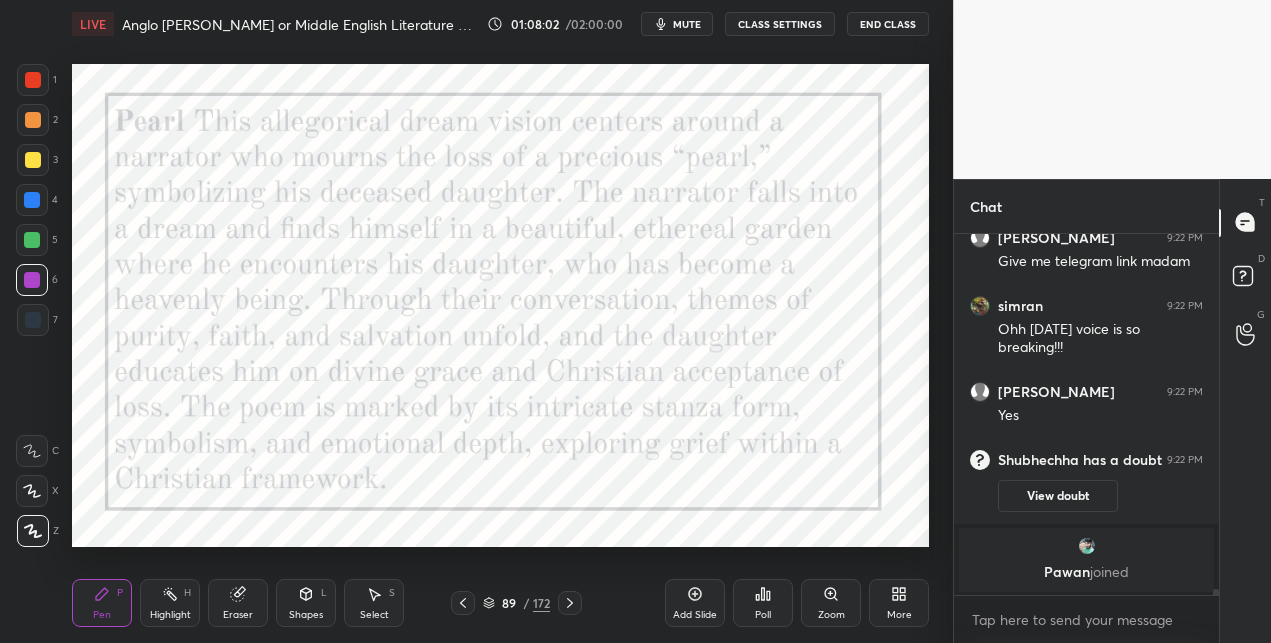 scroll, scrollTop: 19535, scrollLeft: 0, axis: vertical 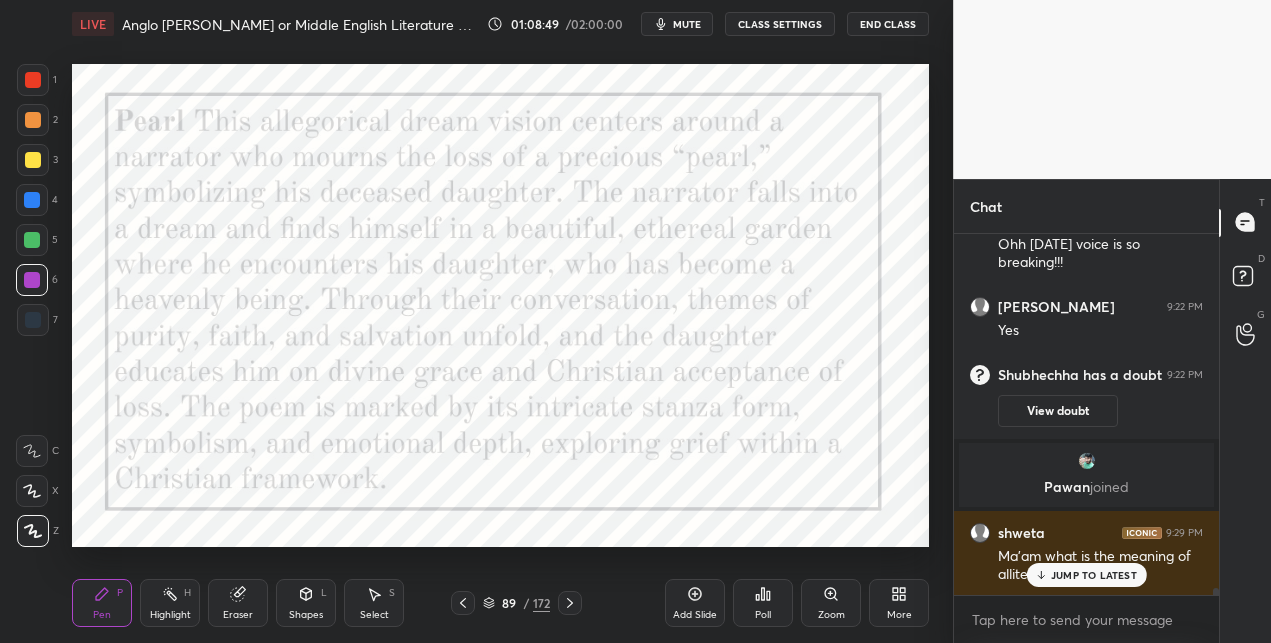 click 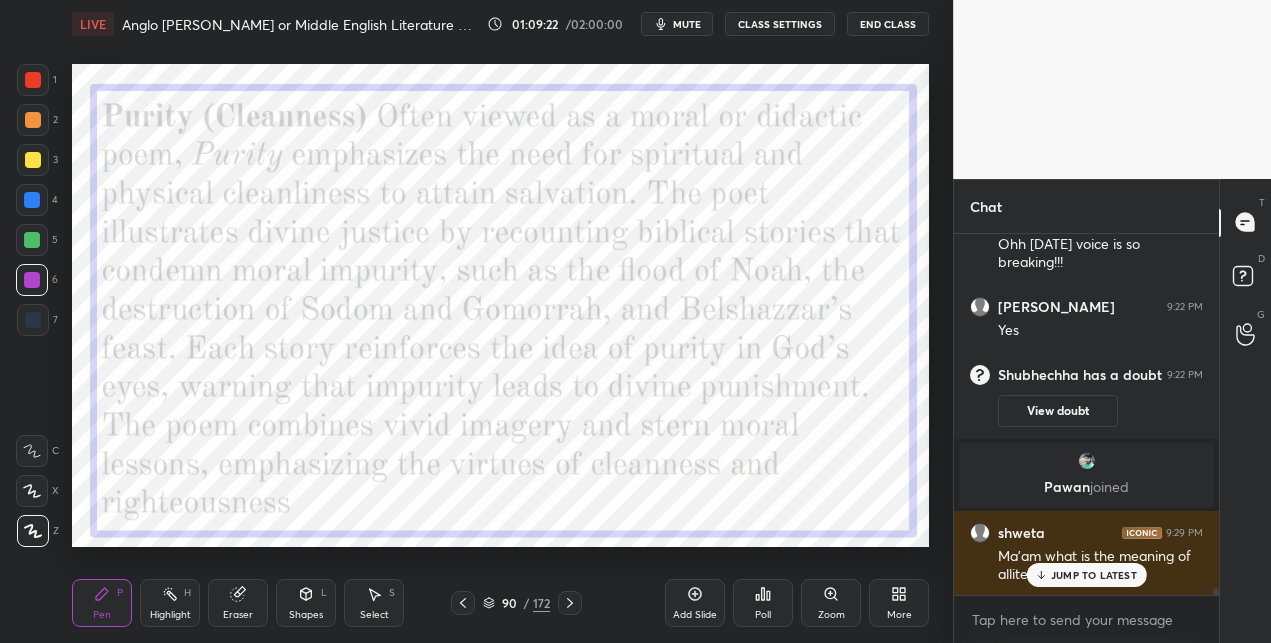 scroll, scrollTop: 315, scrollLeft: 258, axis: both 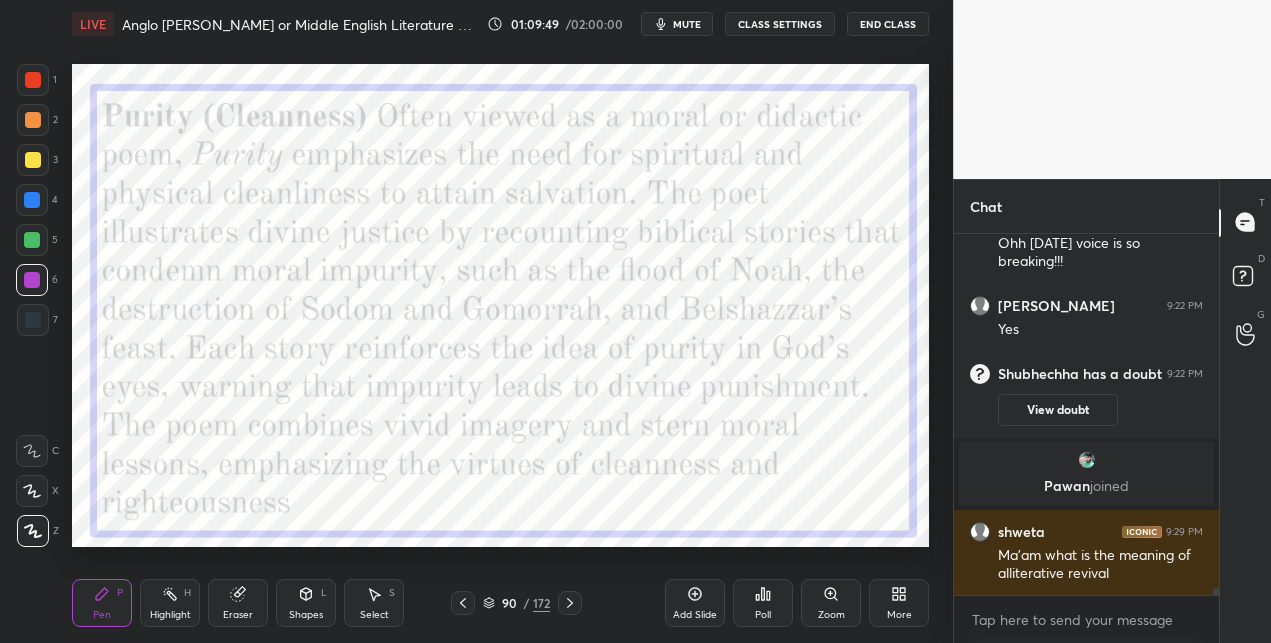 drag, startPoint x: 566, startPoint y: 599, endPoint x: 561, endPoint y: 577, distance: 22.561028 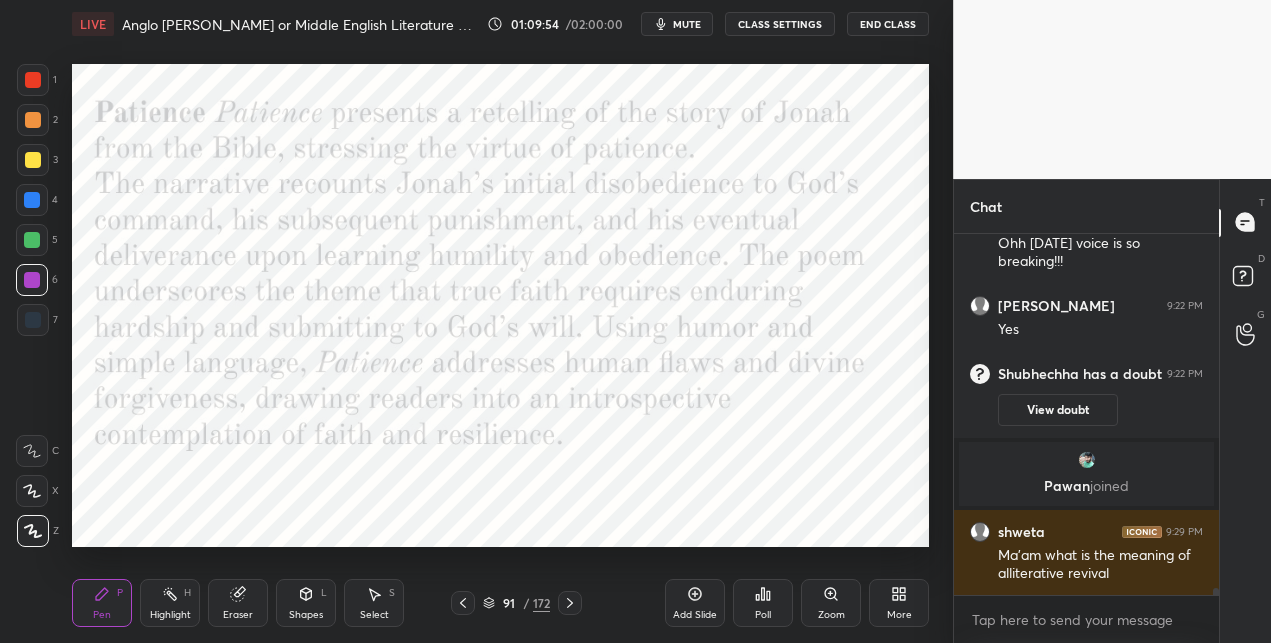 scroll, scrollTop: 19608, scrollLeft: 0, axis: vertical 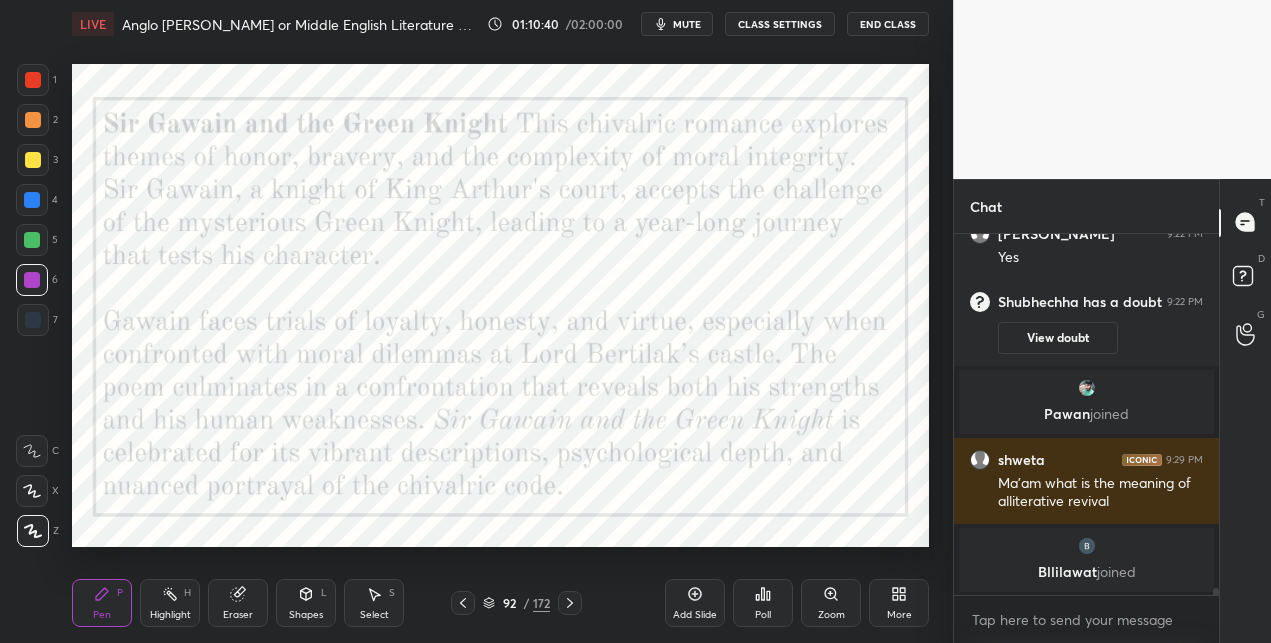 click on "92" at bounding box center (509, 603) 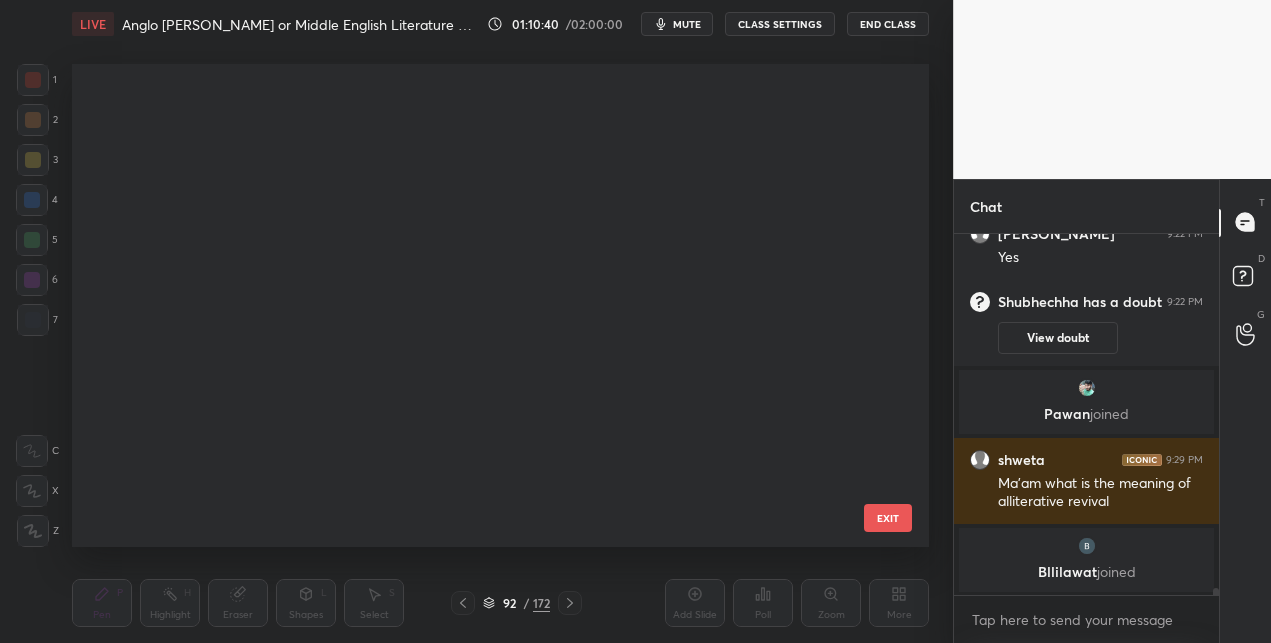scroll, scrollTop: 4034, scrollLeft: 0, axis: vertical 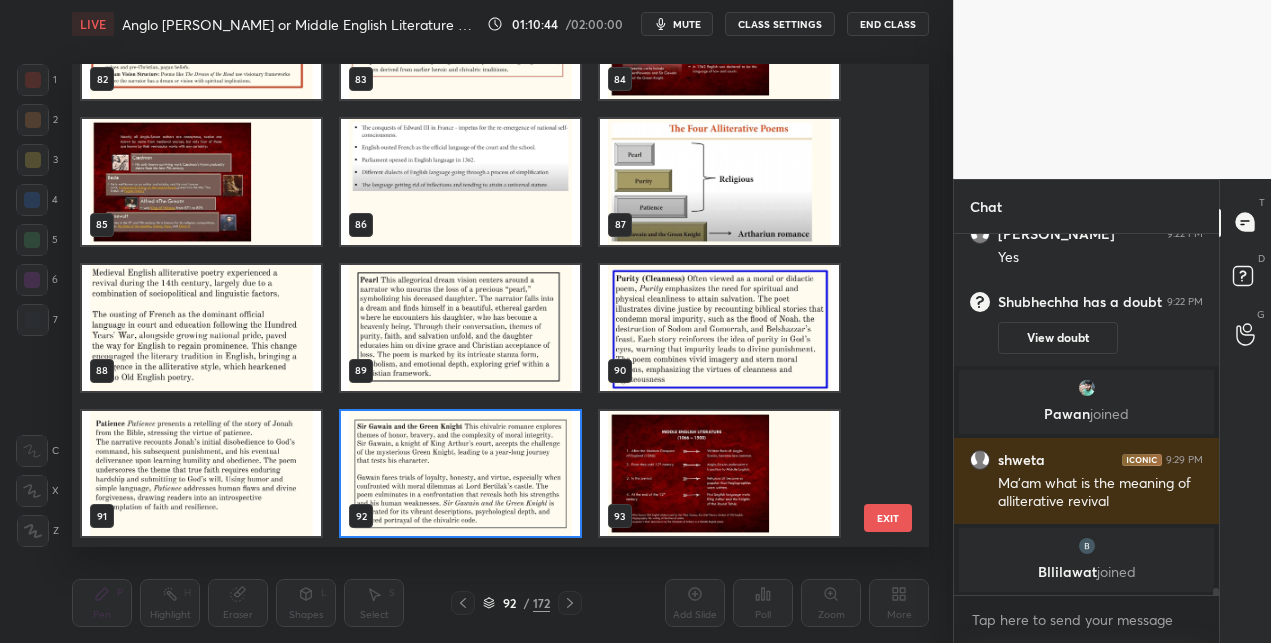 click on "EXIT" at bounding box center [888, 518] 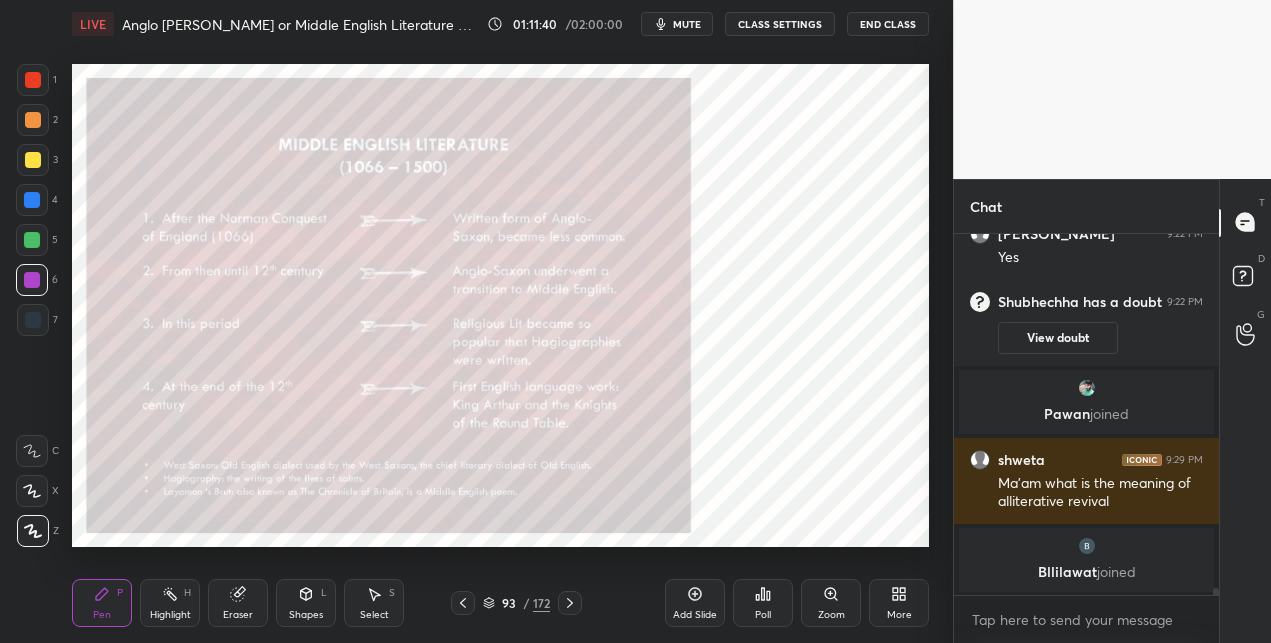 click at bounding box center (33, 160) 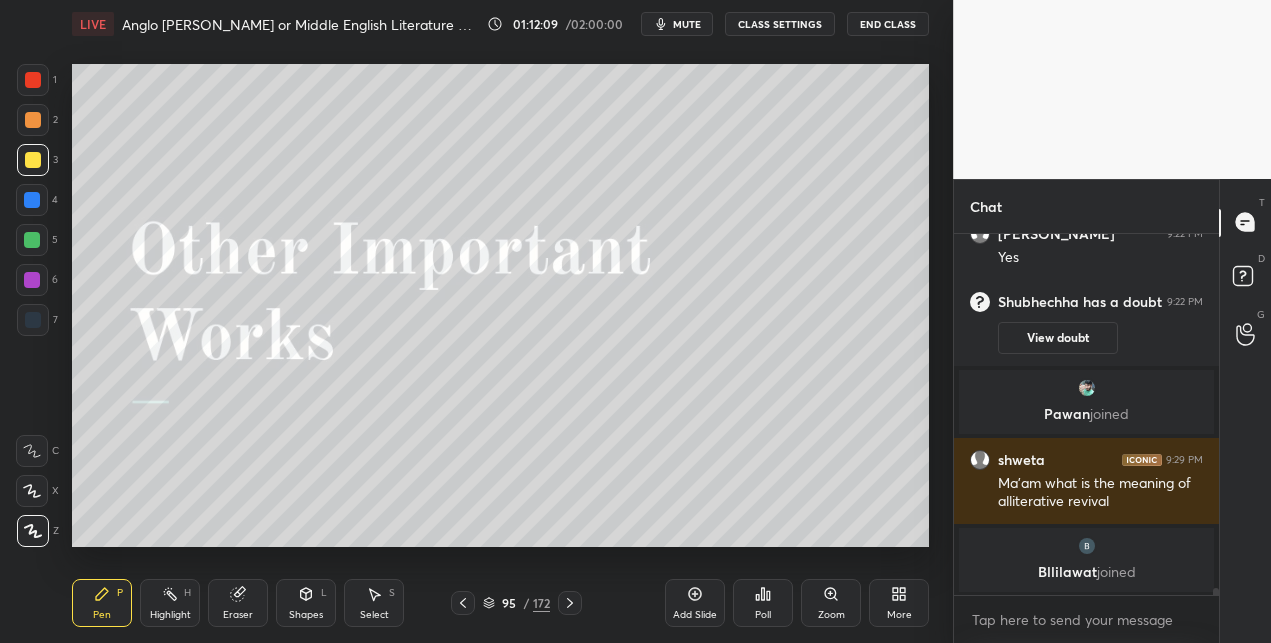 click on "172" at bounding box center [541, 603] 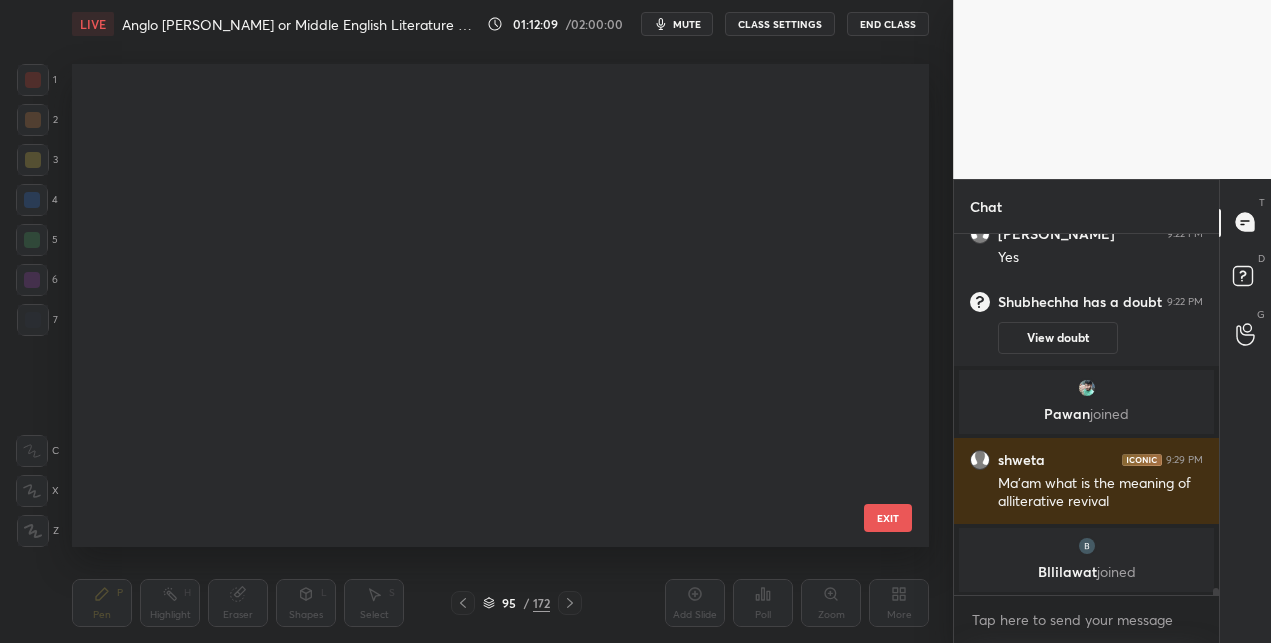 scroll, scrollTop: 4180, scrollLeft: 0, axis: vertical 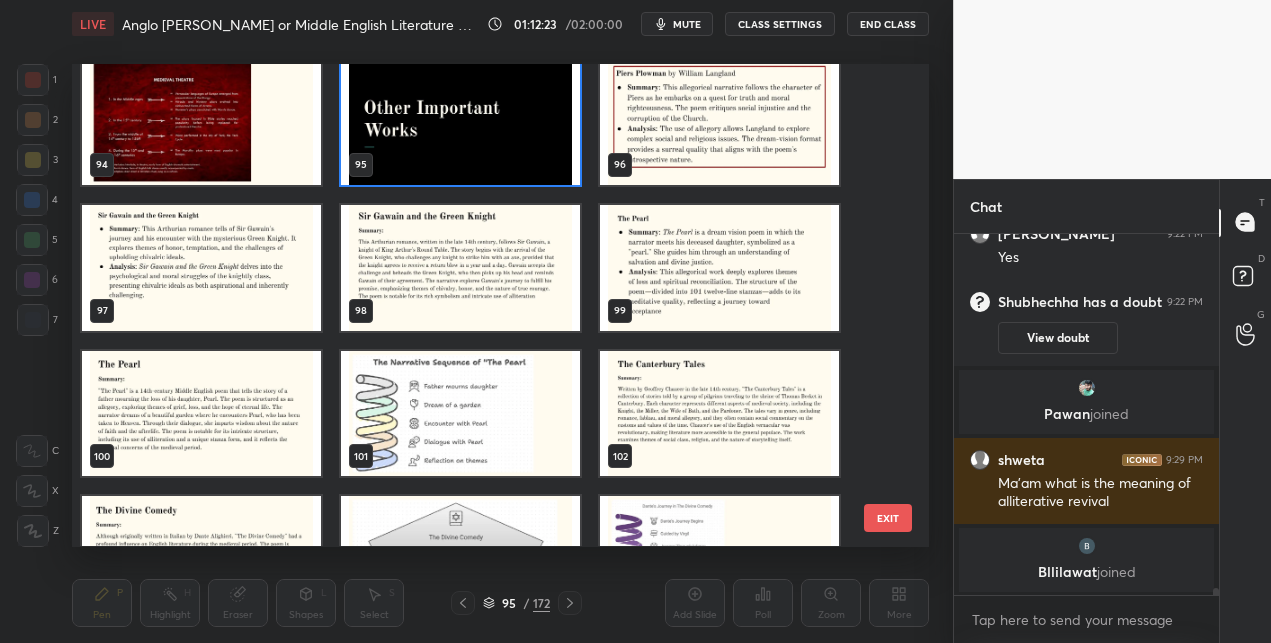 click at bounding box center (719, 123) 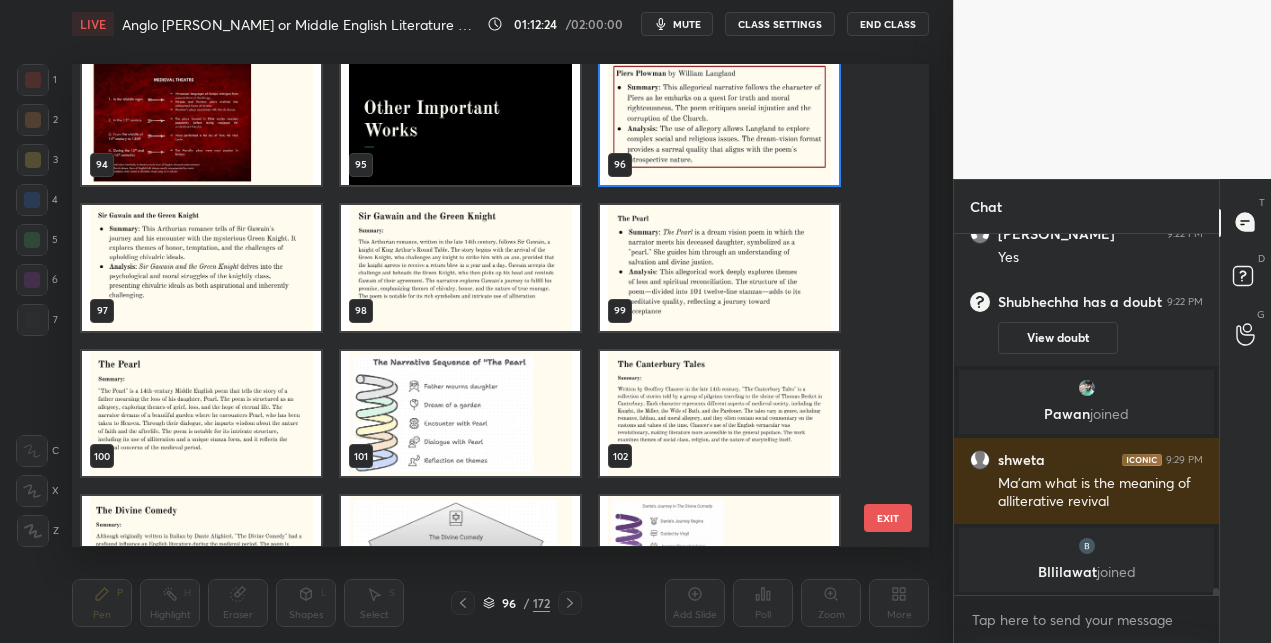 click at bounding box center (719, 123) 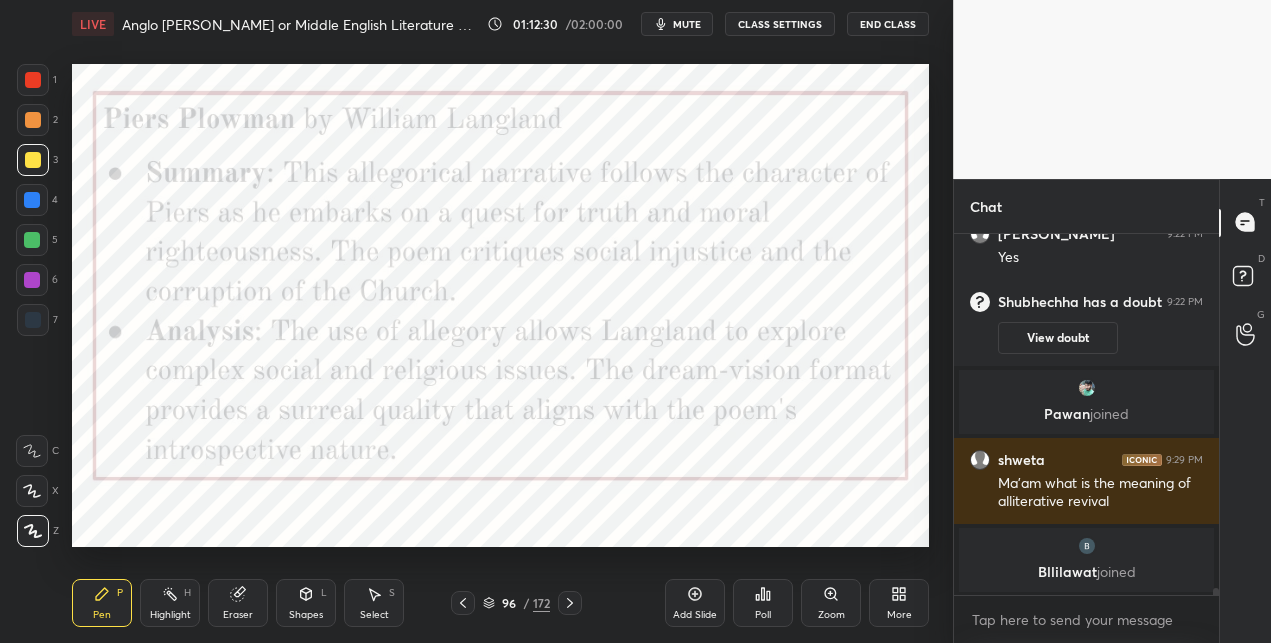 drag, startPoint x: 32, startPoint y: 202, endPoint x: 67, endPoint y: 189, distance: 37.336308 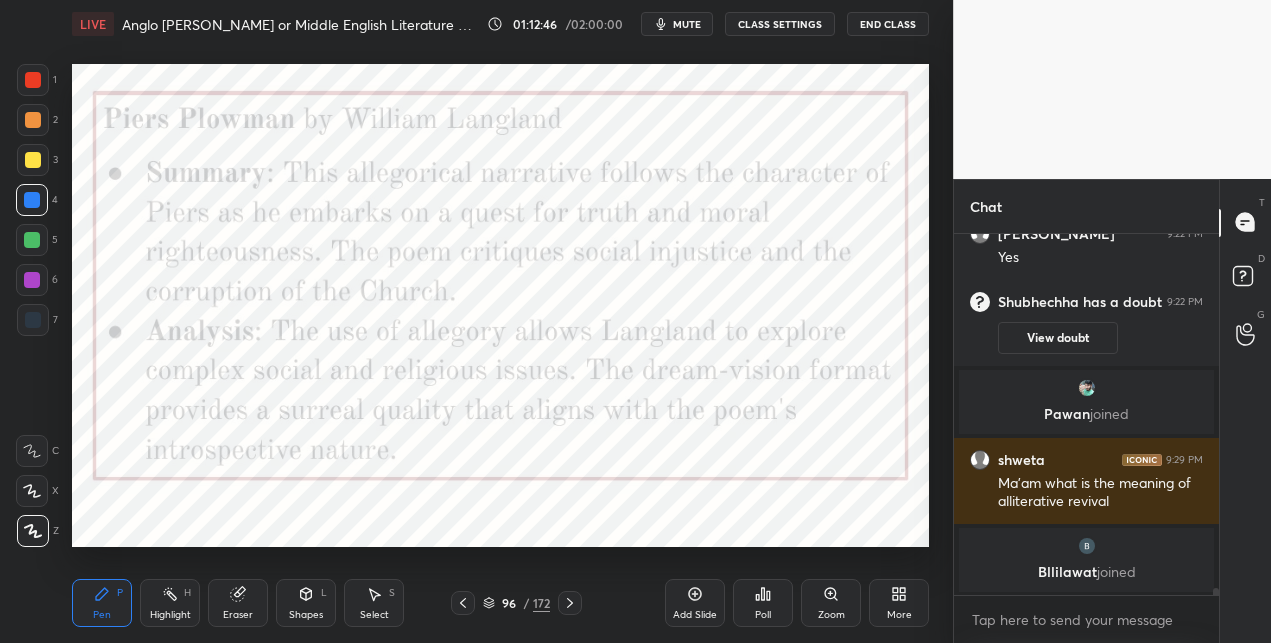 click on "172" at bounding box center (541, 603) 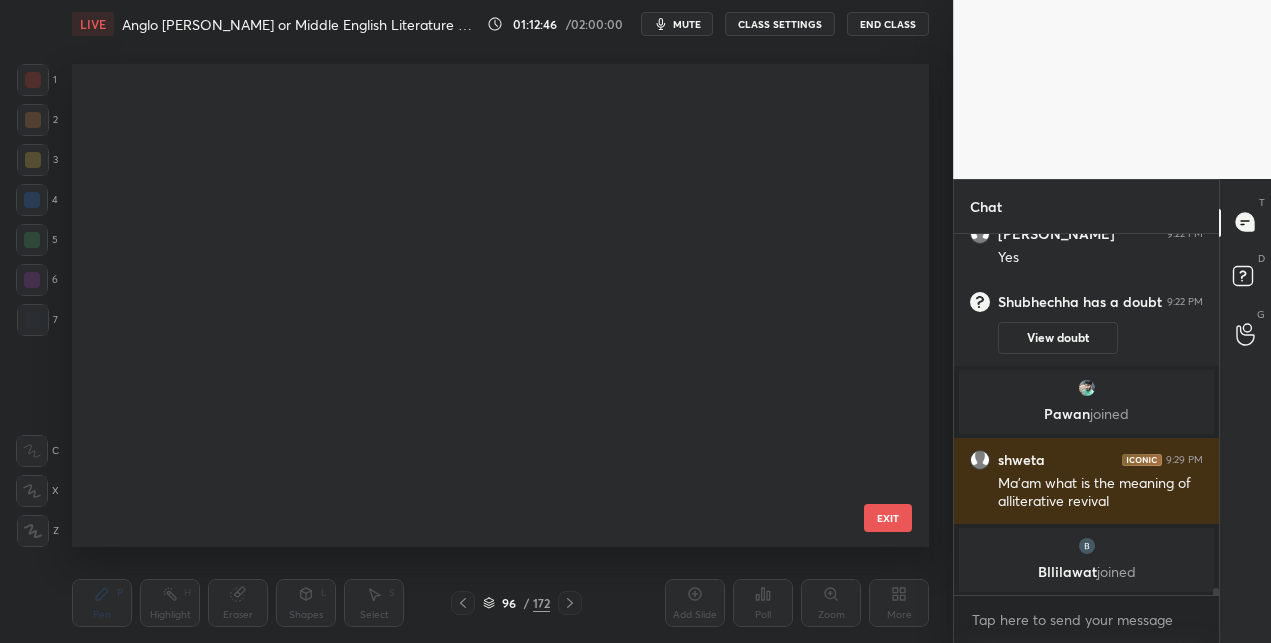scroll, scrollTop: 4180, scrollLeft: 0, axis: vertical 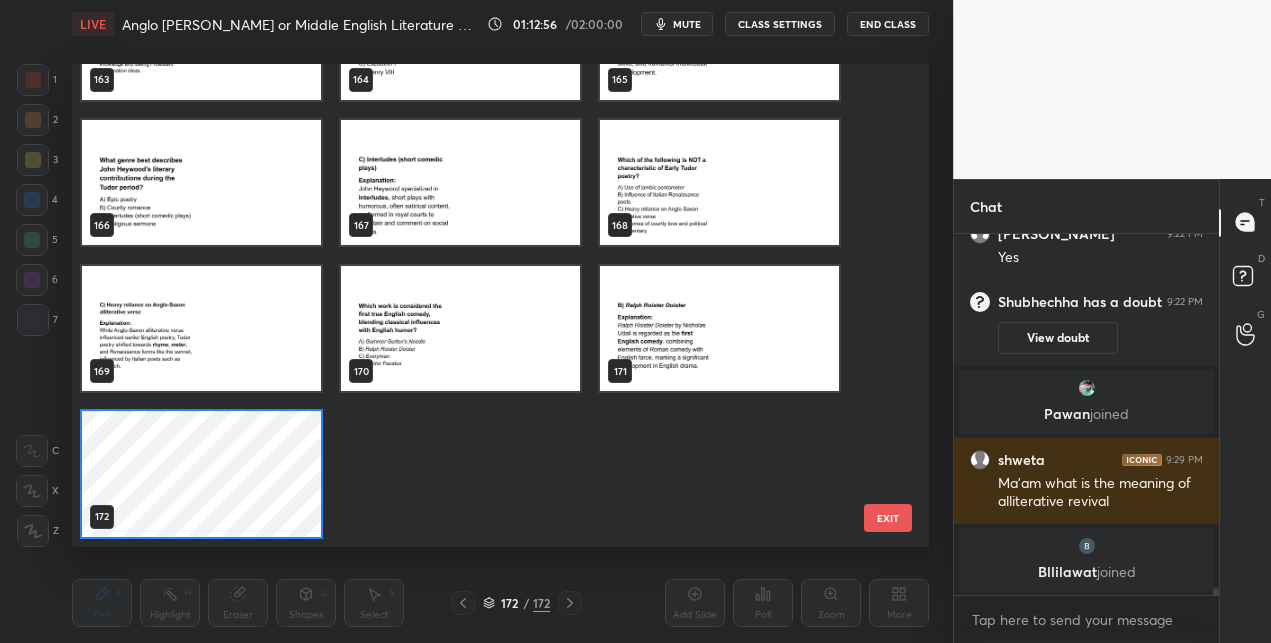 click on "160 161 162 163 164 165 166 167 168 169 170 171 172" at bounding box center [483, 305] 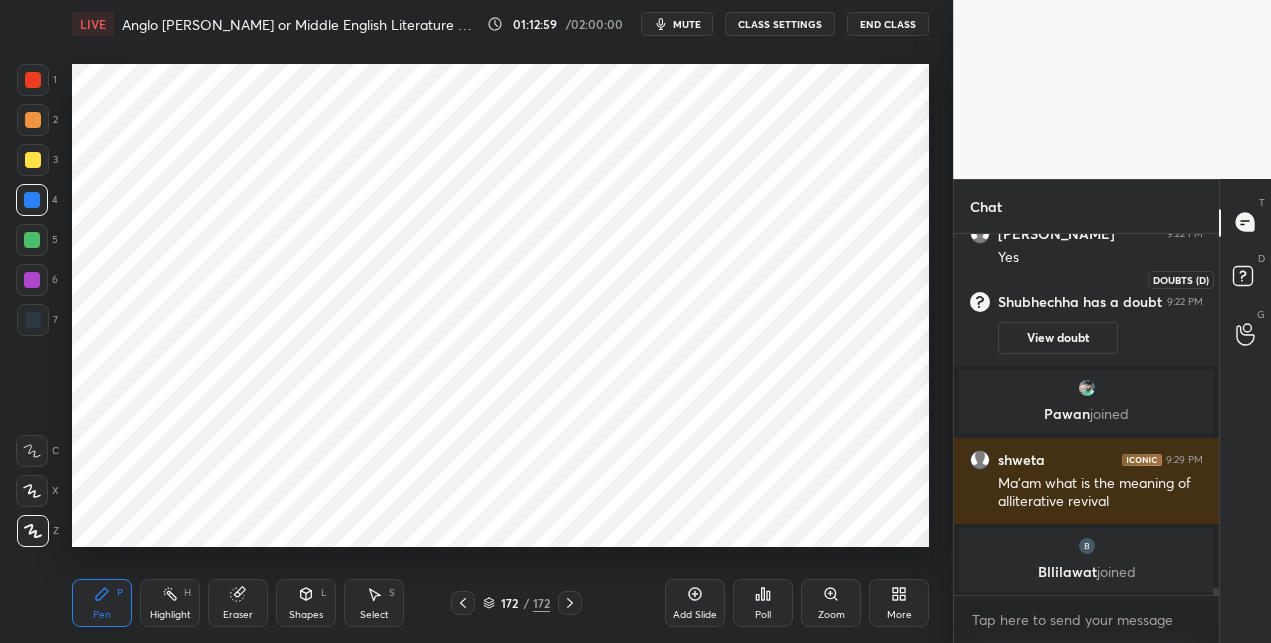 click 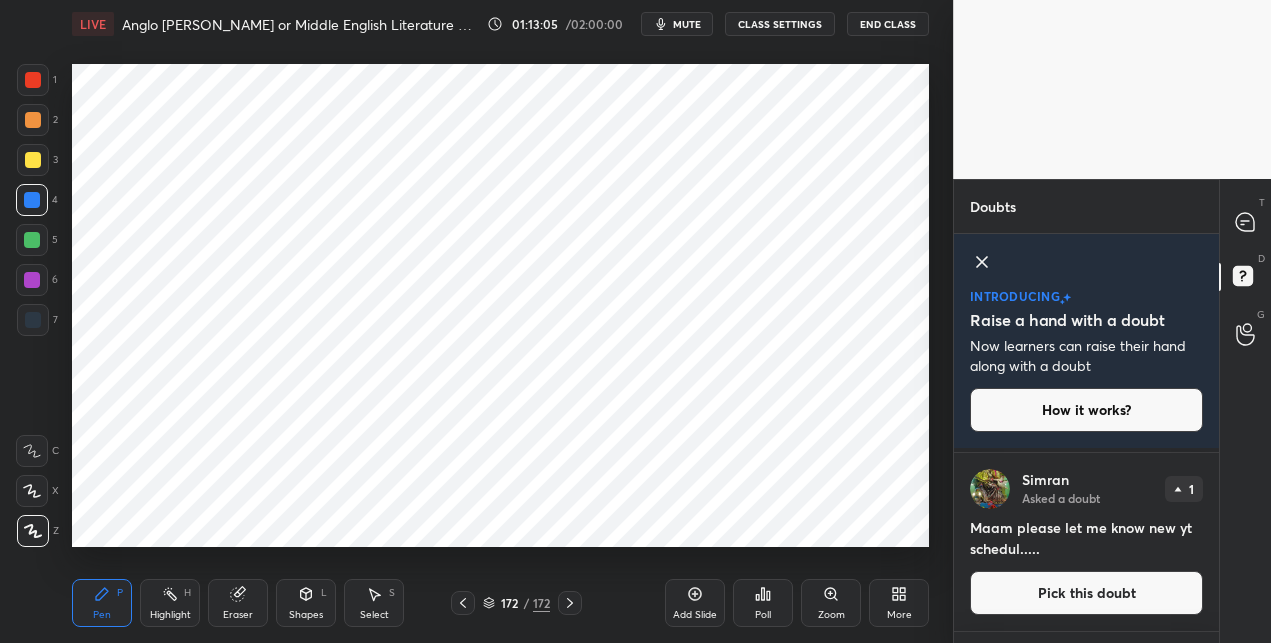 scroll, scrollTop: 1856, scrollLeft: 0, axis: vertical 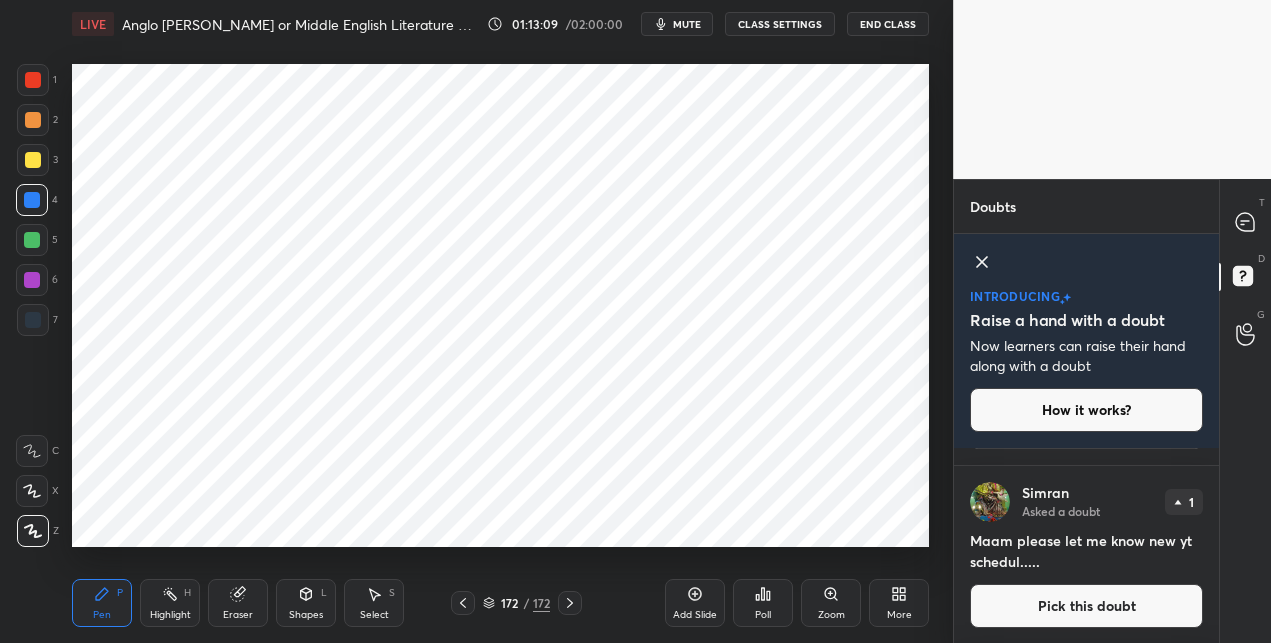 click on "Pick this doubt" at bounding box center (1086, 606) 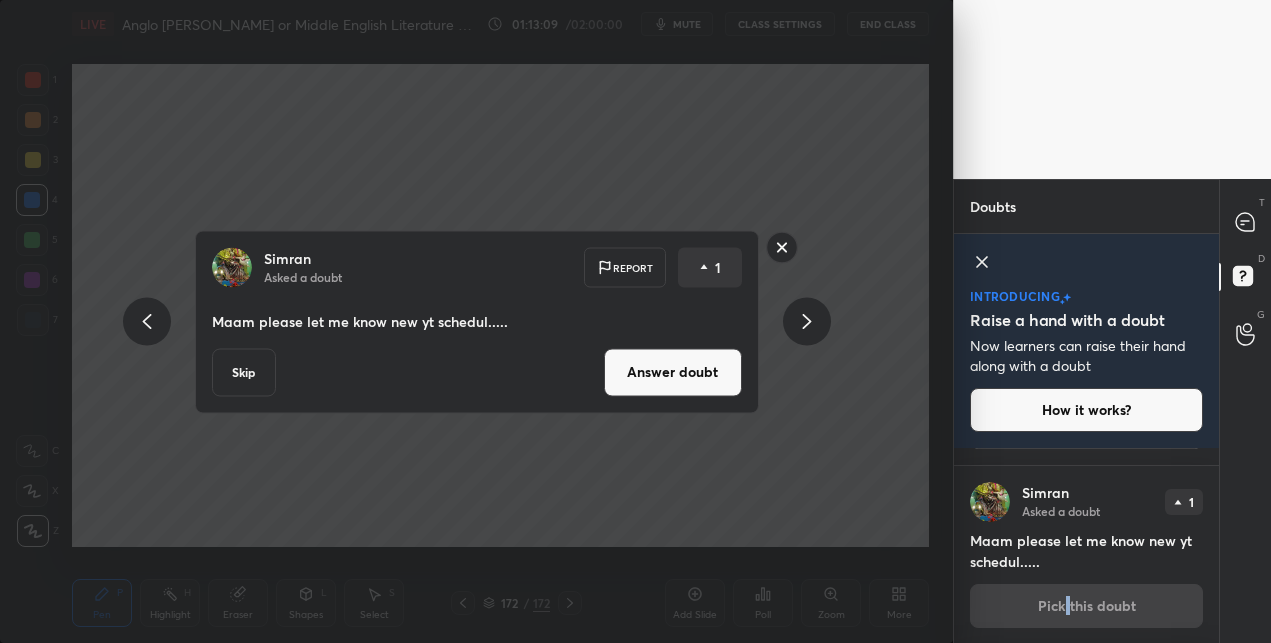 scroll, scrollTop: 1858, scrollLeft: 0, axis: vertical 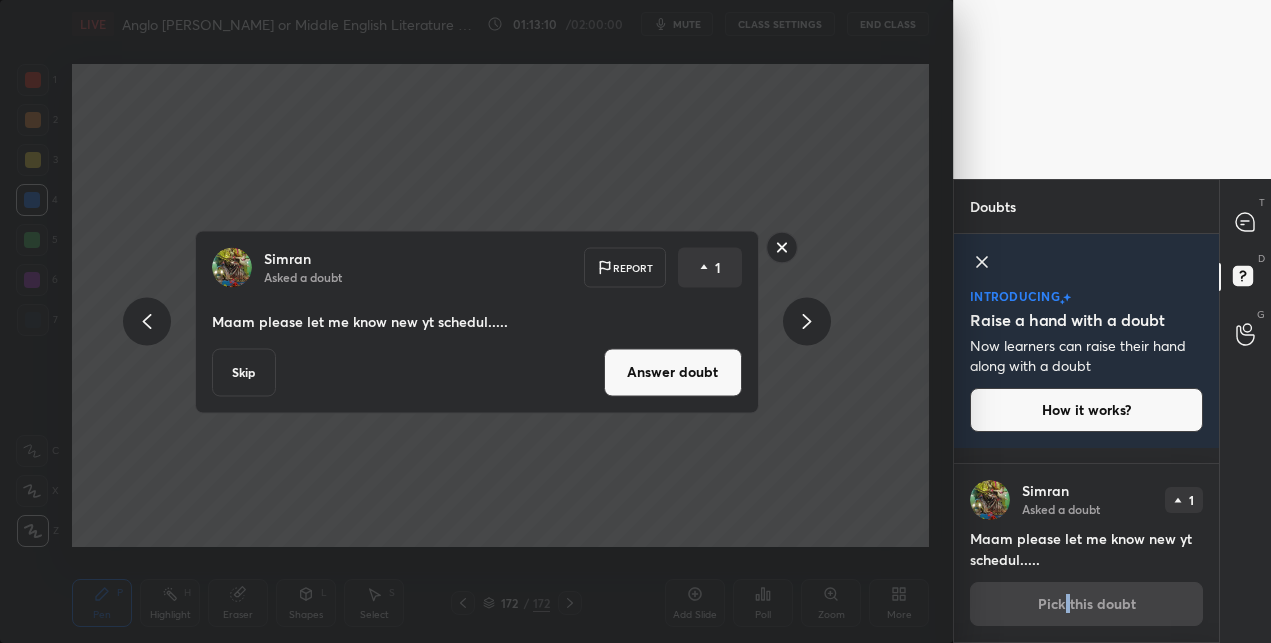 click on "Answer doubt" at bounding box center (673, 372) 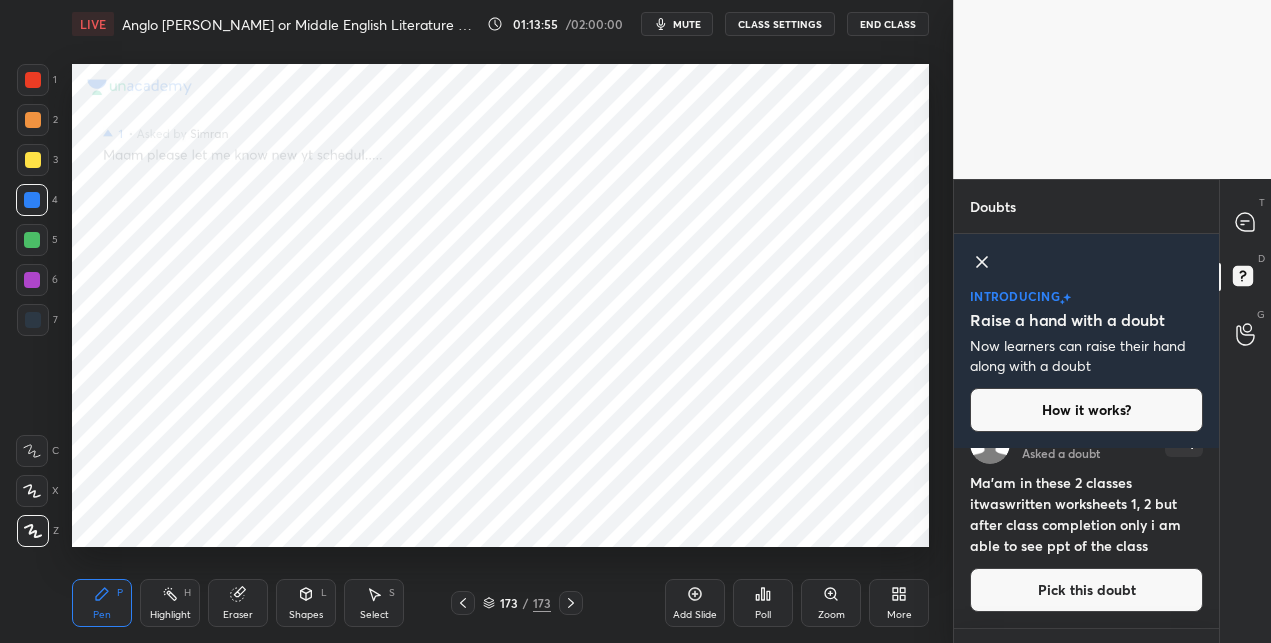 scroll, scrollTop: 580, scrollLeft: 0, axis: vertical 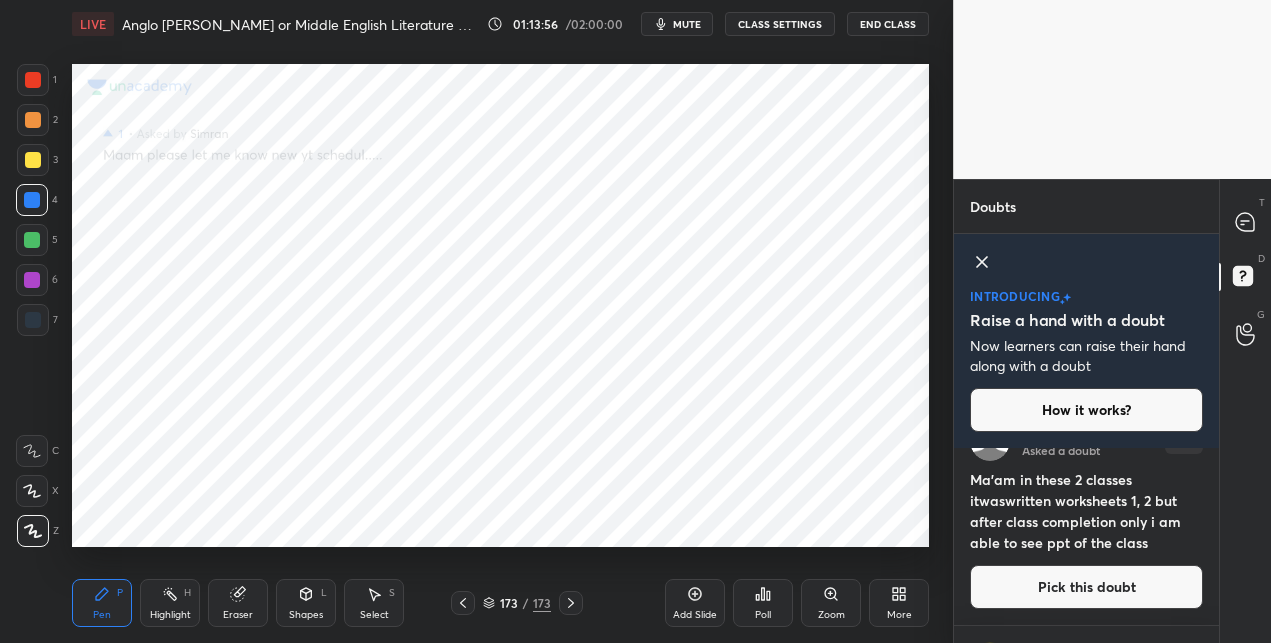 click on "Pick this doubt" at bounding box center [1086, 587] 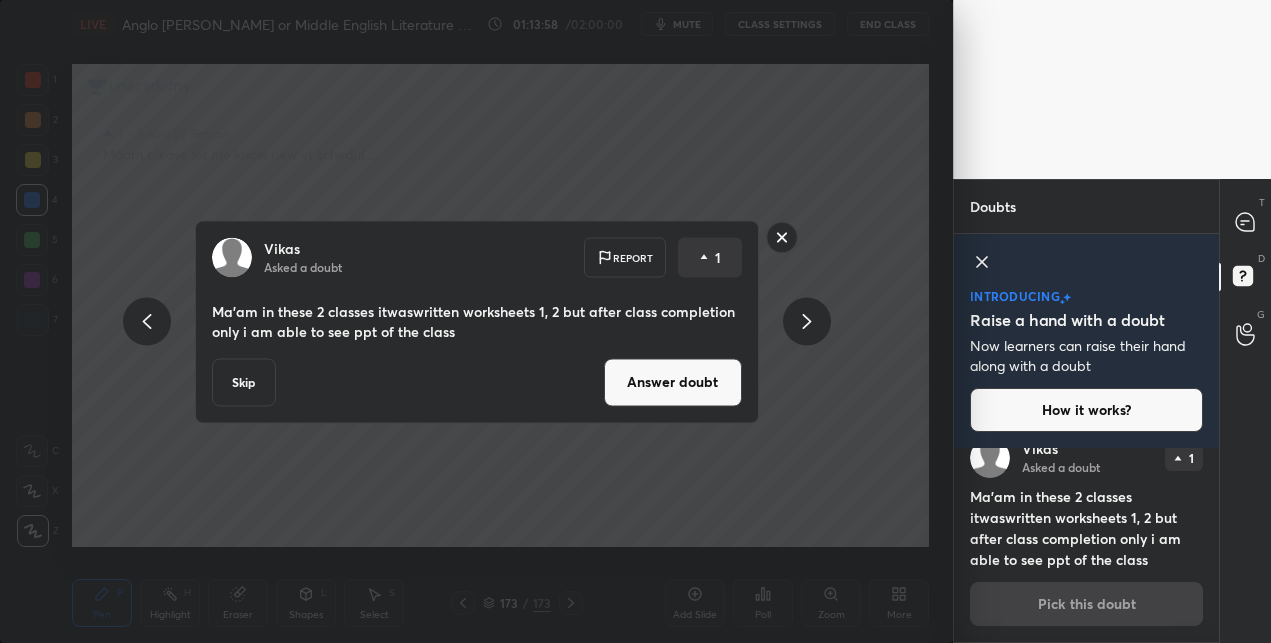 click 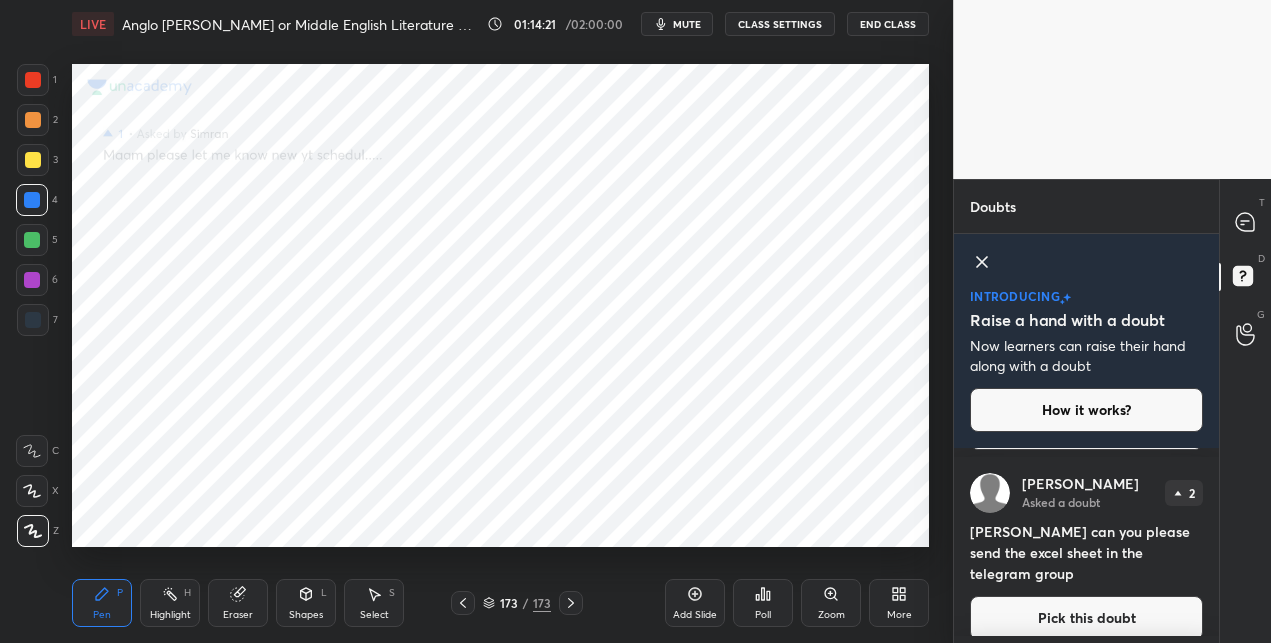 scroll, scrollTop: 0, scrollLeft: 0, axis: both 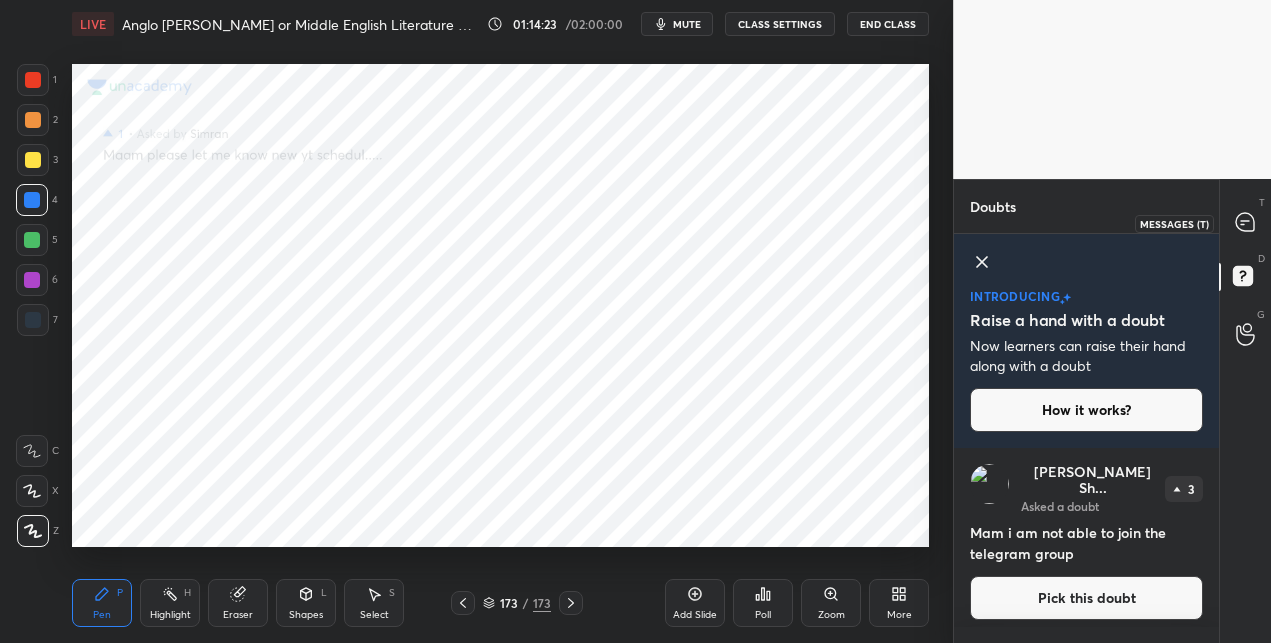 click 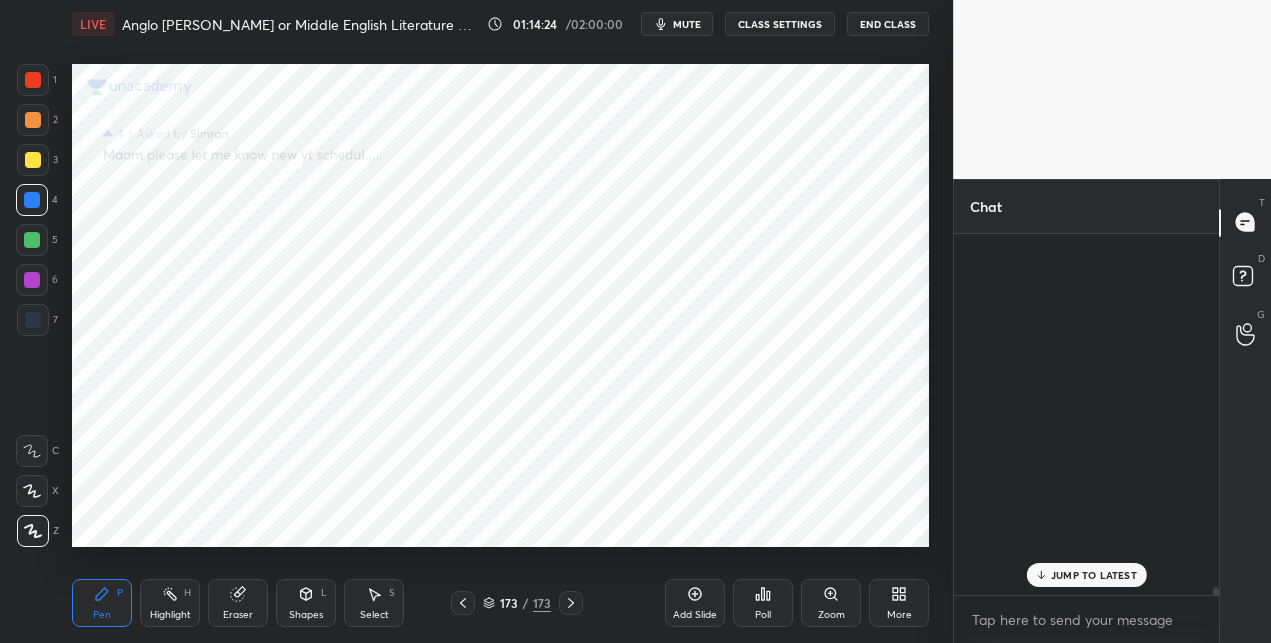 scroll, scrollTop: 19488, scrollLeft: 0, axis: vertical 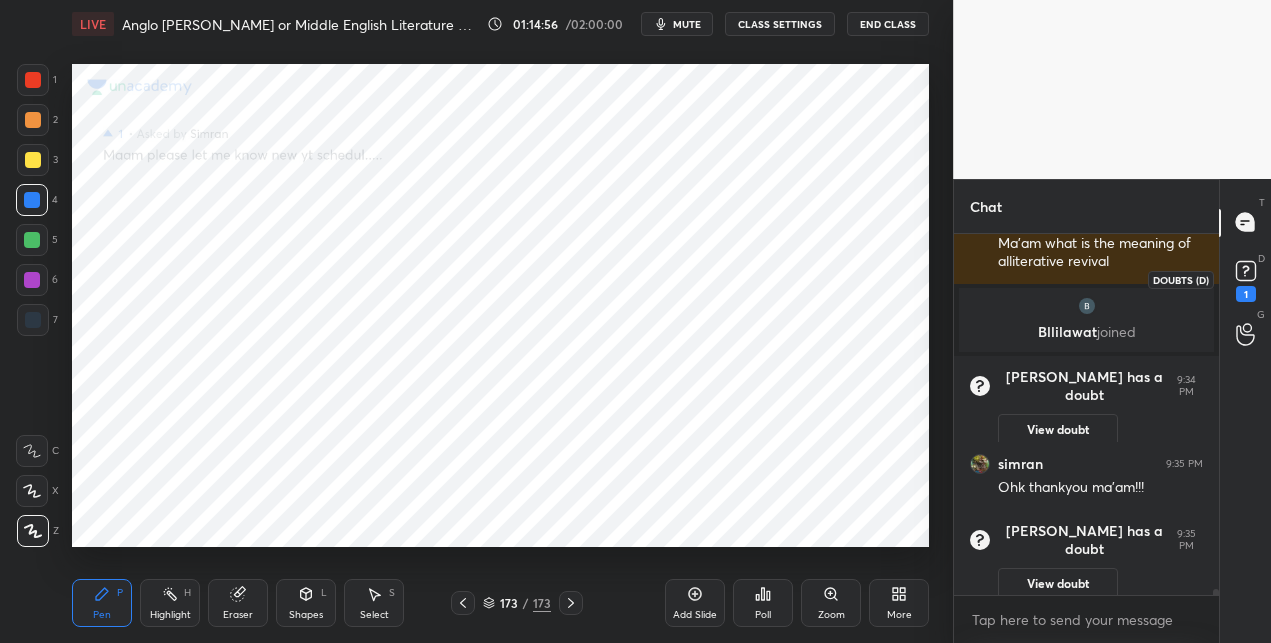 click 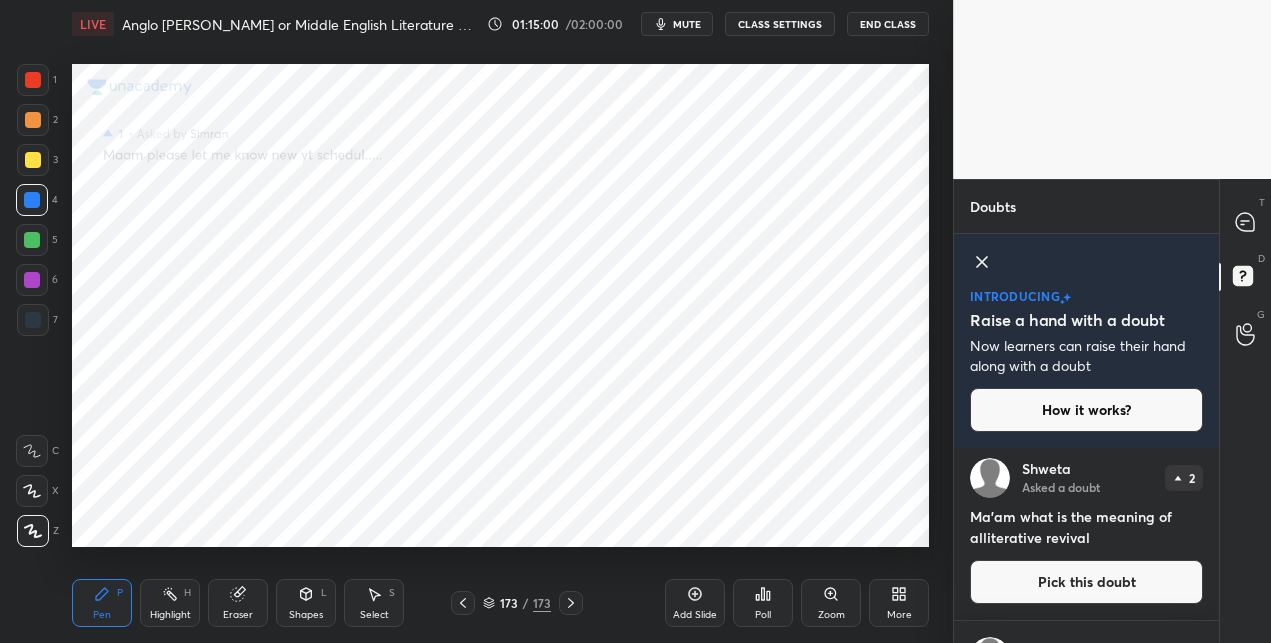 scroll, scrollTop: 179, scrollLeft: 0, axis: vertical 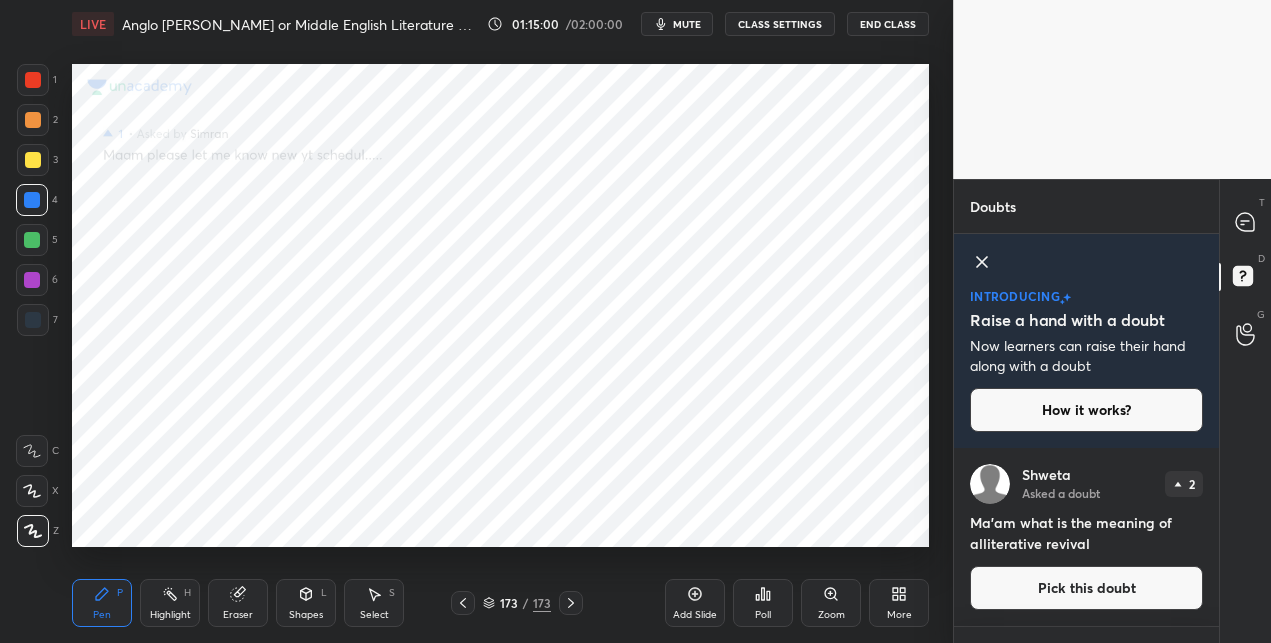 click on "Pick this doubt" at bounding box center [1086, 588] 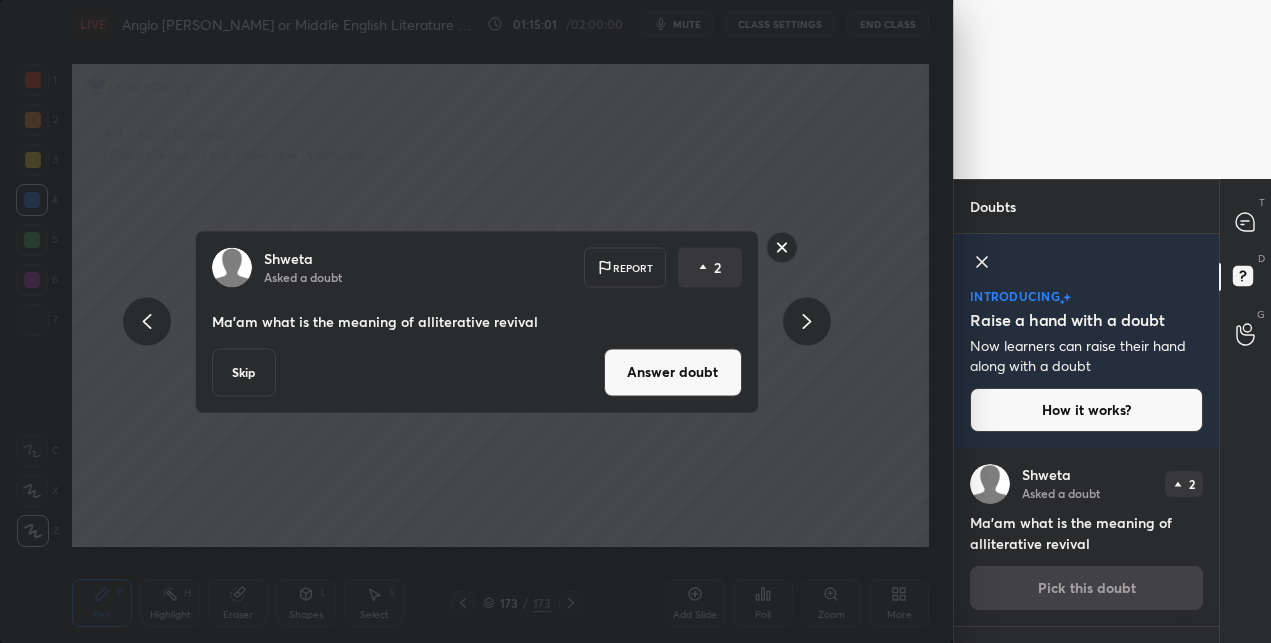 click on "Answer doubt" at bounding box center (673, 372) 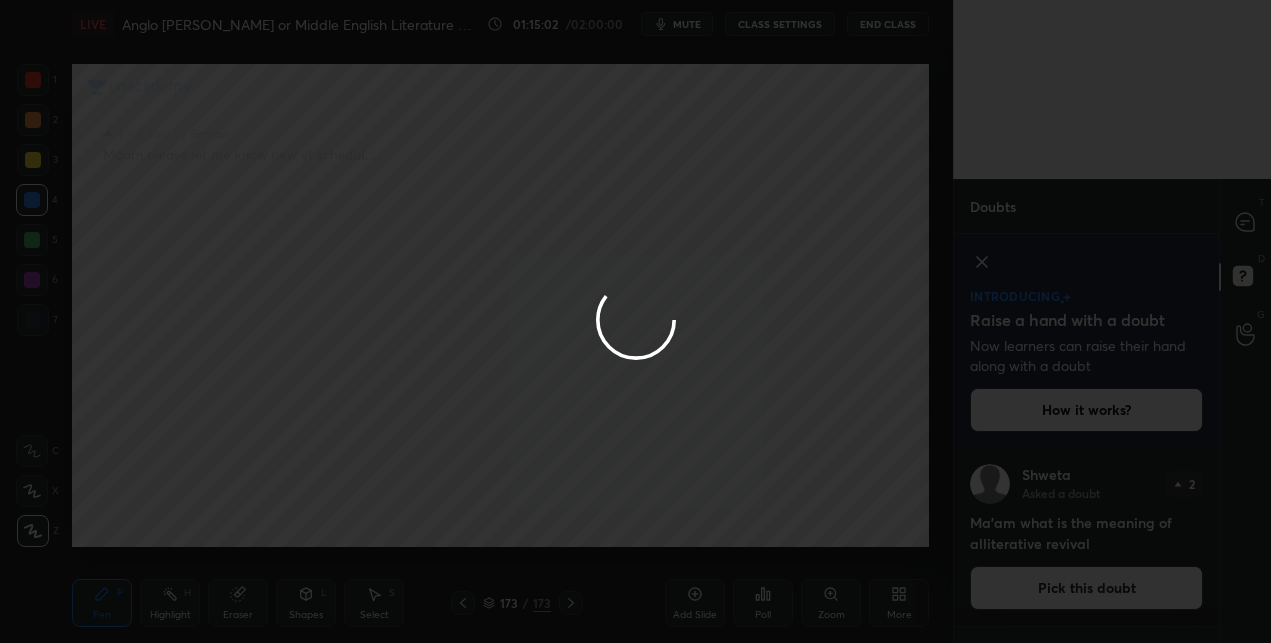 scroll, scrollTop: 0, scrollLeft: 0, axis: both 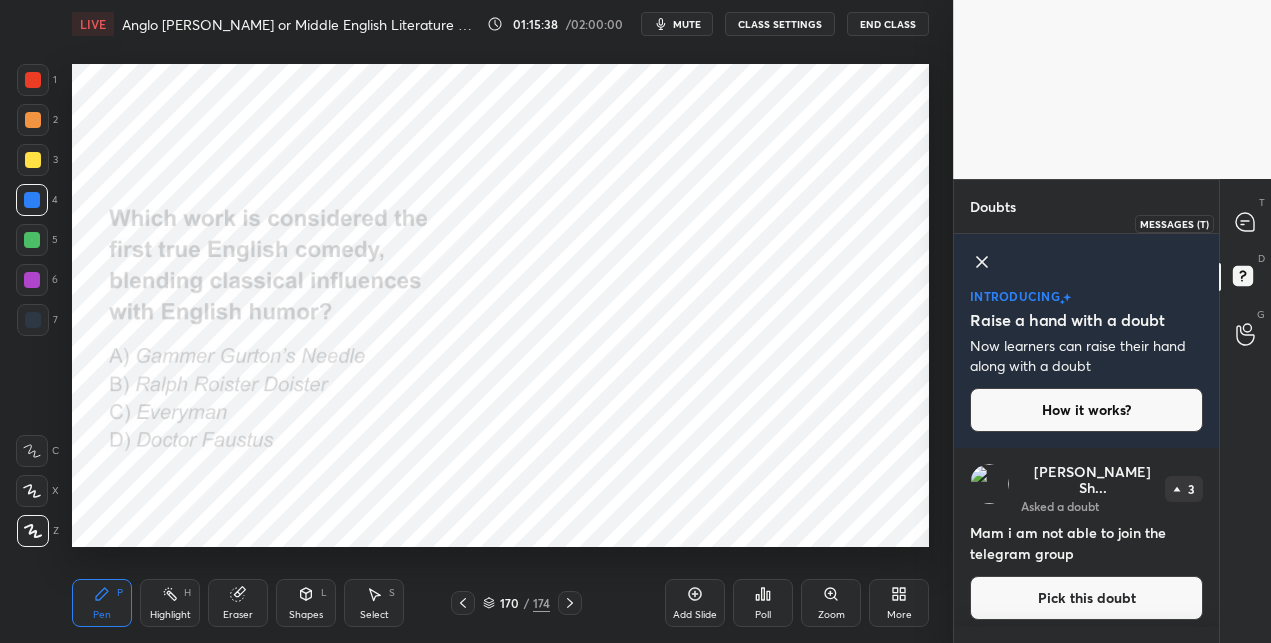 click 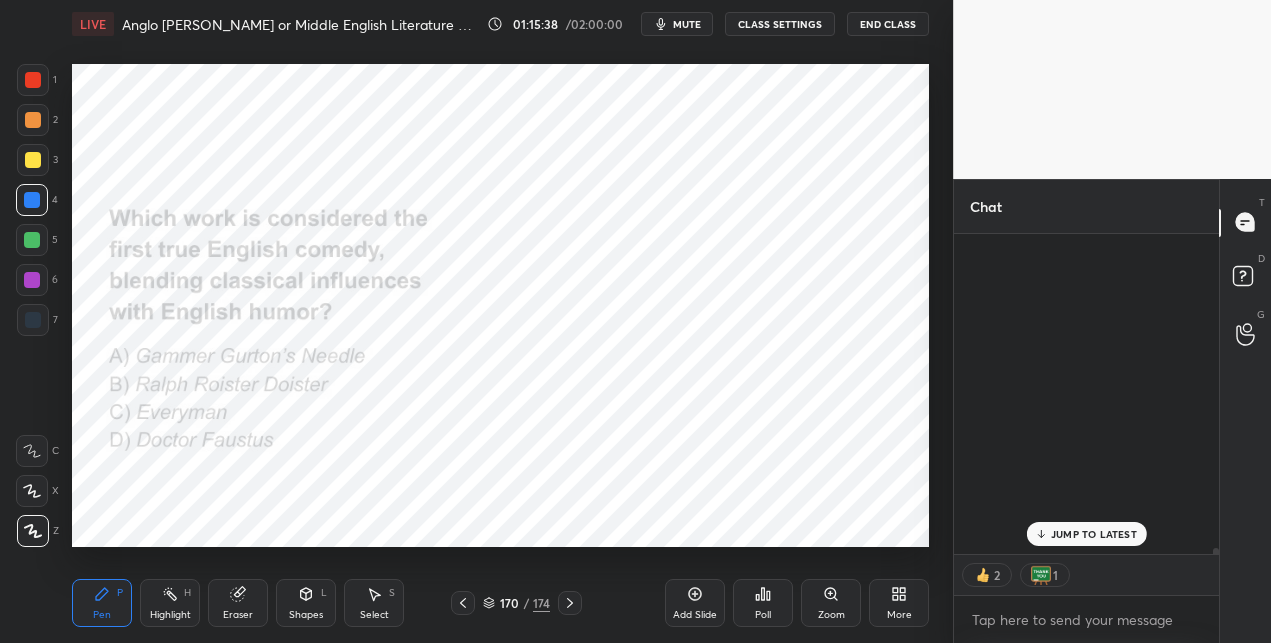 scroll, scrollTop: 20083, scrollLeft: 0, axis: vertical 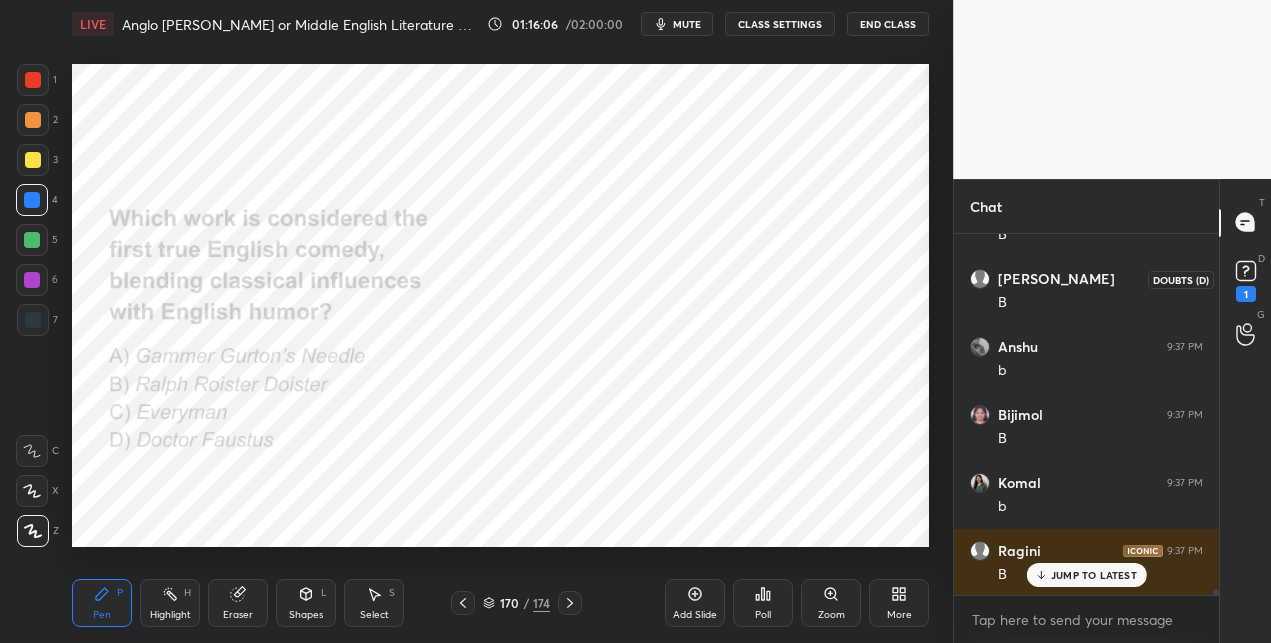 click 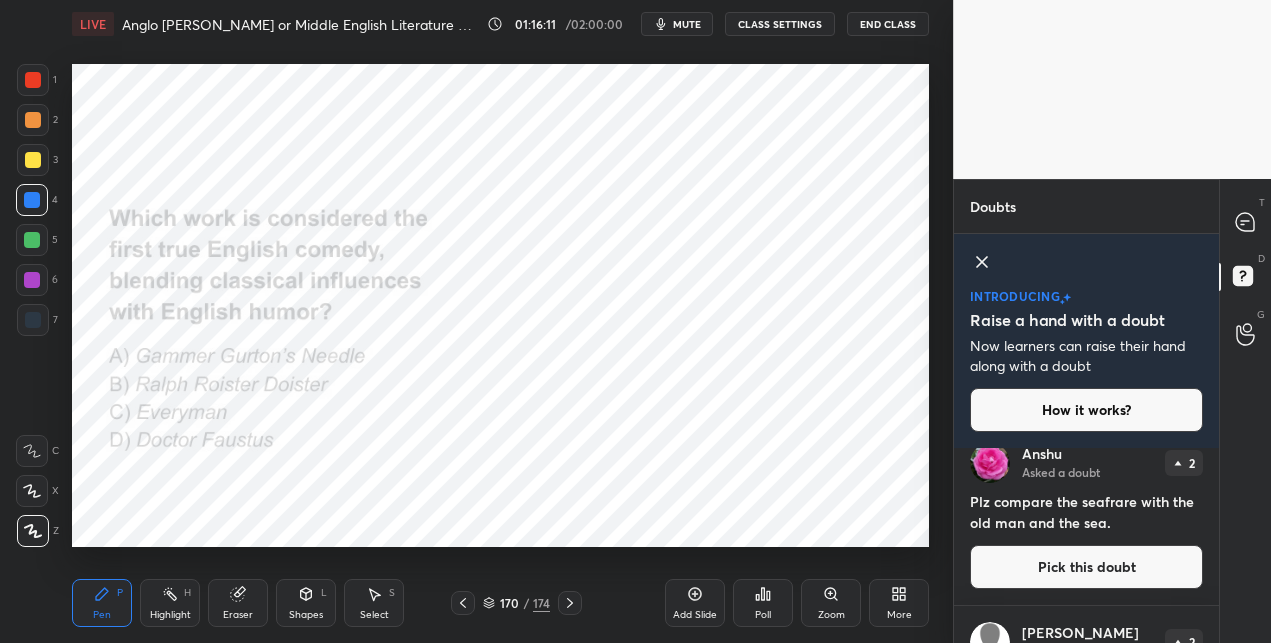 scroll, scrollTop: 0, scrollLeft: 0, axis: both 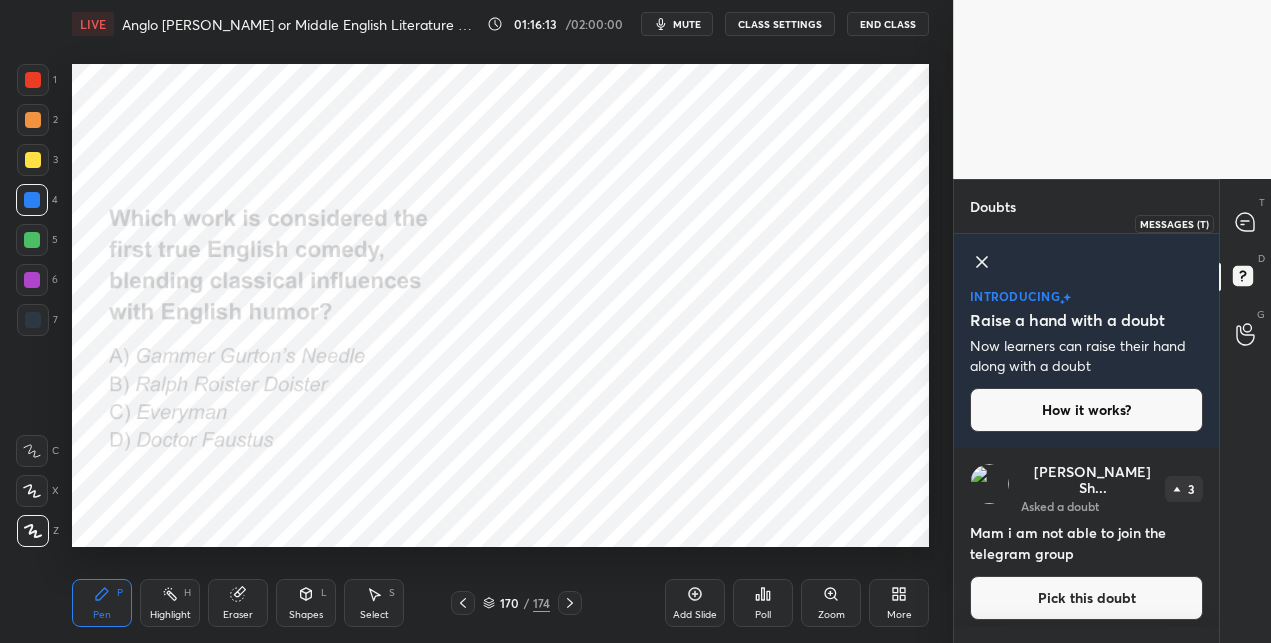 click at bounding box center (1246, 223) 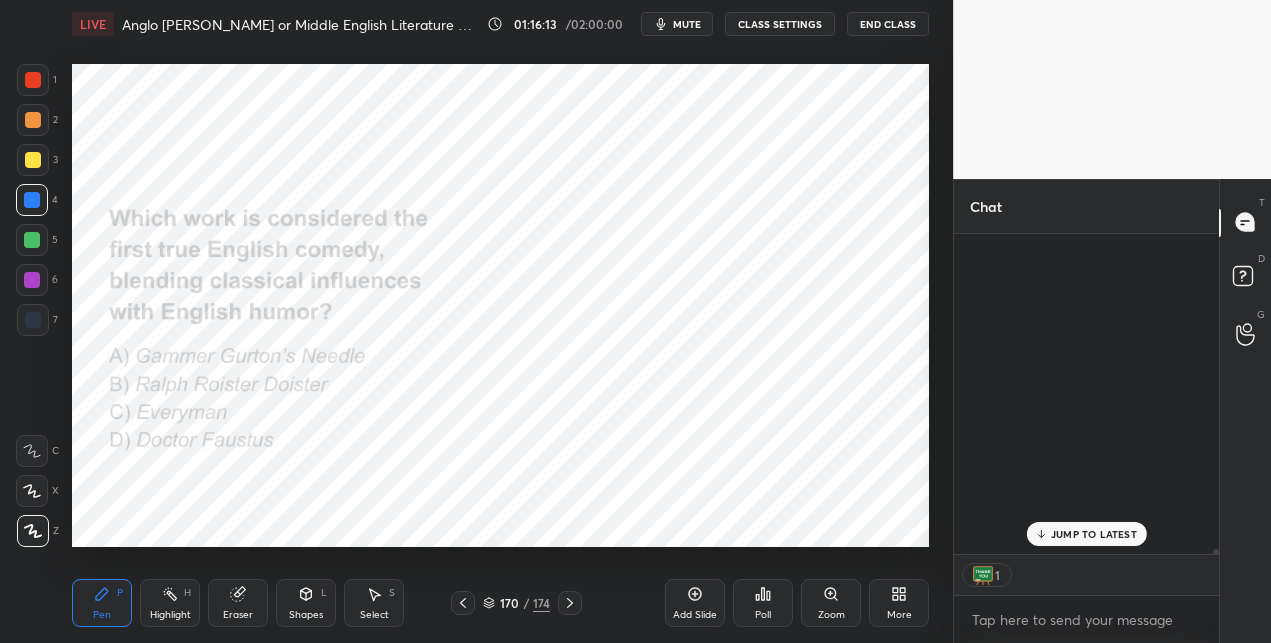 scroll, scrollTop: 21083, scrollLeft: 0, axis: vertical 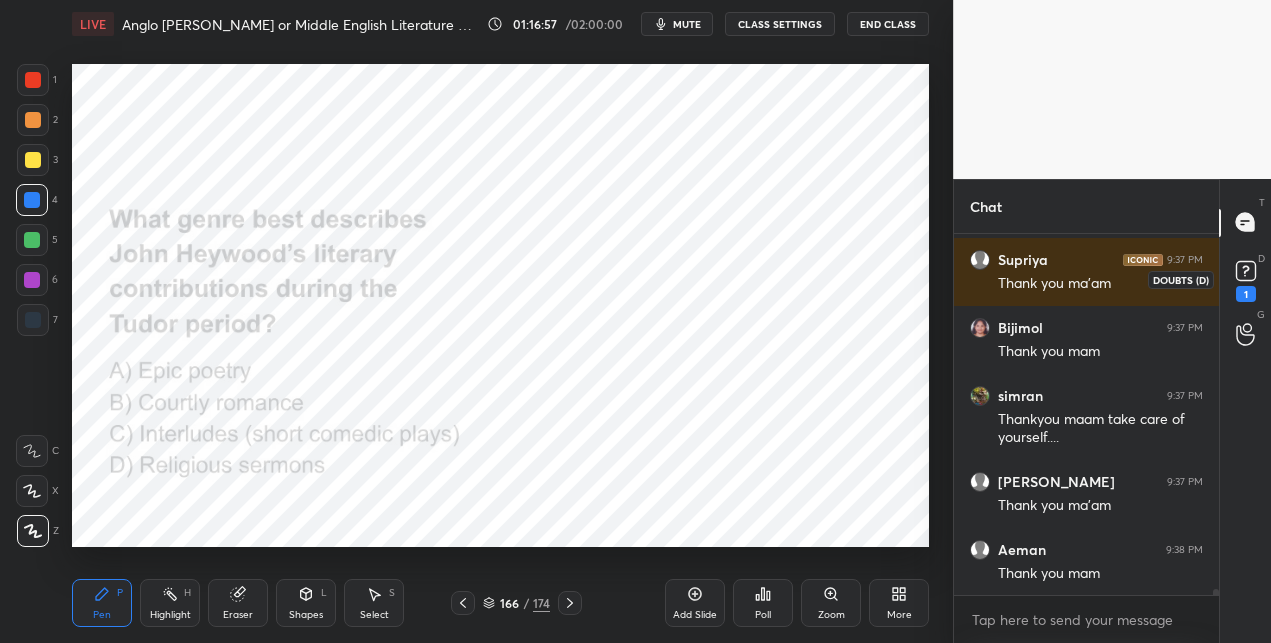 click 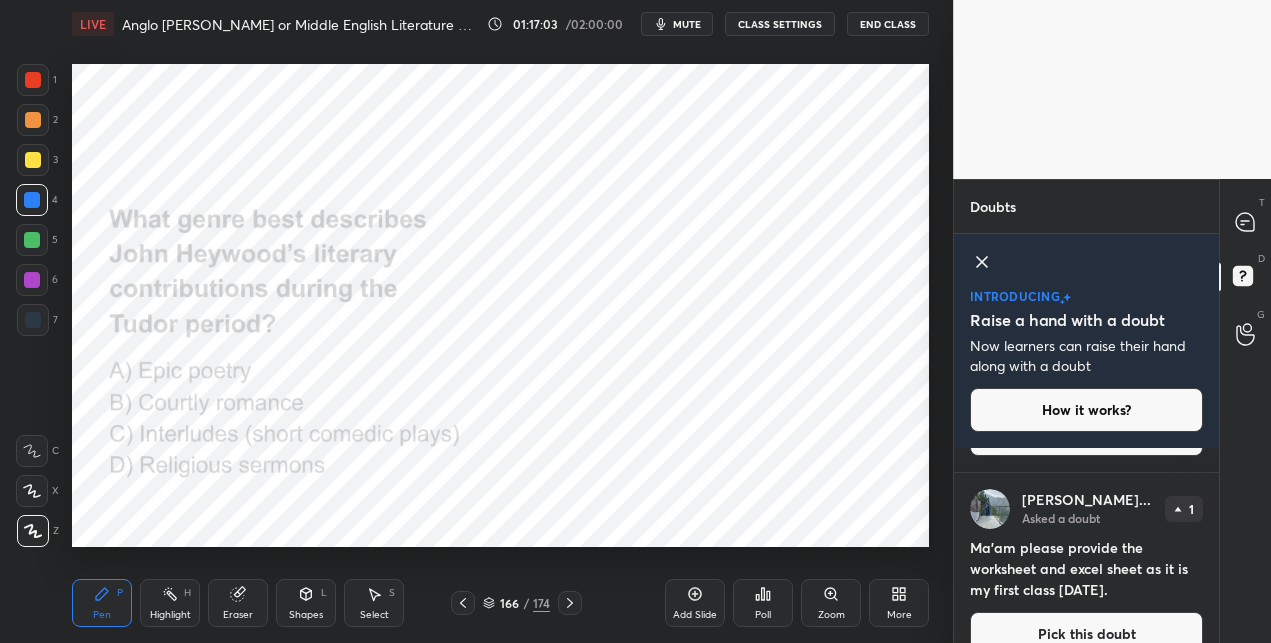 scroll, scrollTop: 2415, scrollLeft: 0, axis: vertical 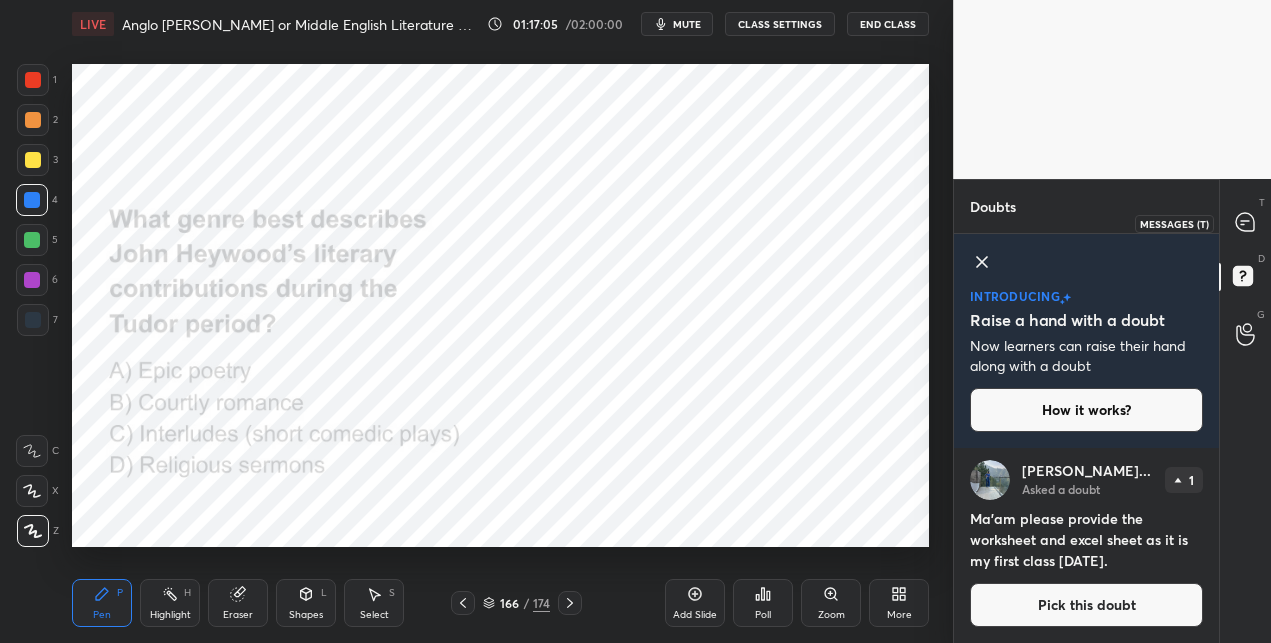 click at bounding box center [1246, 223] 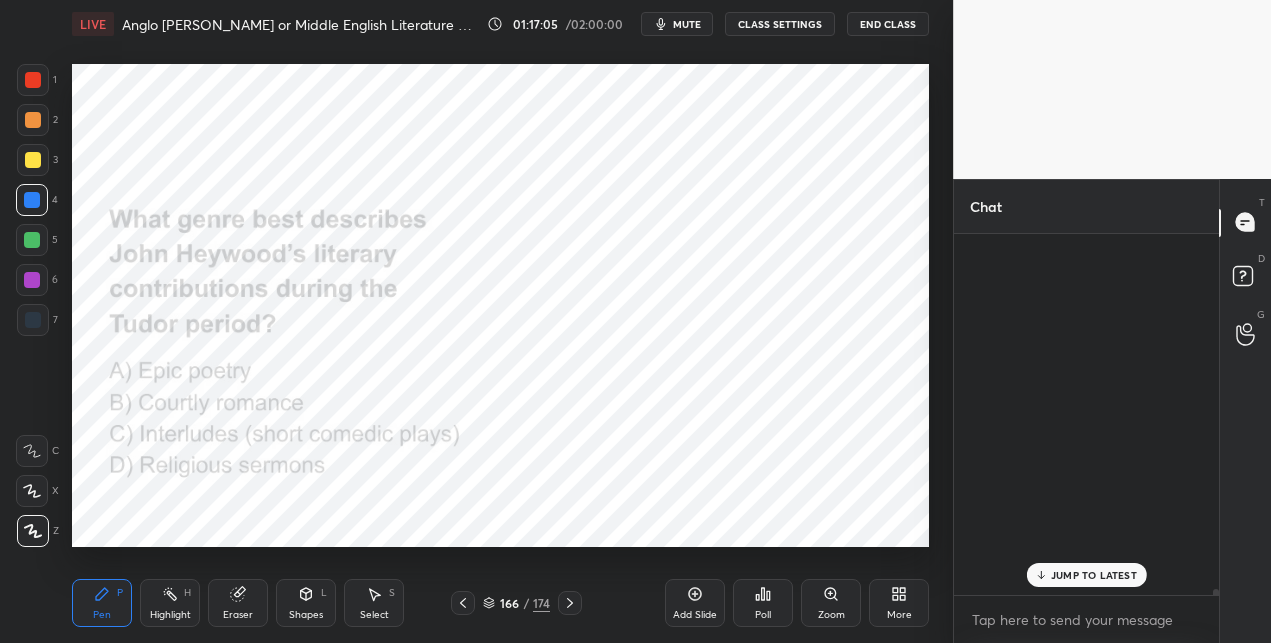 scroll, scrollTop: 21831, scrollLeft: 0, axis: vertical 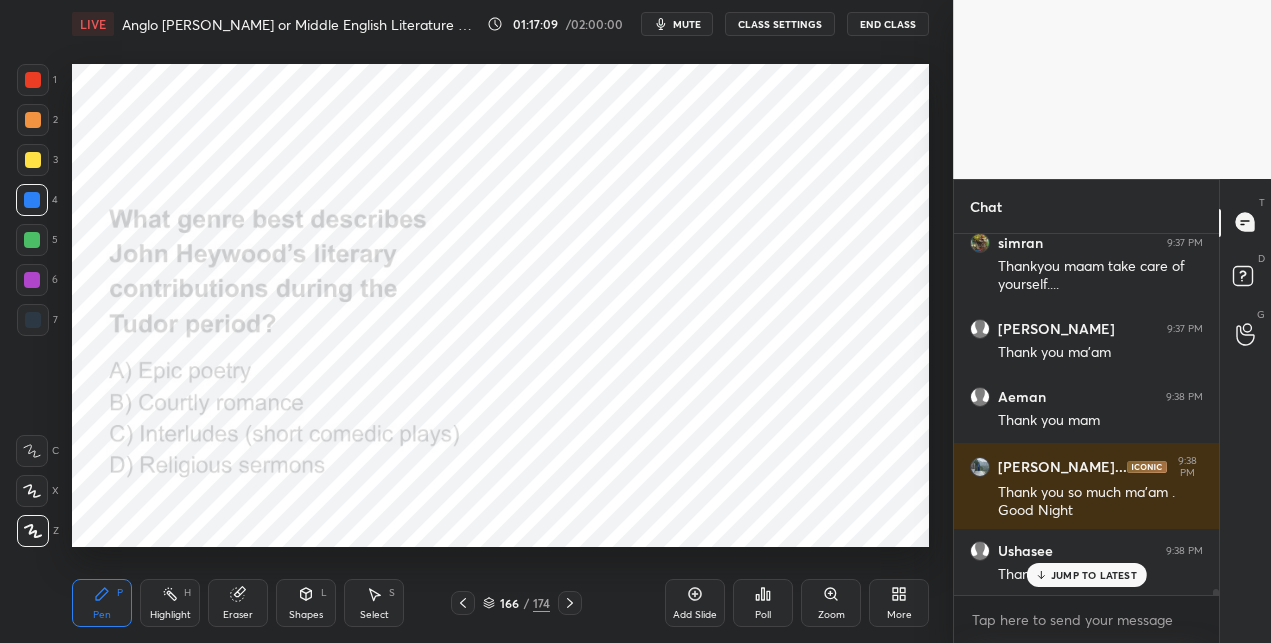 click on "End Class" at bounding box center (888, 24) 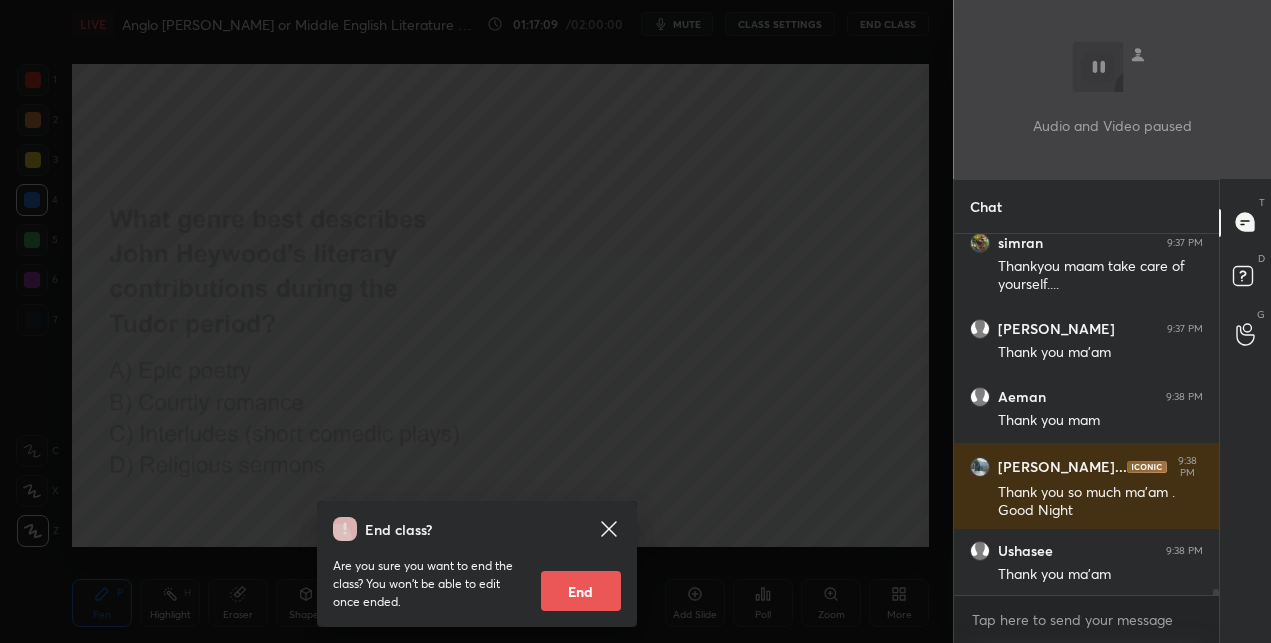 scroll, scrollTop: 22004, scrollLeft: 0, axis: vertical 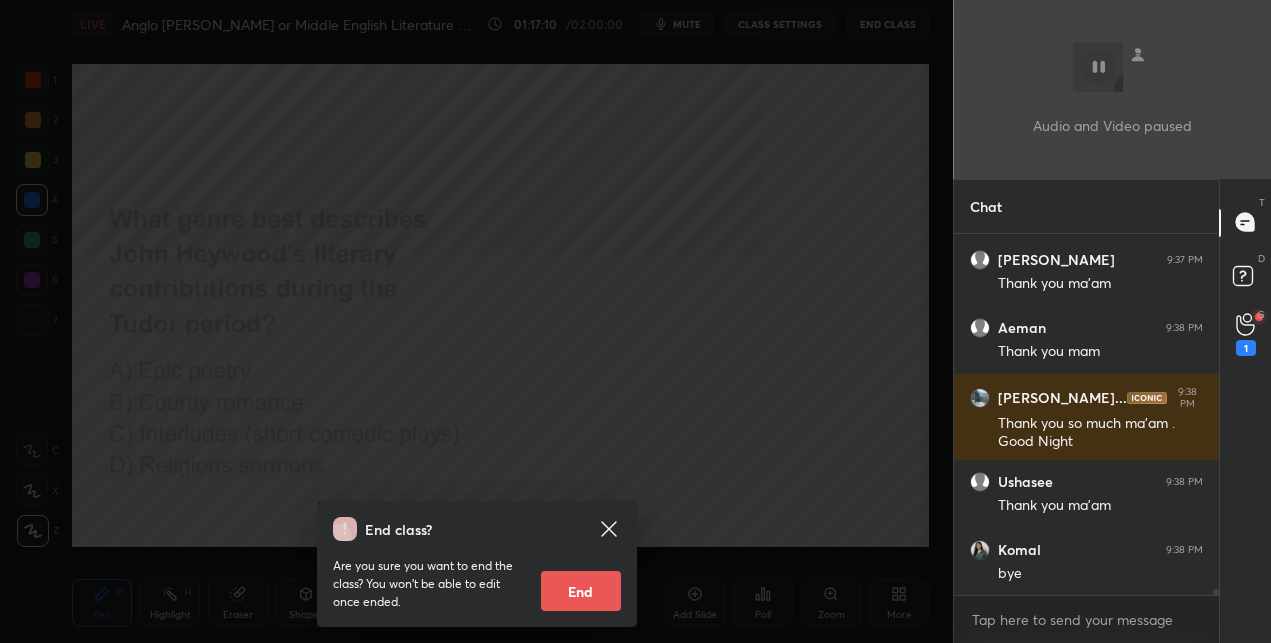 click on "End" at bounding box center (581, 591) 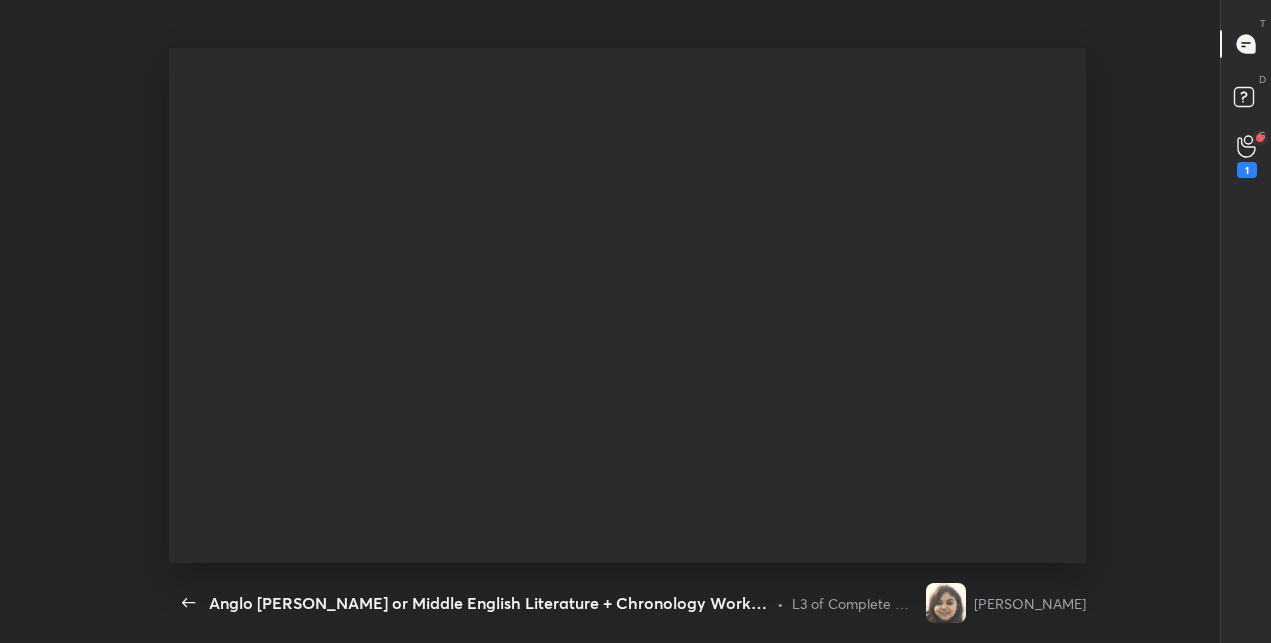 scroll, scrollTop: 99484, scrollLeft: 99062, axis: both 